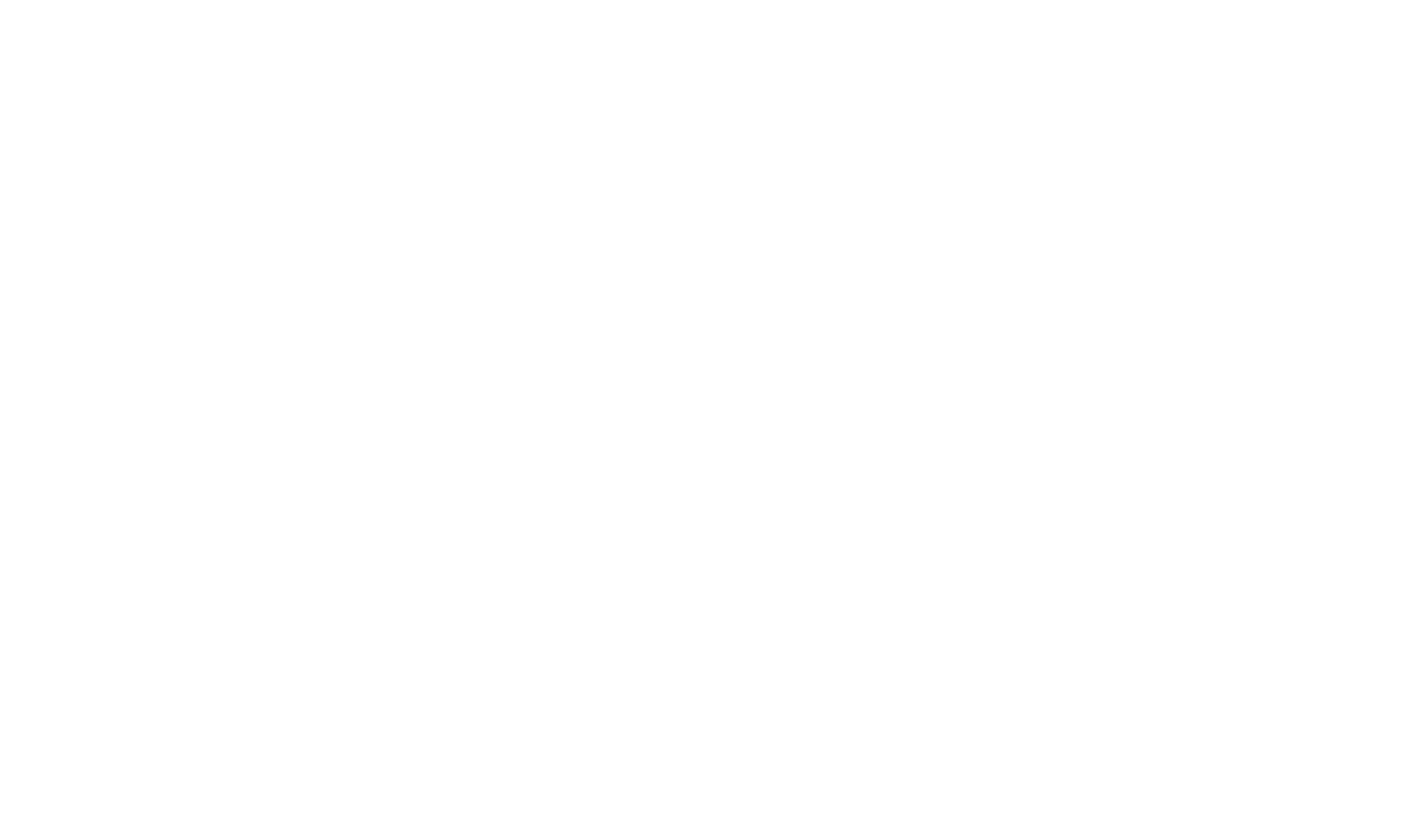 scroll, scrollTop: 0, scrollLeft: 0, axis: both 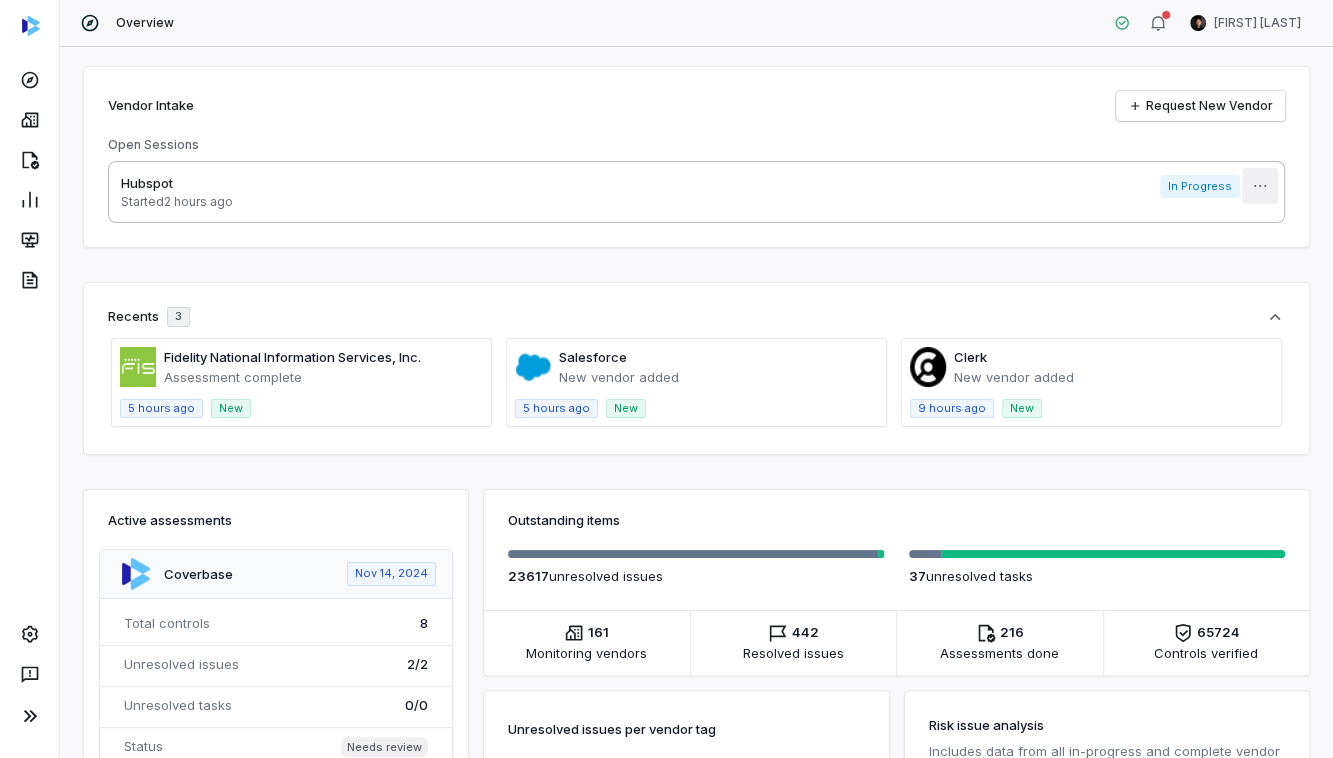 click on "Overview [FIRST] [LAST] Vendor Intake Request New Vendor Open Sessions Hubspot Started  2 hours ago In Progress More Recents 3 Fidelity National Information Services, Inc. Assessment complete 5 hours ago New Salesforce New vendor added 5 hours ago New Clerk New vendor added 9 hours ago New Active assessments Coverbase Nov 14, 2024 Total controls 8 Unresolved issues 2  /  2 Unresolved tasks 0  /  0 Status Needs review Crowdstrike May 13, 2024 Total controls 855 Unresolved issues 739  /  742 Unresolved tasks 0  /  0 Status Needs review Drata Apr 17, 2024 Total controls 104 Unresolved issues 18  /  18 Unresolved tasks 0  /  0 Status Needs review JackHenry Feb 28, 2025 Total controls 334 Unresolved issues 281  /  282 Unresolved tasks 0  /  0 Status Needs review Mimecast Apr 19, 2024 Total controls 855 Unresolved issues 699  /  699 Unresolved tasks 1  /  1 Status Complete Crowdstrike May 13, 2024 Total controls 855 Unresolved issues 722  /  722 Unresolved tasks 0  /  0 Status Needs review SafeBase 0" at bounding box center [666, 379] 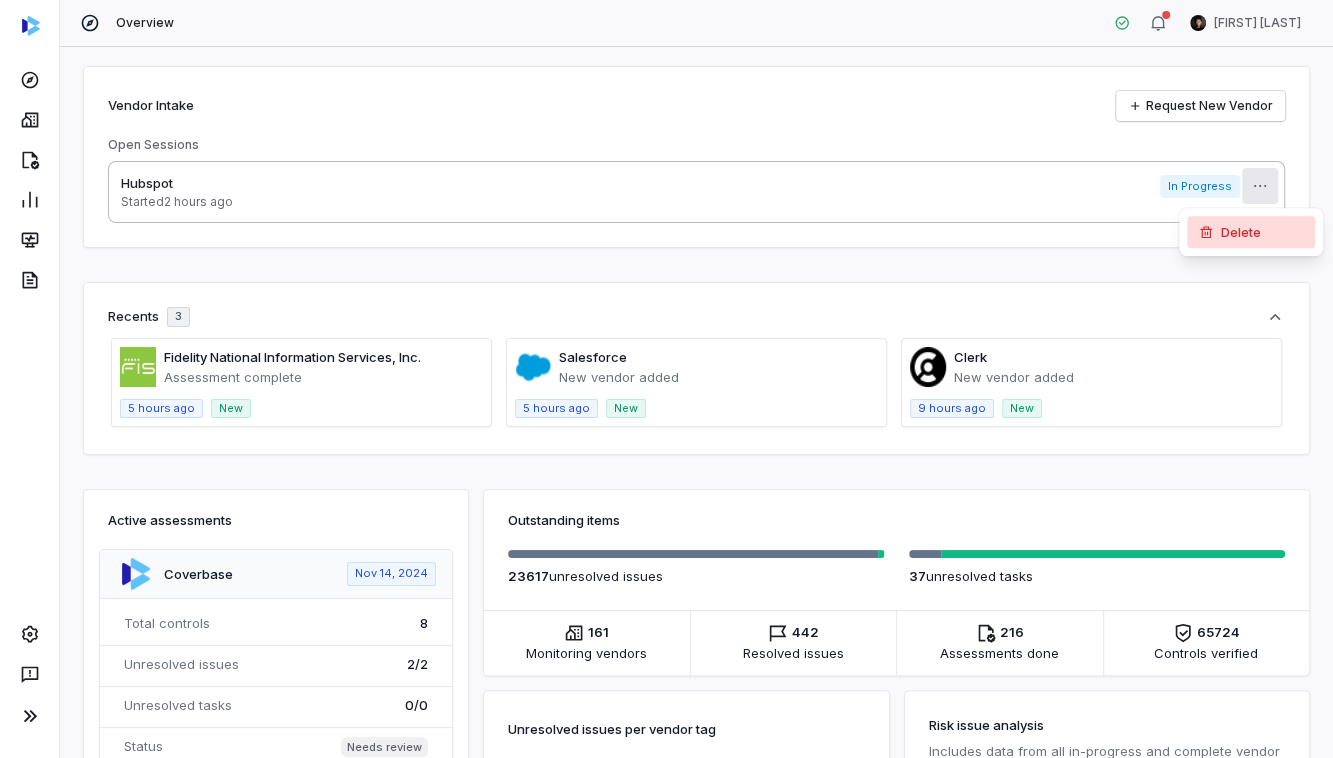 click on "Delete" at bounding box center [1251, 232] 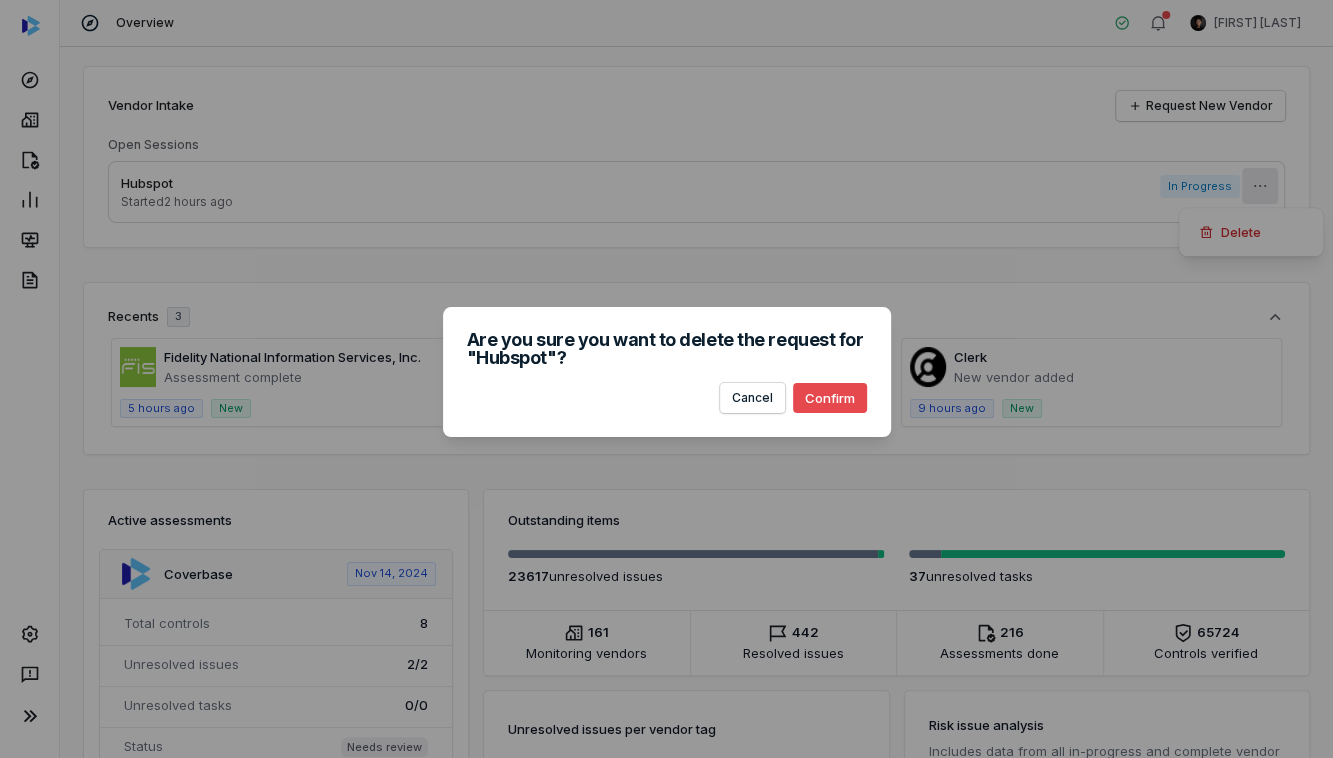 click on "Confirm" at bounding box center (830, 398) 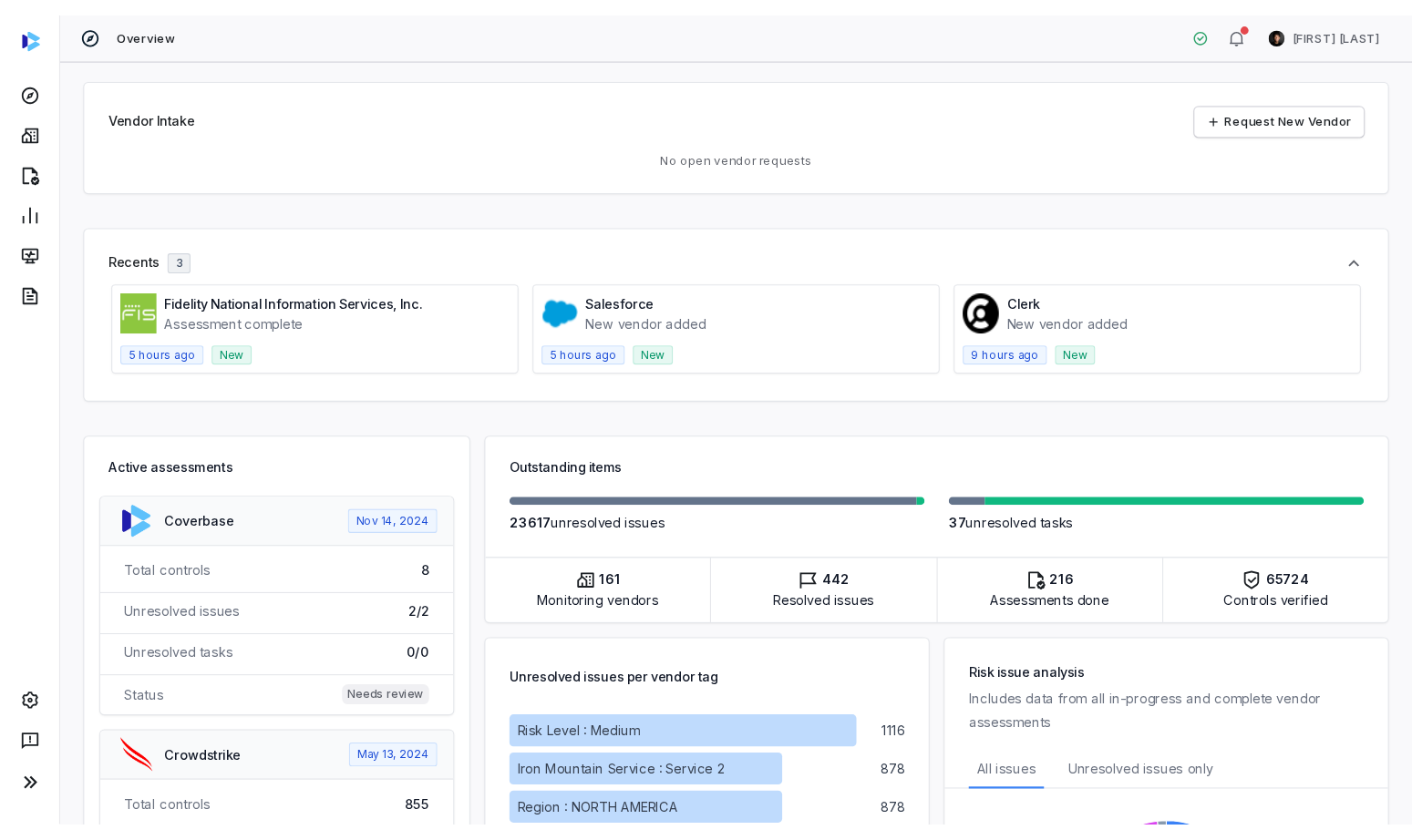 scroll, scrollTop: 0, scrollLeft: 0, axis: both 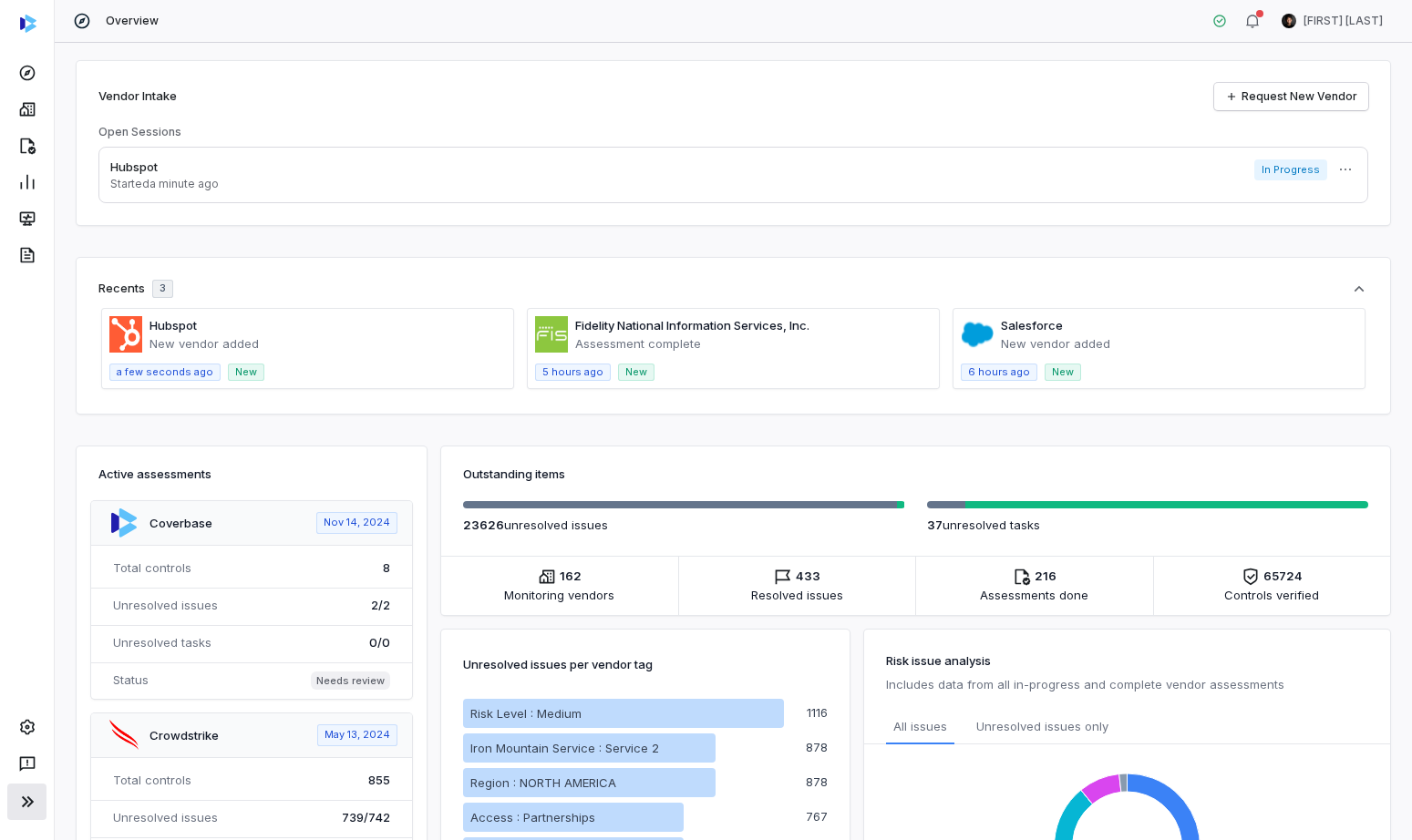 click 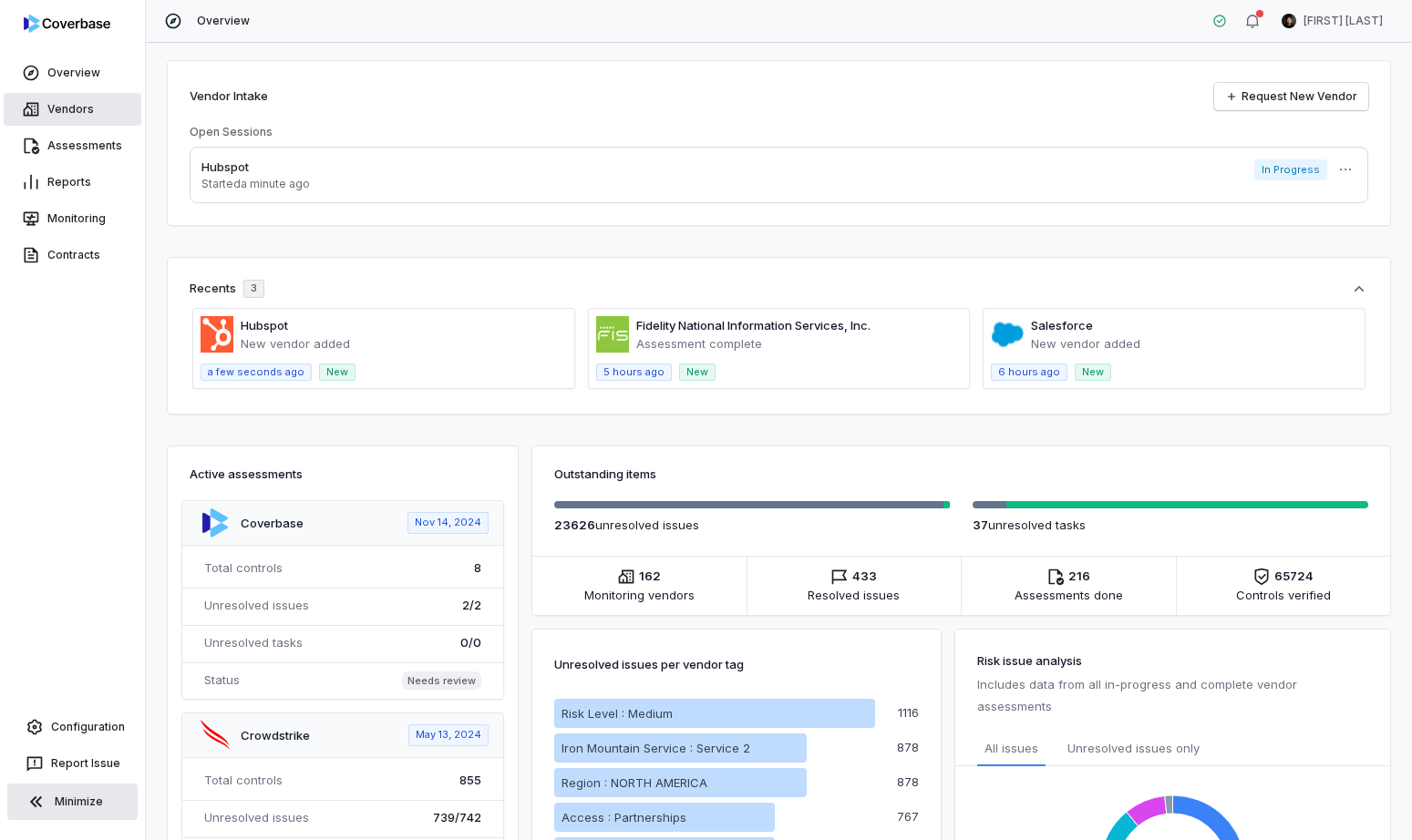 click on "Vendors" at bounding box center [72, 109] 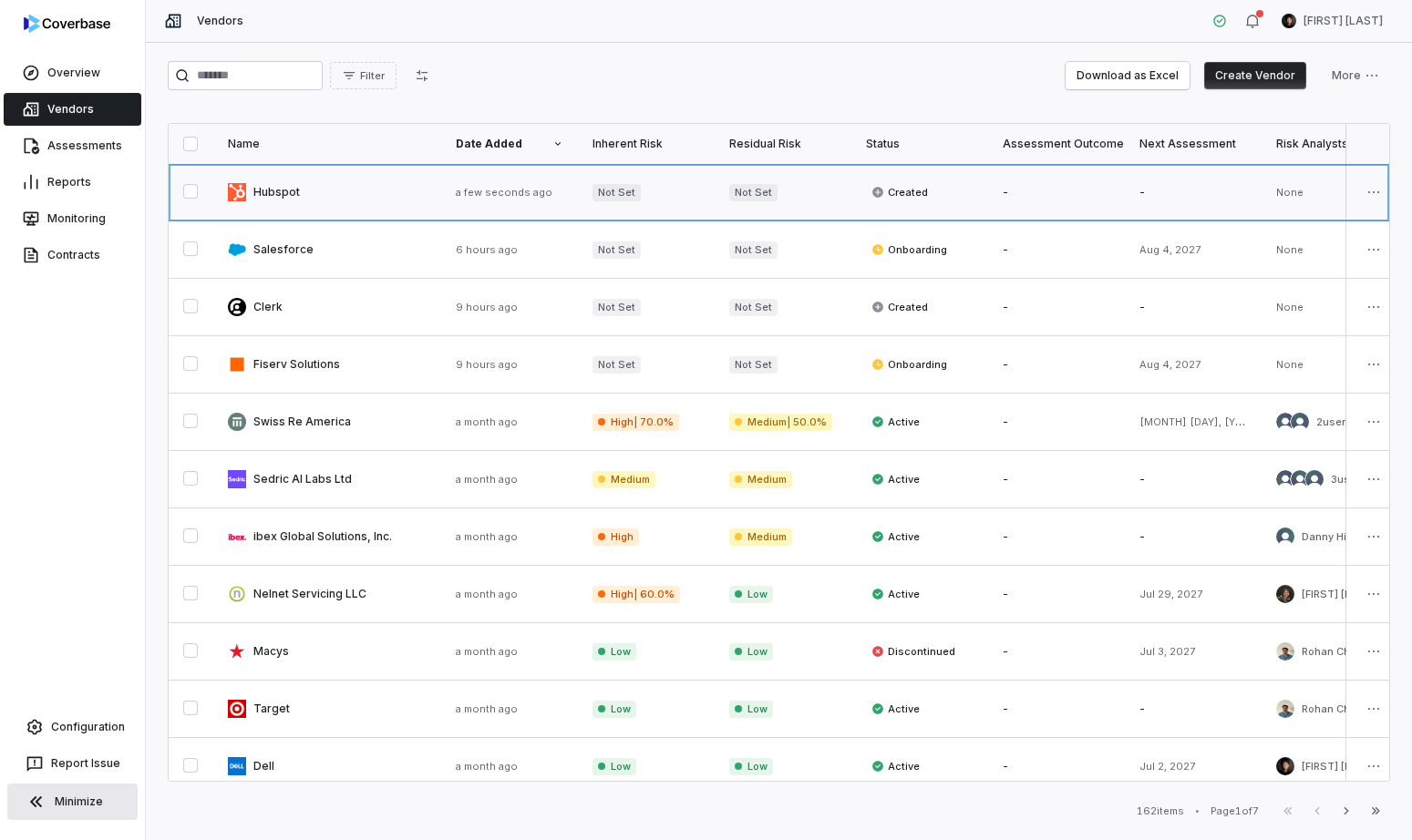 click at bounding box center [327, 192] 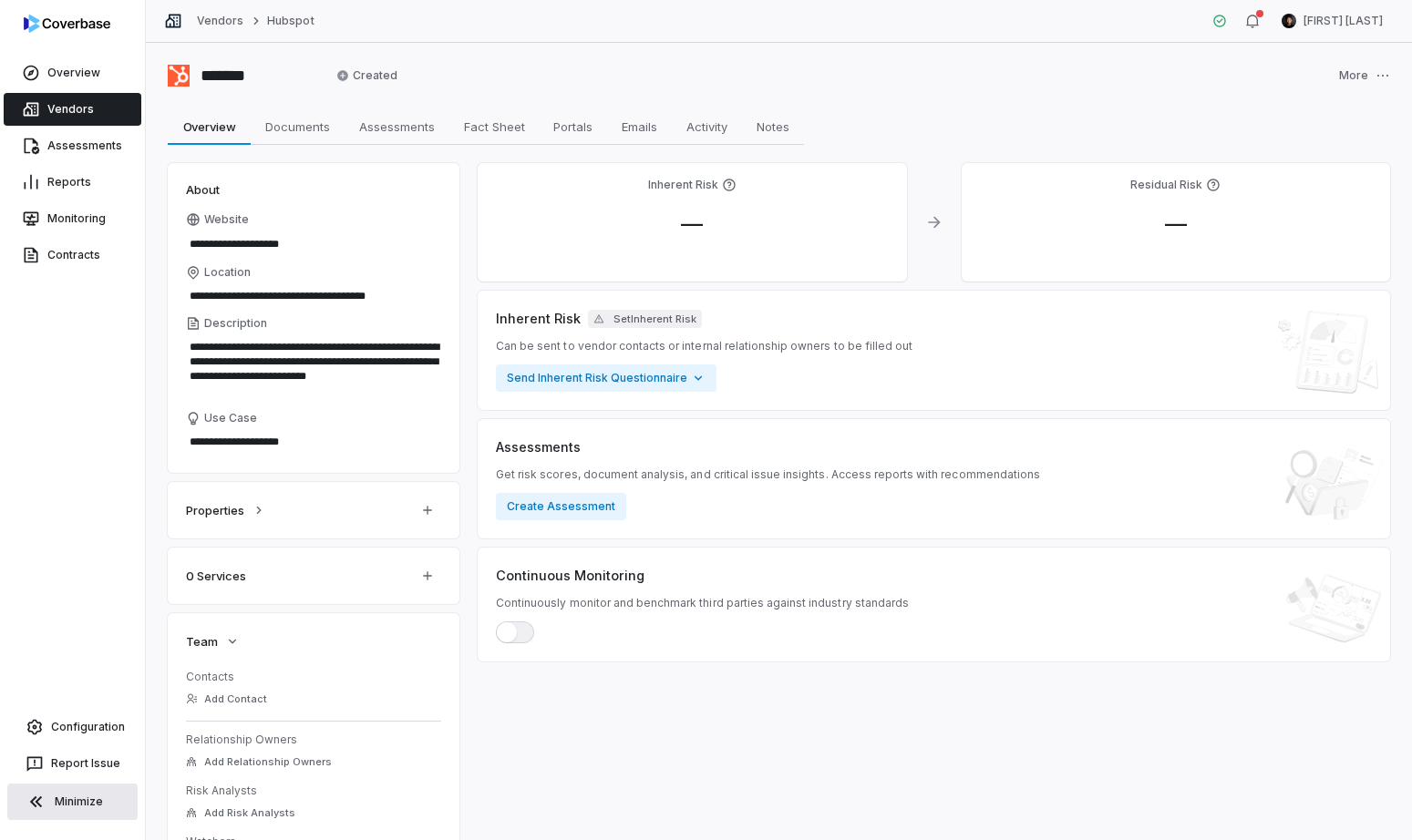 click on "Vendors" at bounding box center [72, 109] 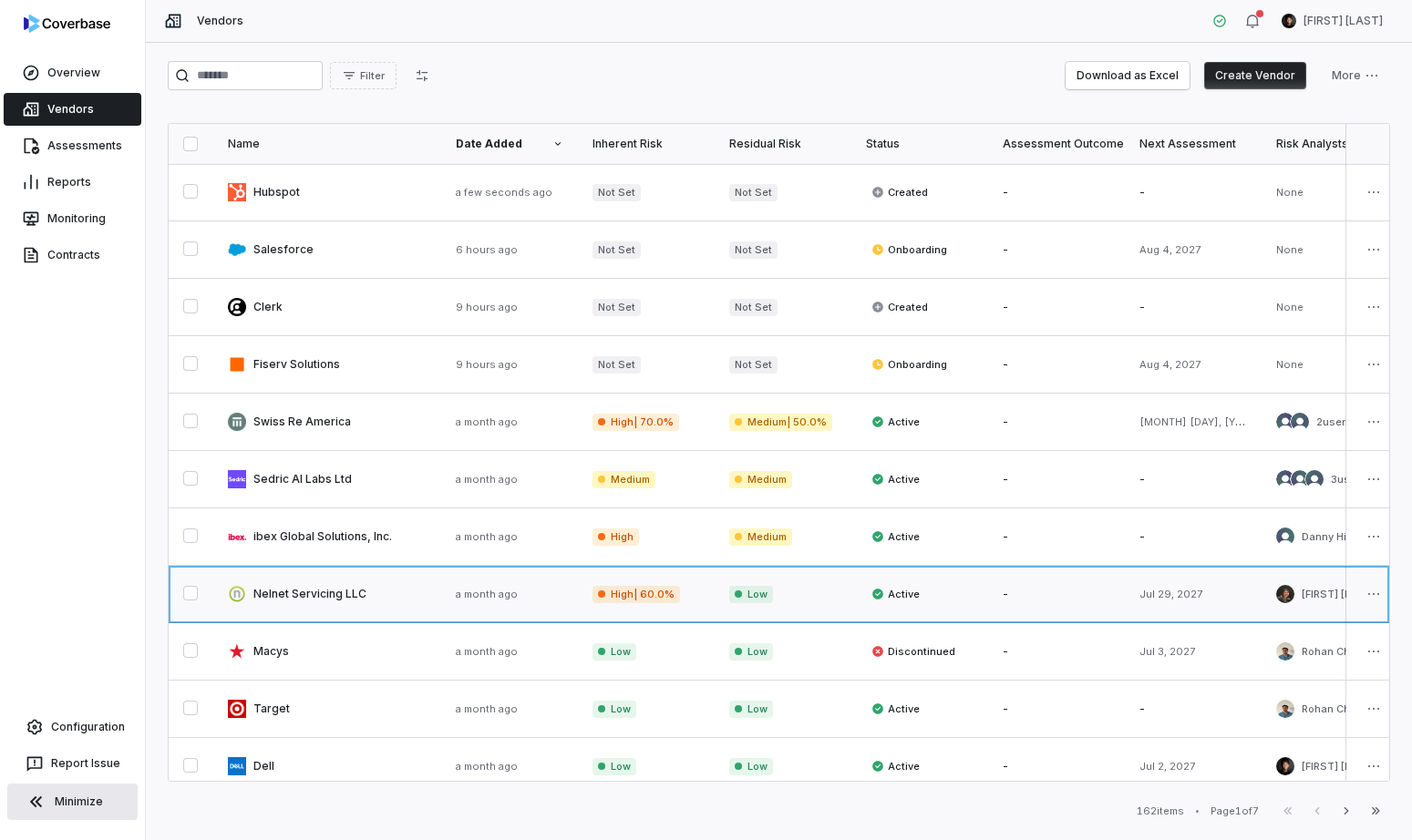 click at bounding box center [327, 594] 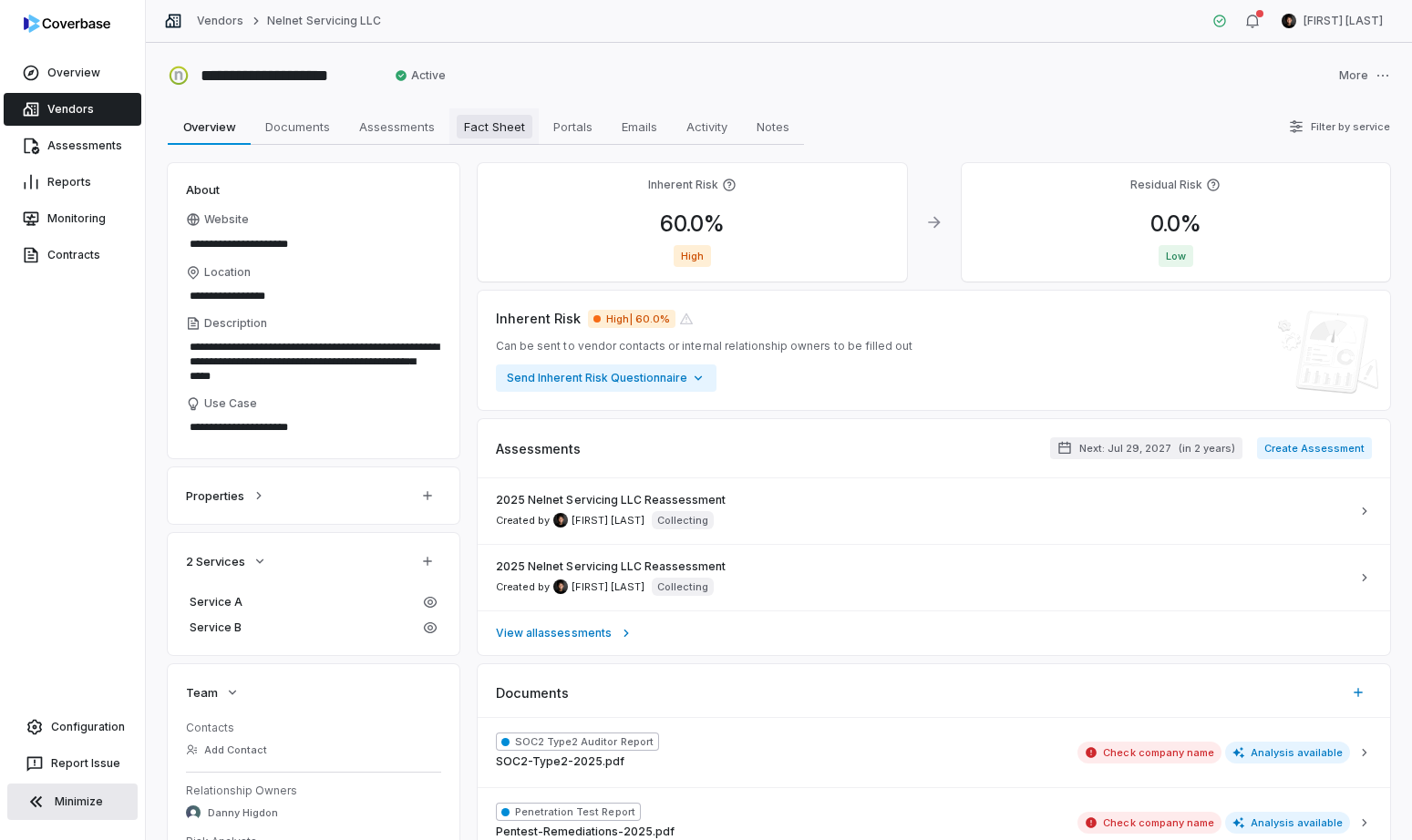 click on "Fact Sheet" at bounding box center (494, 127) 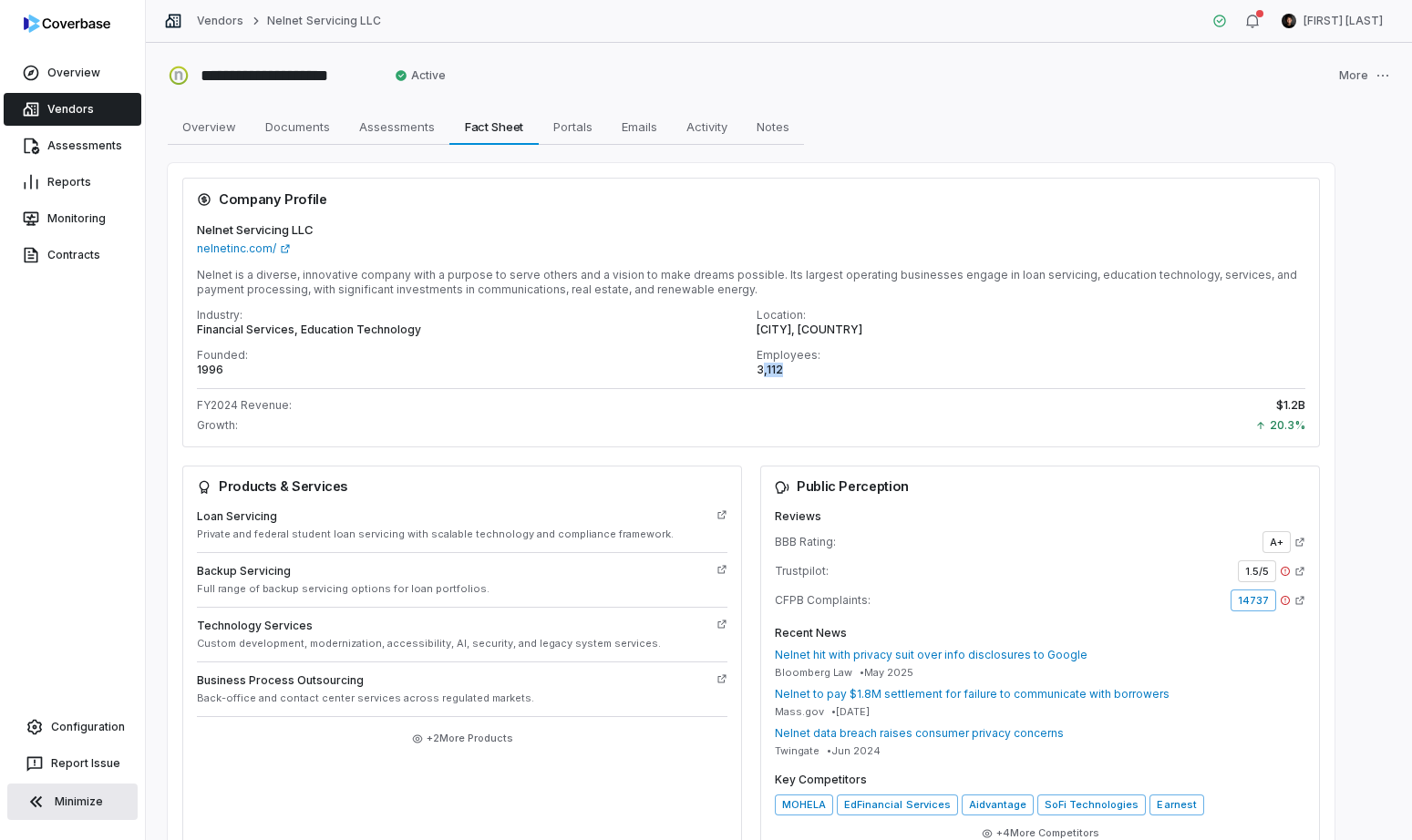drag, startPoint x: 768, startPoint y: 364, endPoint x: 796, endPoint y: 364, distance: 28 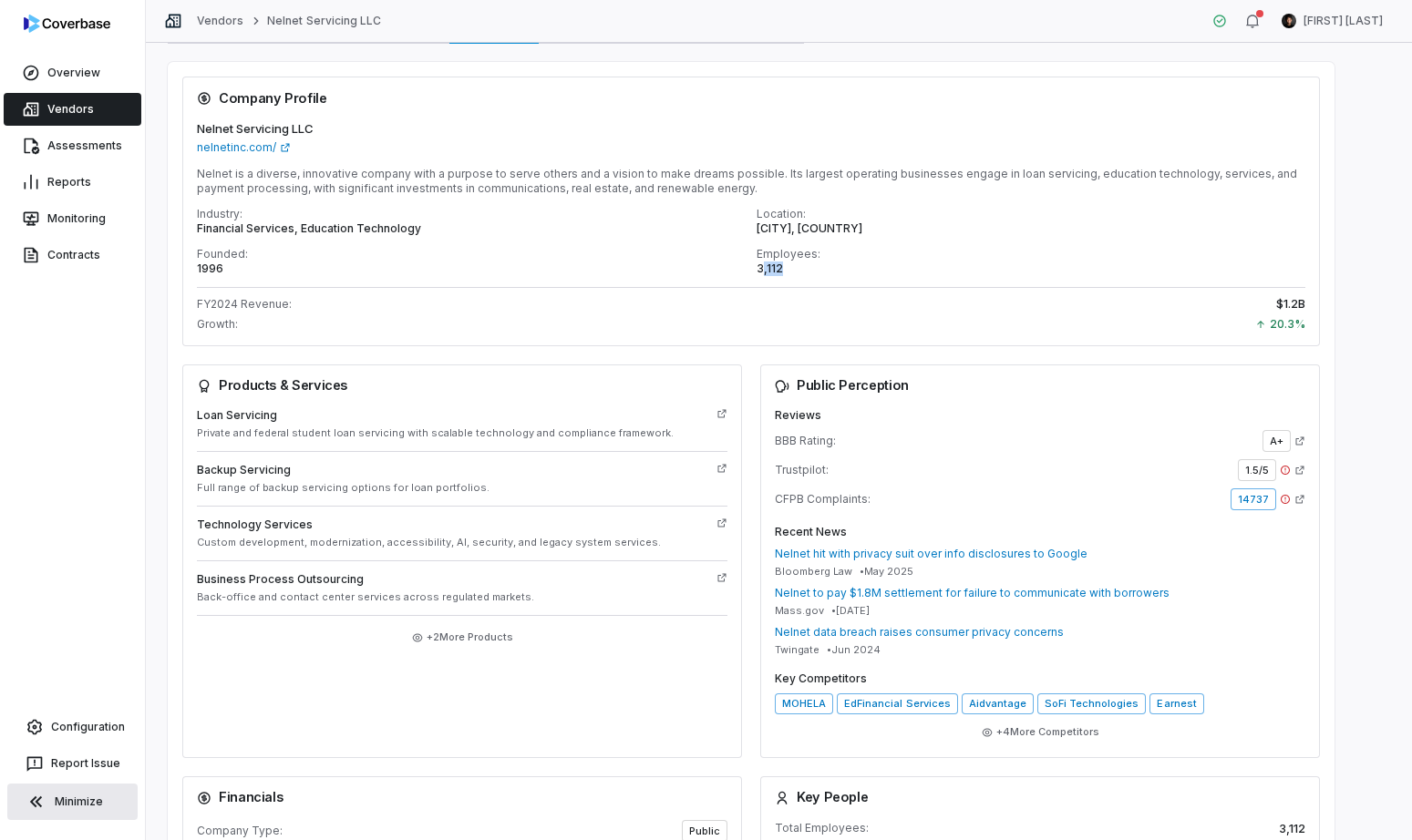 scroll, scrollTop: 149, scrollLeft: 0, axis: vertical 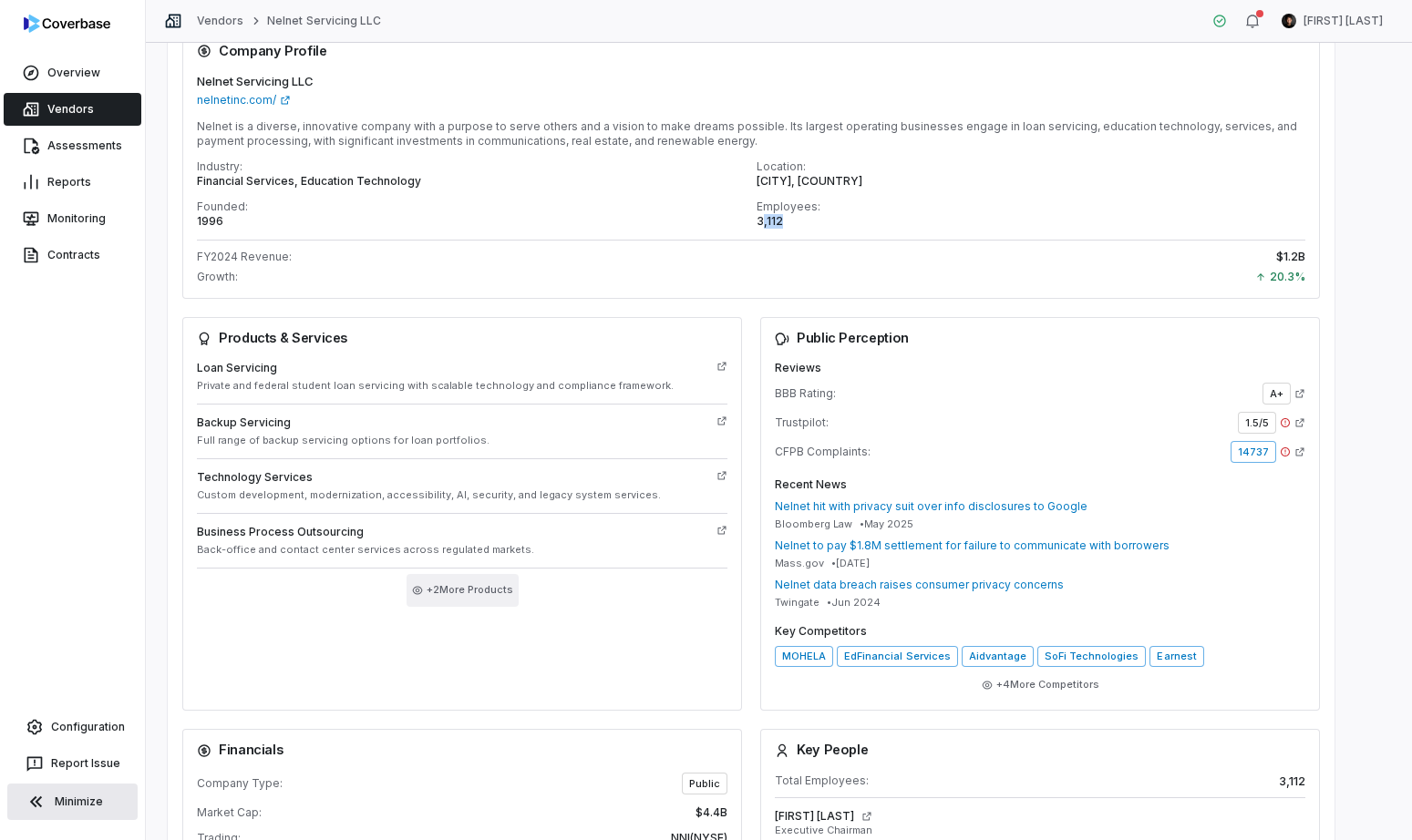 click on "+ 2  More Products" at bounding box center [462, 590] 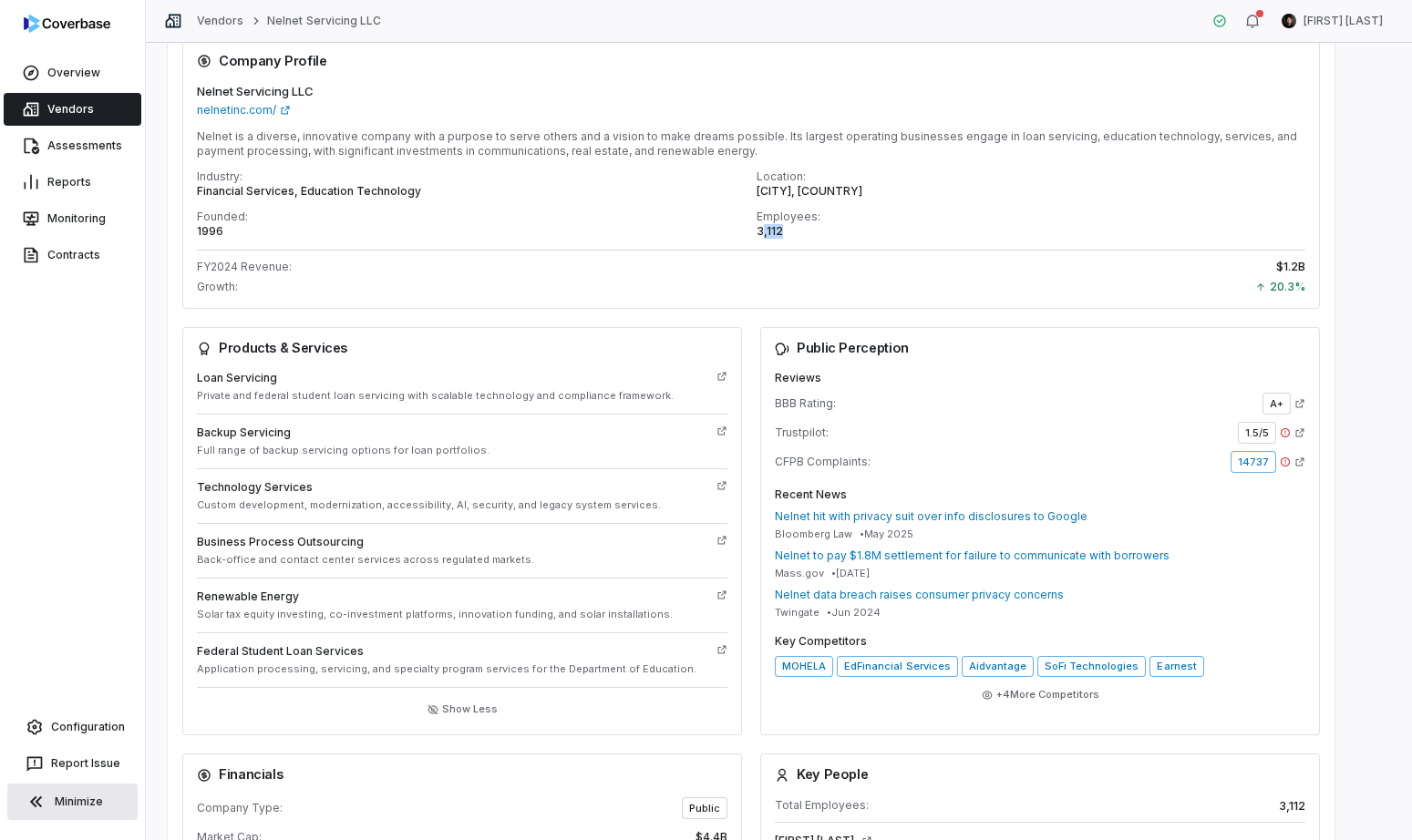 scroll, scrollTop: 0, scrollLeft: 0, axis: both 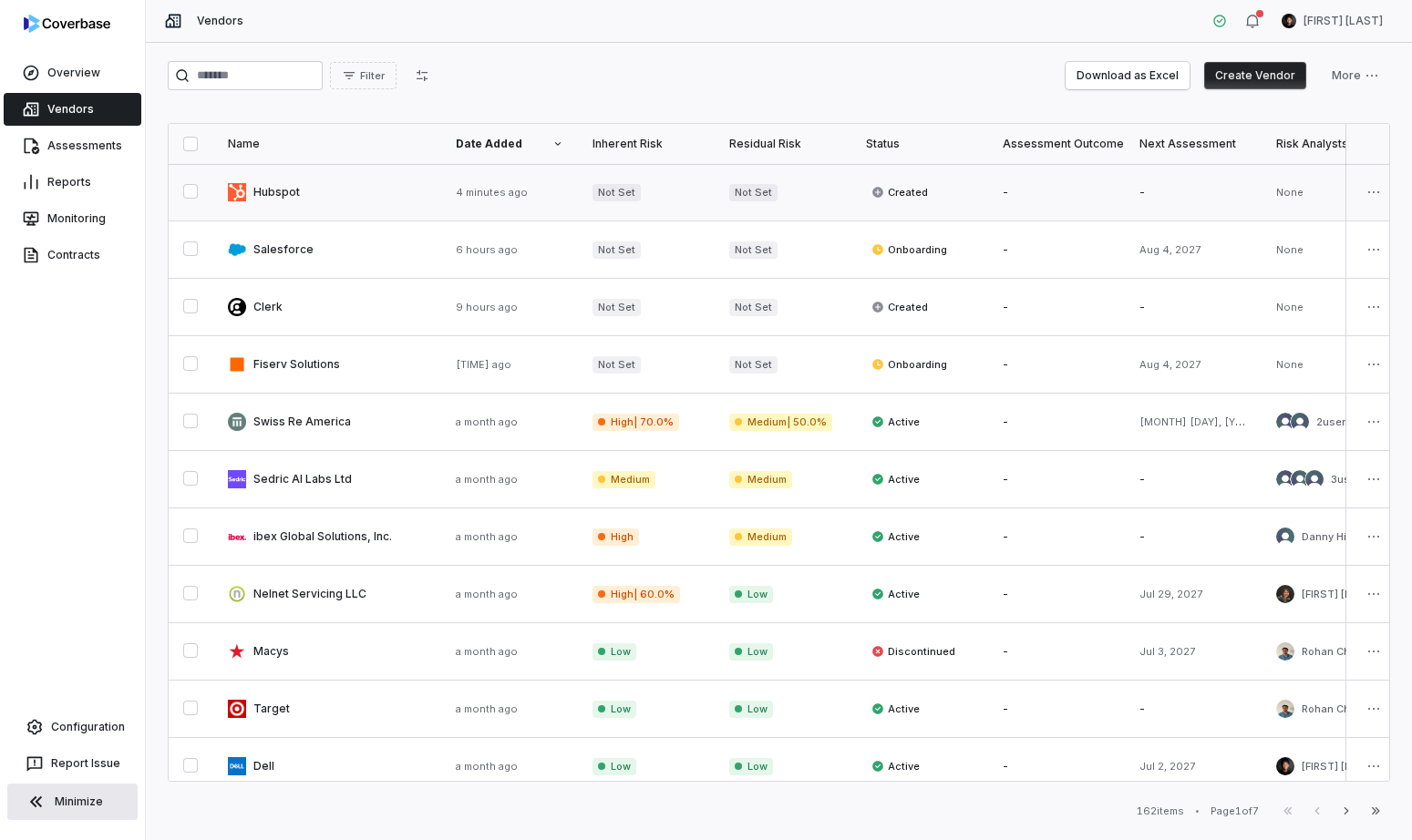 click at bounding box center (327, 192) 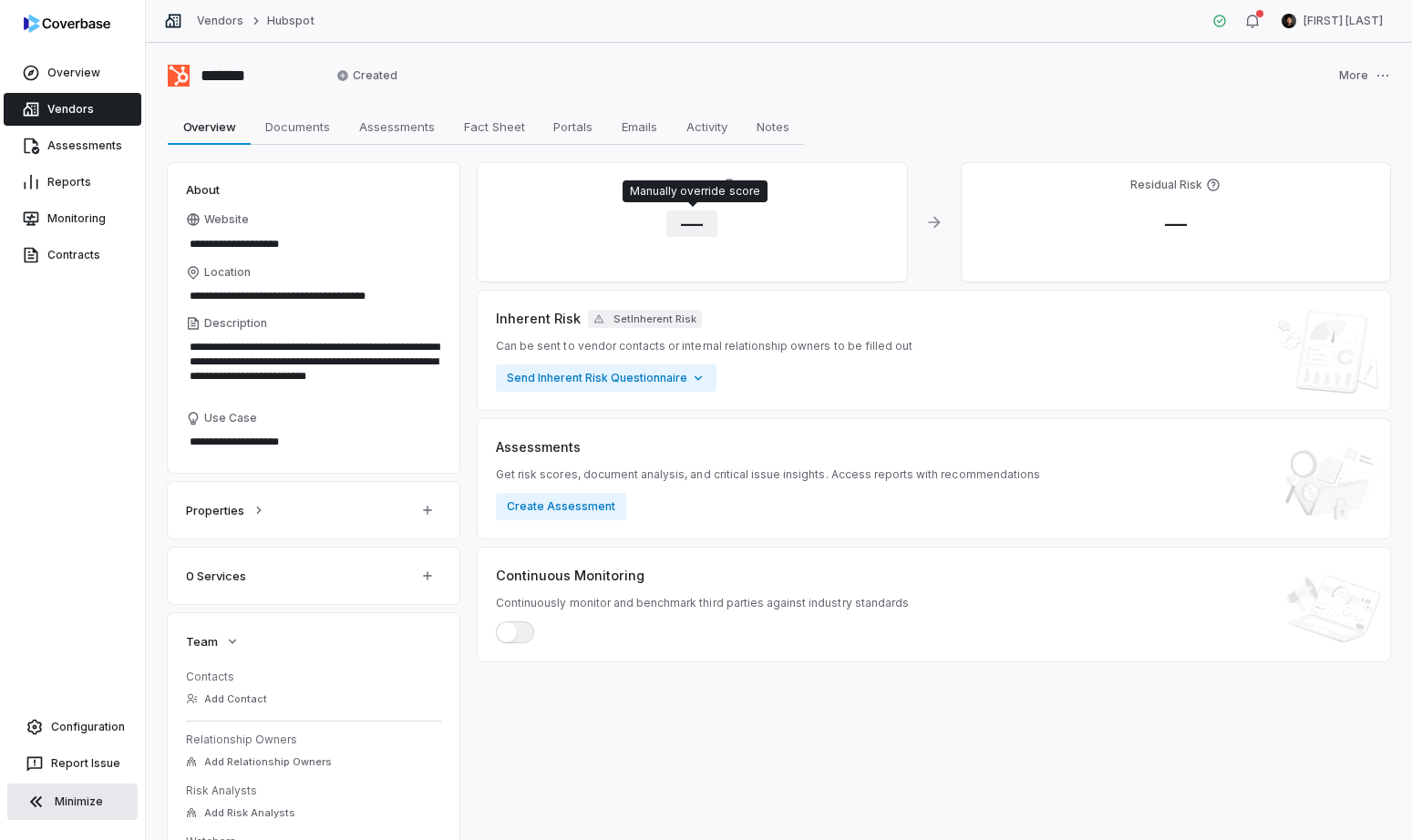 click on "—" at bounding box center [692, 223] 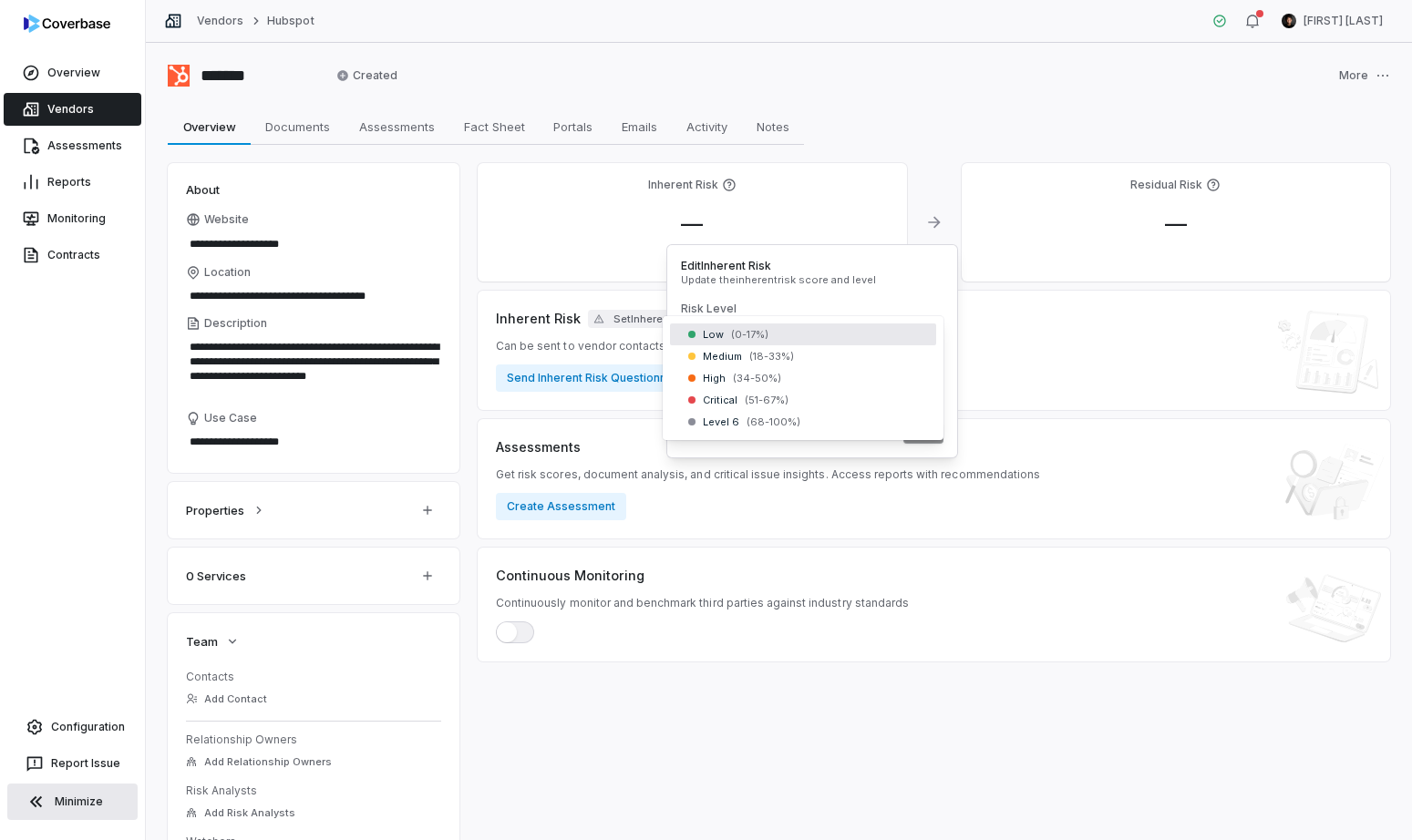 click on "**********" at bounding box center [706, 420] 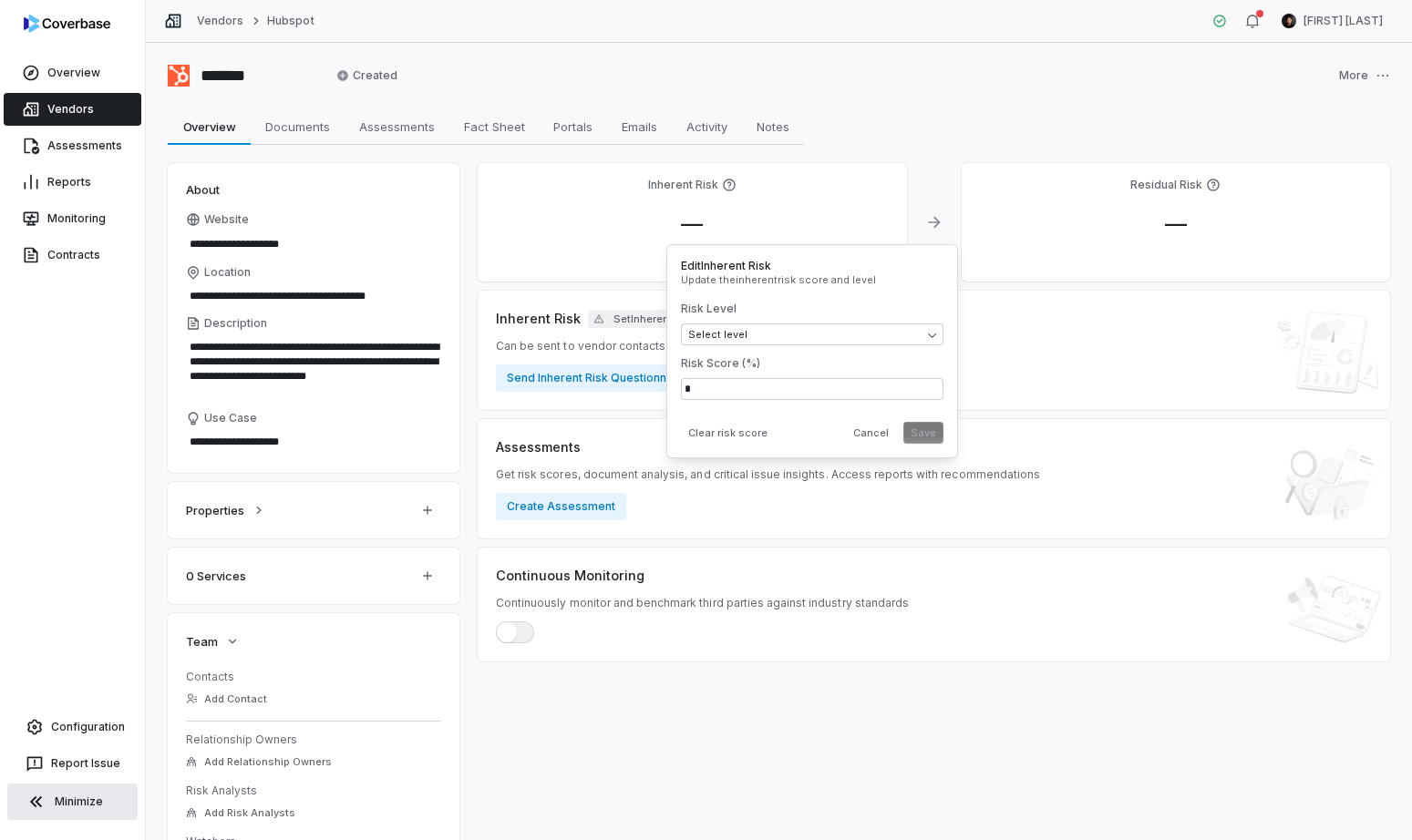 click on "**********" at bounding box center [706, 420] 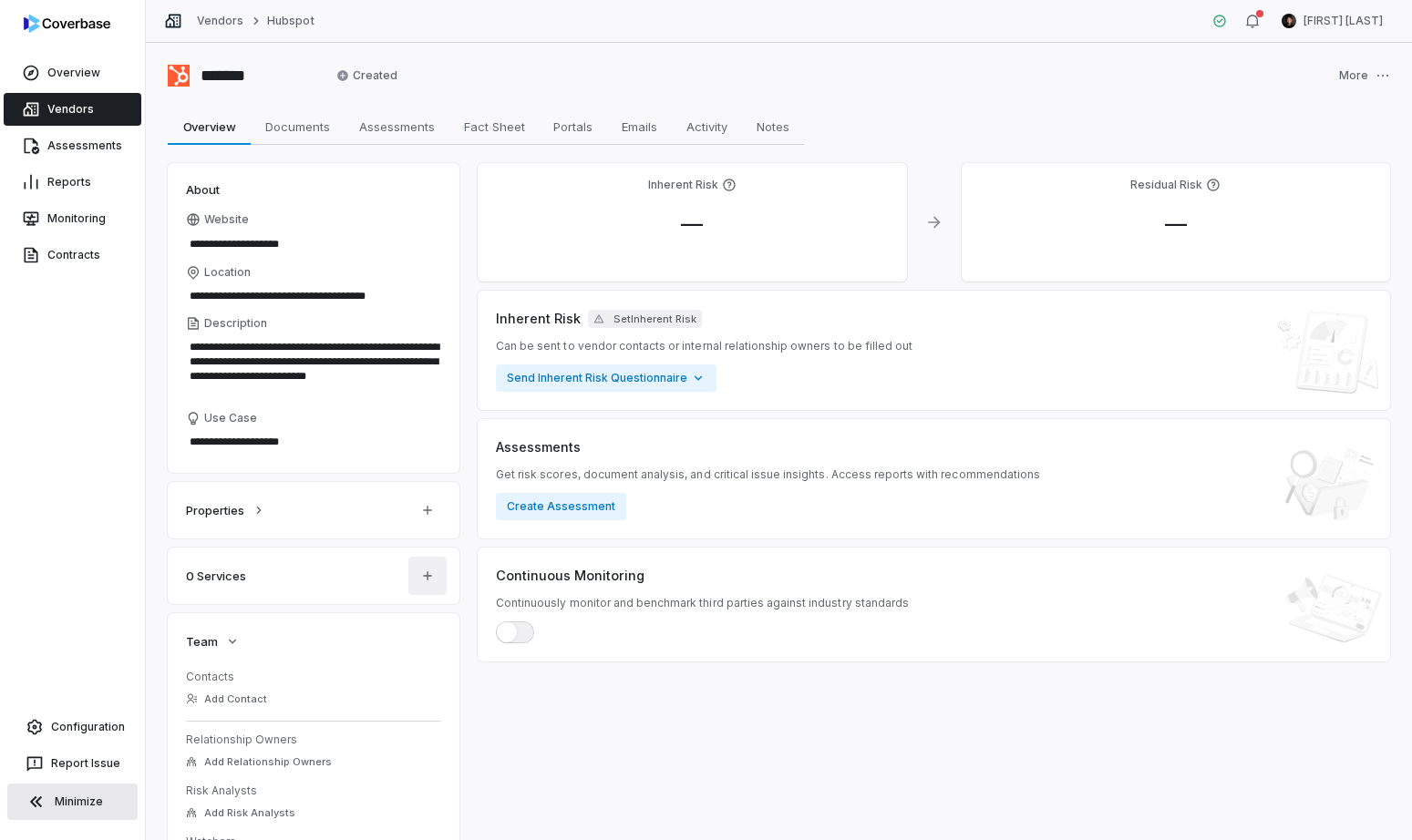 click 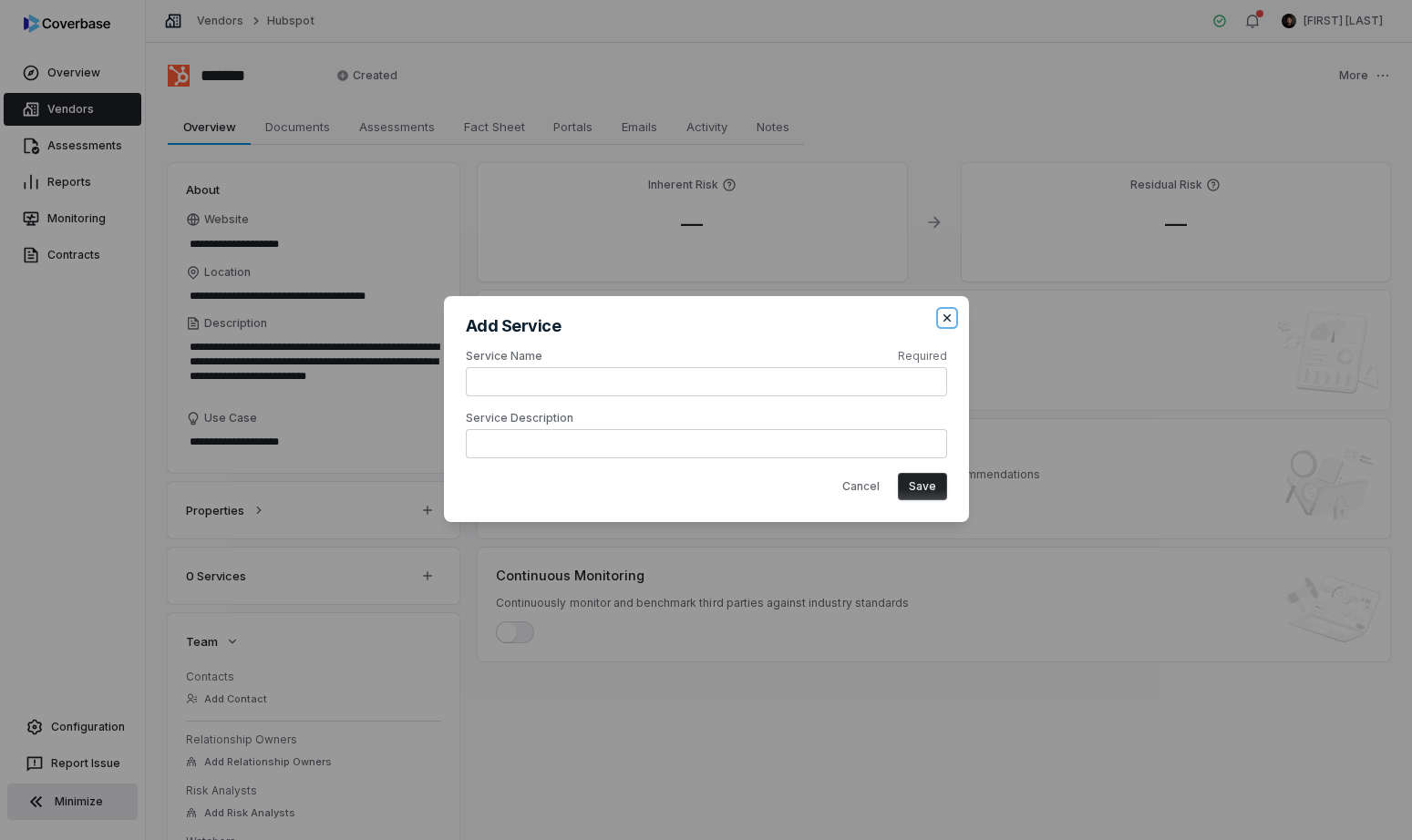 click 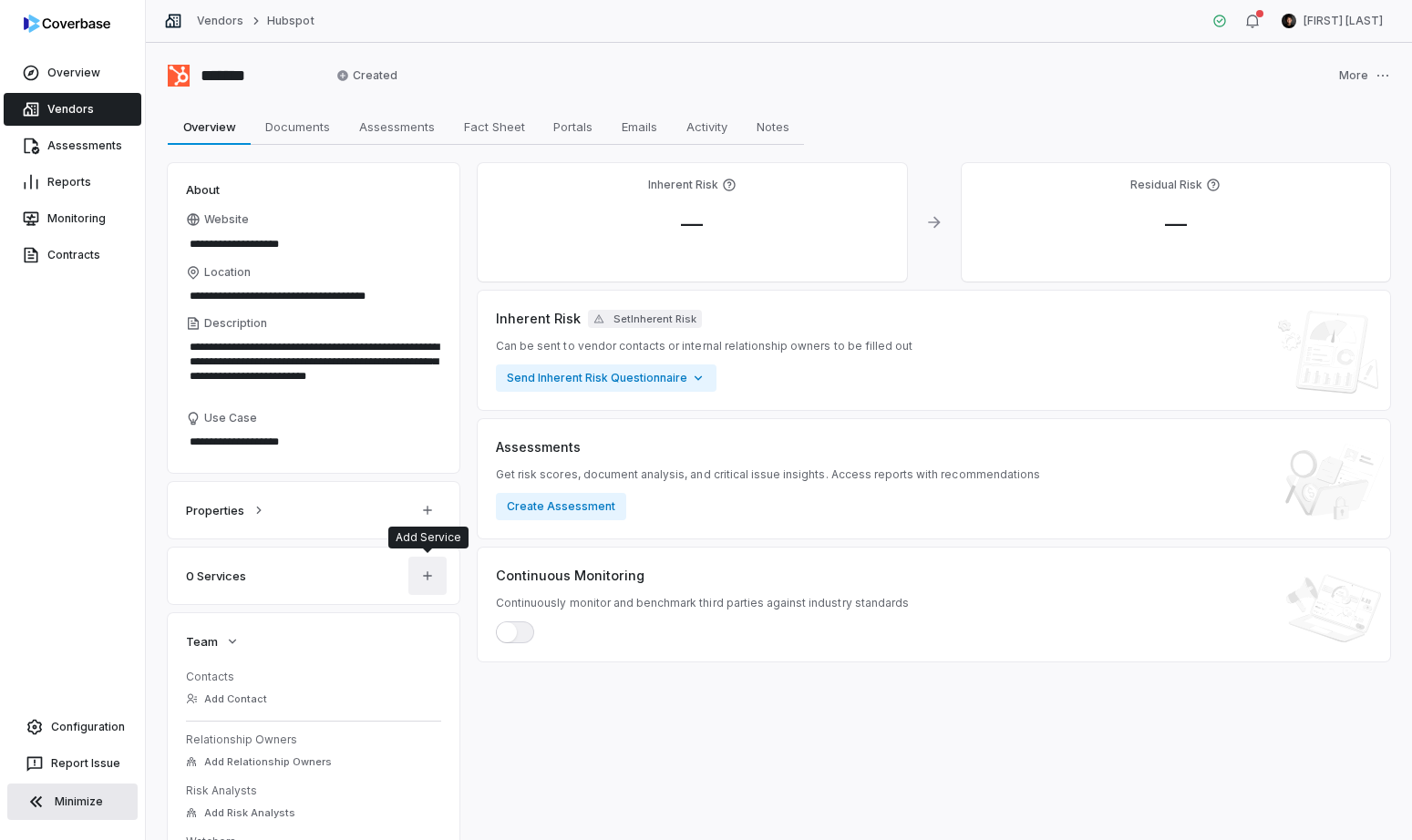 click 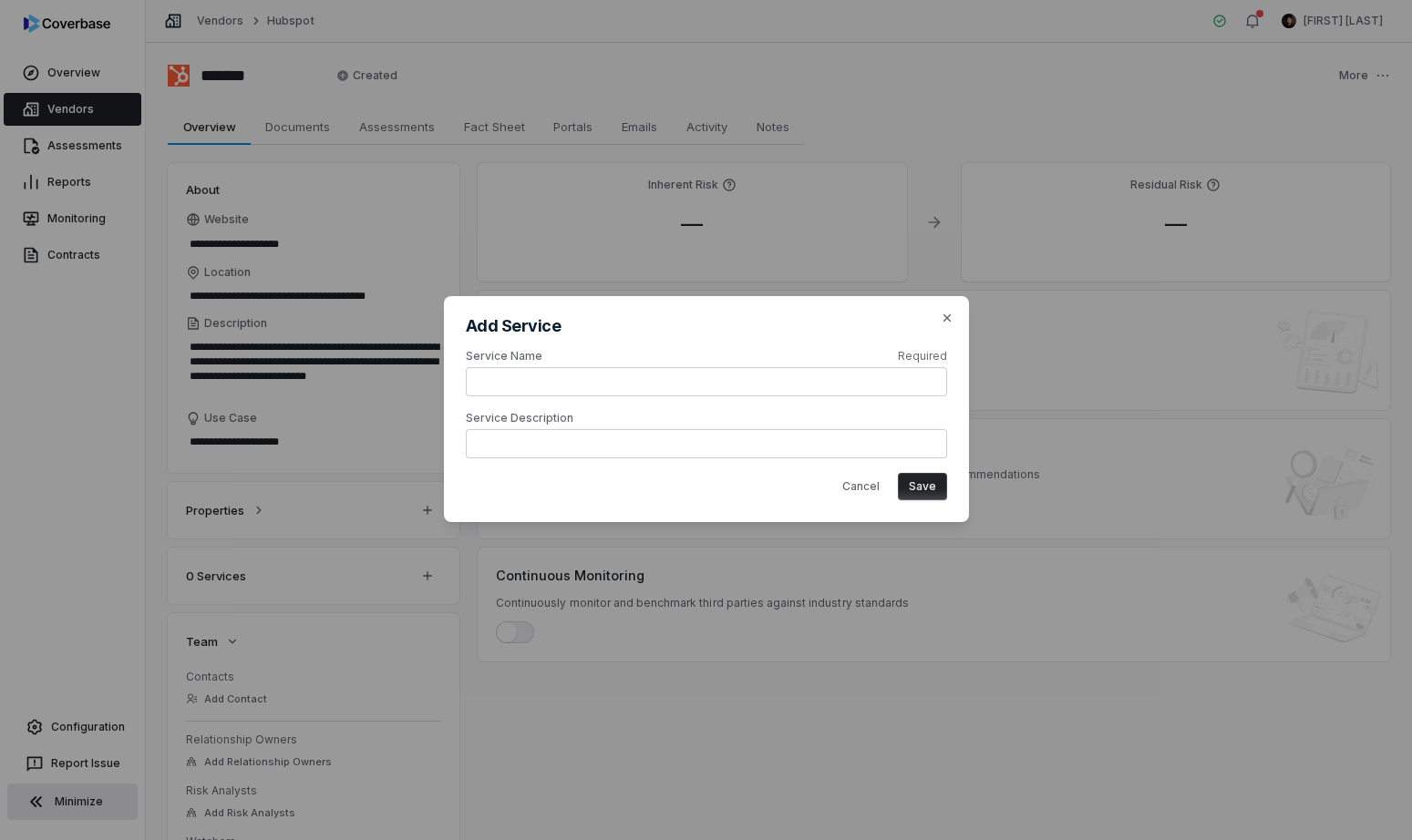 click at bounding box center [706, 382] 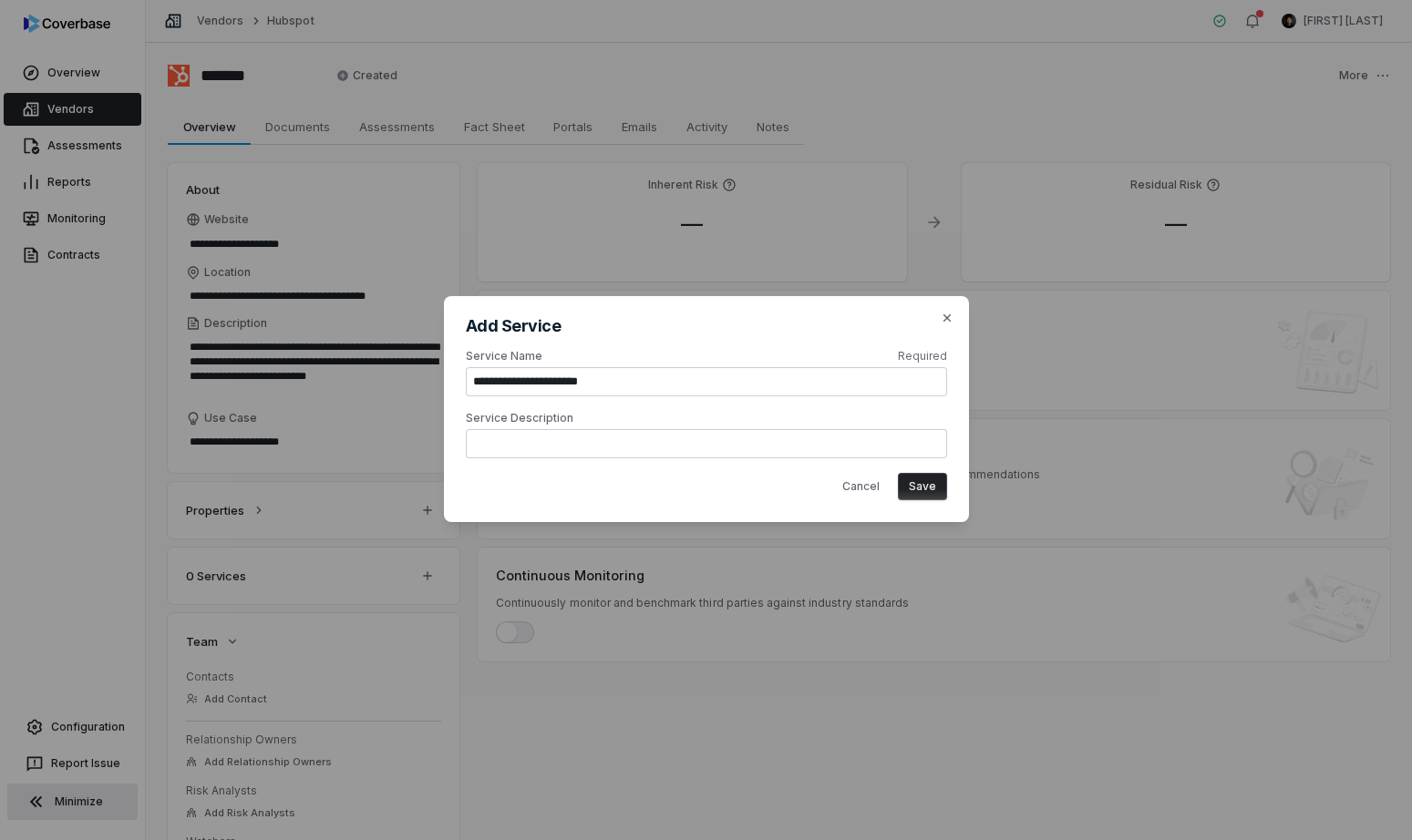 type on "**********" 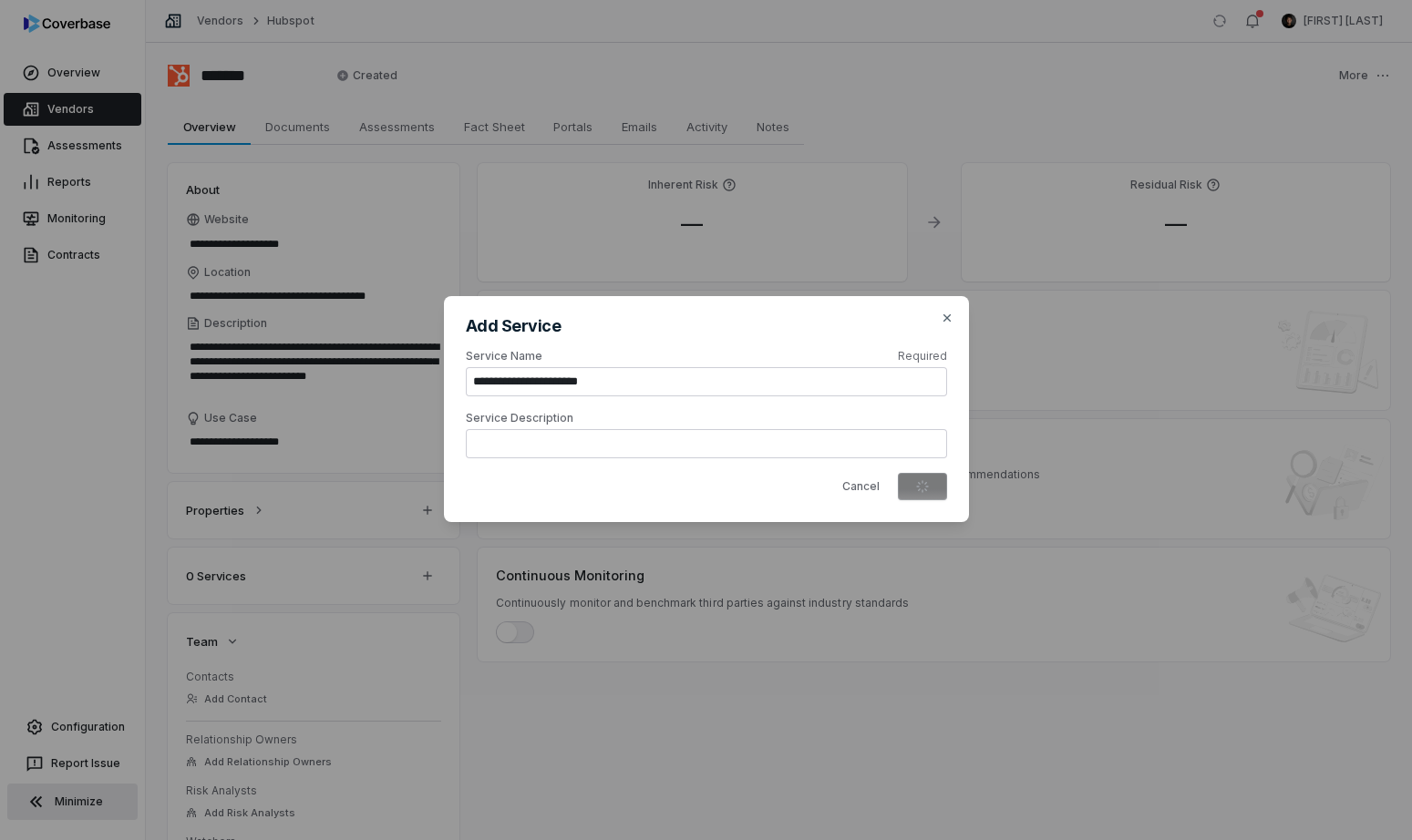 type 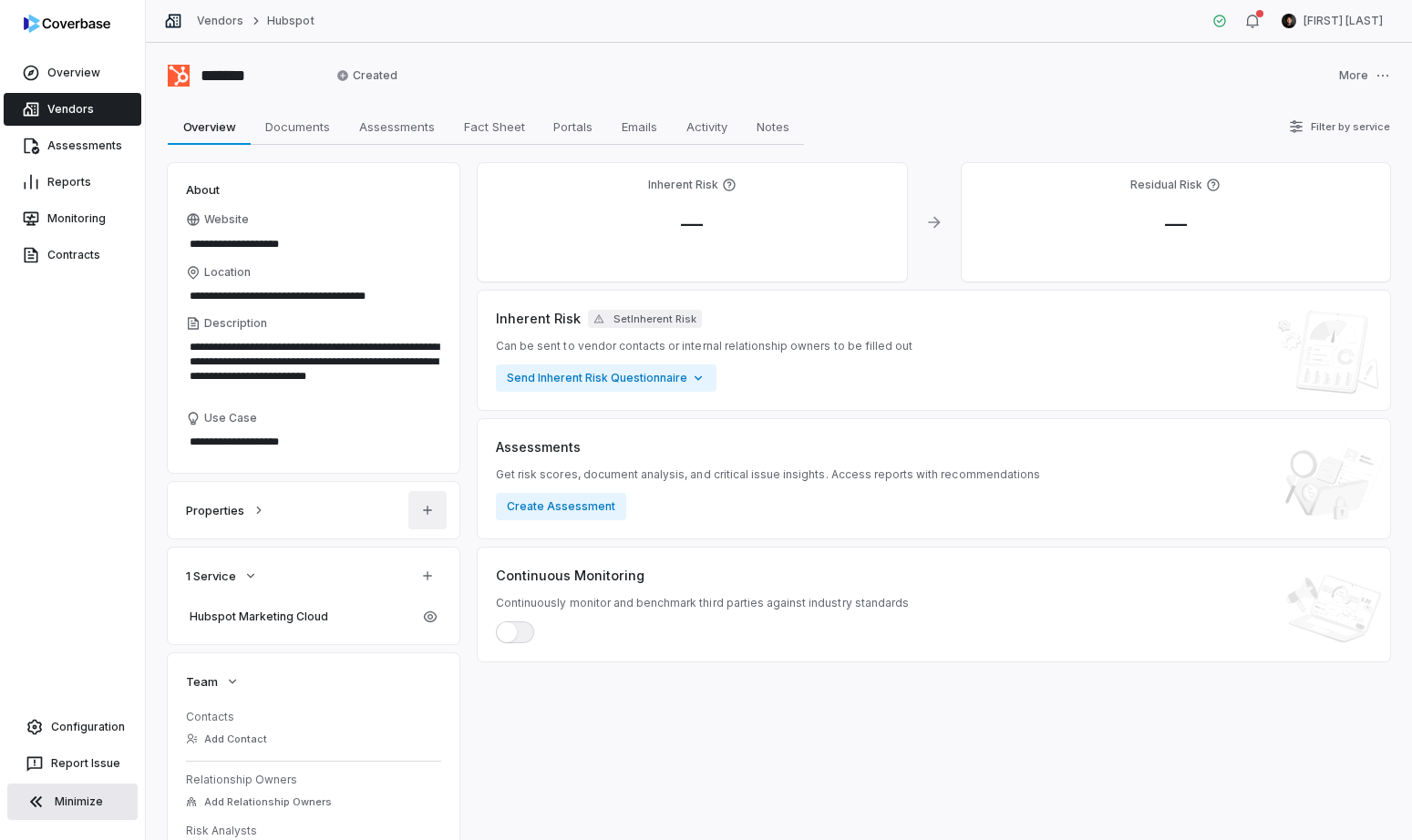 click on "**********" at bounding box center [706, 420] 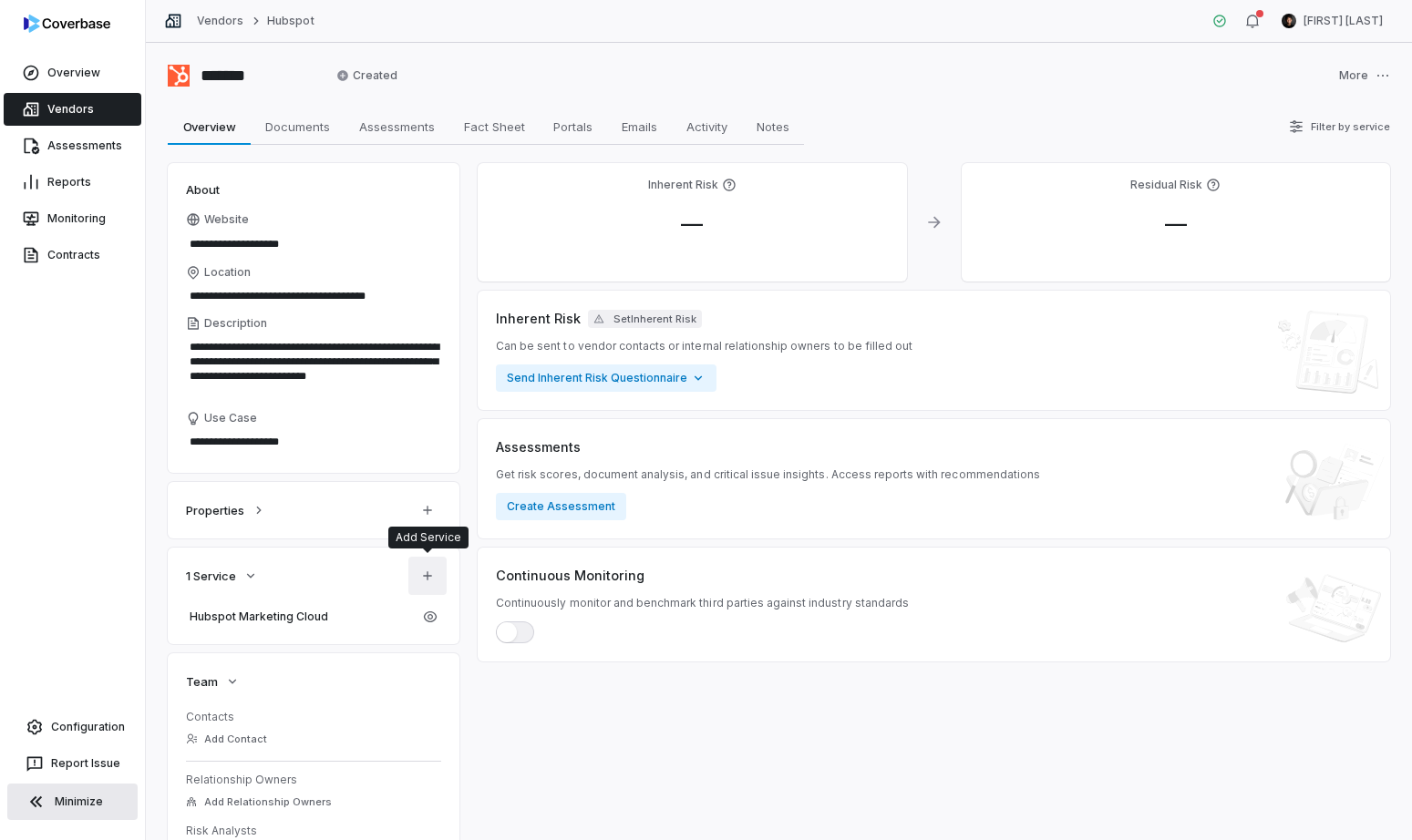 click 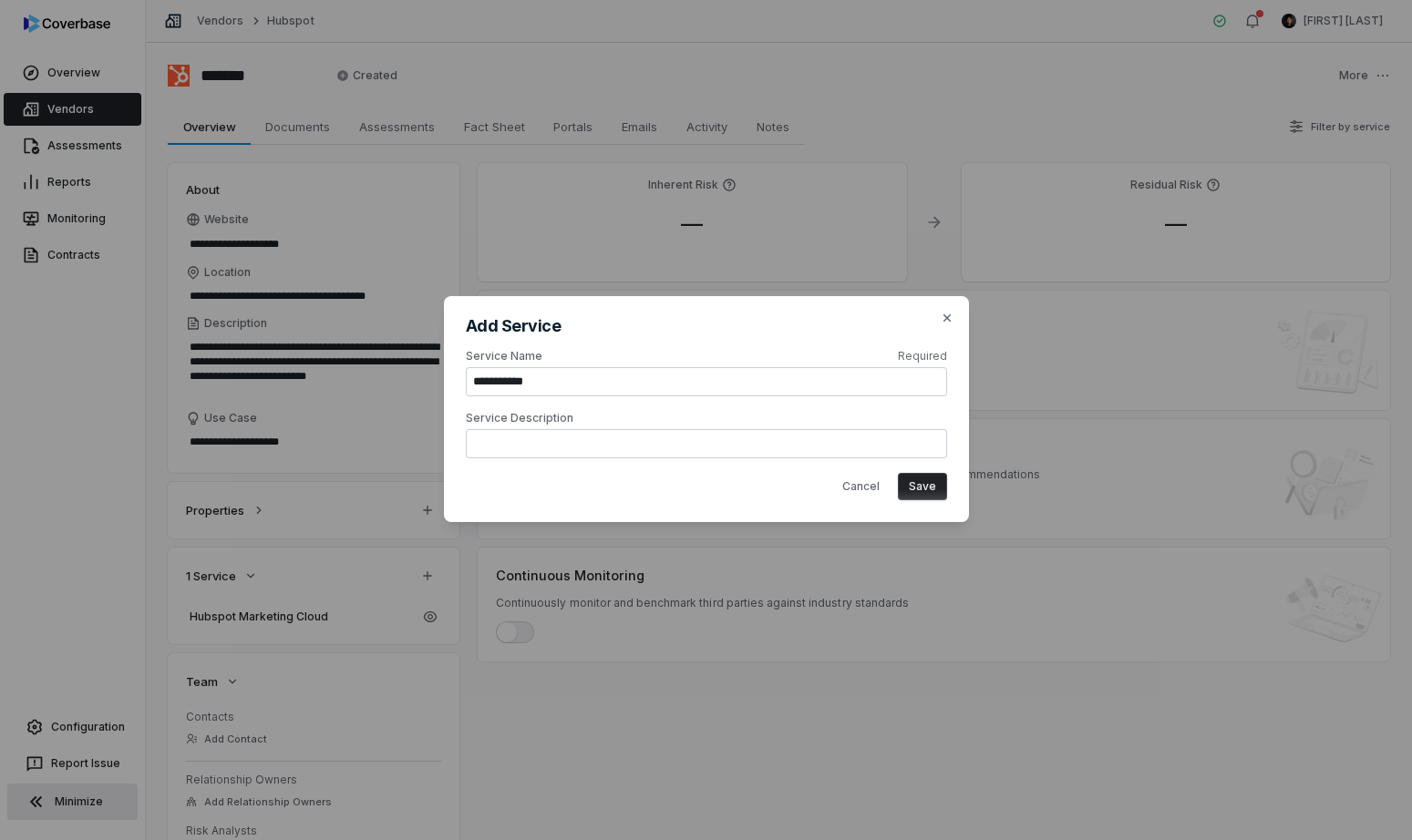 type on "**********" 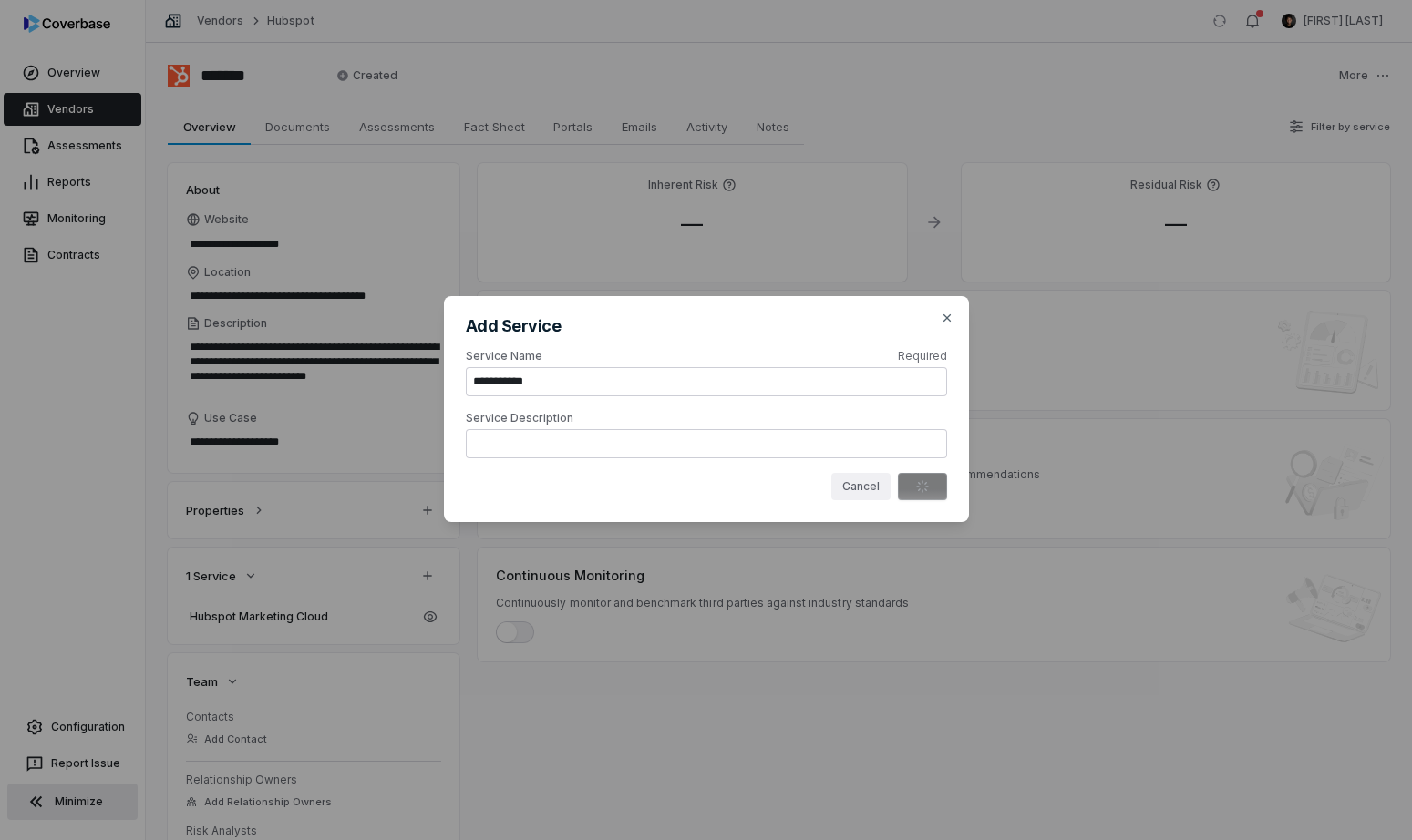 type 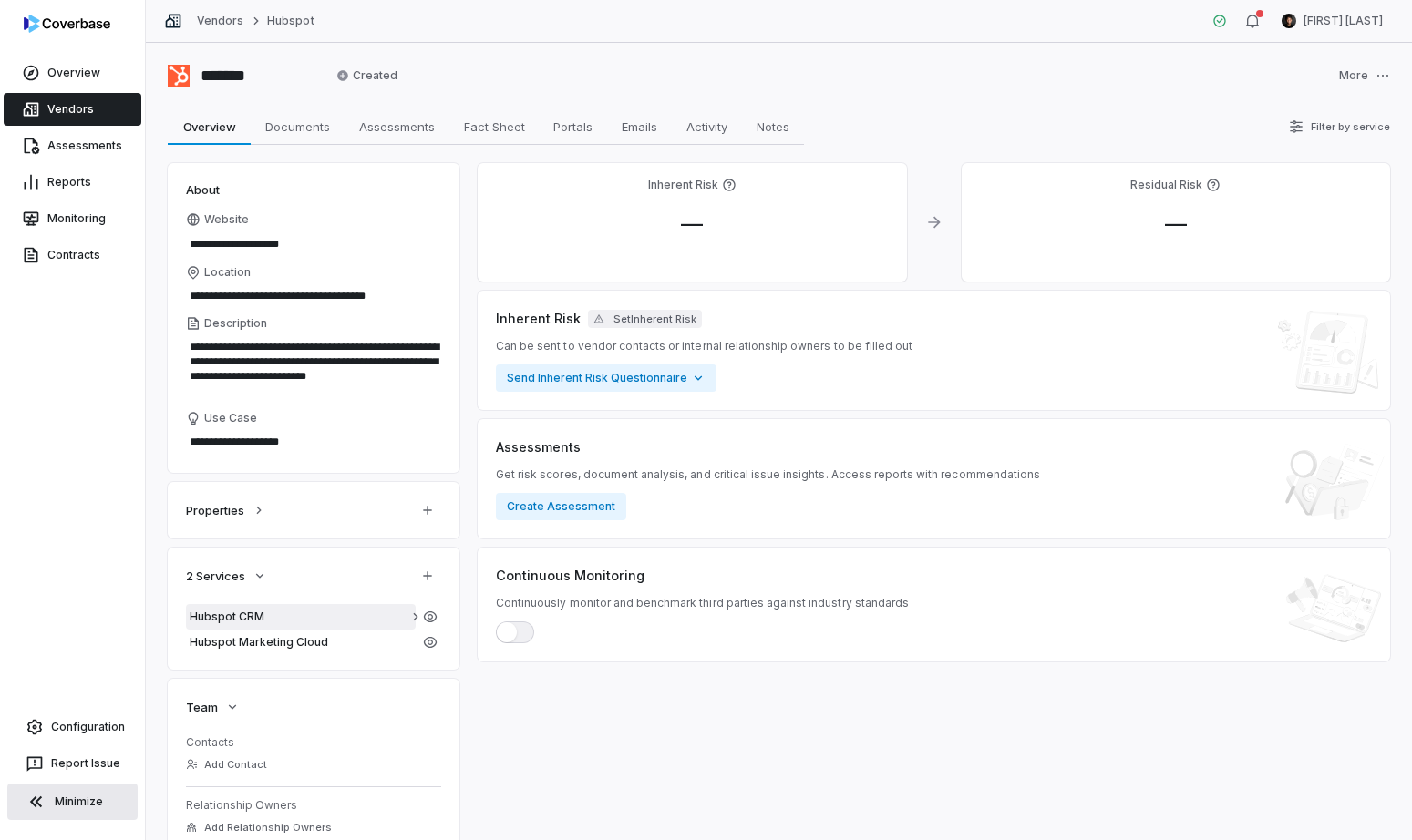 click on "Hubspot CRM" at bounding box center (301, 617) 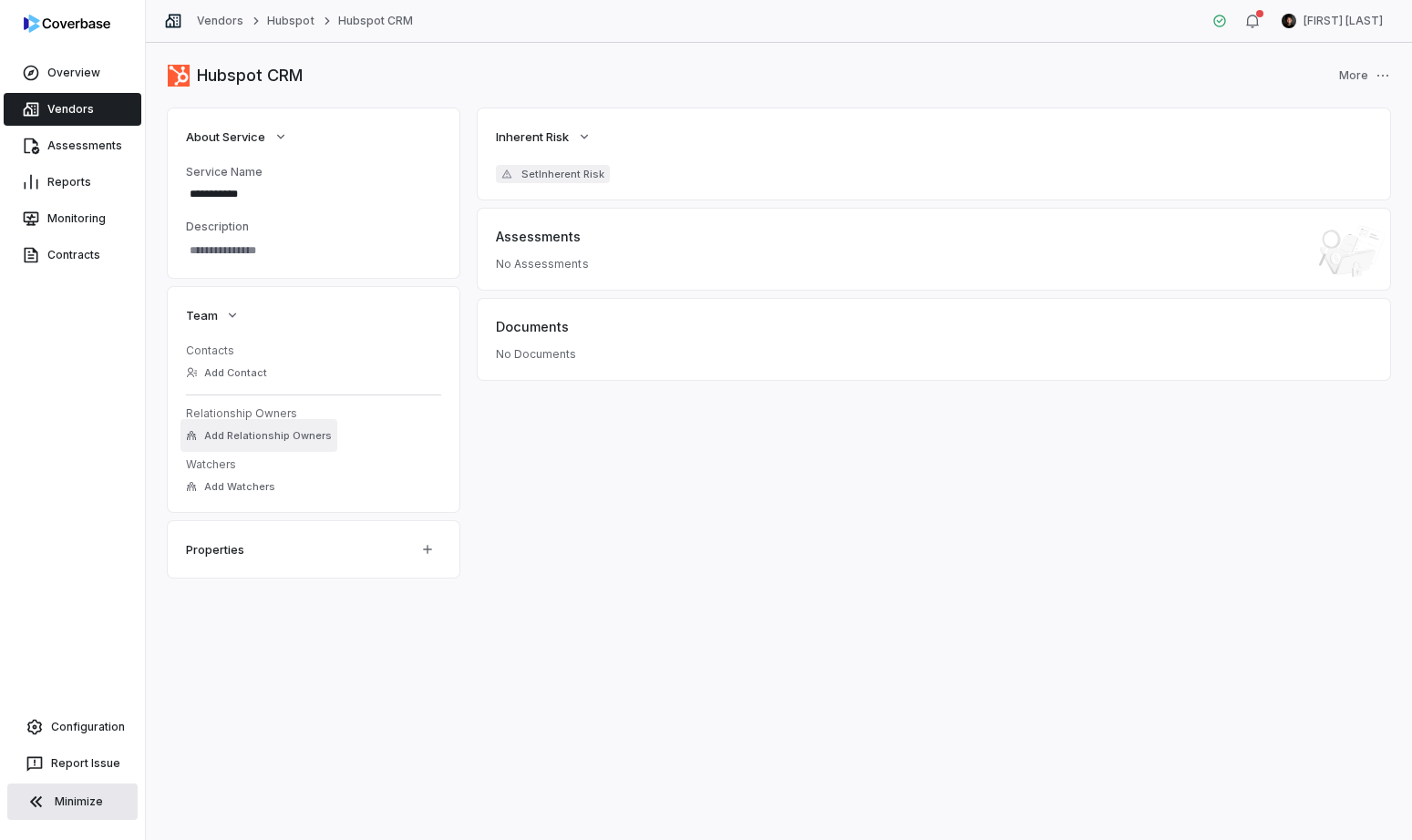 click on "Add Relationship Owners" at bounding box center [268, 435] 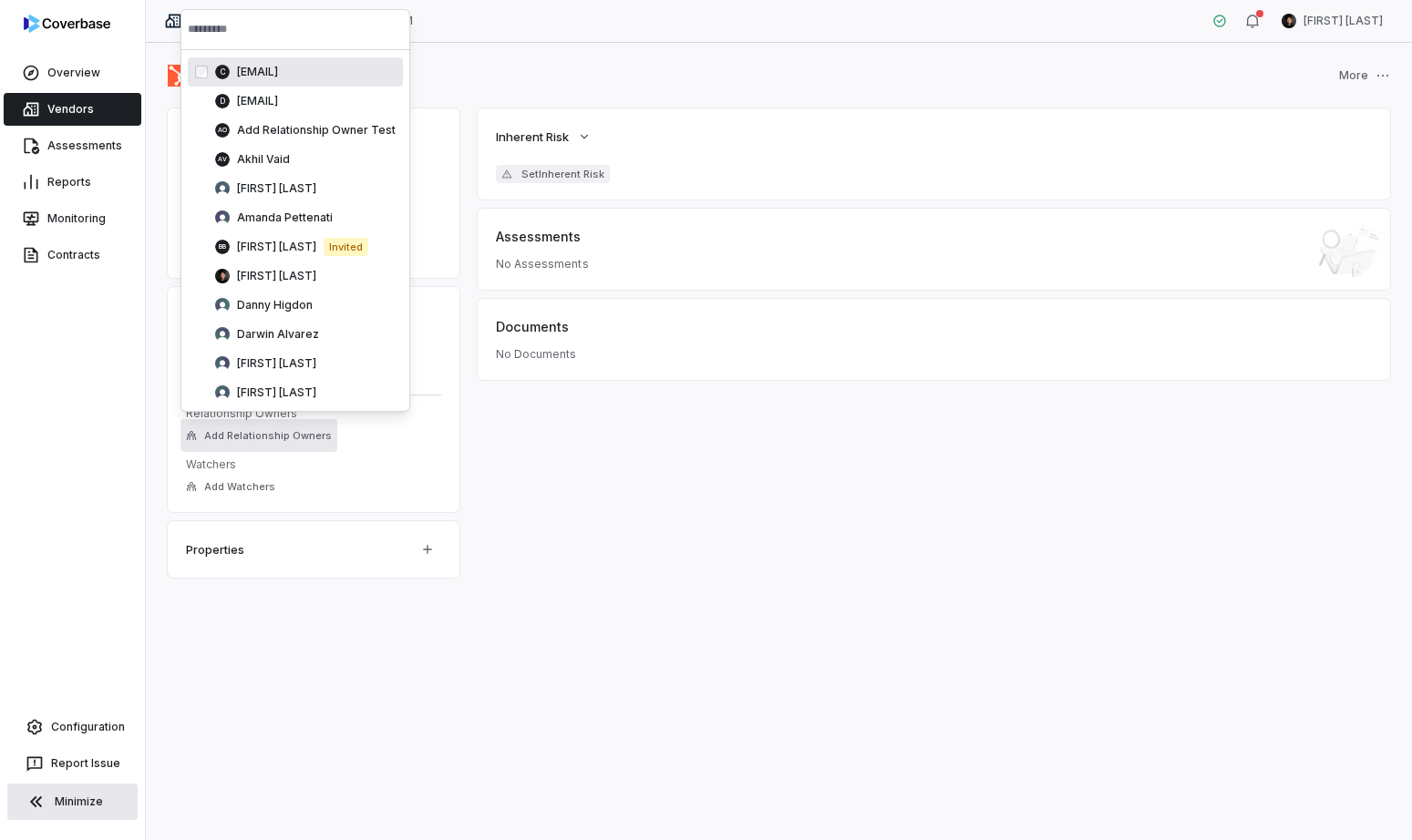 drag, startPoint x: 356, startPoint y: 451, endPoint x: 338, endPoint y: 460, distance: 20.12461 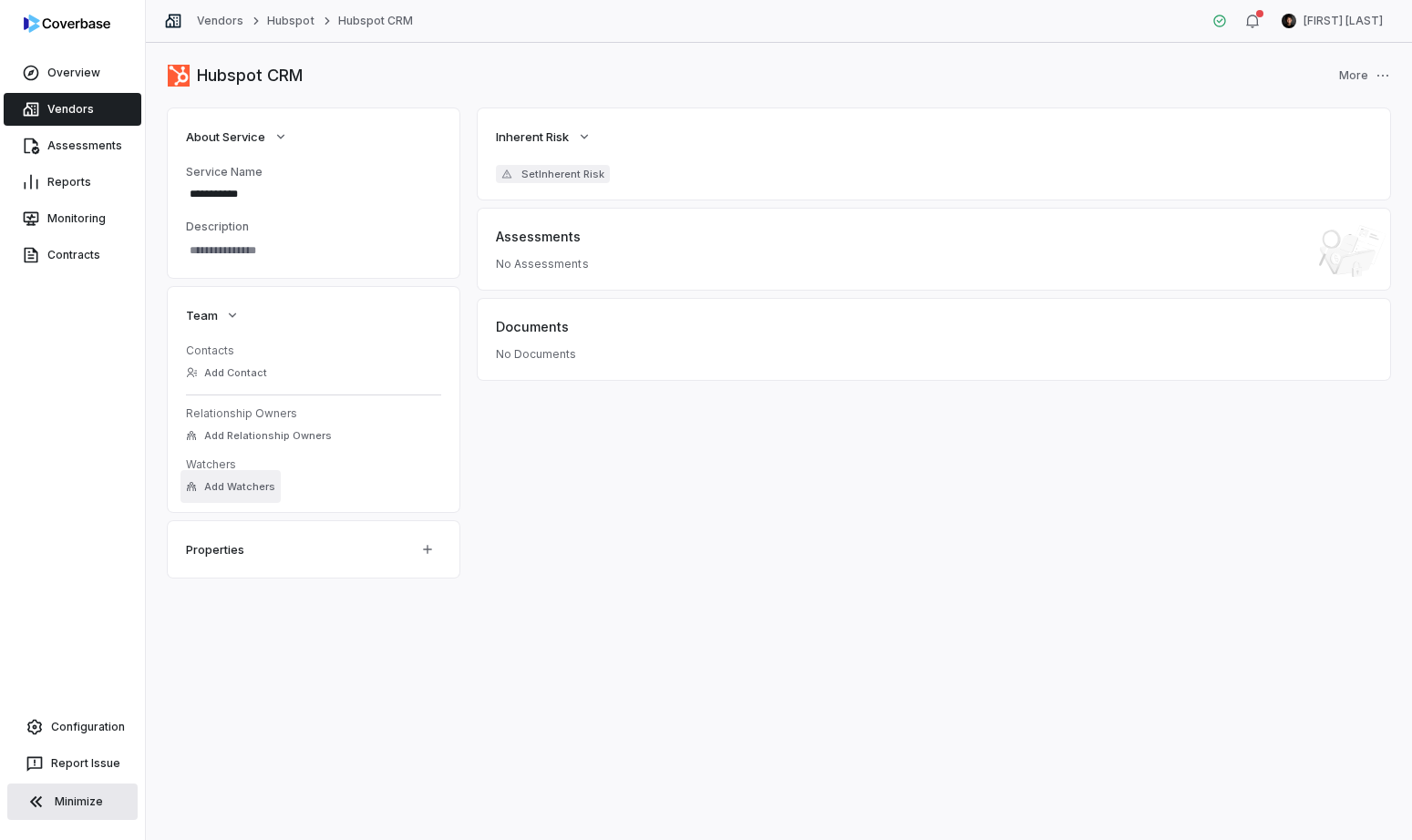 click on "Add Watchers" at bounding box center [231, 487] 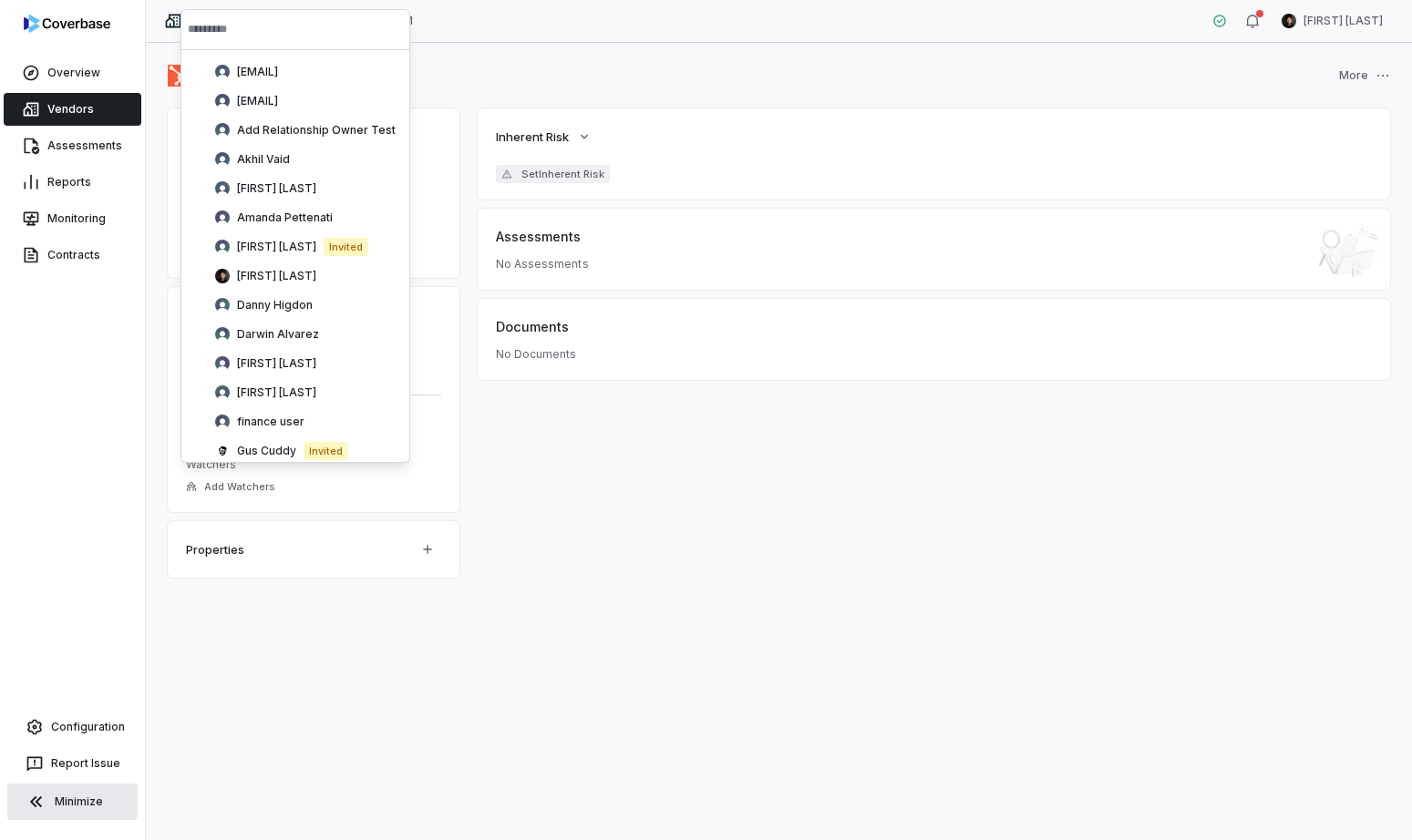 drag, startPoint x: 396, startPoint y: 491, endPoint x: 306, endPoint y: 418, distance: 115.88356 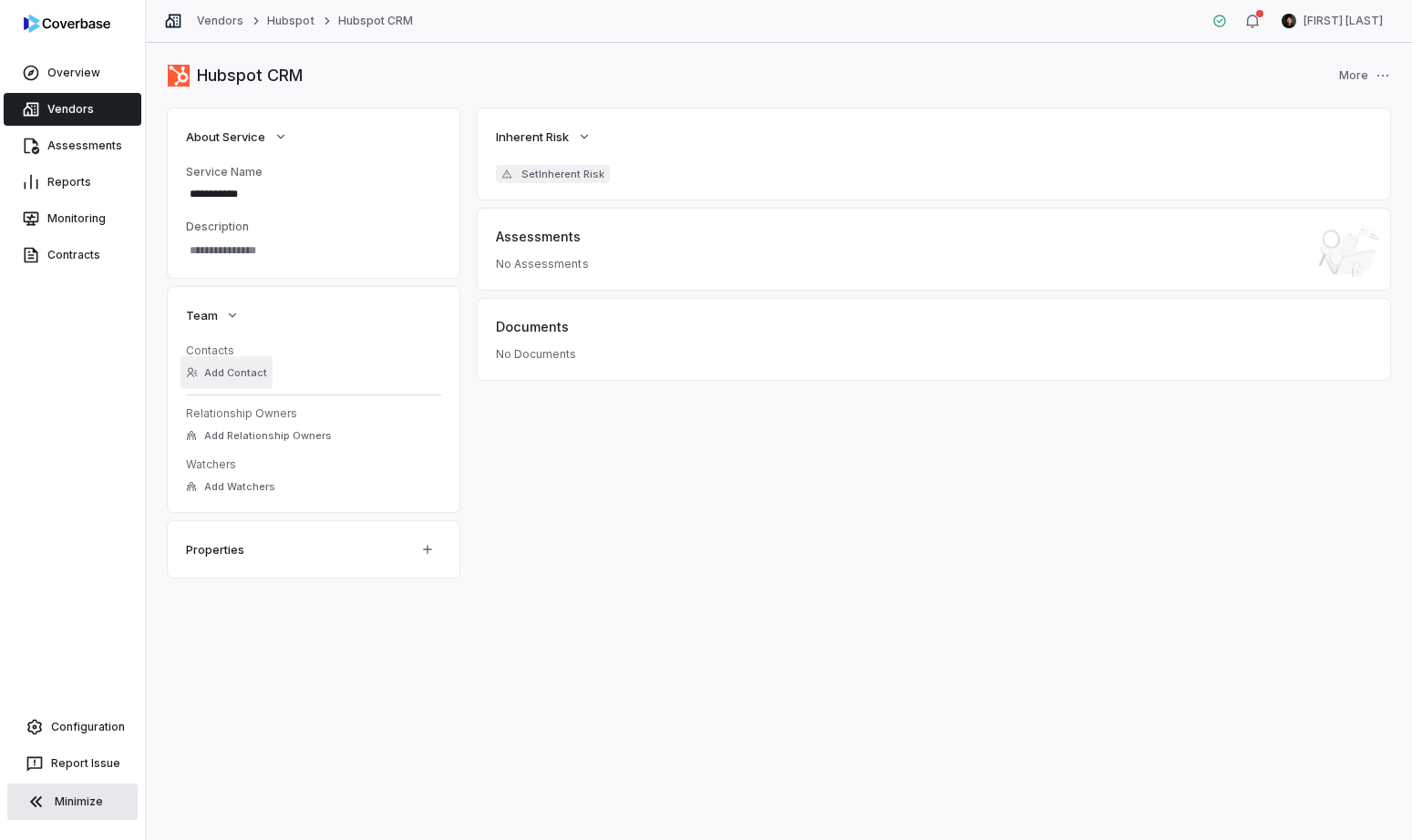 click on "Add Contact" at bounding box center (226, 373) 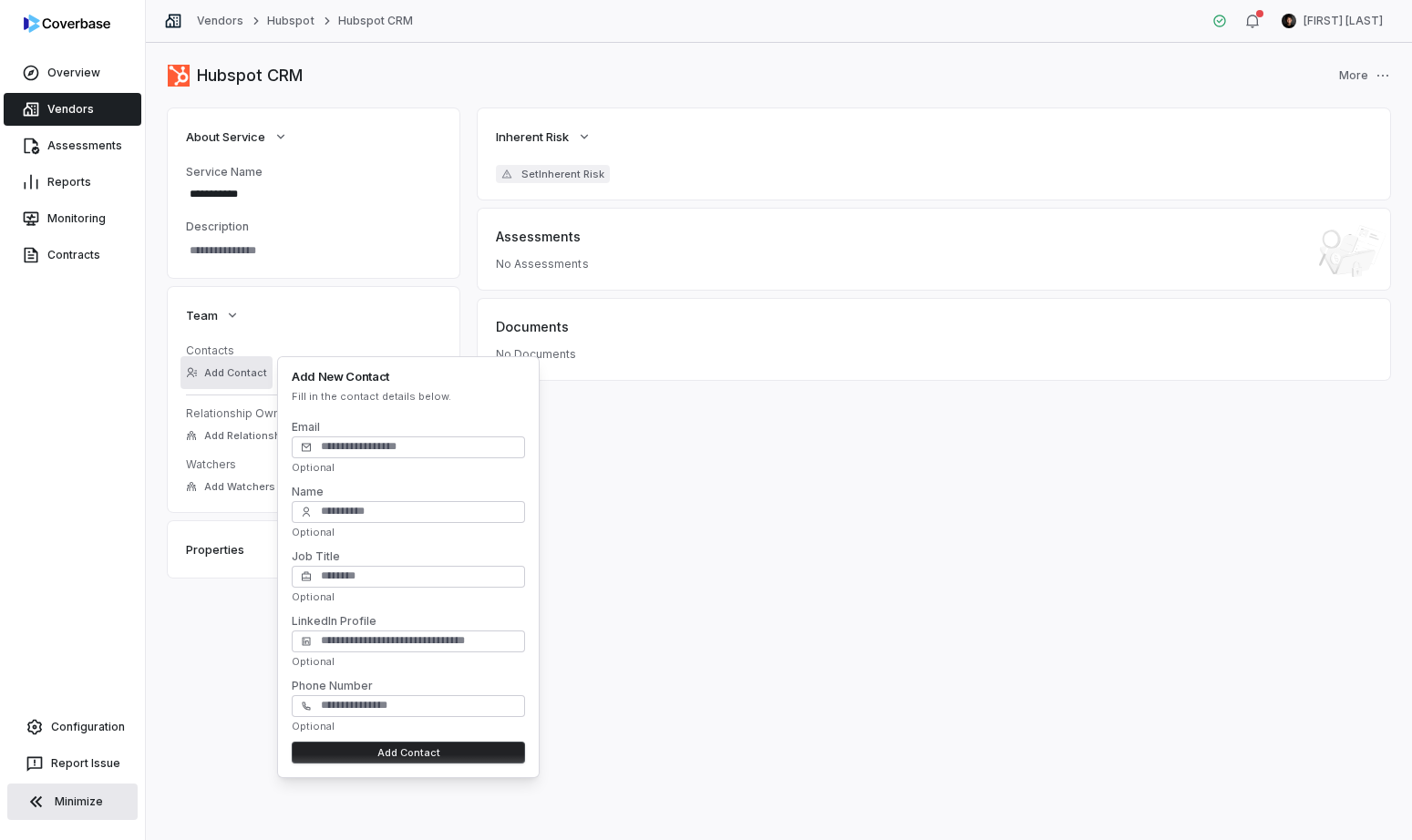 click on "Inherent Risk Set  Inherent Risk Assessments No Assessments Assessments Documents No Documents" at bounding box center (933, 343) 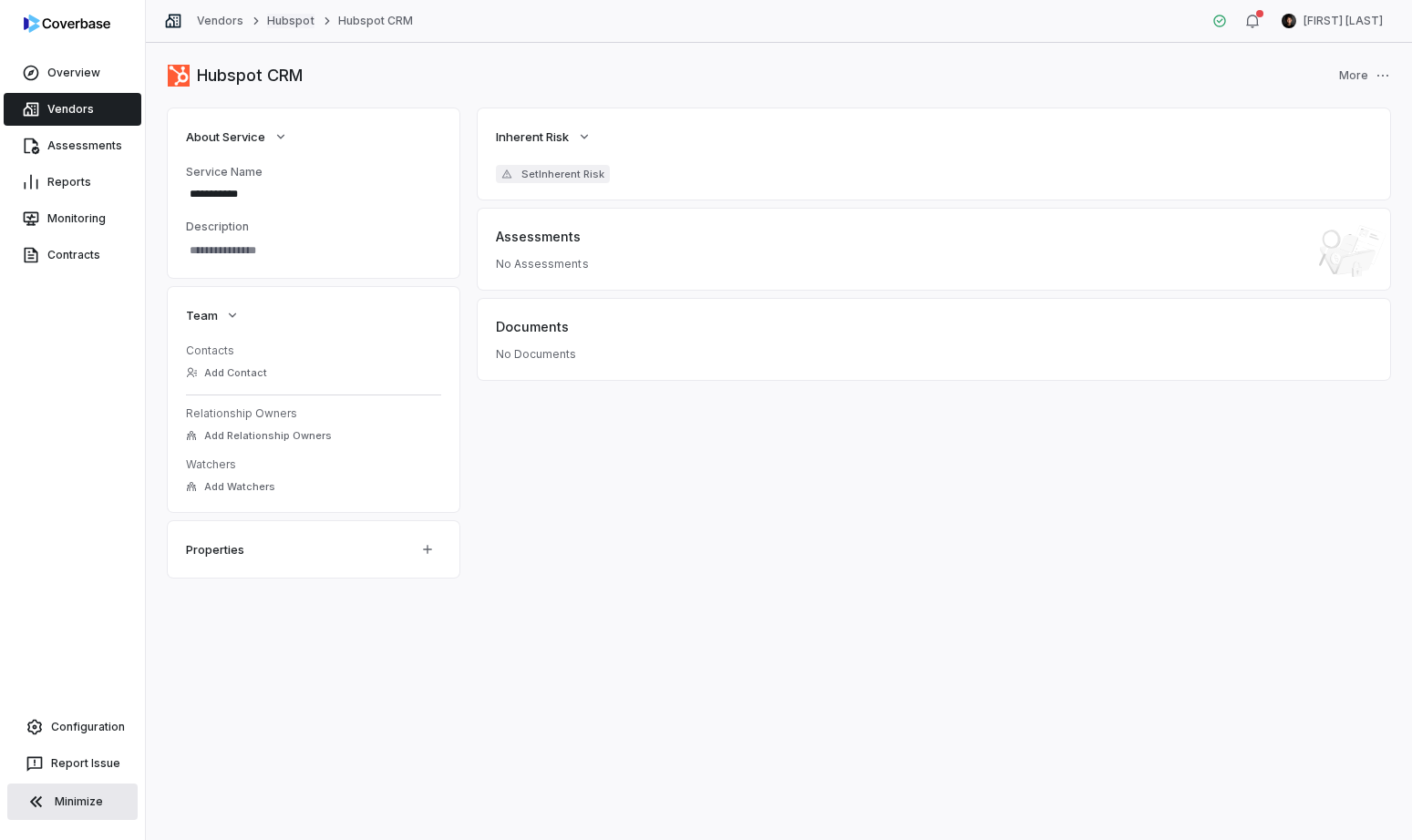 click on "Hubspot" at bounding box center (290, 21) 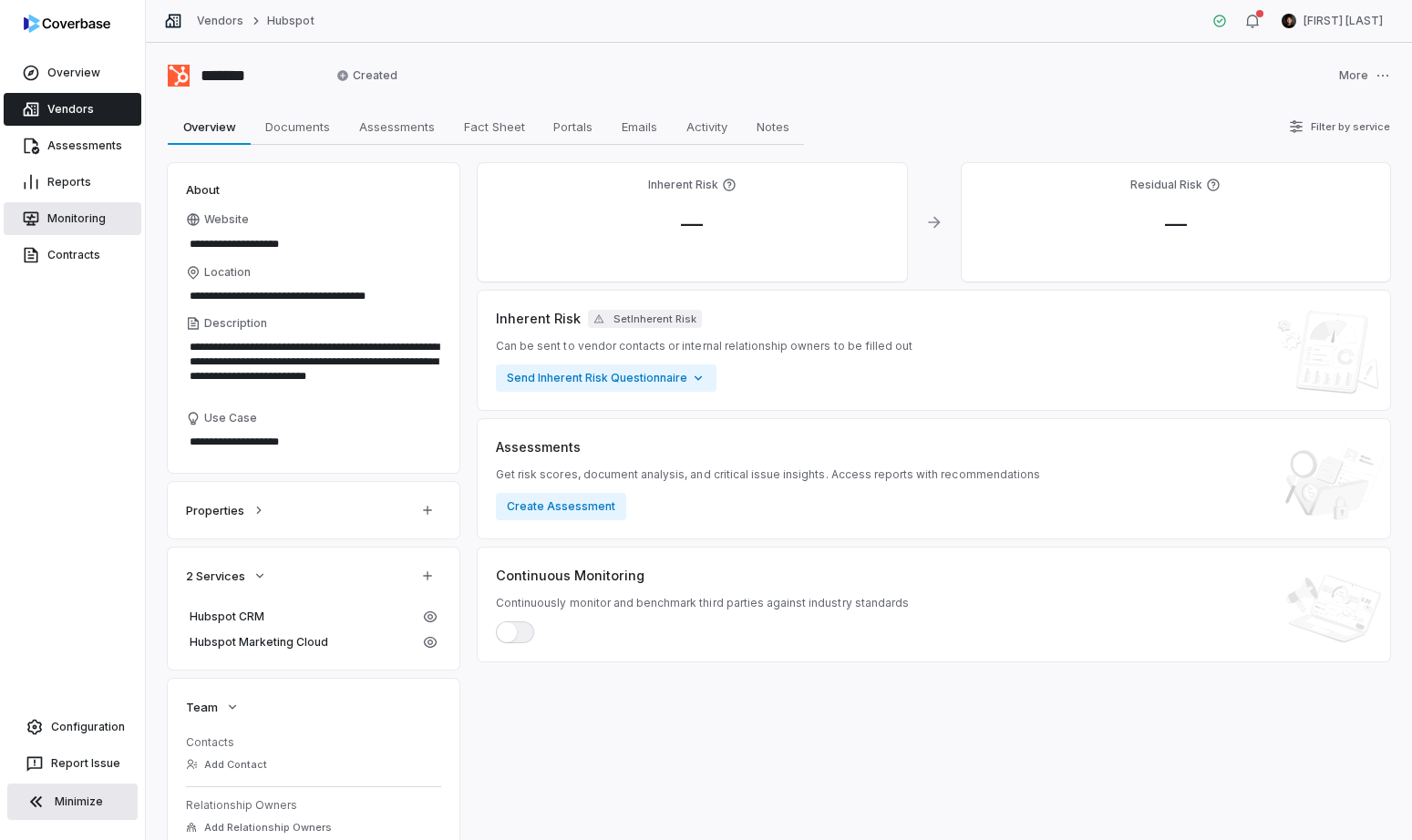 click on "Monitoring" at bounding box center (72, 219) 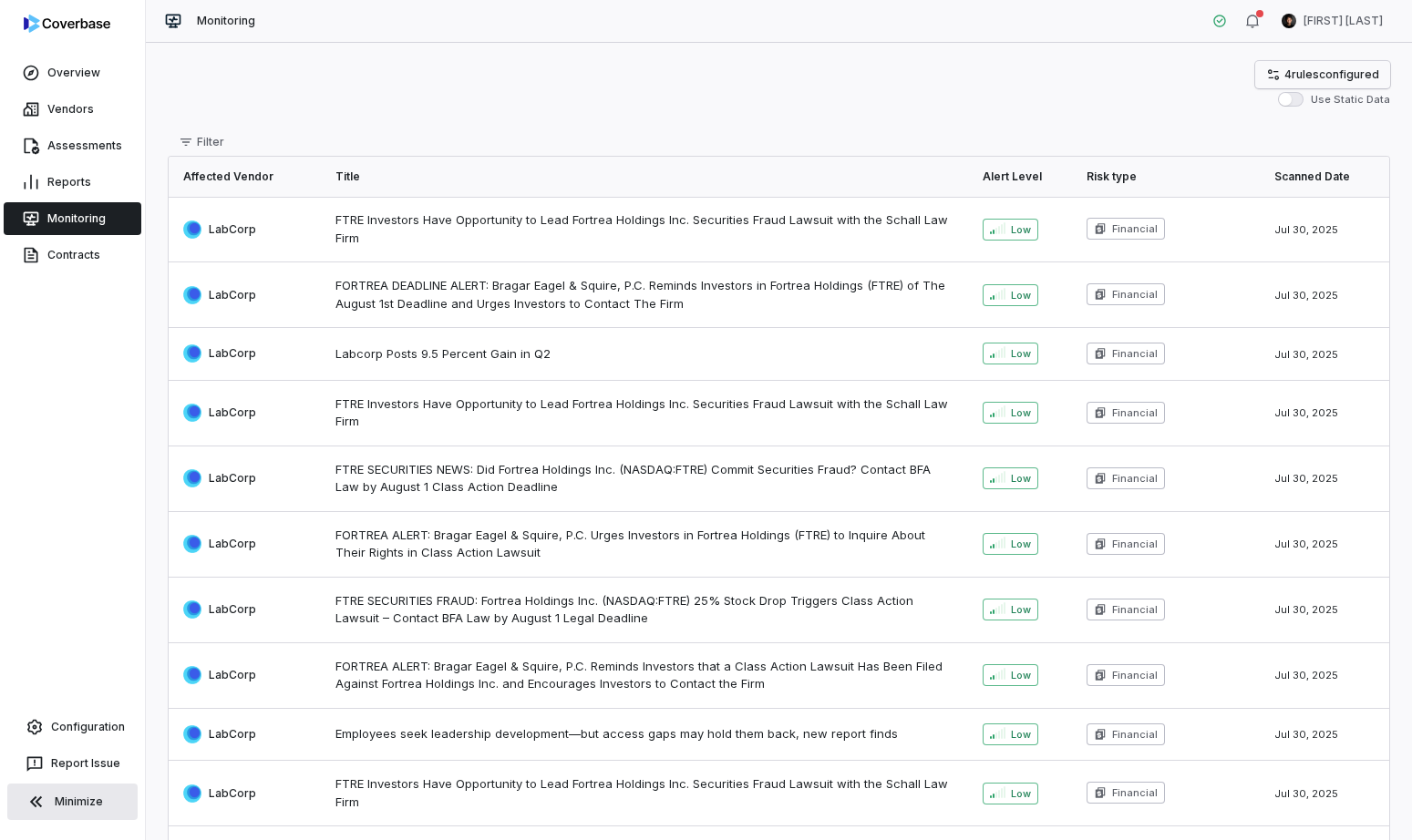 click on "4  rule s  configured" at bounding box center (1323, 75) 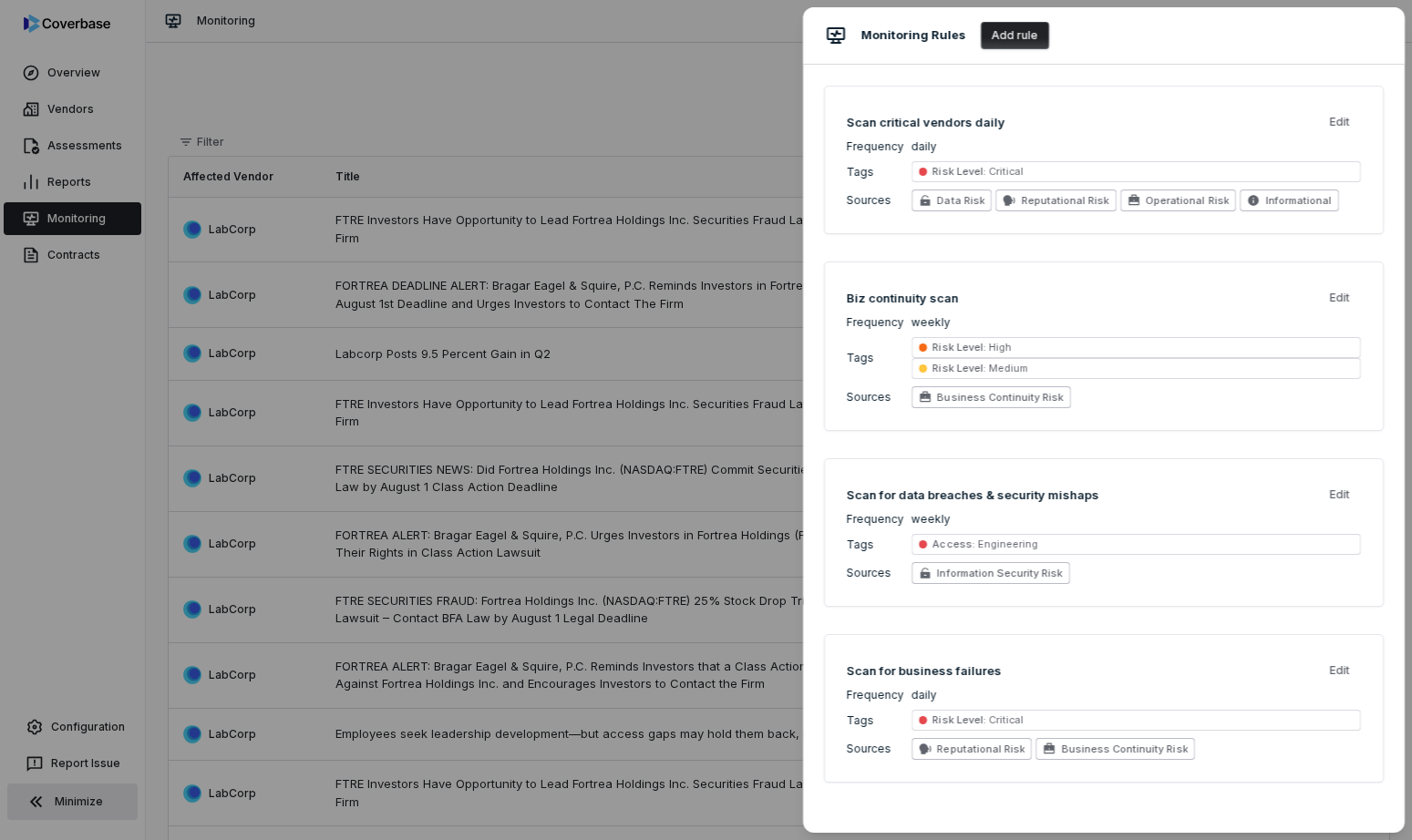 click on "Monitoring Rules  Add rule Scan critical vendors daily Edit Frequency daily Tags Risk Level :   Critical Sources Data Risk Reputational Risk Operational Risk Informational Biz continuity scan Edit Frequency weekly Tags Risk Level :   High Risk Level :   Medium Sources Business Continuity Risk Scan for data breaches & security mishaps Edit Frequency weekly Tags Access :   Engineering Sources Information Security Risk Scan for business failures Edit Frequency daily Tags Risk Level :   Critical Sources Reputational Risk Business Continuity Risk" at bounding box center (706, 420) 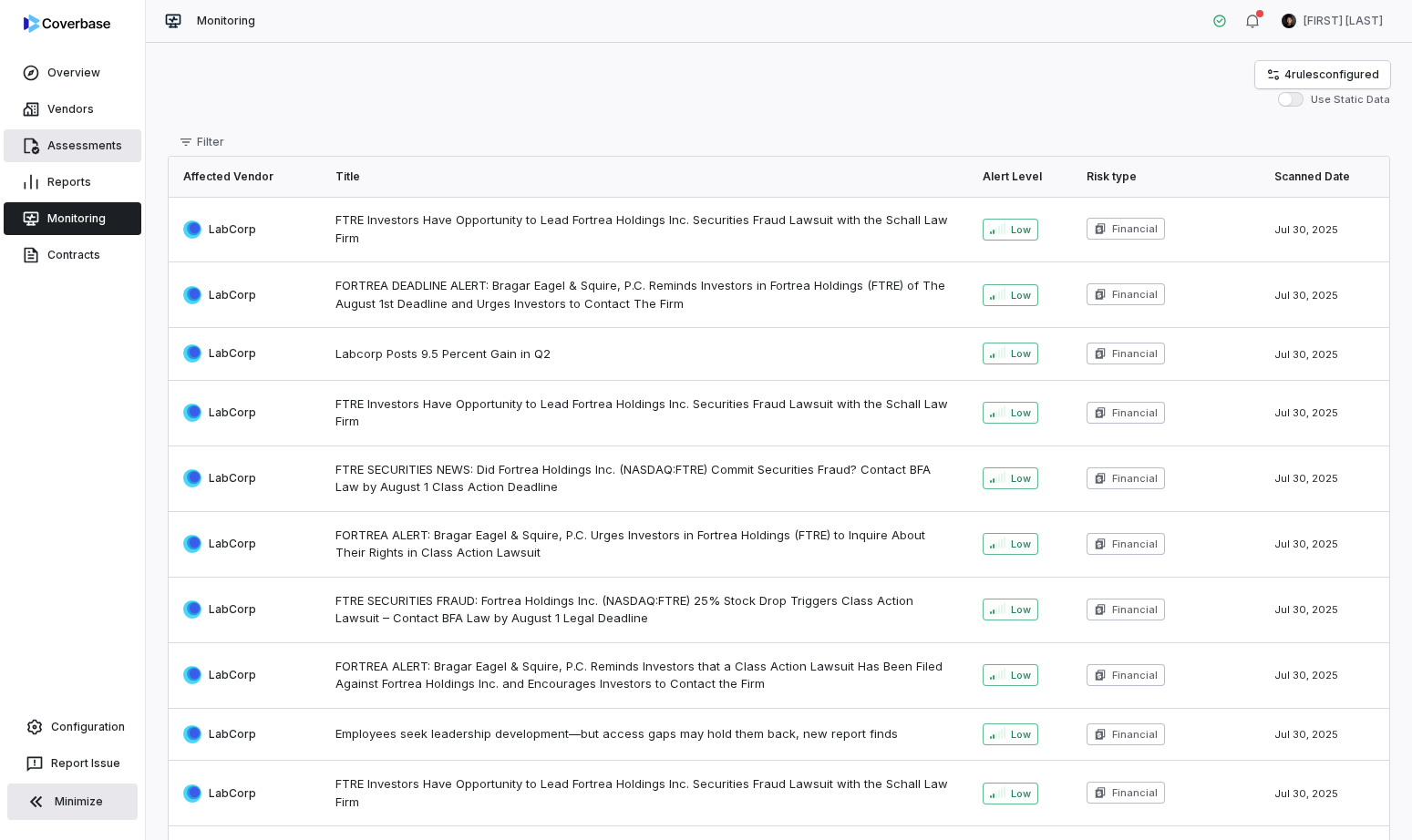 click on "Assessments" at bounding box center (72, 146) 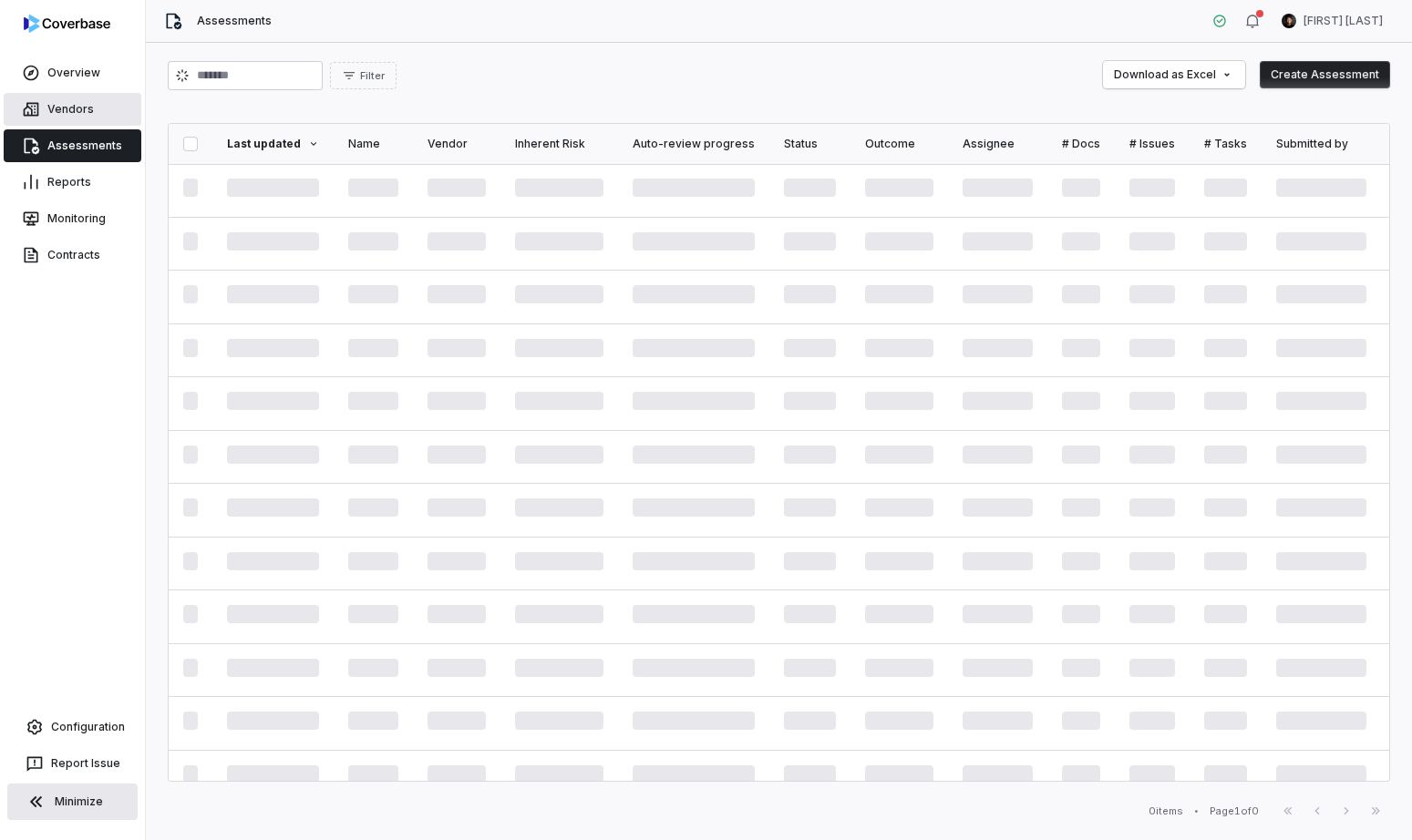 click on "Vendors" at bounding box center [72, 109] 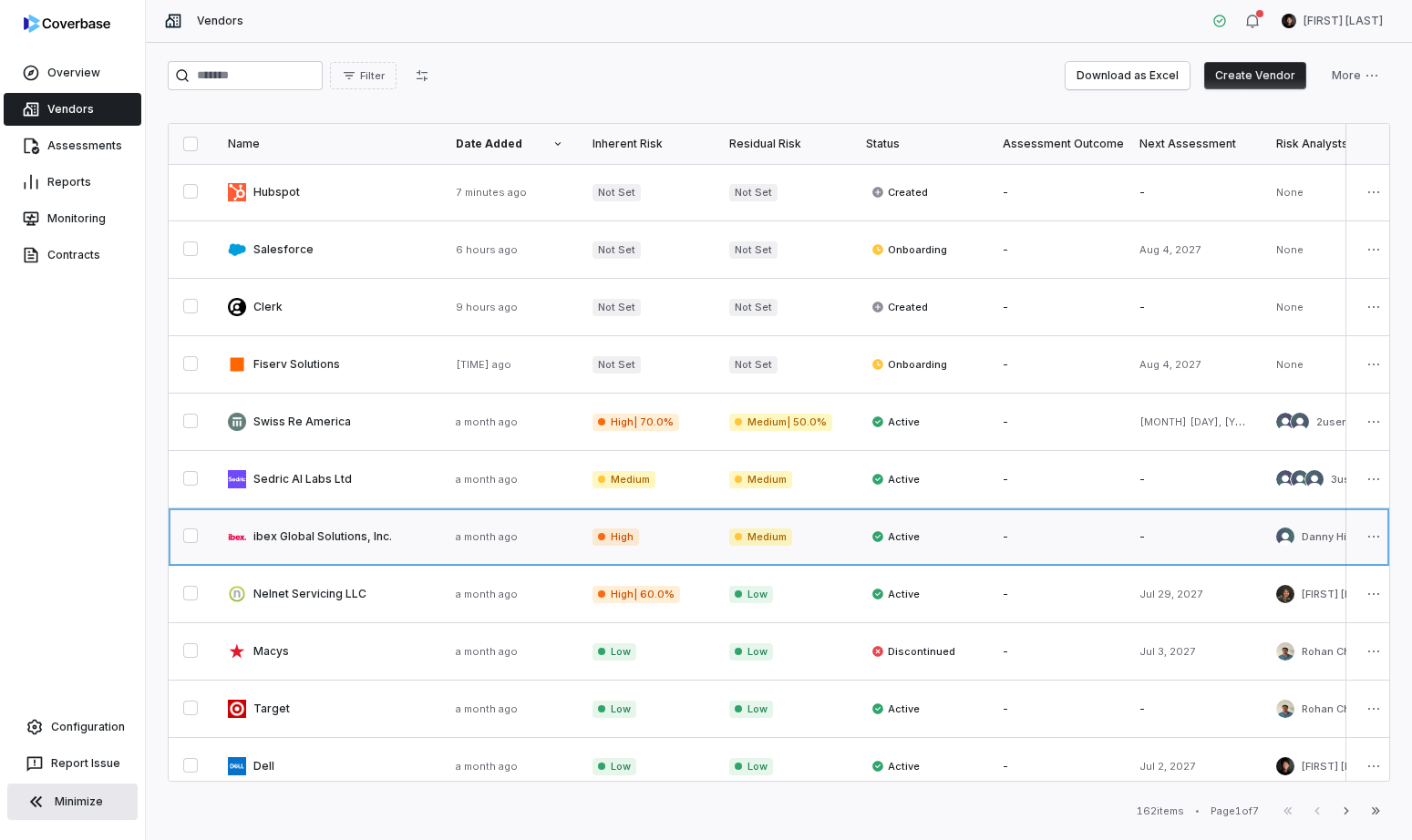 click at bounding box center (327, 537) 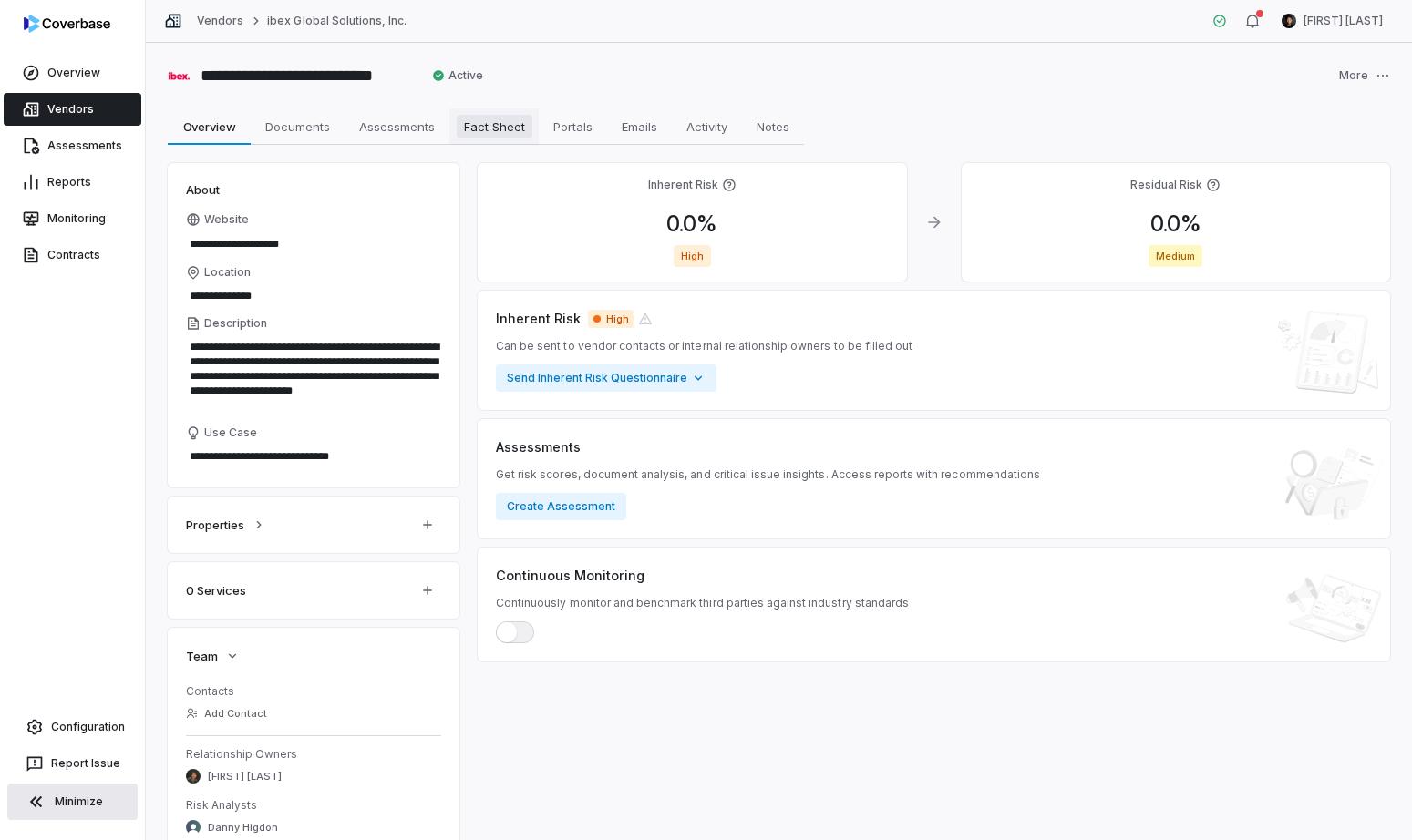 click on "Fact Sheet" at bounding box center (494, 127) 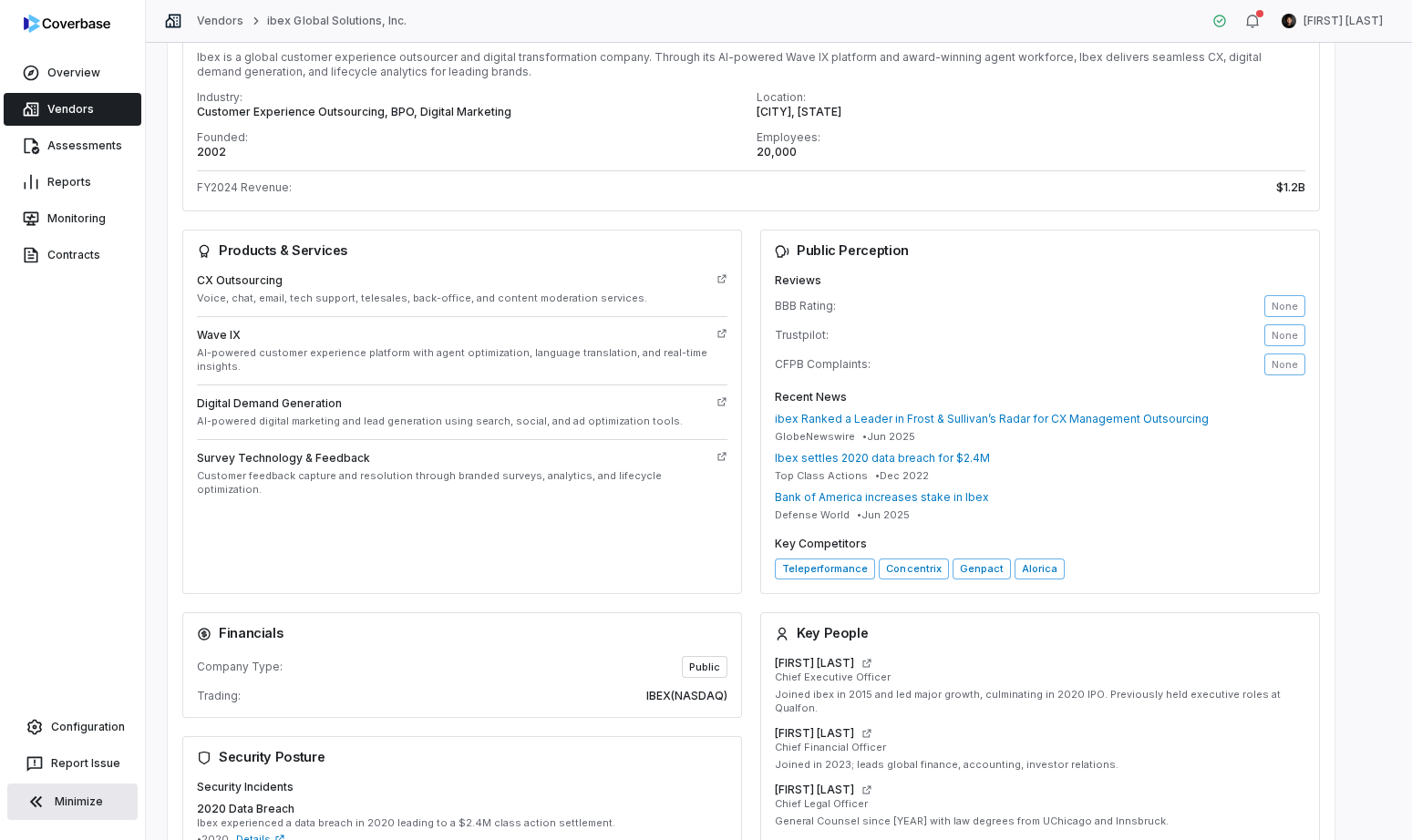 scroll, scrollTop: 231, scrollLeft: 0, axis: vertical 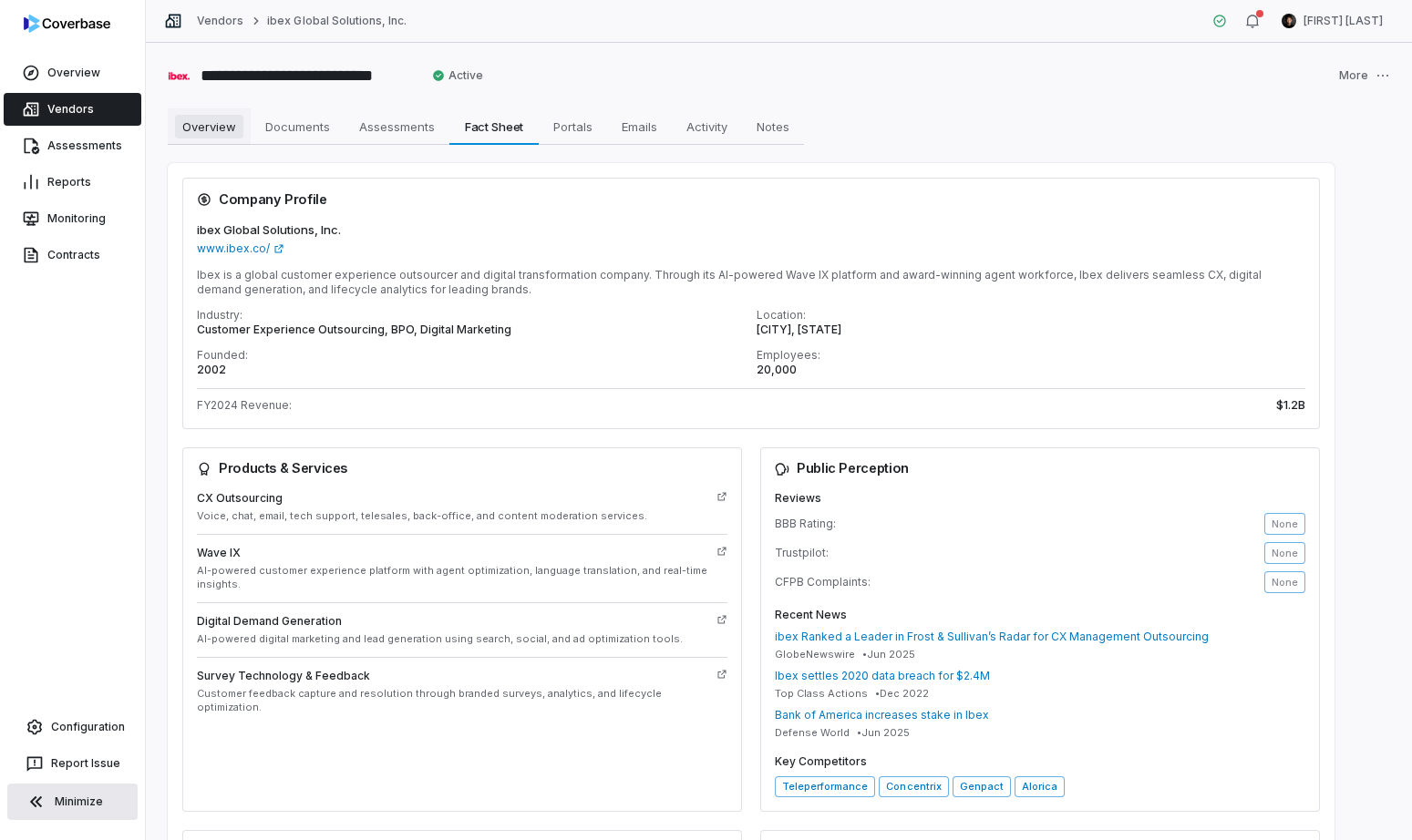 click on "Overview" at bounding box center (209, 127) 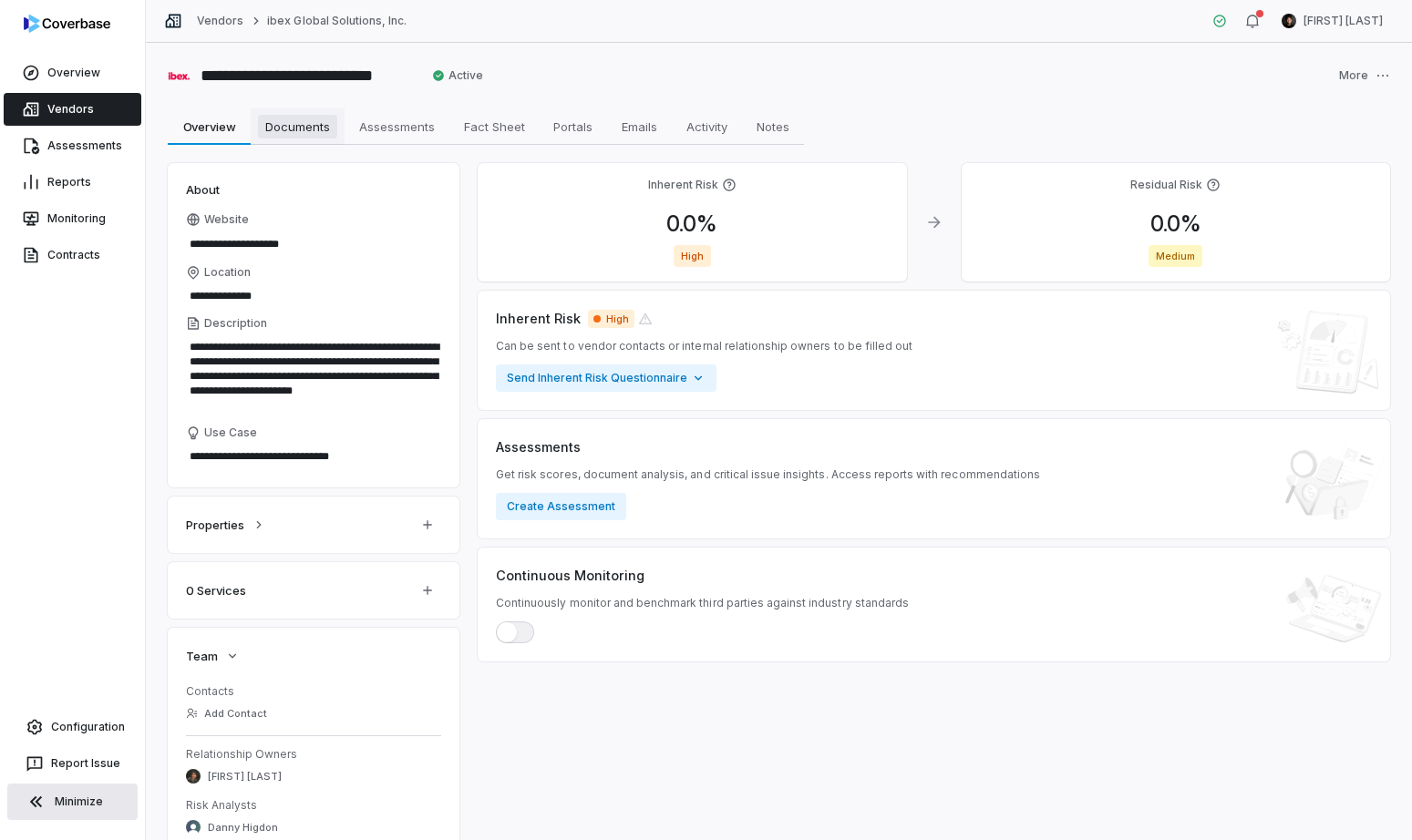 click on "Documents" at bounding box center (297, 127) 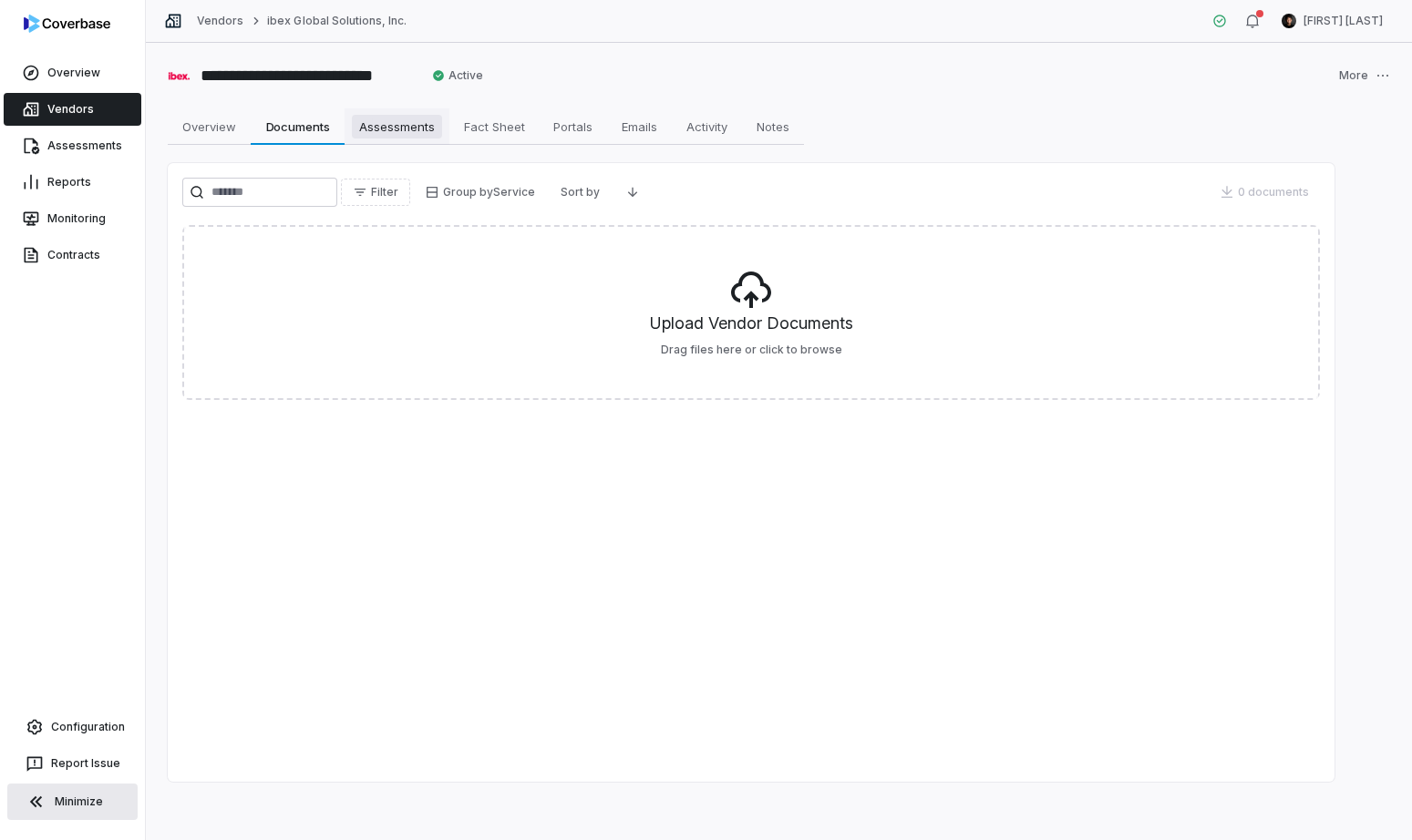 click on "Assessments" at bounding box center (397, 127) 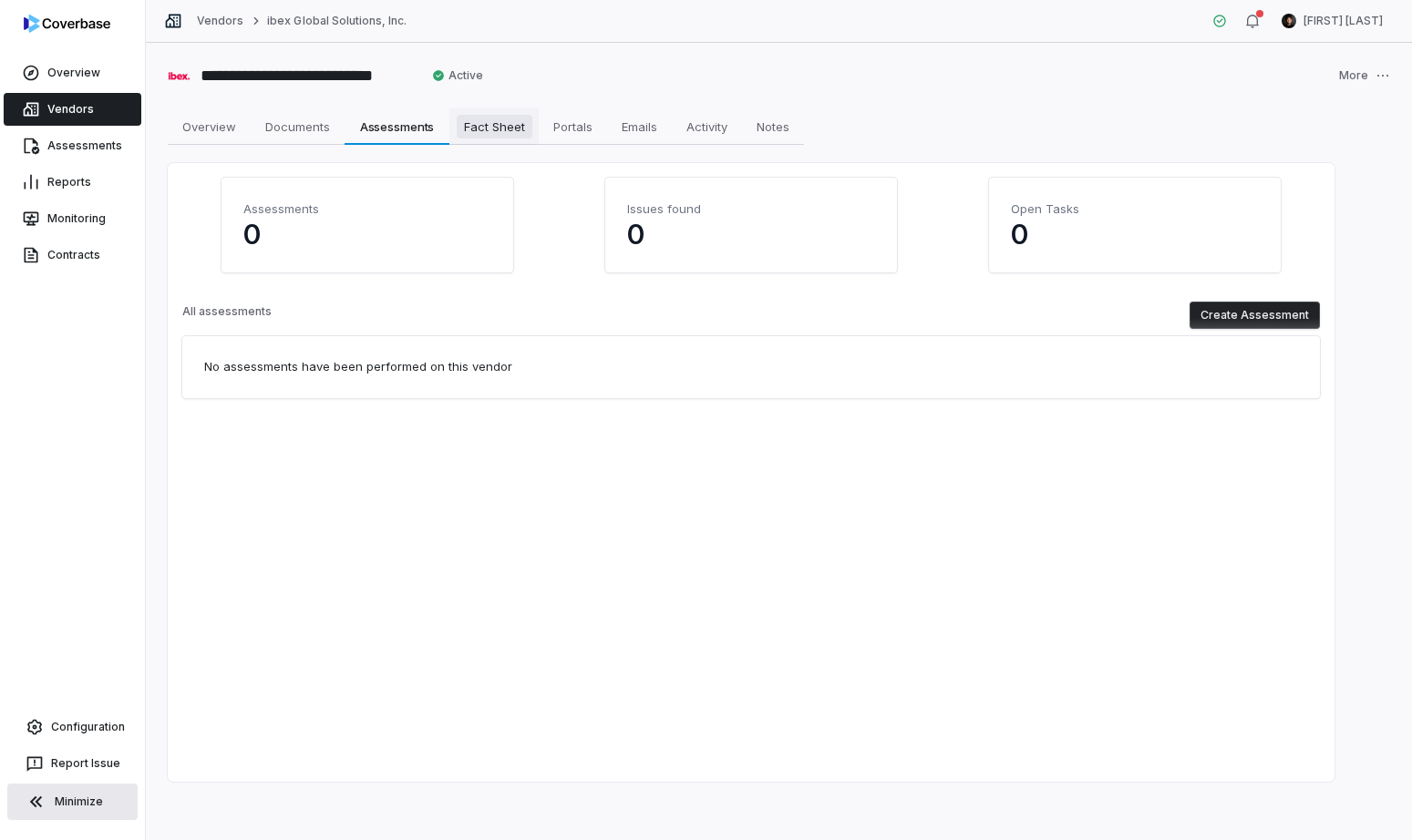 click on "Fact Sheet" at bounding box center (494, 127) 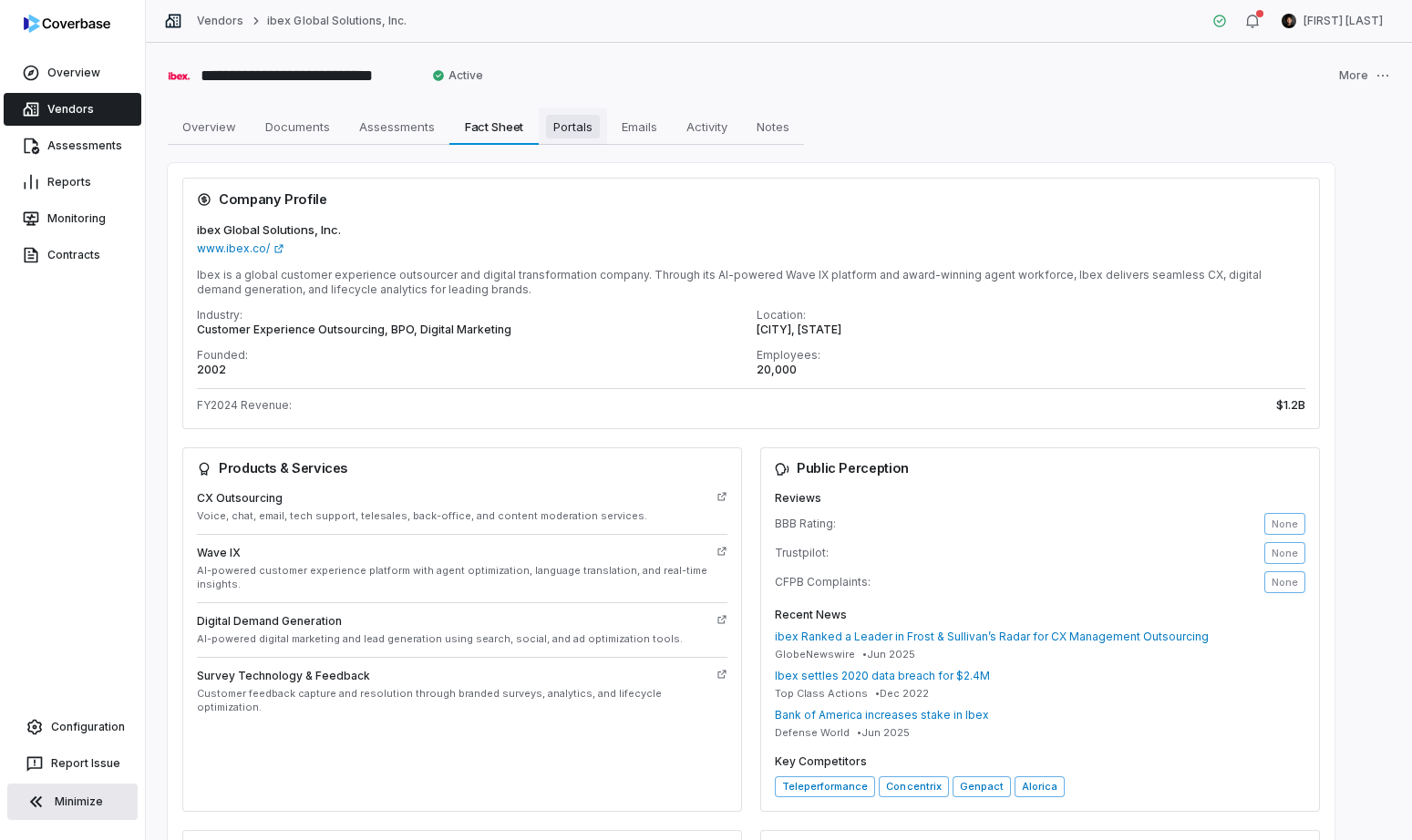 click on "Portals" at bounding box center (572, 127) 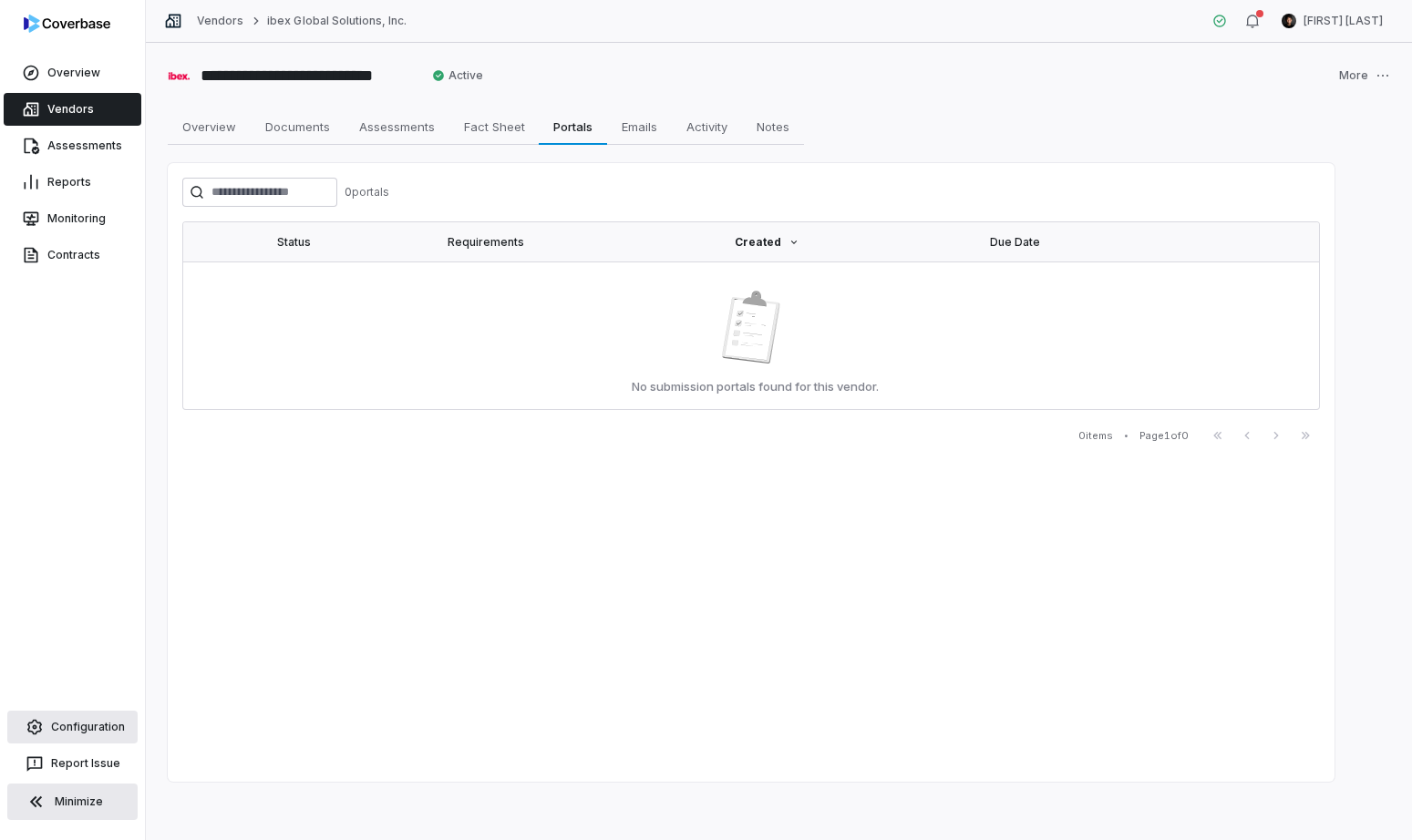 click on "Configuration" at bounding box center [72, 727] 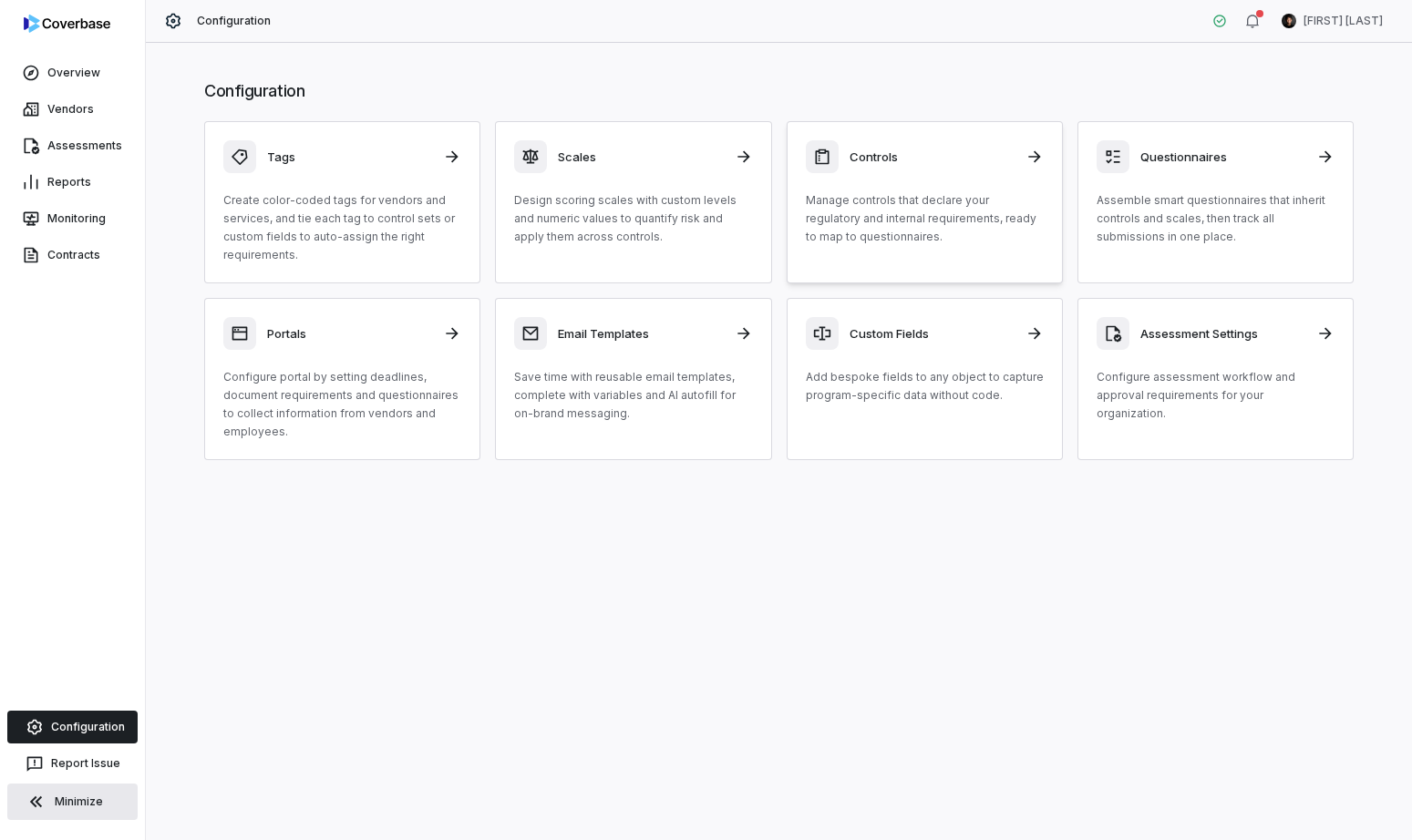 click on "Manage controls that declare your regulatory and internal requirements, ready to map to questionnaires." at bounding box center [924, 219] 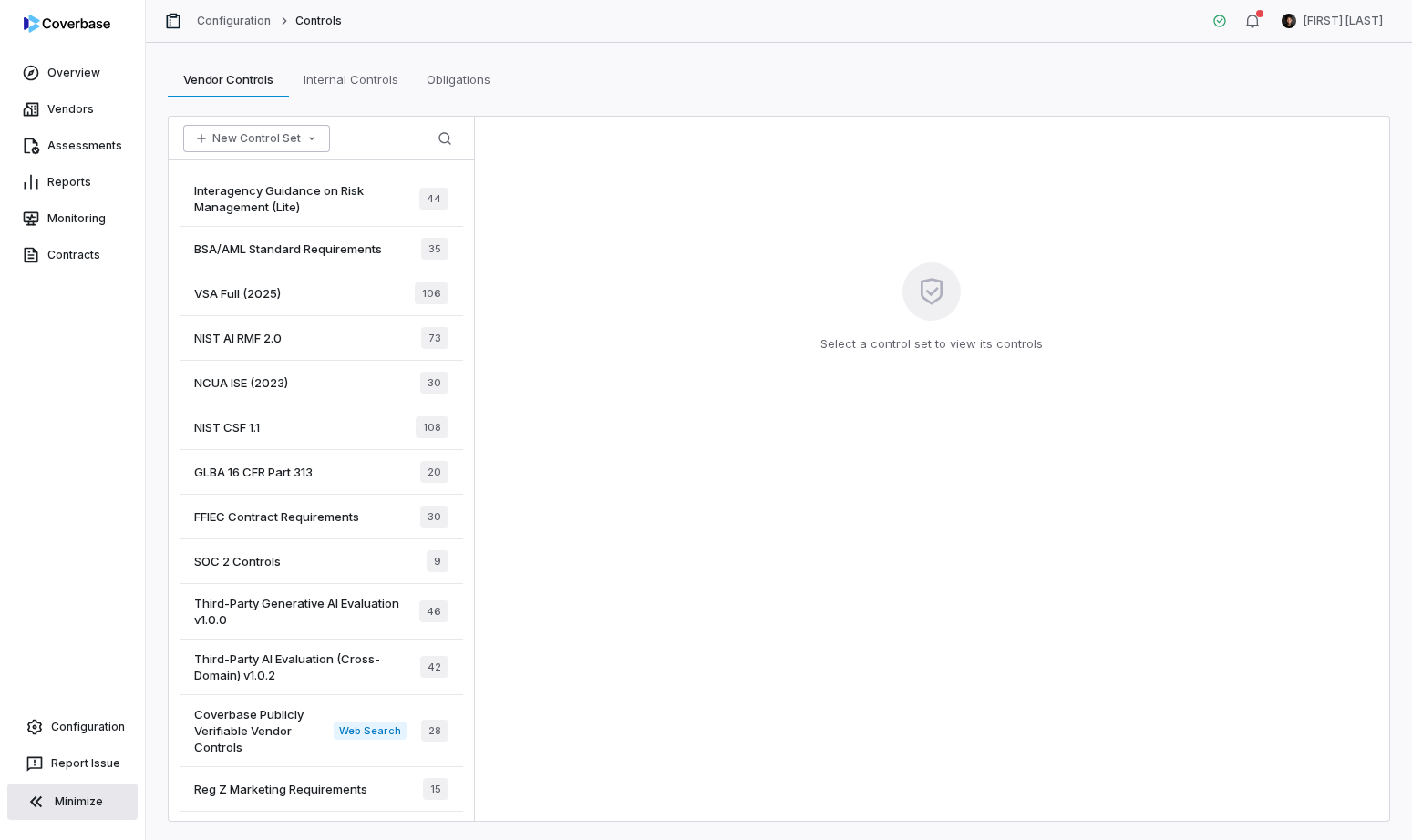 click on "New Control Set" at bounding box center [256, 138] 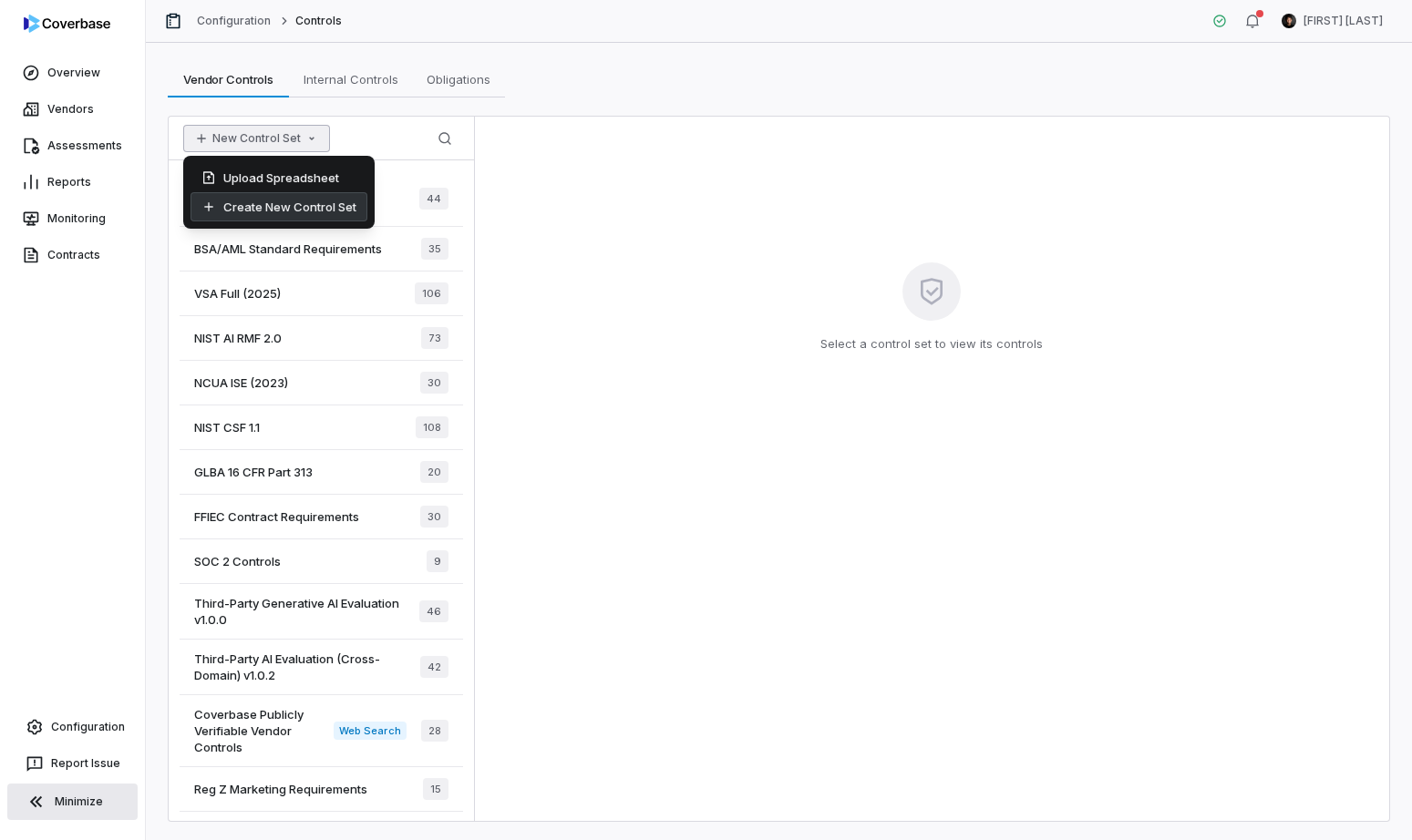 click on "Create New Control Set" at bounding box center (279, 207) 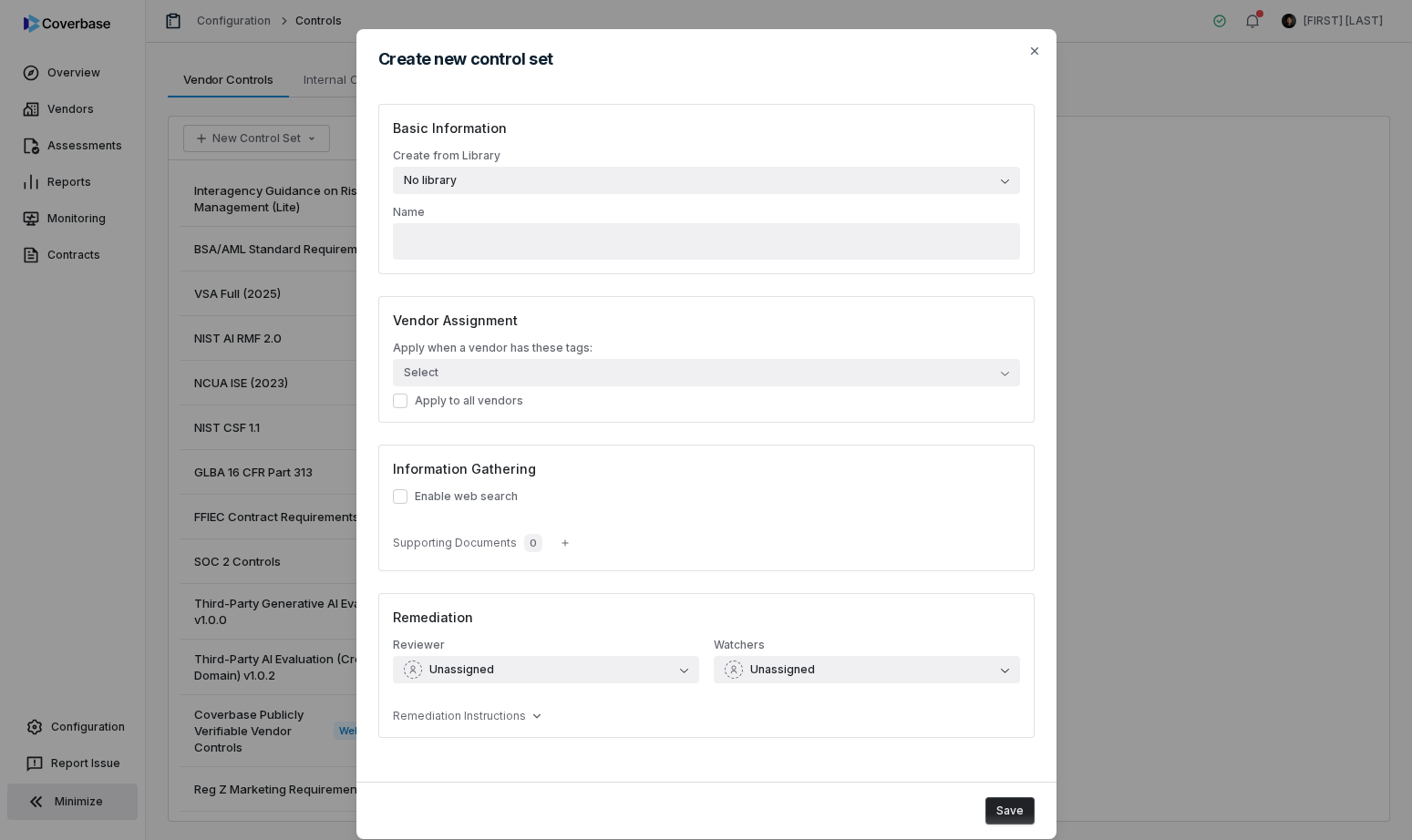 click on "No library" at bounding box center [706, 180] 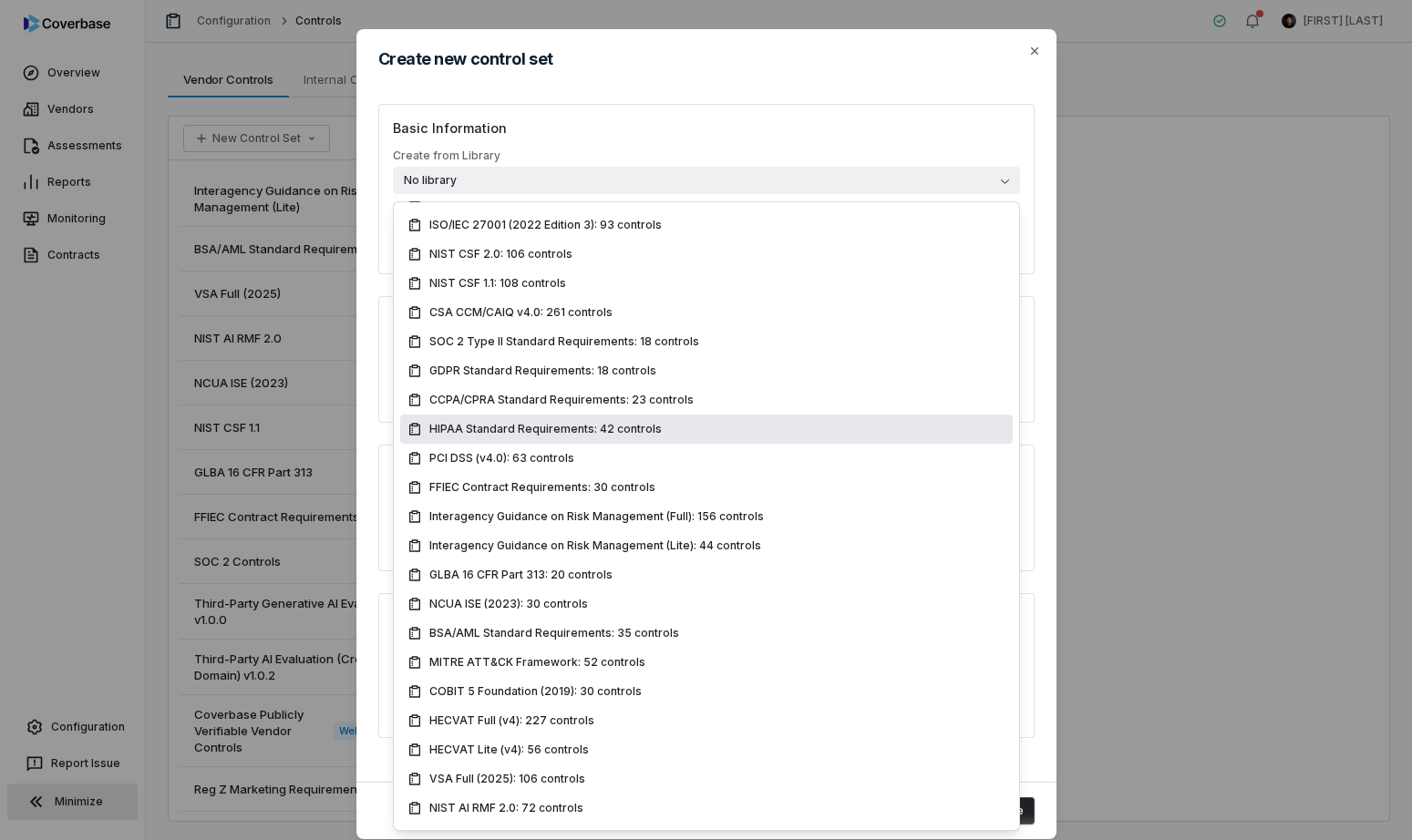 scroll, scrollTop: 134, scrollLeft: 0, axis: vertical 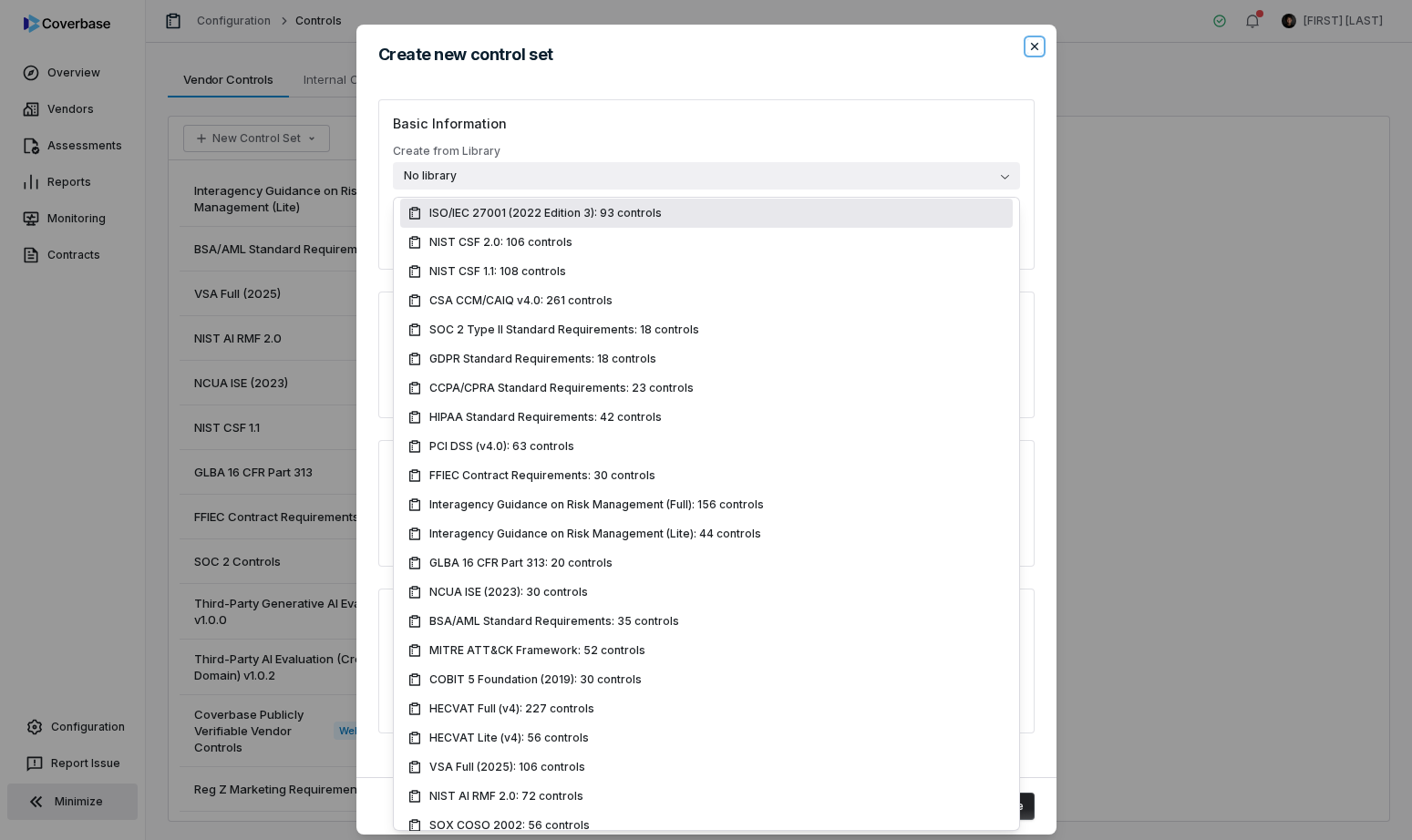 click 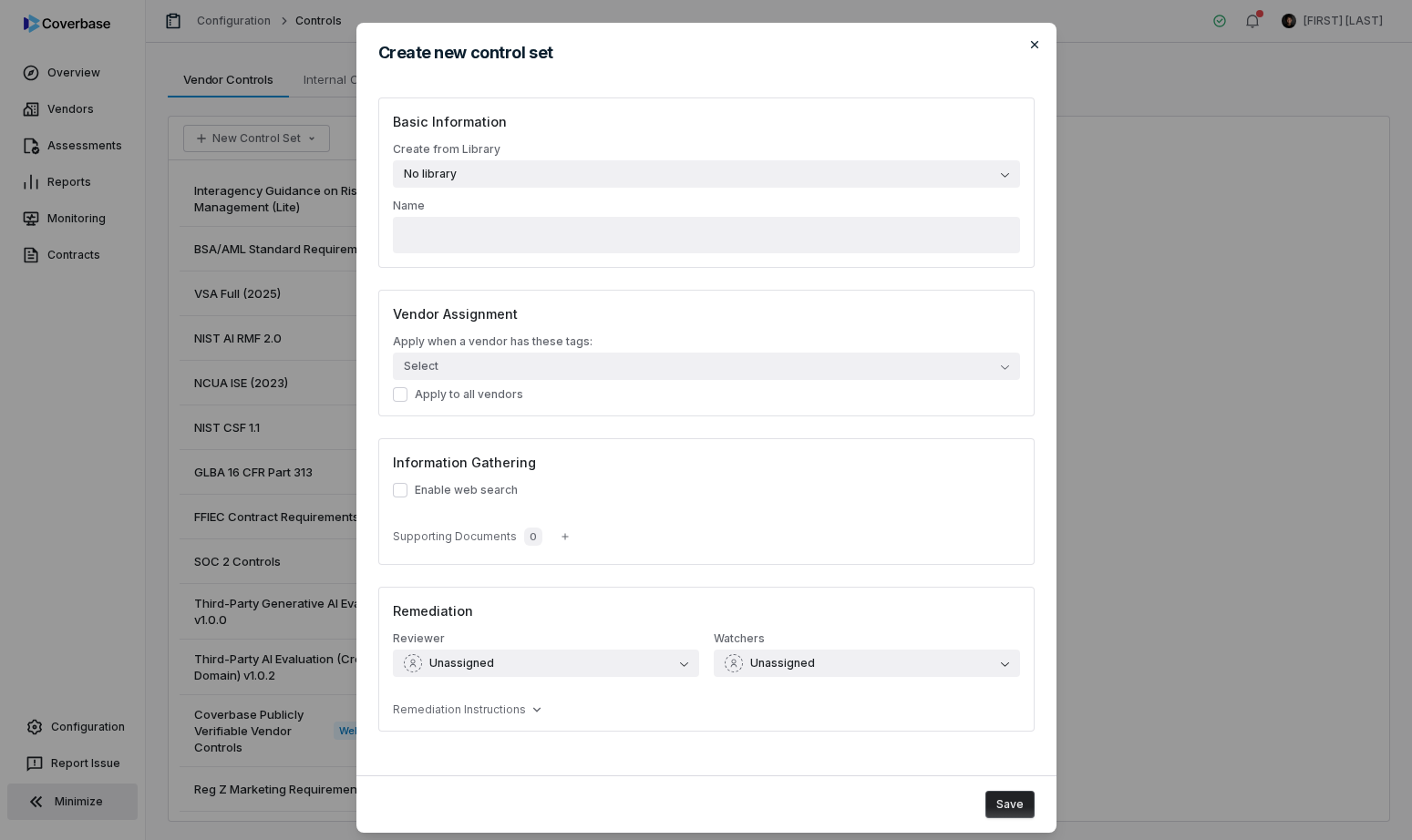scroll, scrollTop: 0, scrollLeft: 0, axis: both 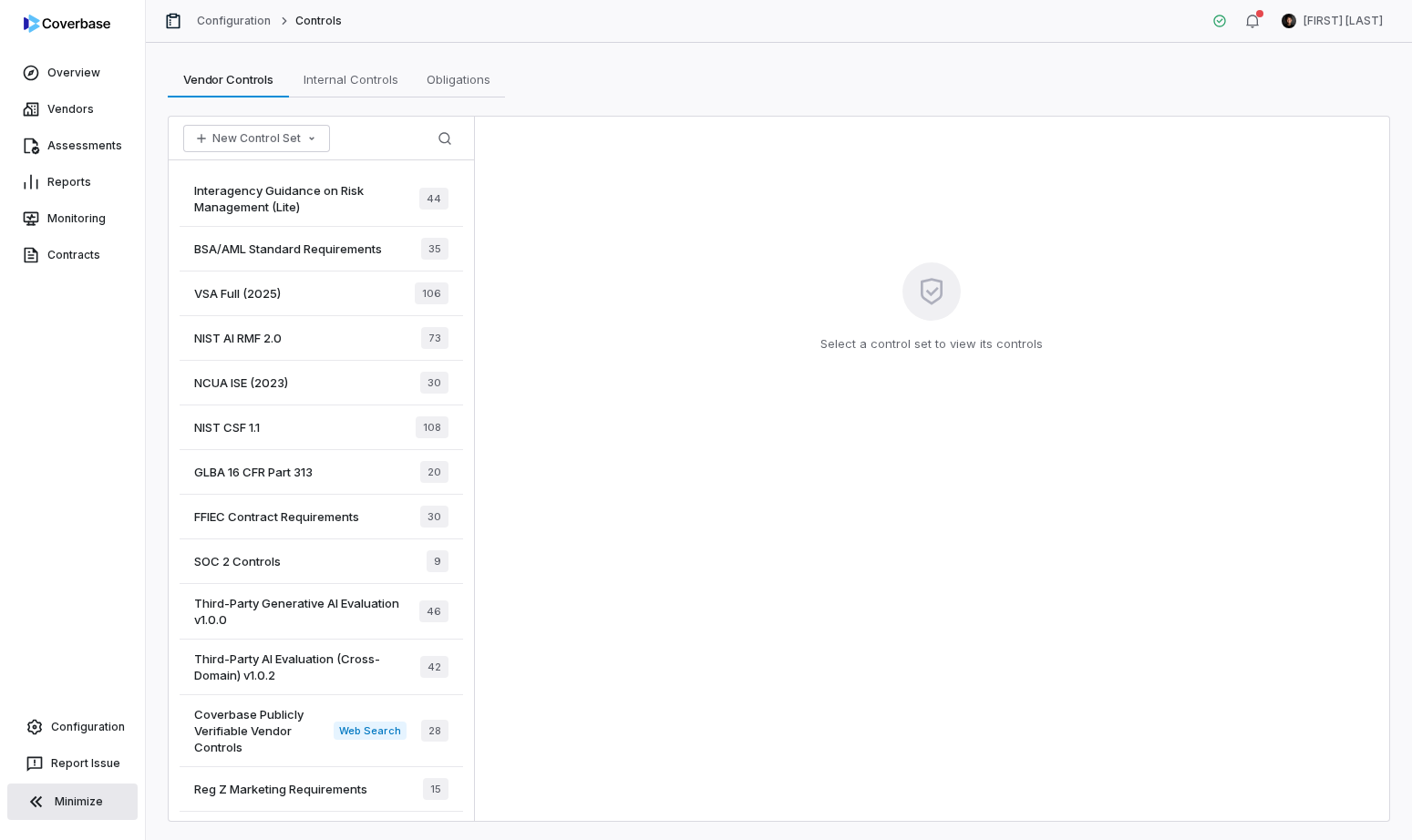 click on "Interagency Guidance on Risk Management (Lite)" at bounding box center [306, 199] 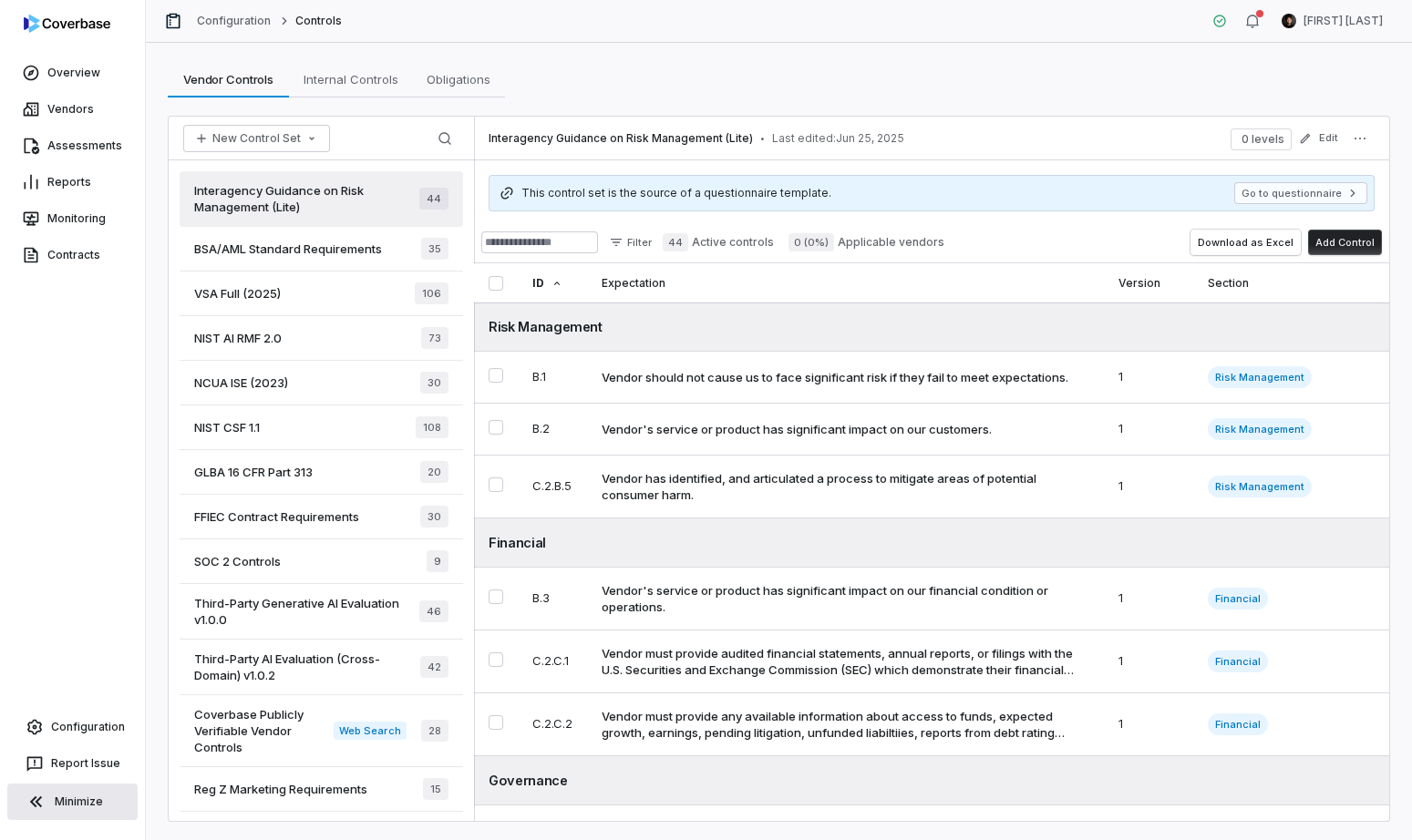 click on "BSA/AML Standard Requirements" at bounding box center [288, 249] 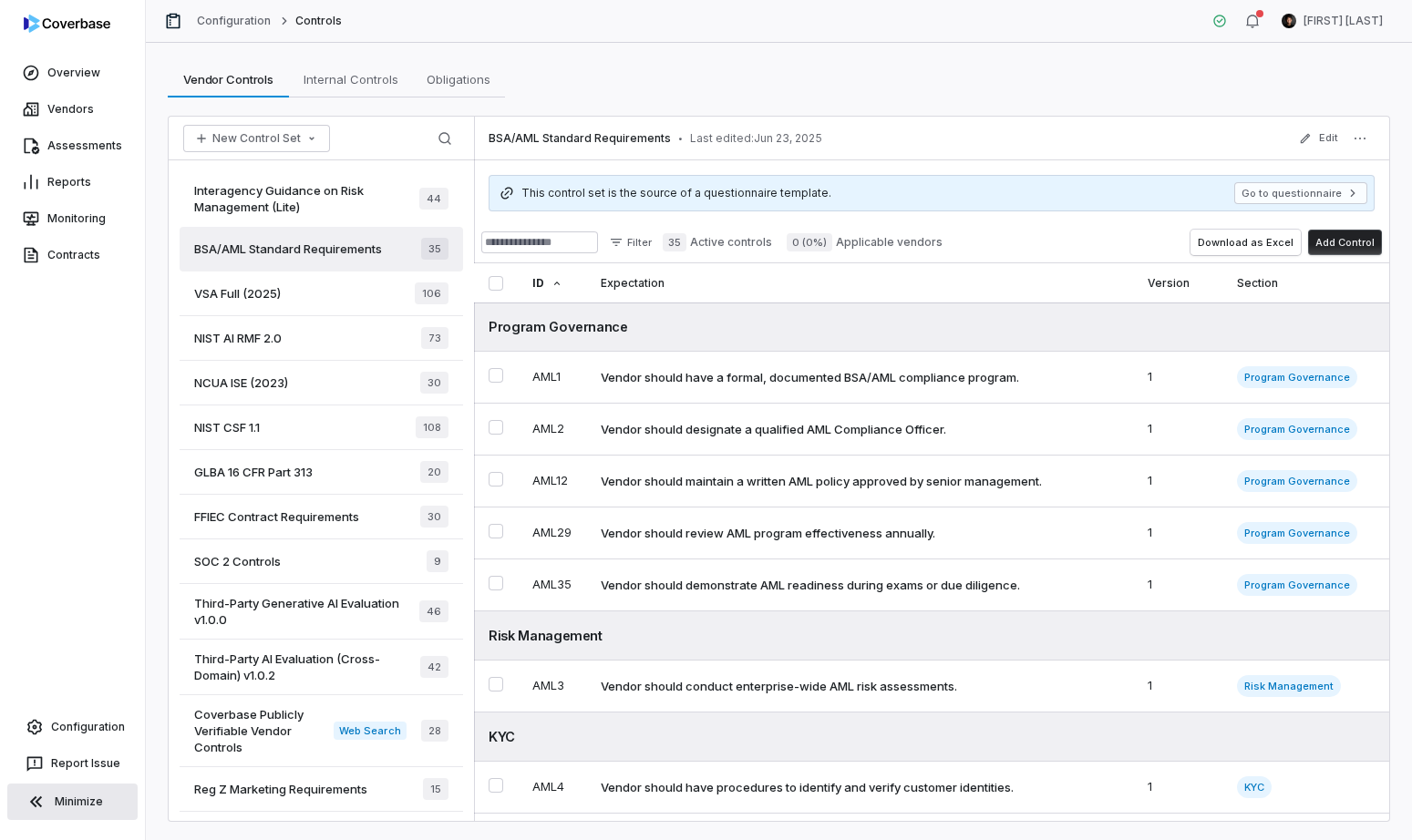 click on "NIST AI RMF 2.0 73" at bounding box center [321, 338] 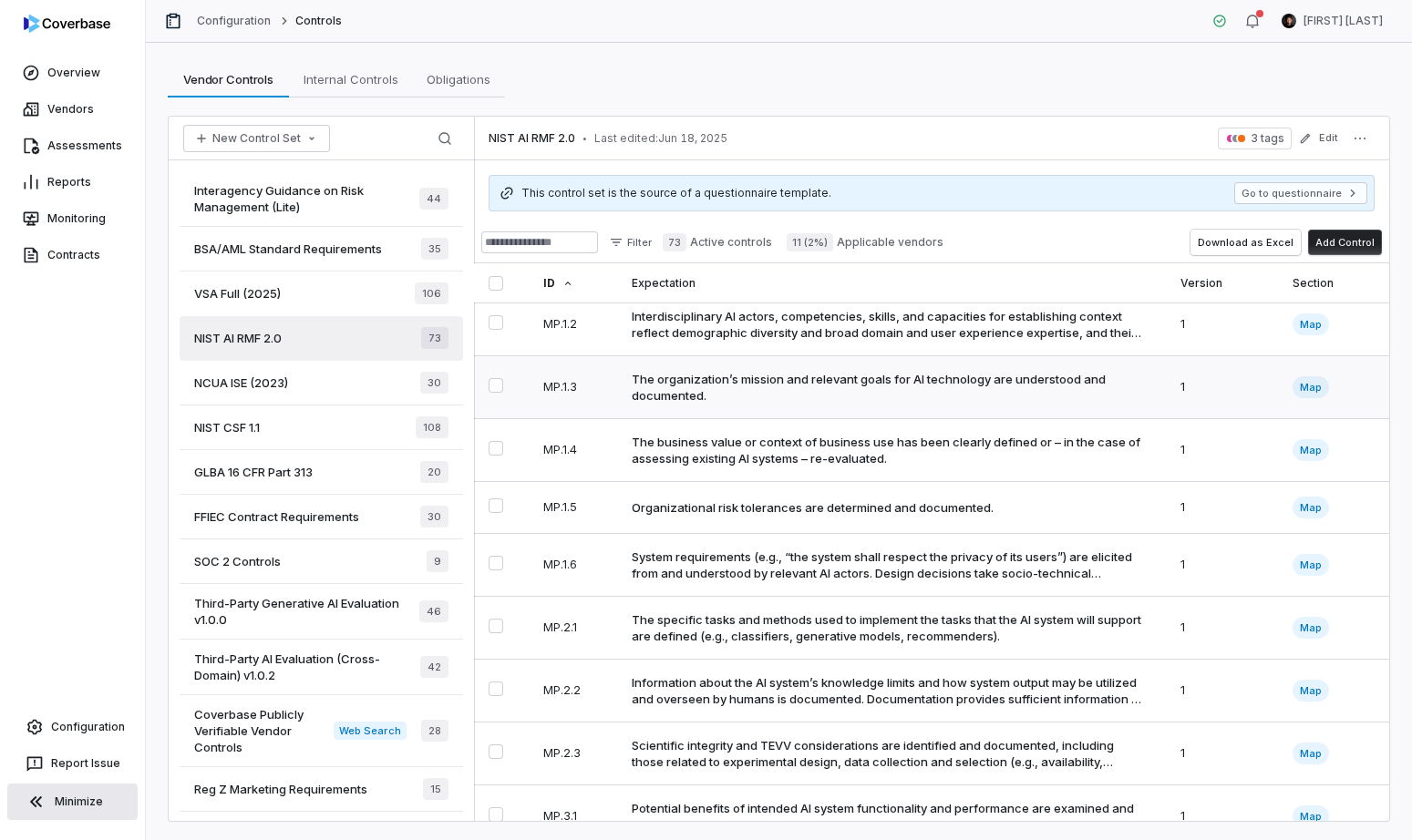 scroll, scrollTop: 217, scrollLeft: 0, axis: vertical 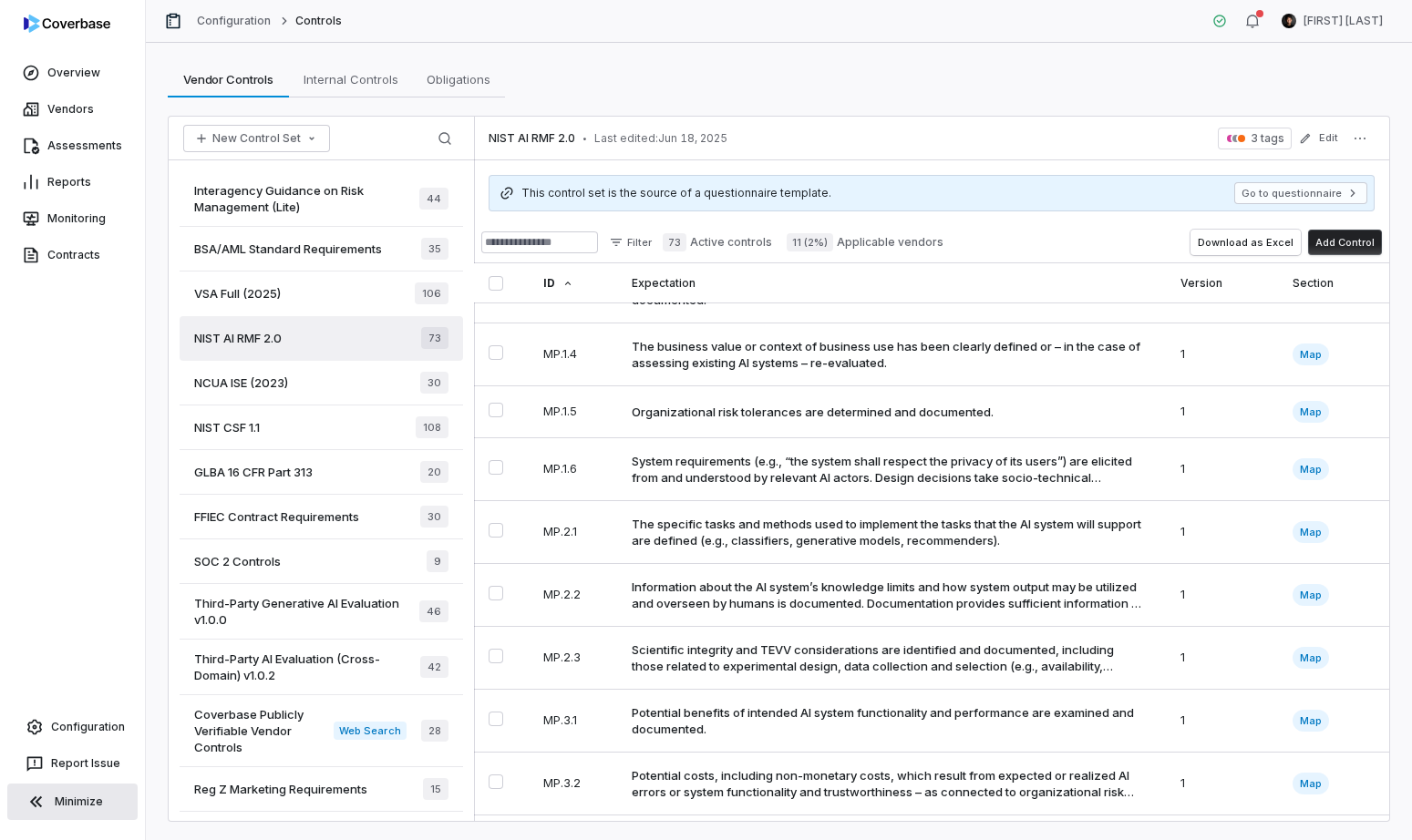 click on "Add Control" at bounding box center [1345, 242] 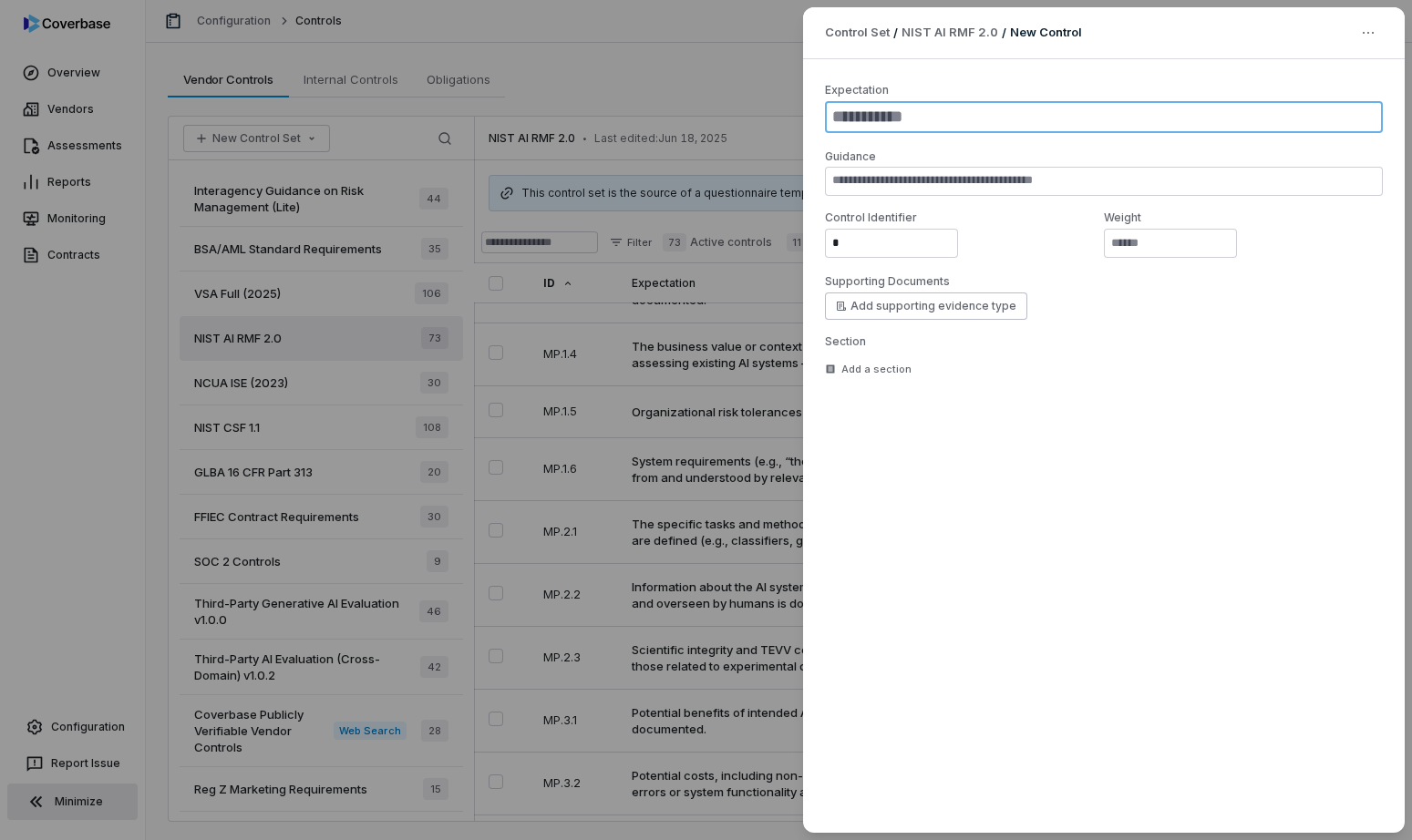 click at bounding box center [1104, 117] 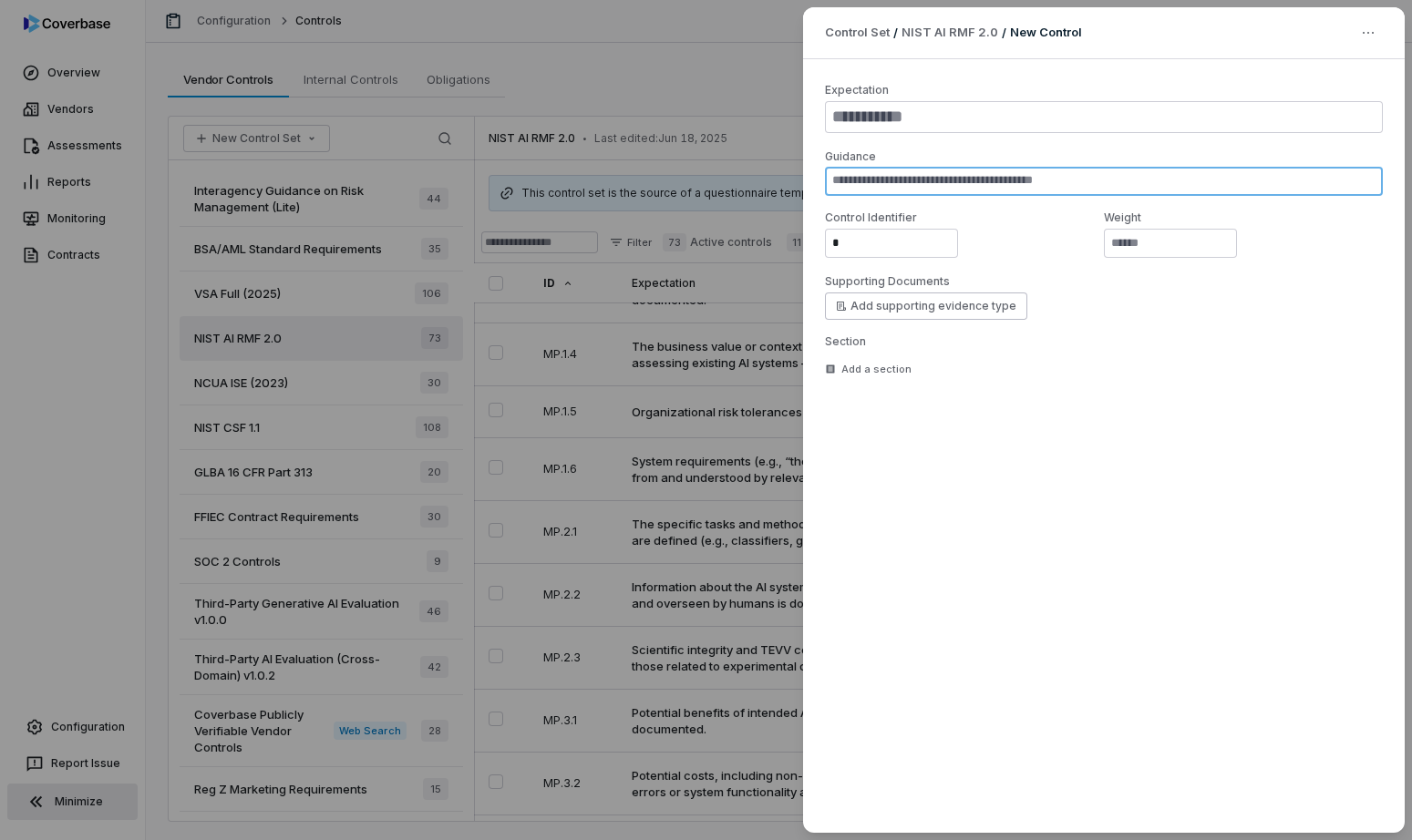 click at bounding box center [1104, 181] 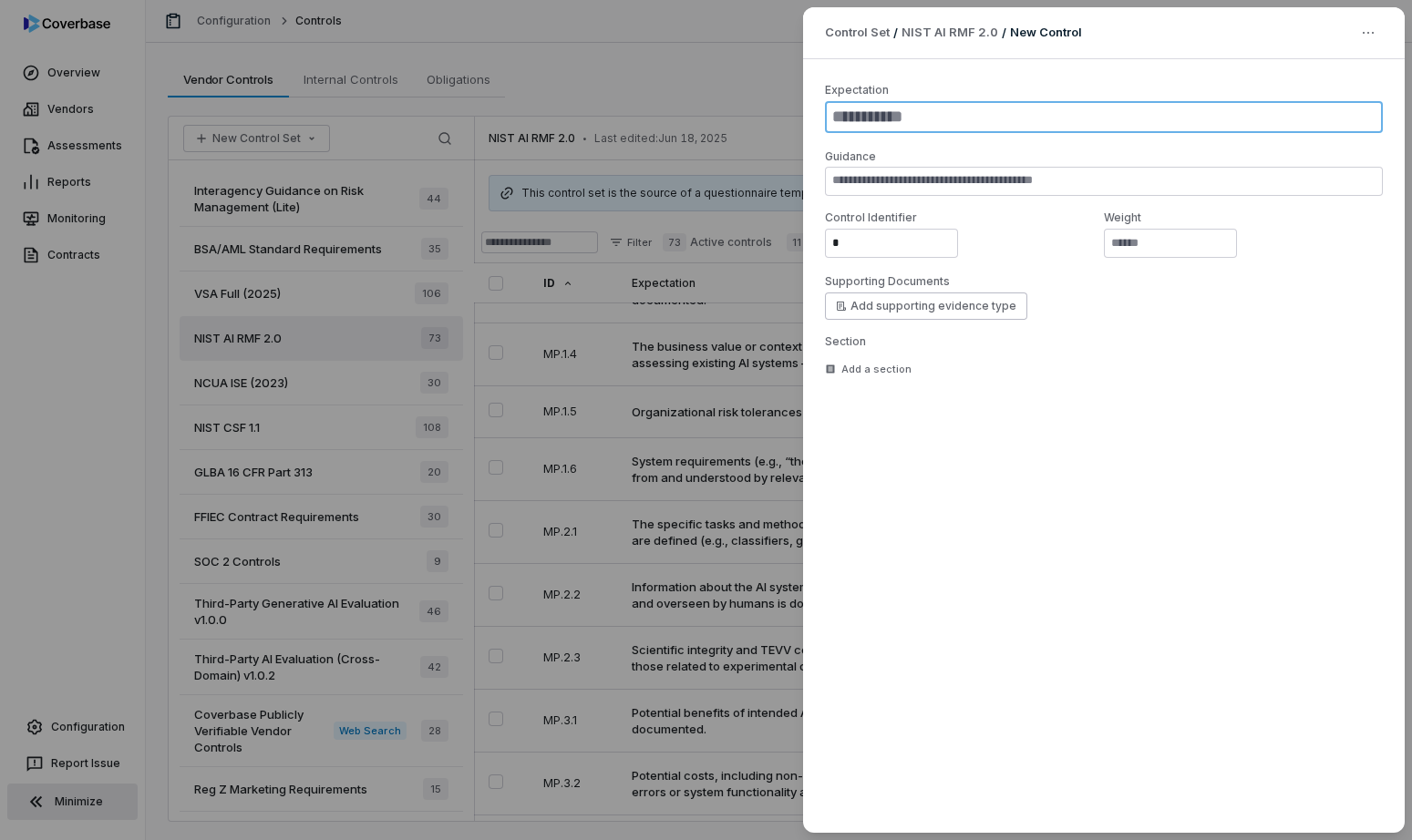 click at bounding box center [1104, 117] 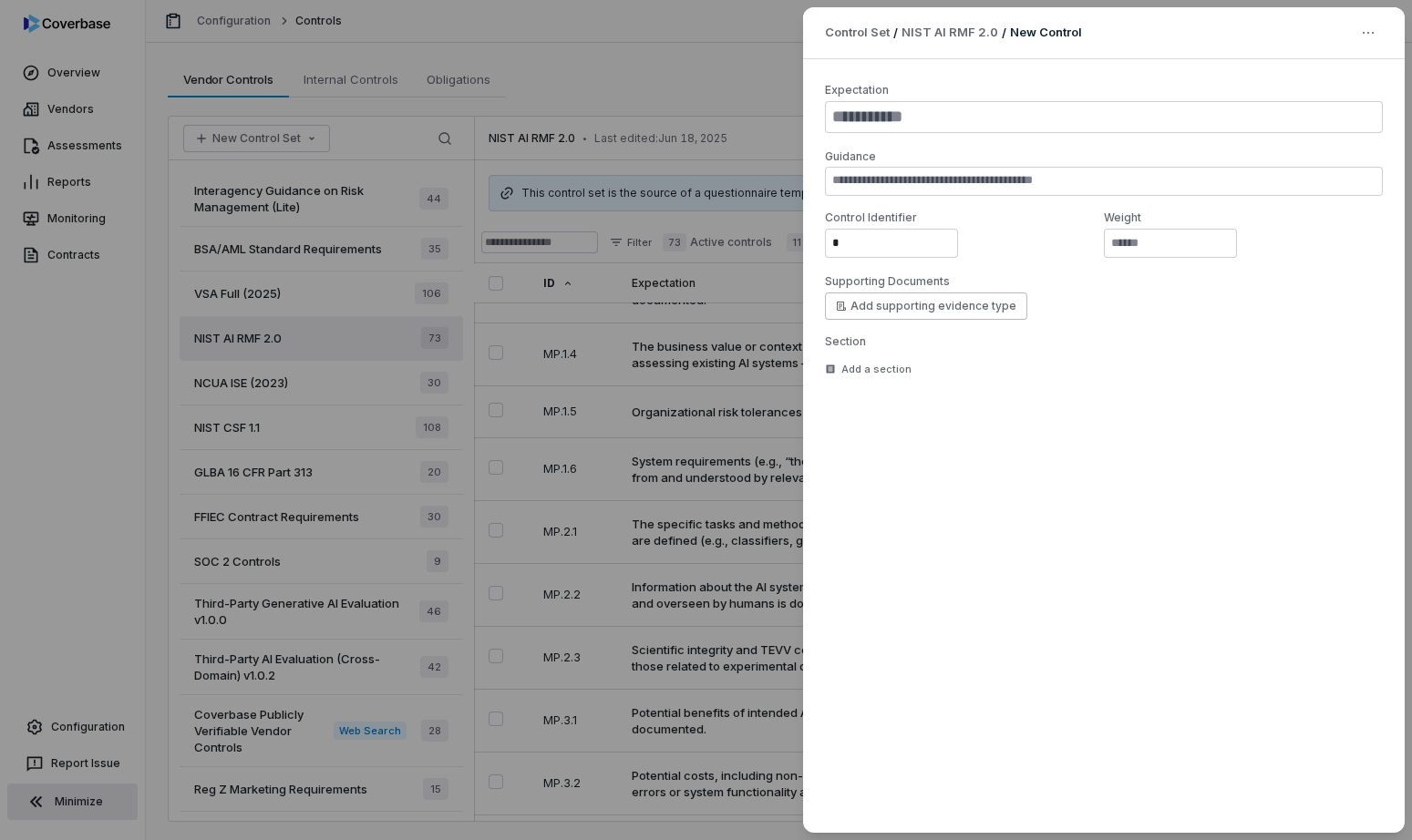 click on "Control Set / NIST AI RMF 2.0 / New Control Expectation Guidance Control Identifier * Weight * Supporting Documents Add supporting evidence type Section Add a section" at bounding box center [706, 420] 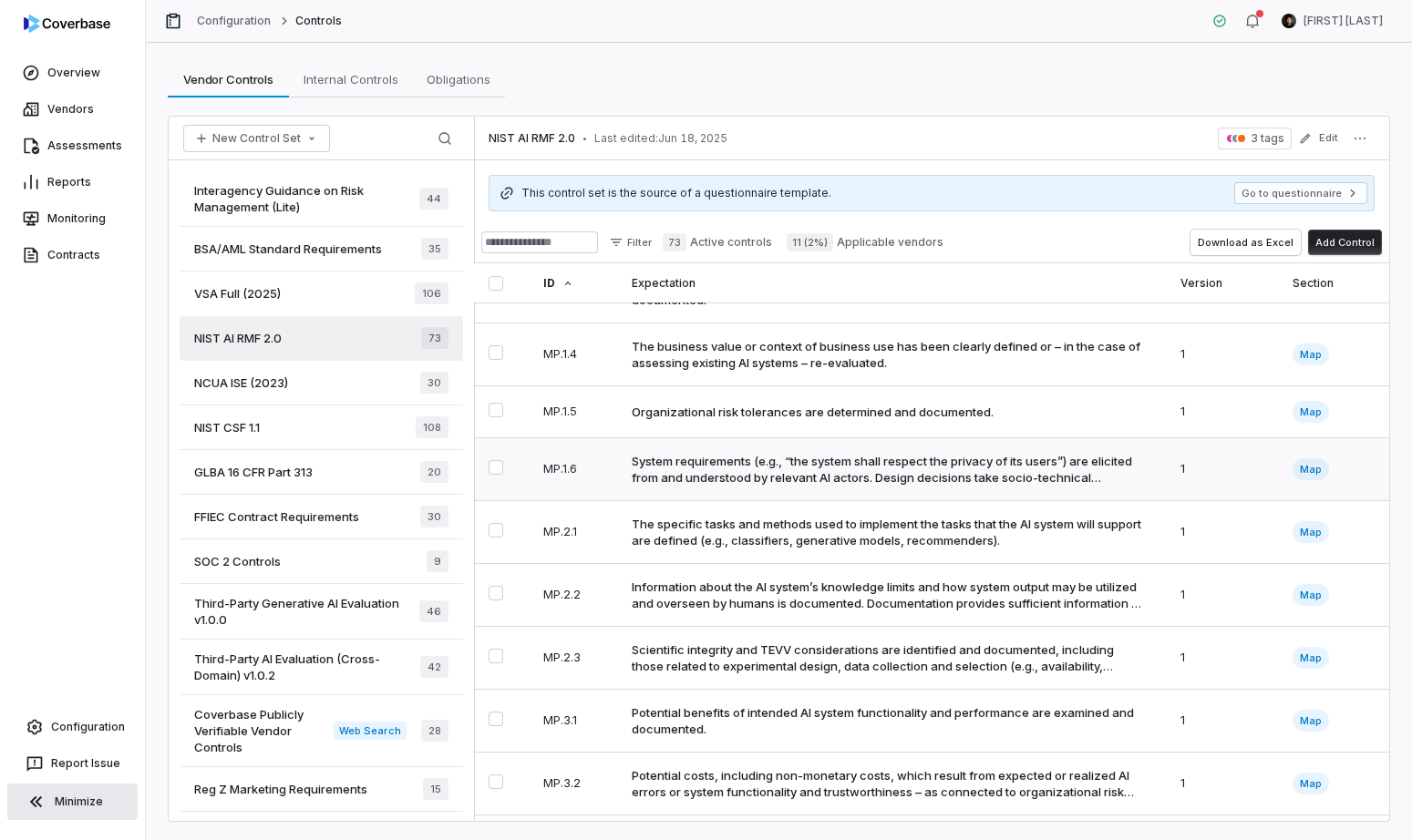 click on "System requirements (e.g., “the system shall respect the privacy of its users”) are elicited from and understood by relevant AI actors. Design decisions take socio-technical implications into account to address AI risks." at bounding box center [888, 469] 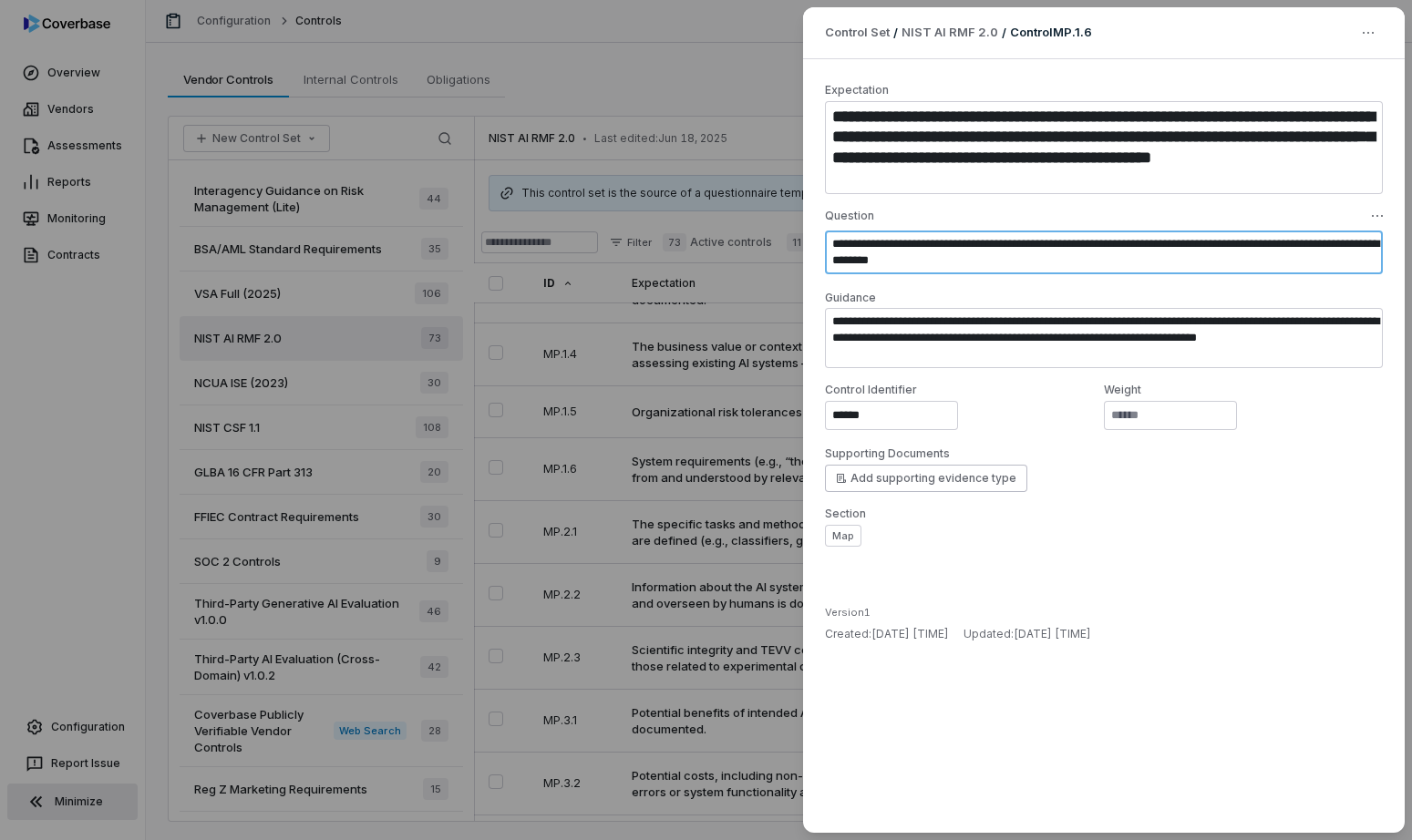 drag, startPoint x: 832, startPoint y: 246, endPoint x: 1103, endPoint y: 260, distance: 271.36138 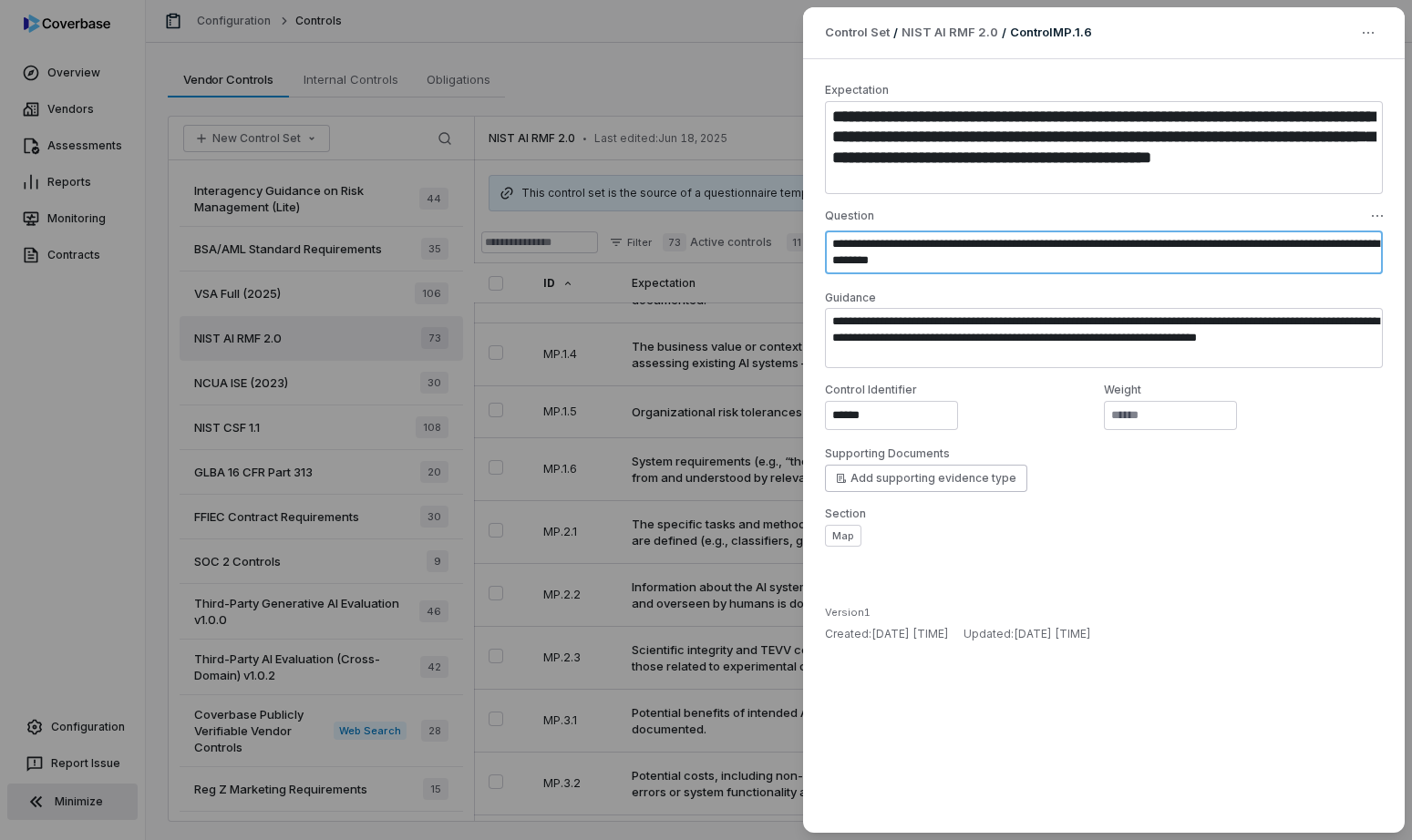 click on "**********" at bounding box center [1104, 252] 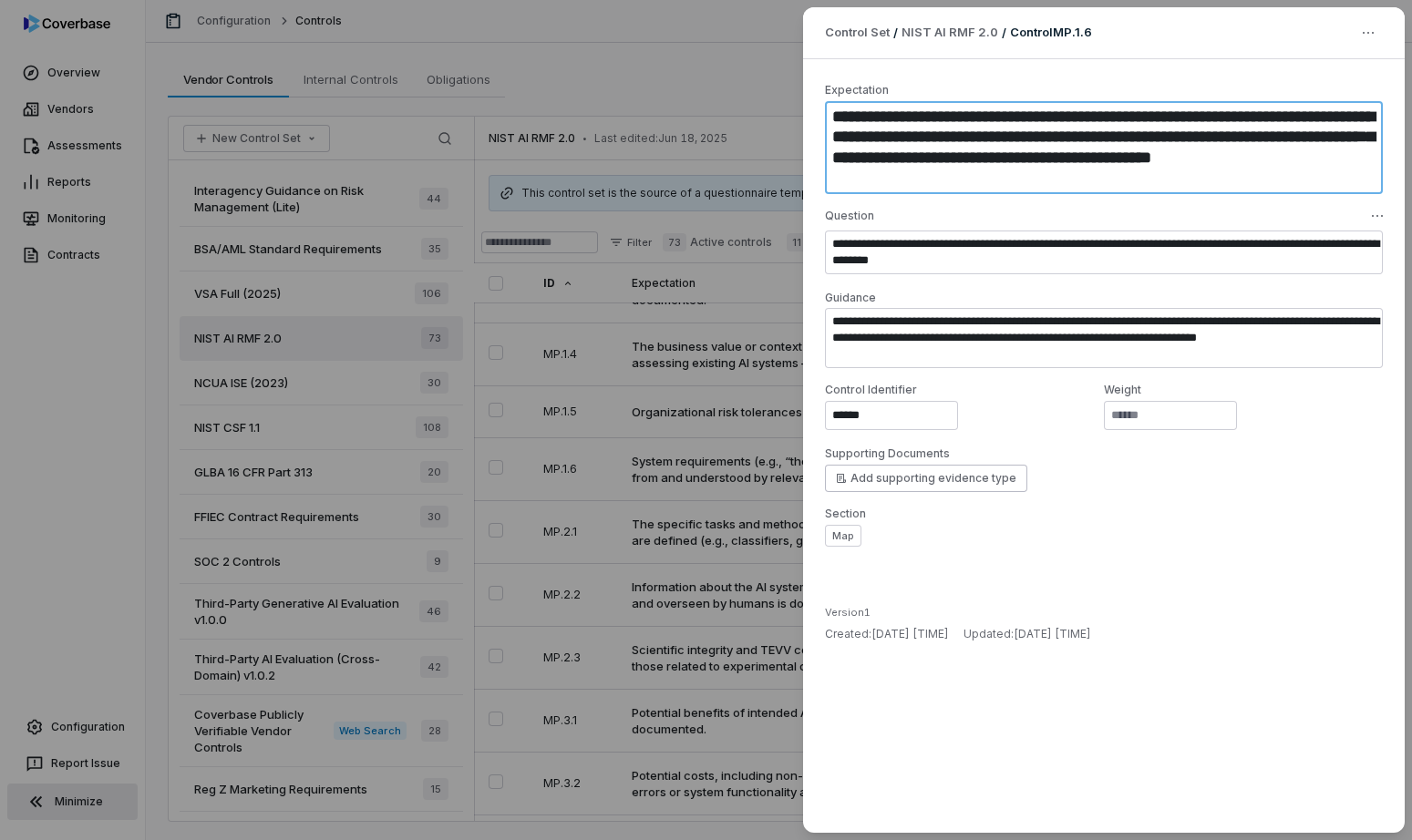 drag, startPoint x: 916, startPoint y: 183, endPoint x: 829, endPoint y: 103, distance: 118.19052 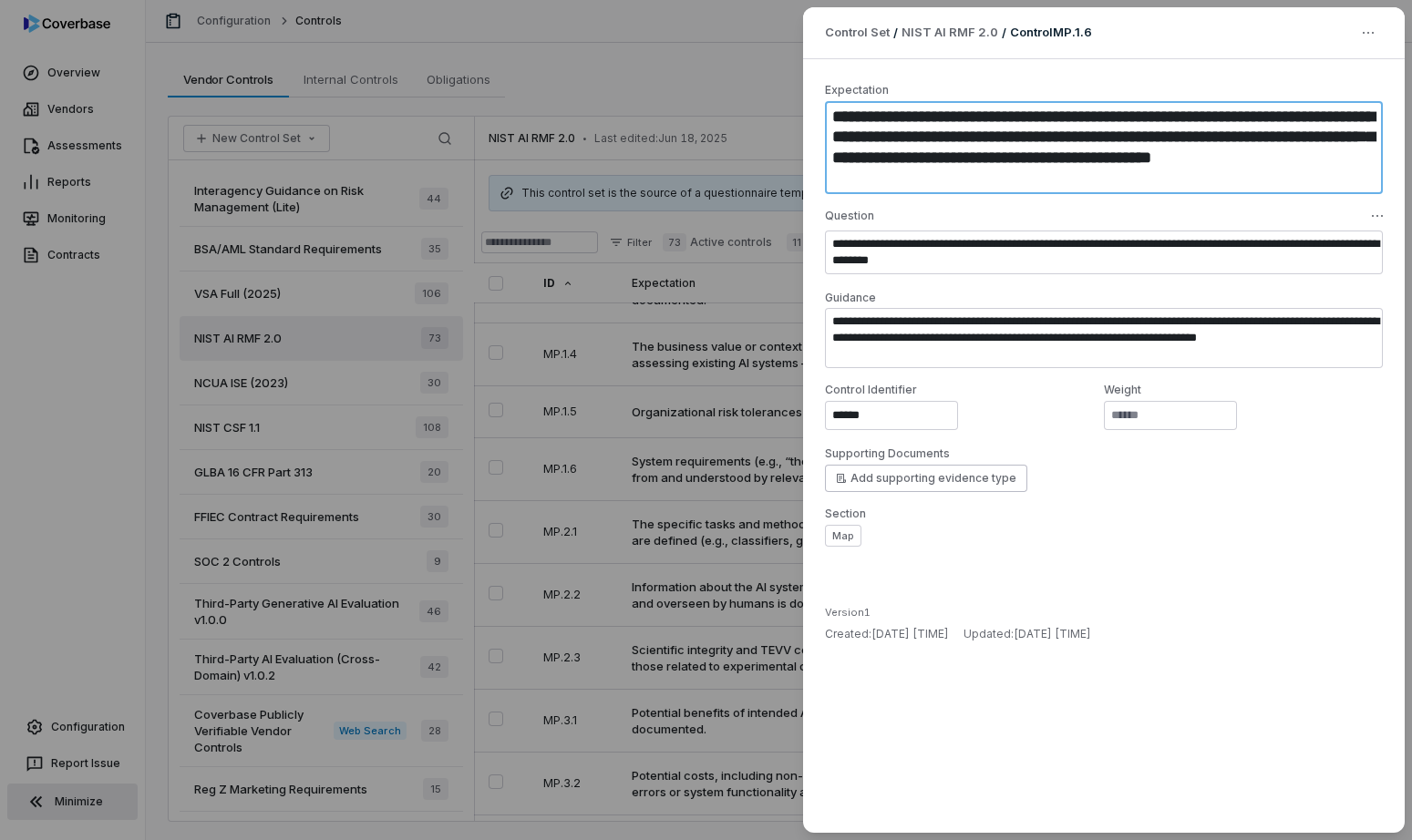 drag, startPoint x: 832, startPoint y: 115, endPoint x: 936, endPoint y: 203, distance: 136.235 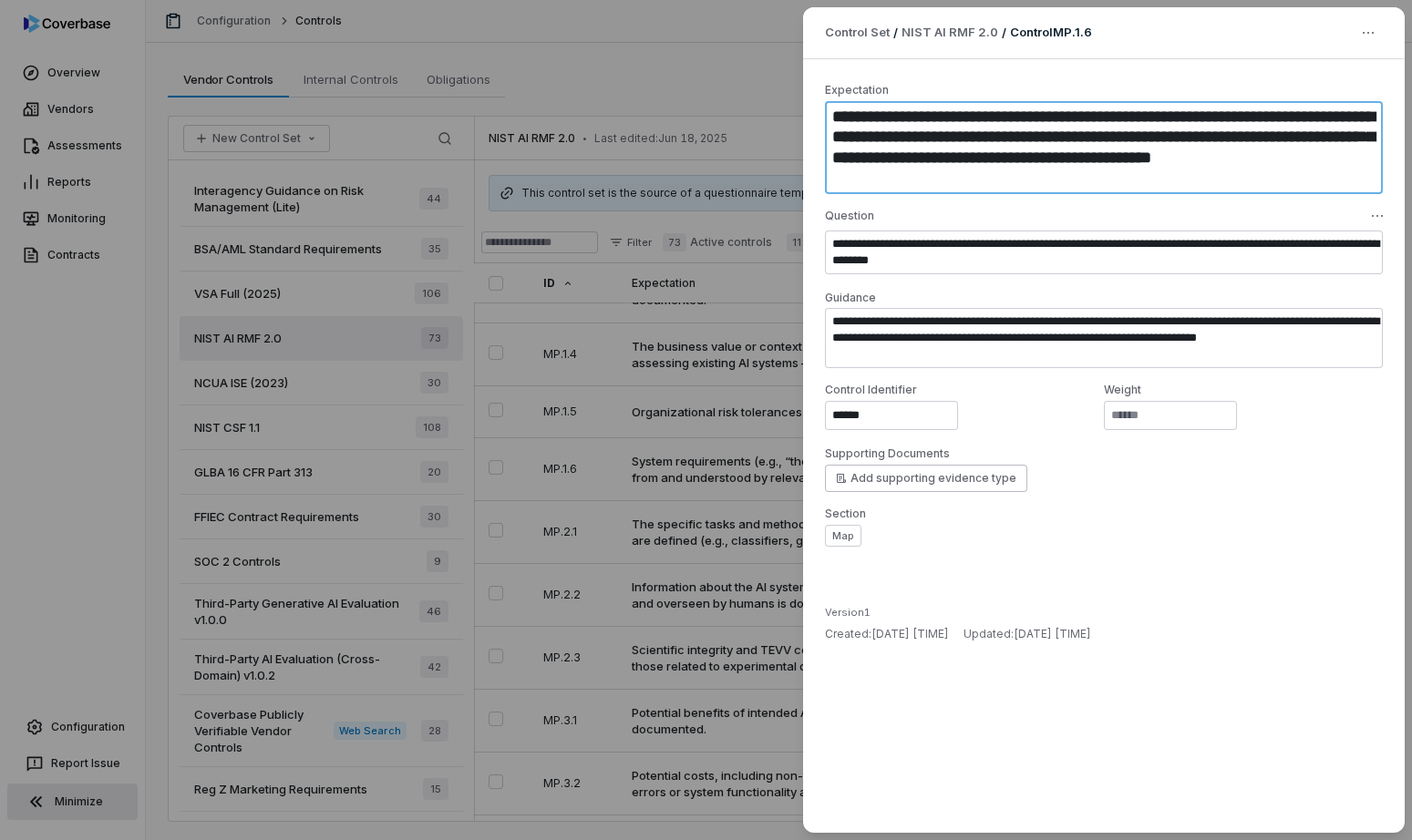 click on "**********" at bounding box center [1104, 313] 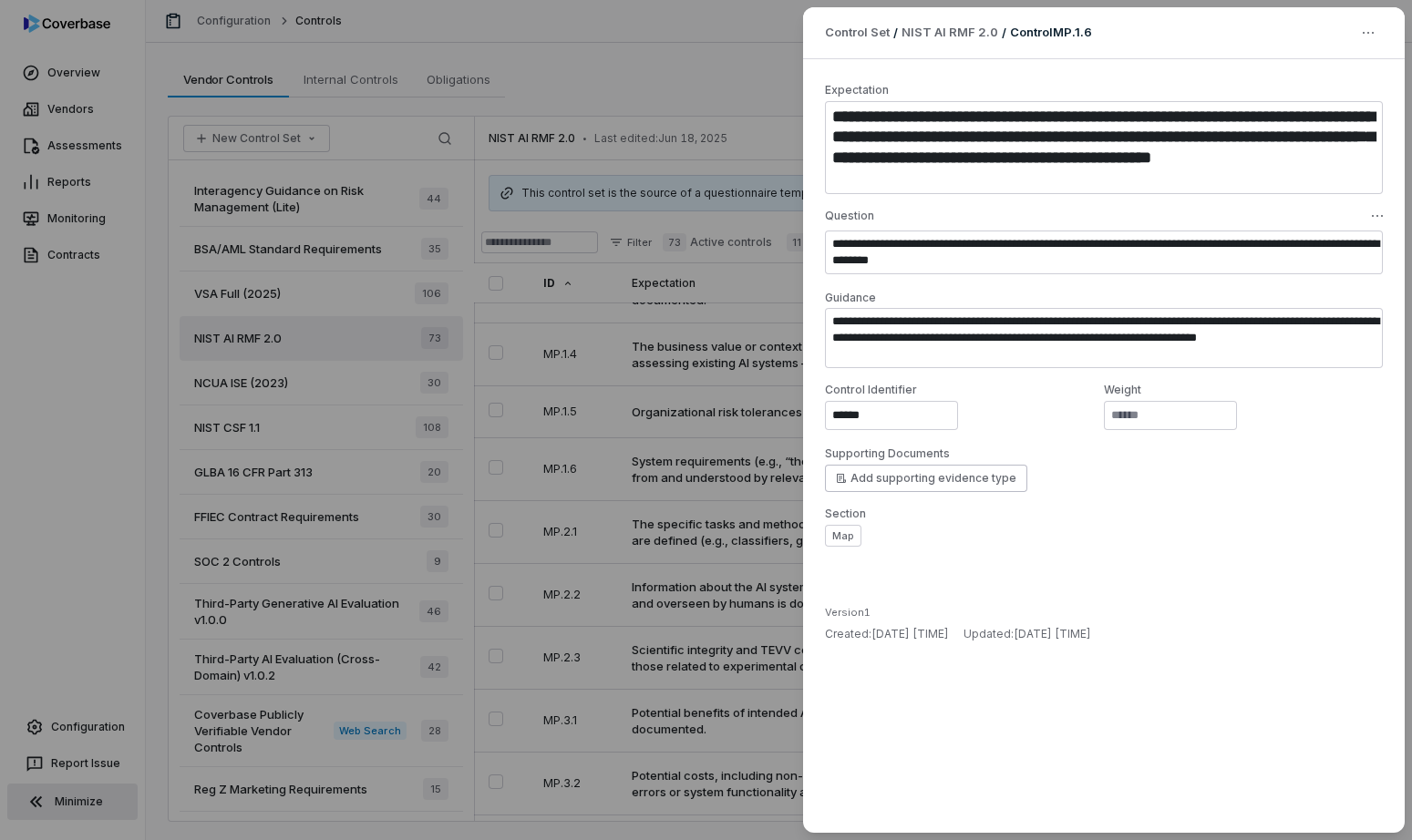 click on "**********" at bounding box center [706, 420] 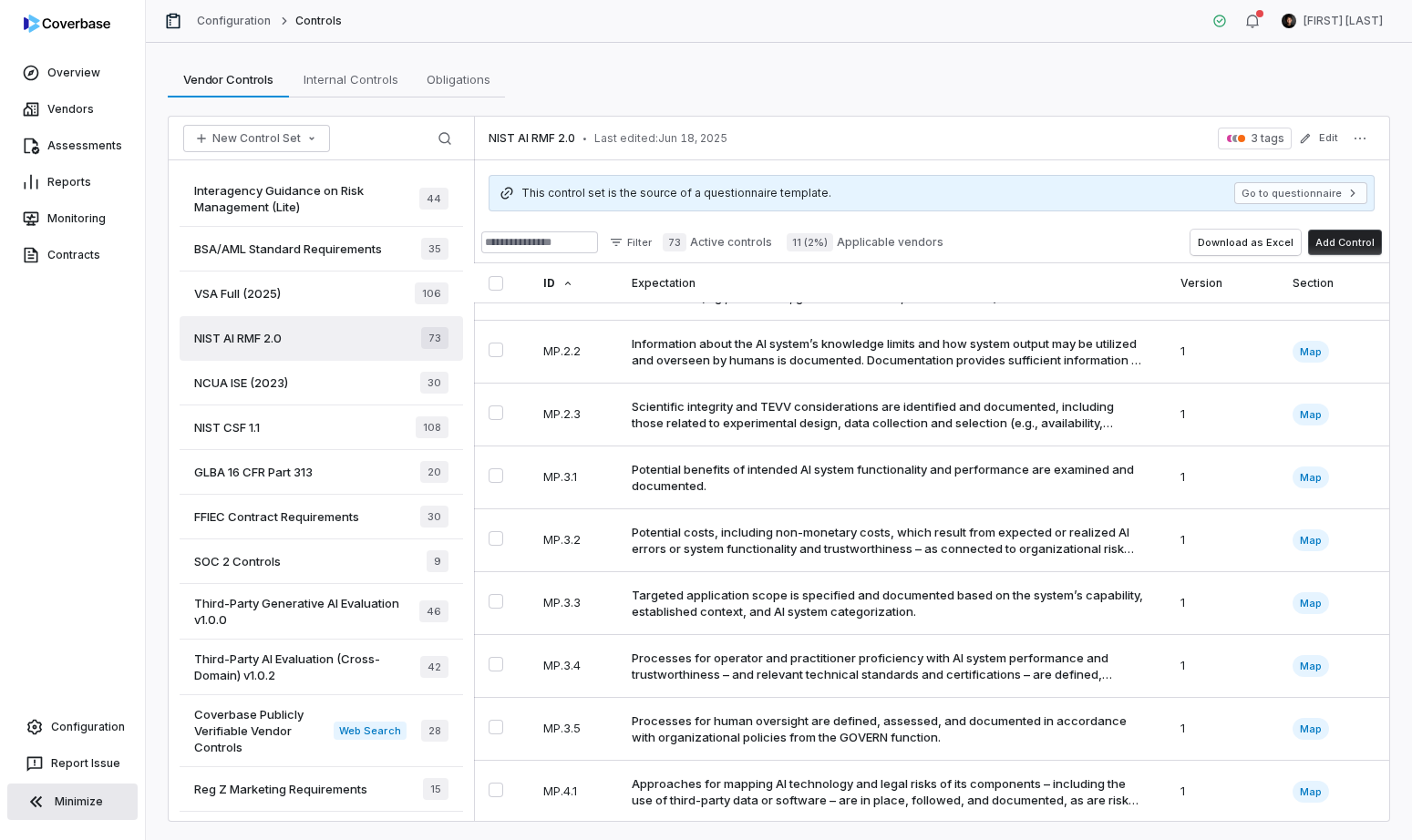 scroll, scrollTop: 464, scrollLeft: 0, axis: vertical 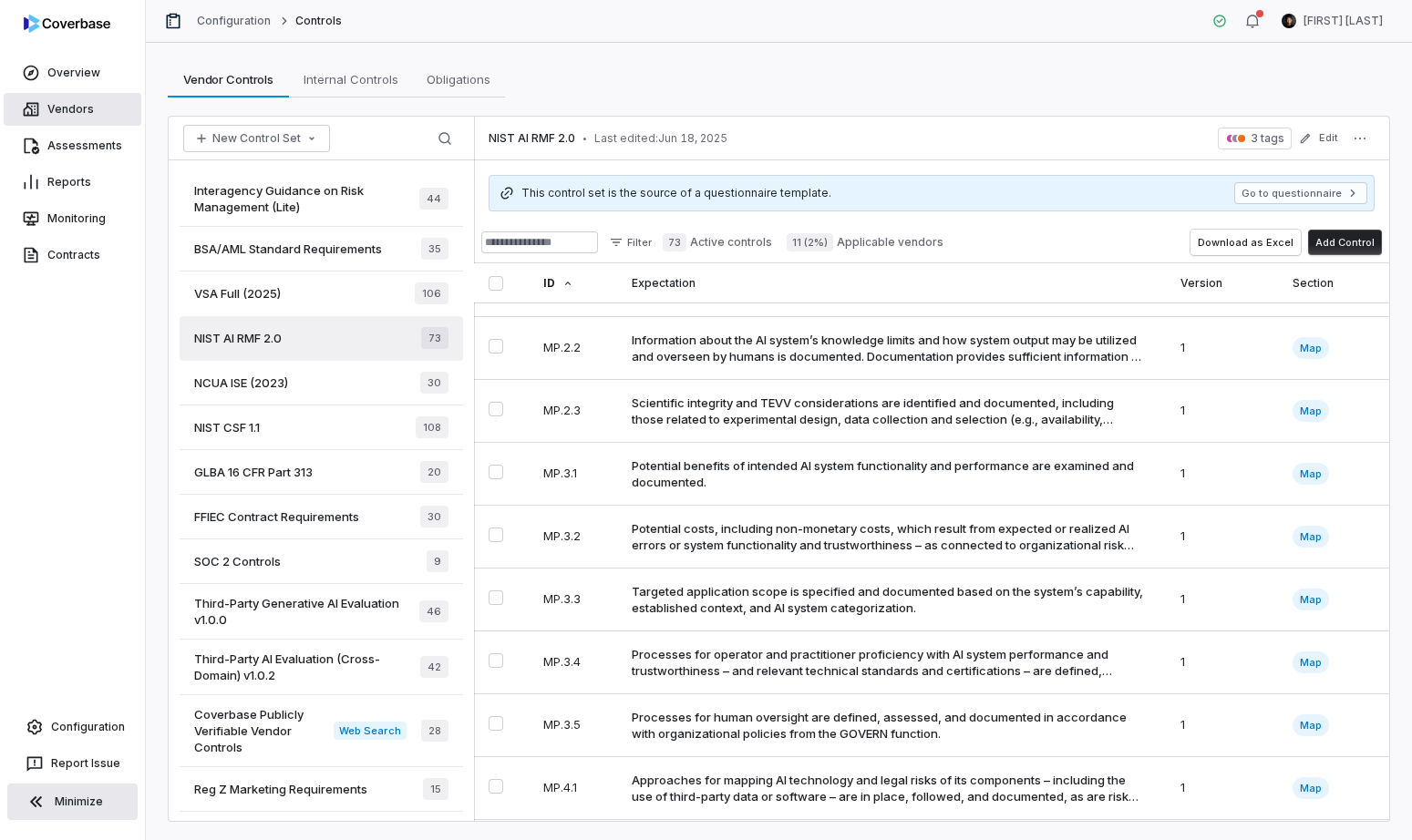 click on "Vendors" at bounding box center [72, 109] 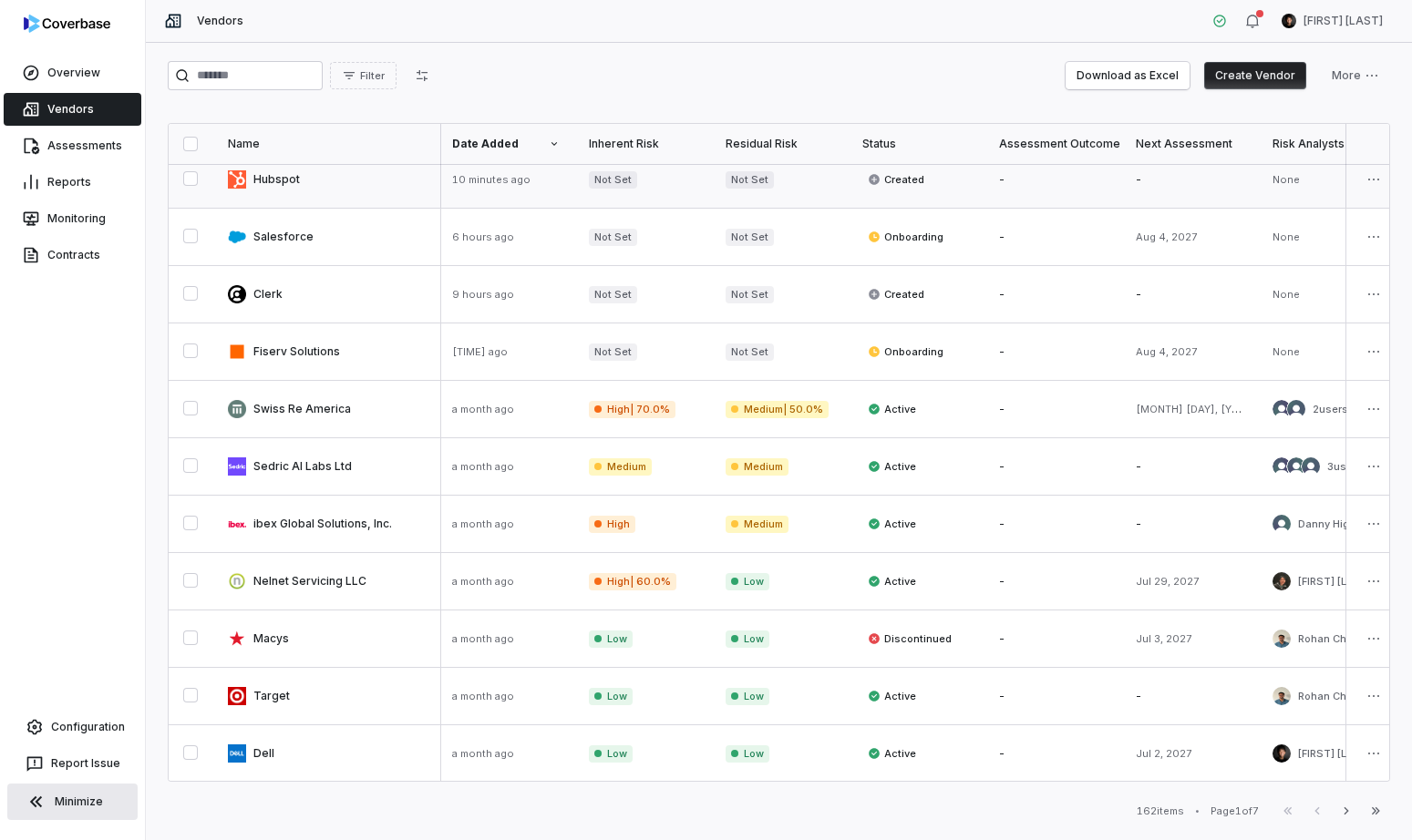 scroll, scrollTop: 0, scrollLeft: 4, axis: horizontal 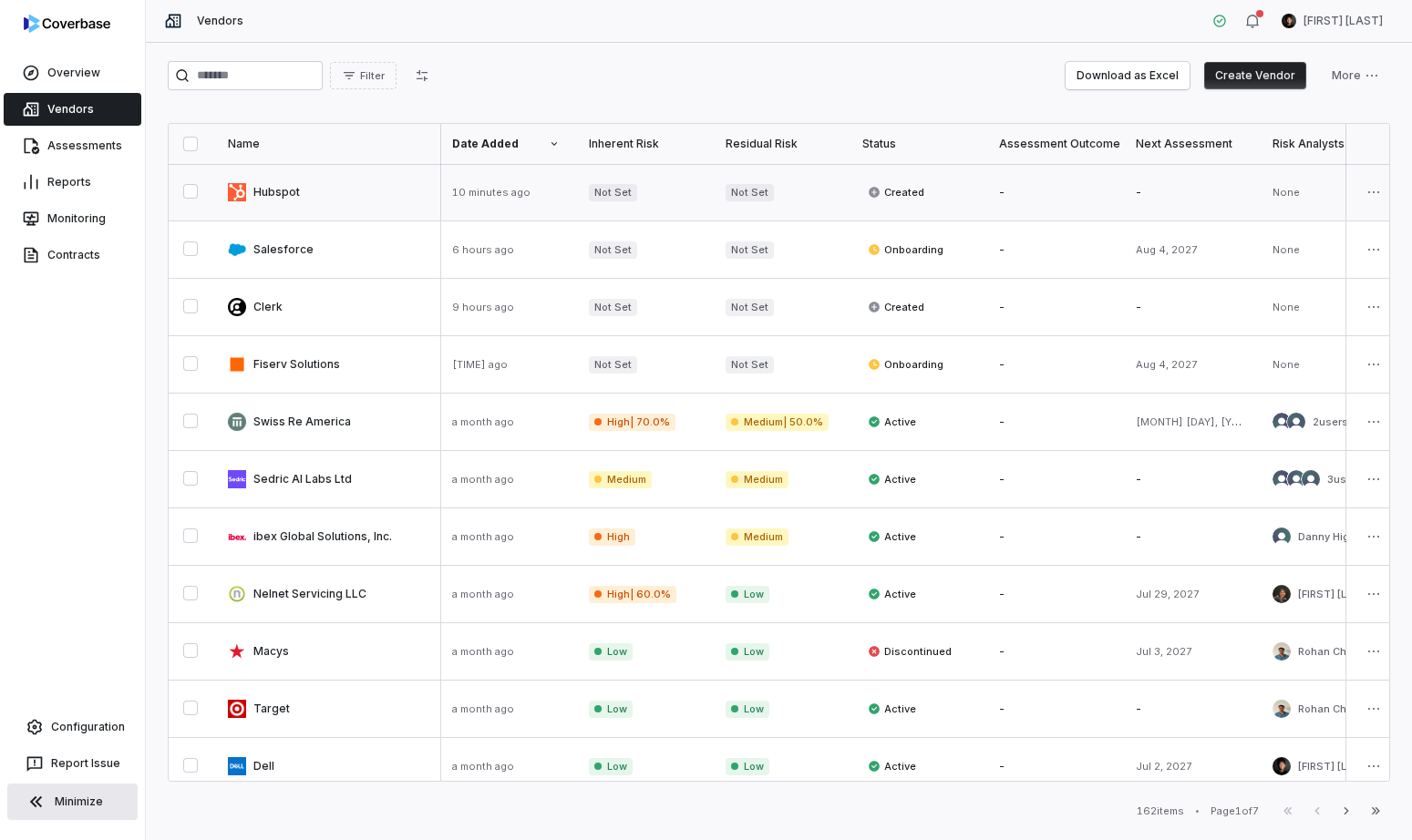 click at bounding box center [327, 192] 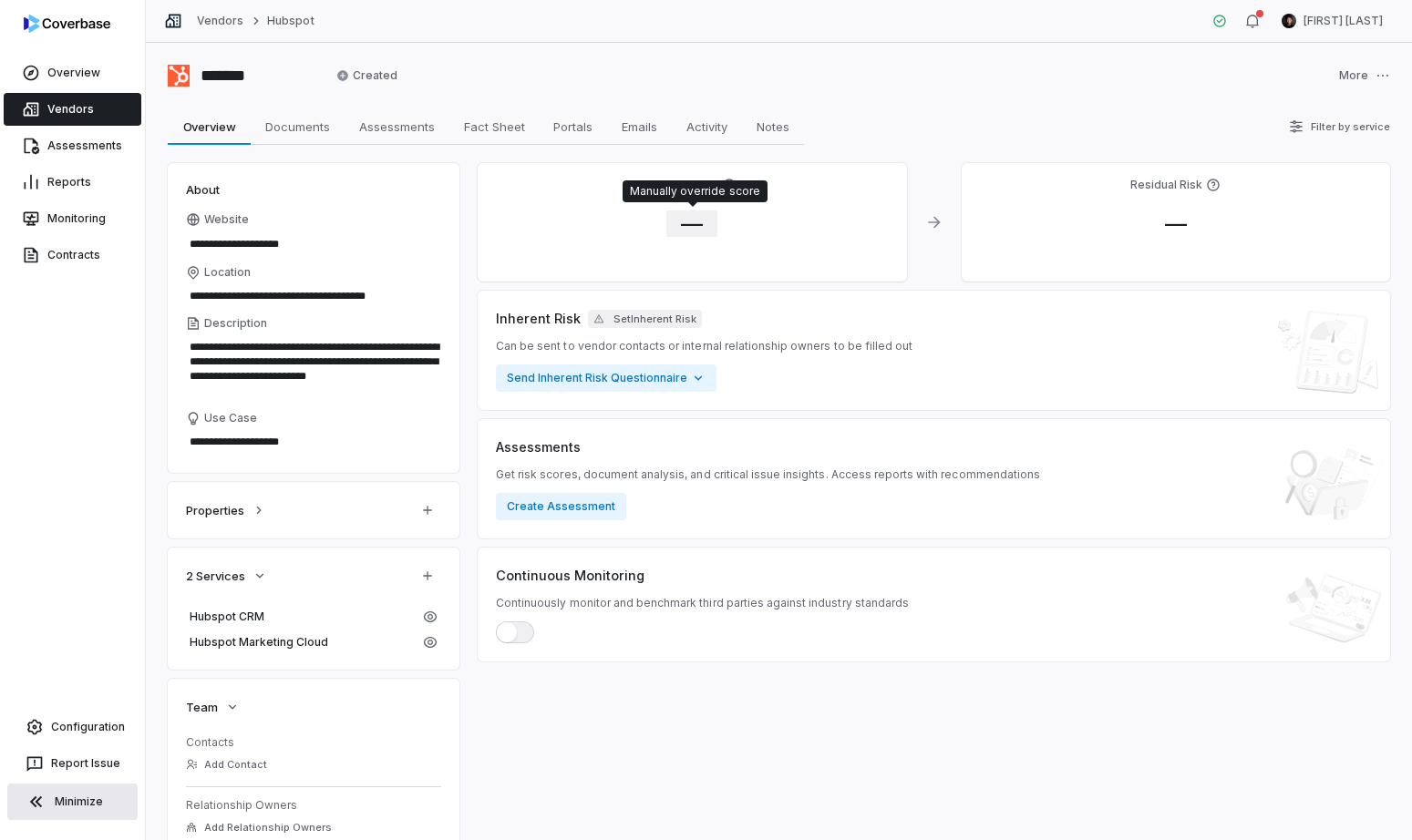 click on "—" at bounding box center [692, 223] 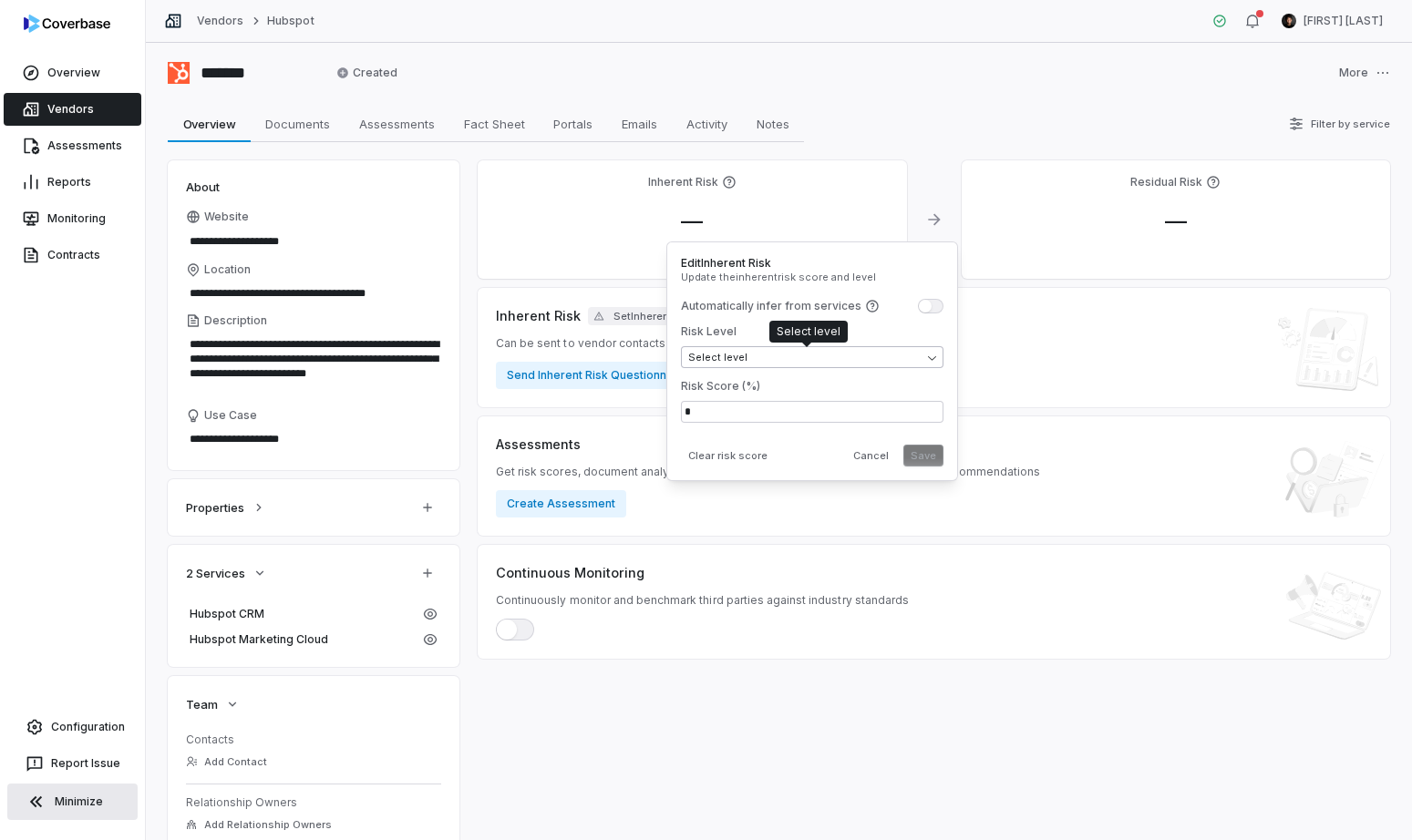 click on "**********" at bounding box center [706, 420] 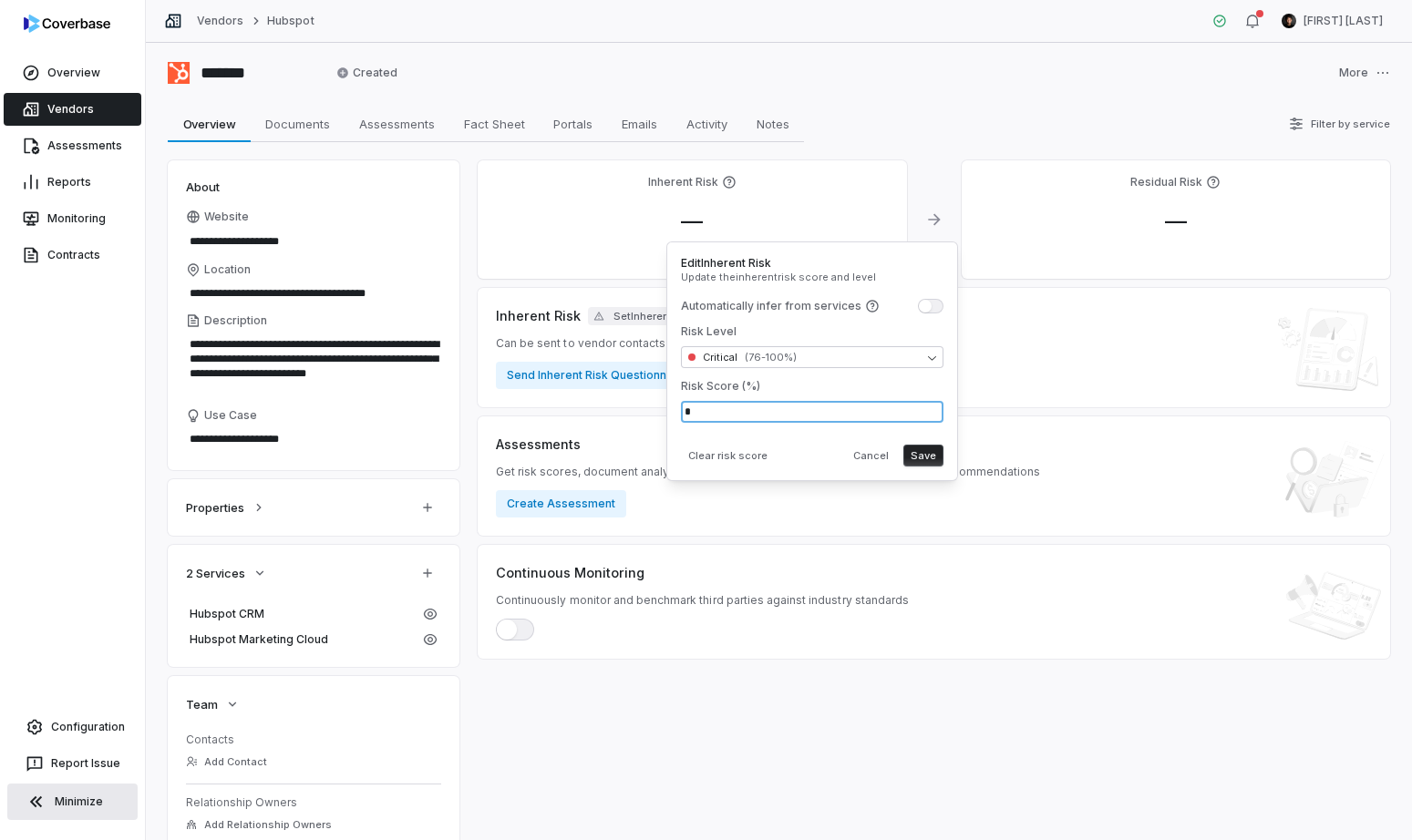 click on "*" at bounding box center (812, 412) 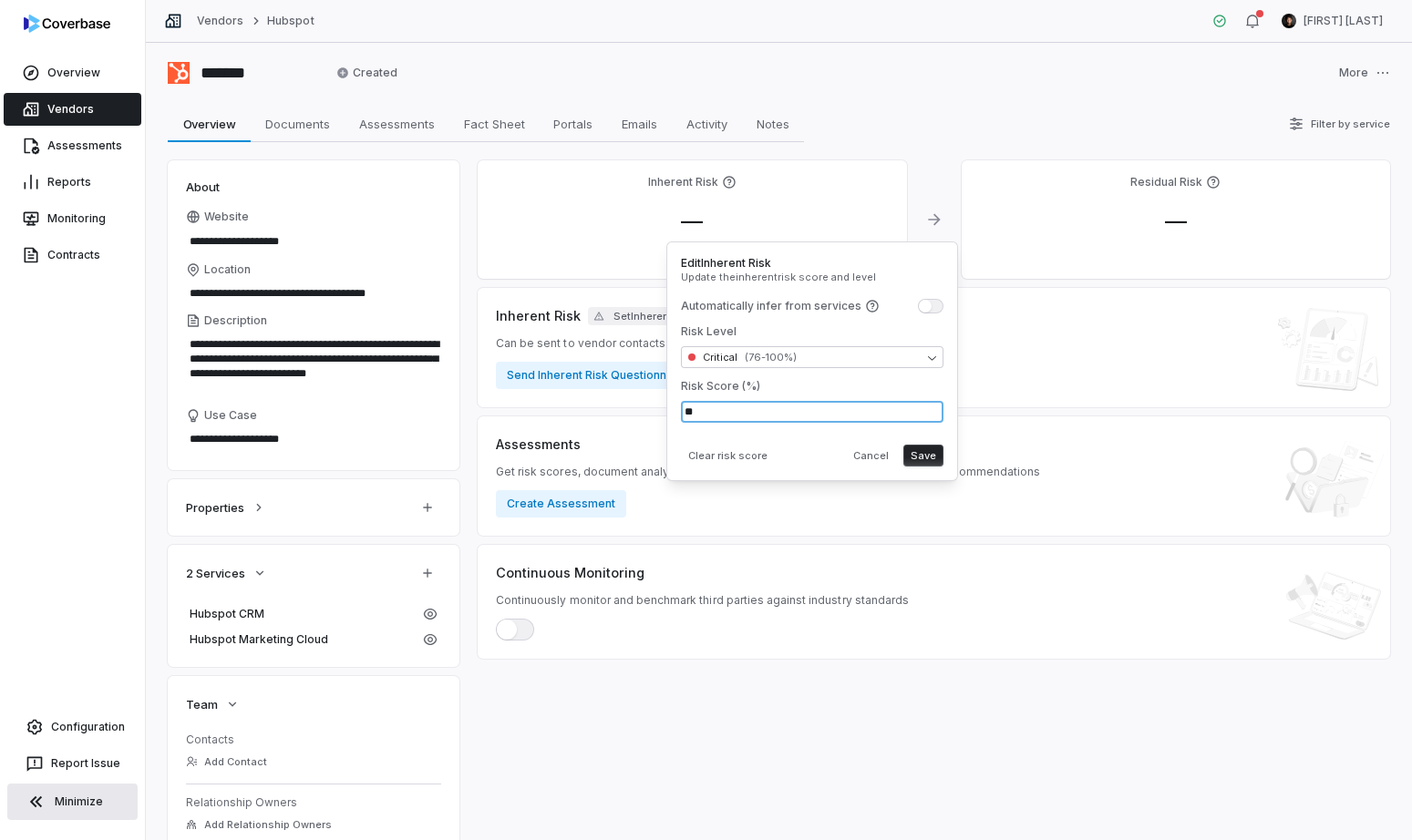 type on "**" 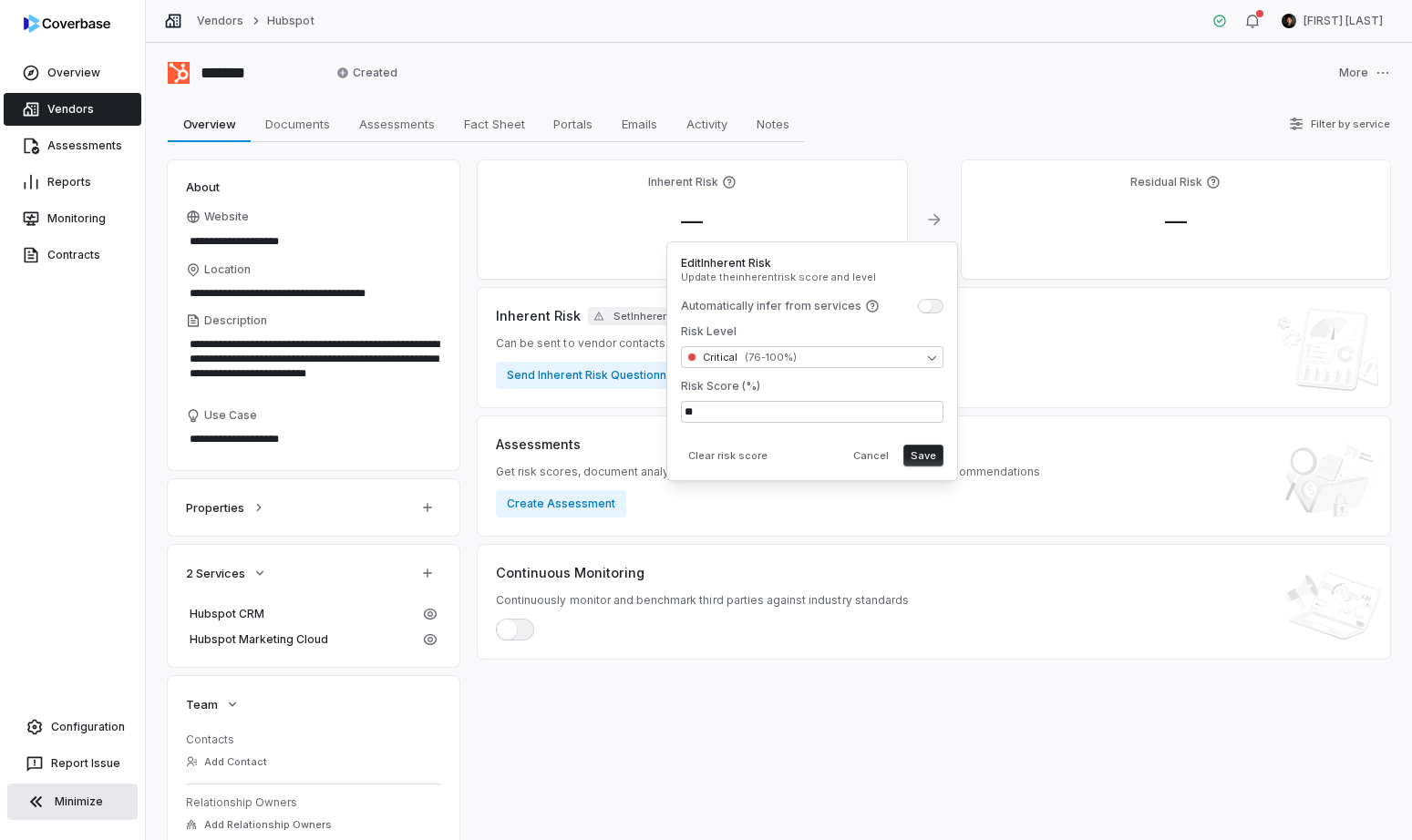 click on "Save" at bounding box center [923, 456] 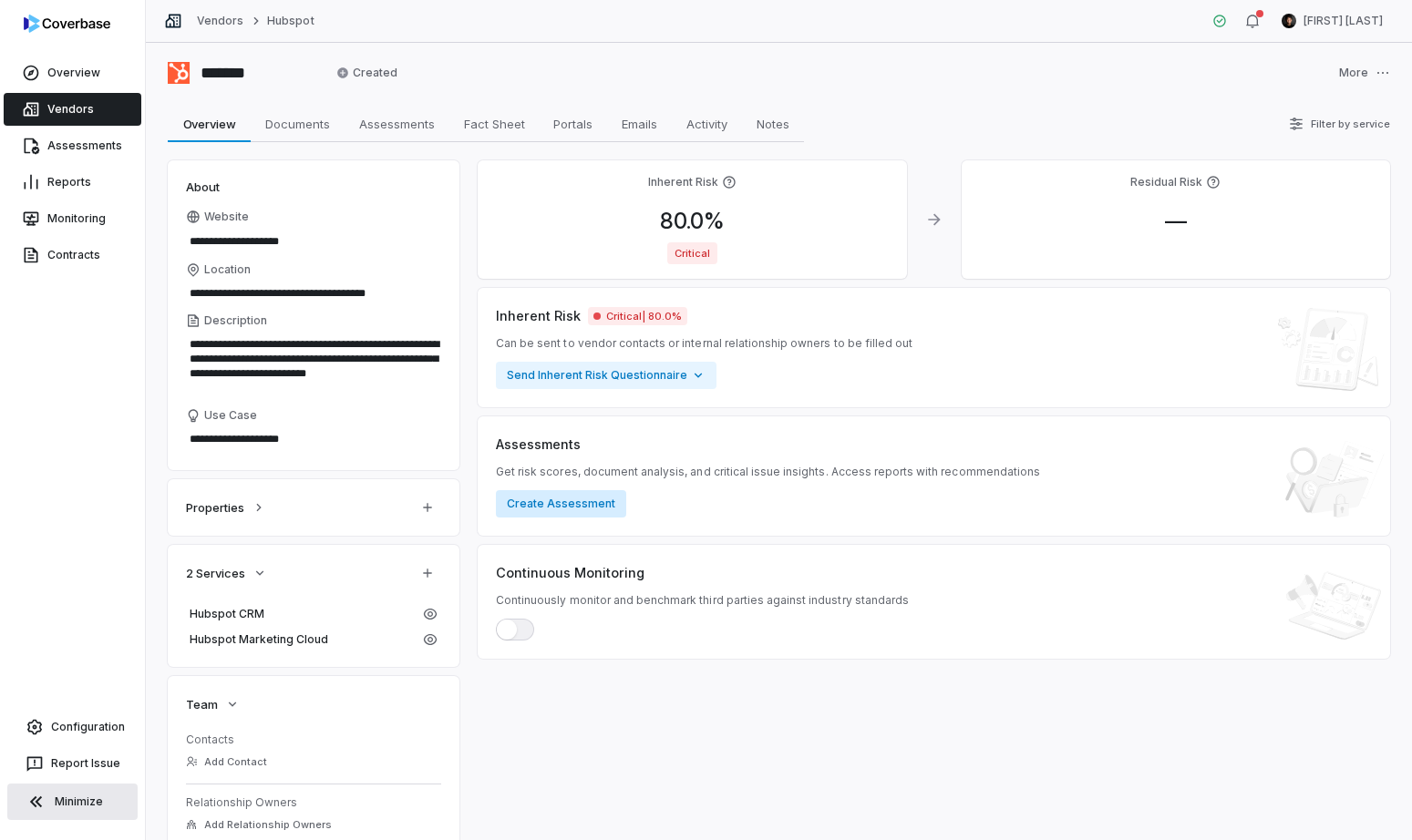 click on "Create Assessment" at bounding box center [561, 504] 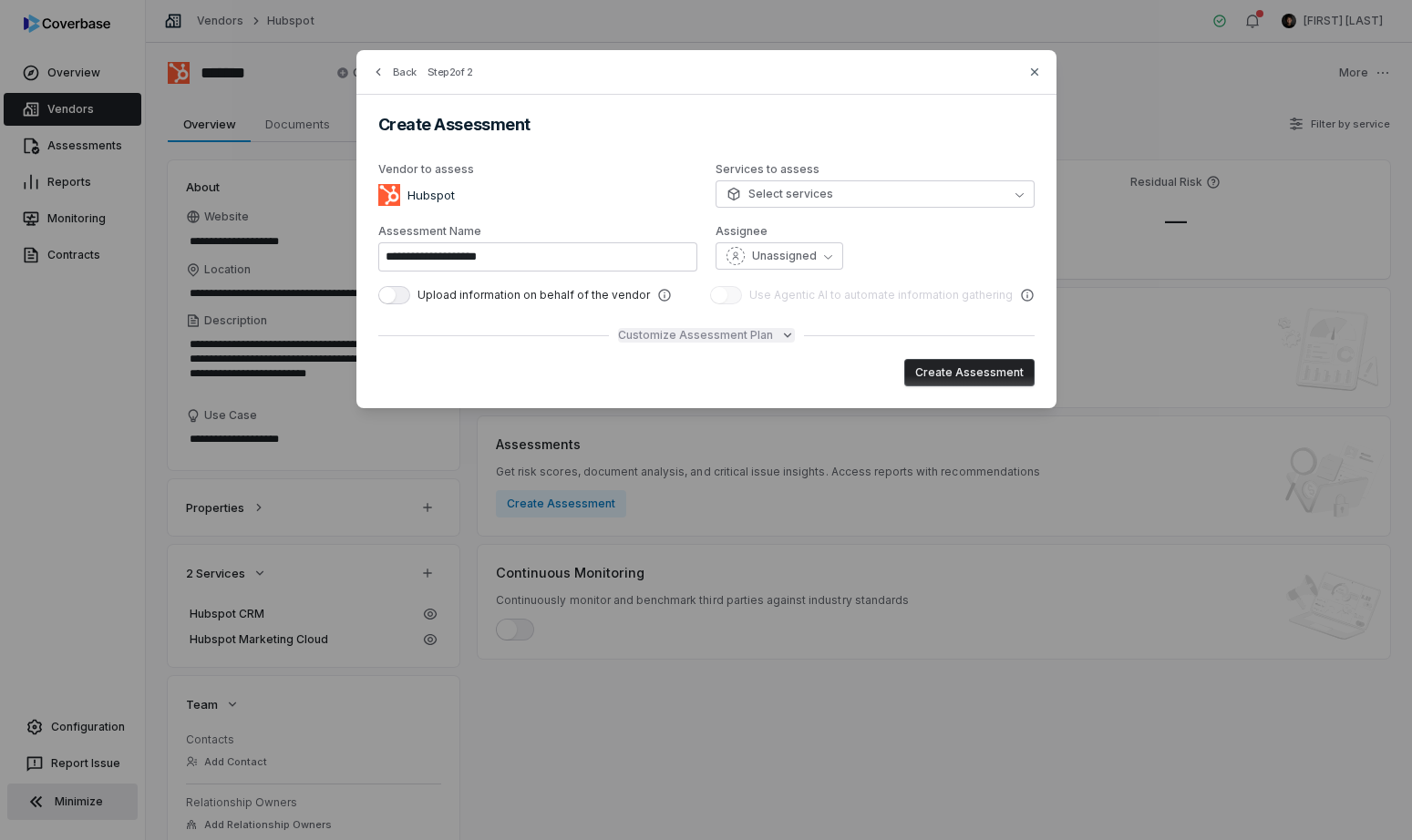 click on "Customize Assessment Plan" at bounding box center (696, 335) 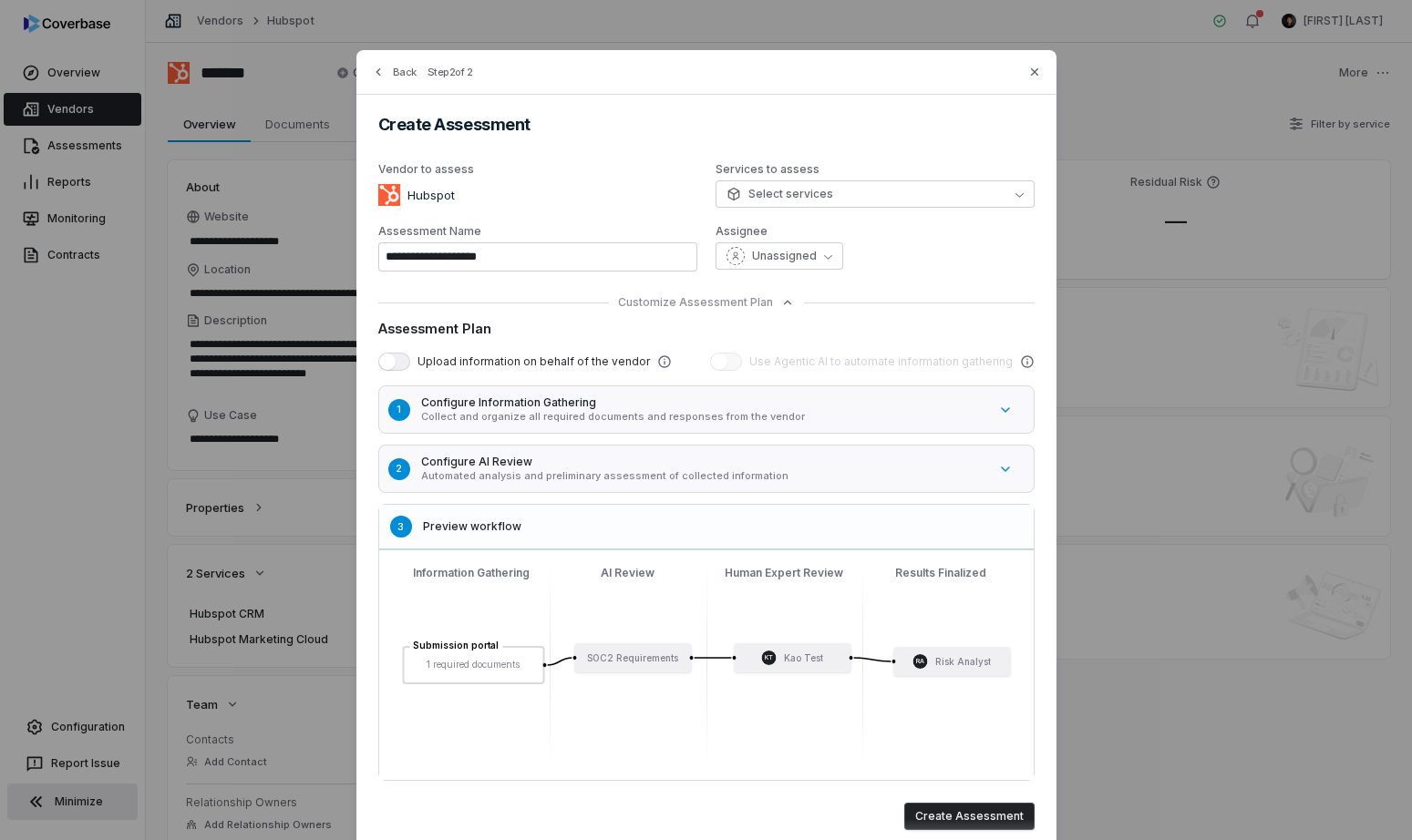 click on "Automated analysis and preliminary assessment of collected information" at bounding box center (704, 476) 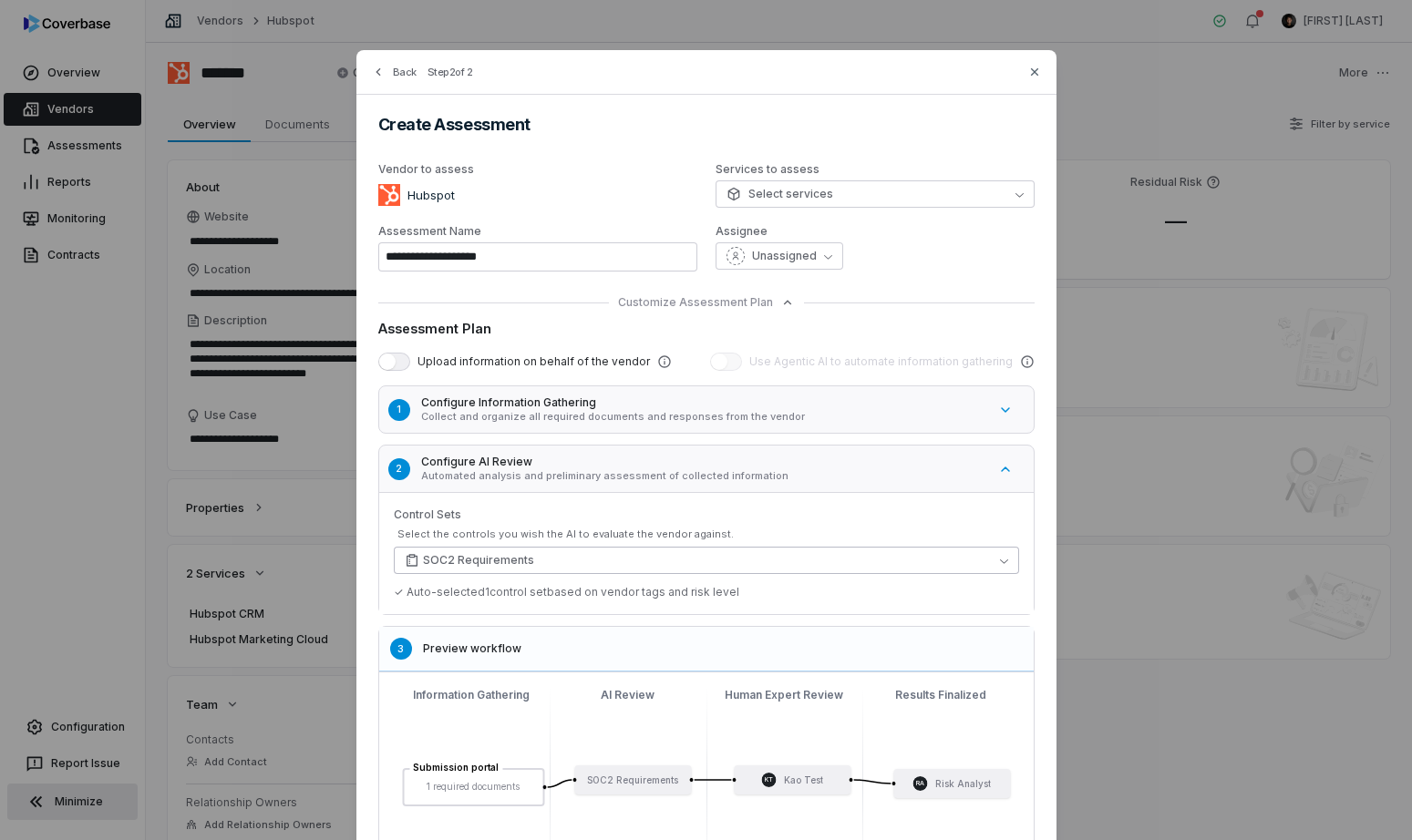 click on "SOC2 Requirements" at bounding box center (706, 560) 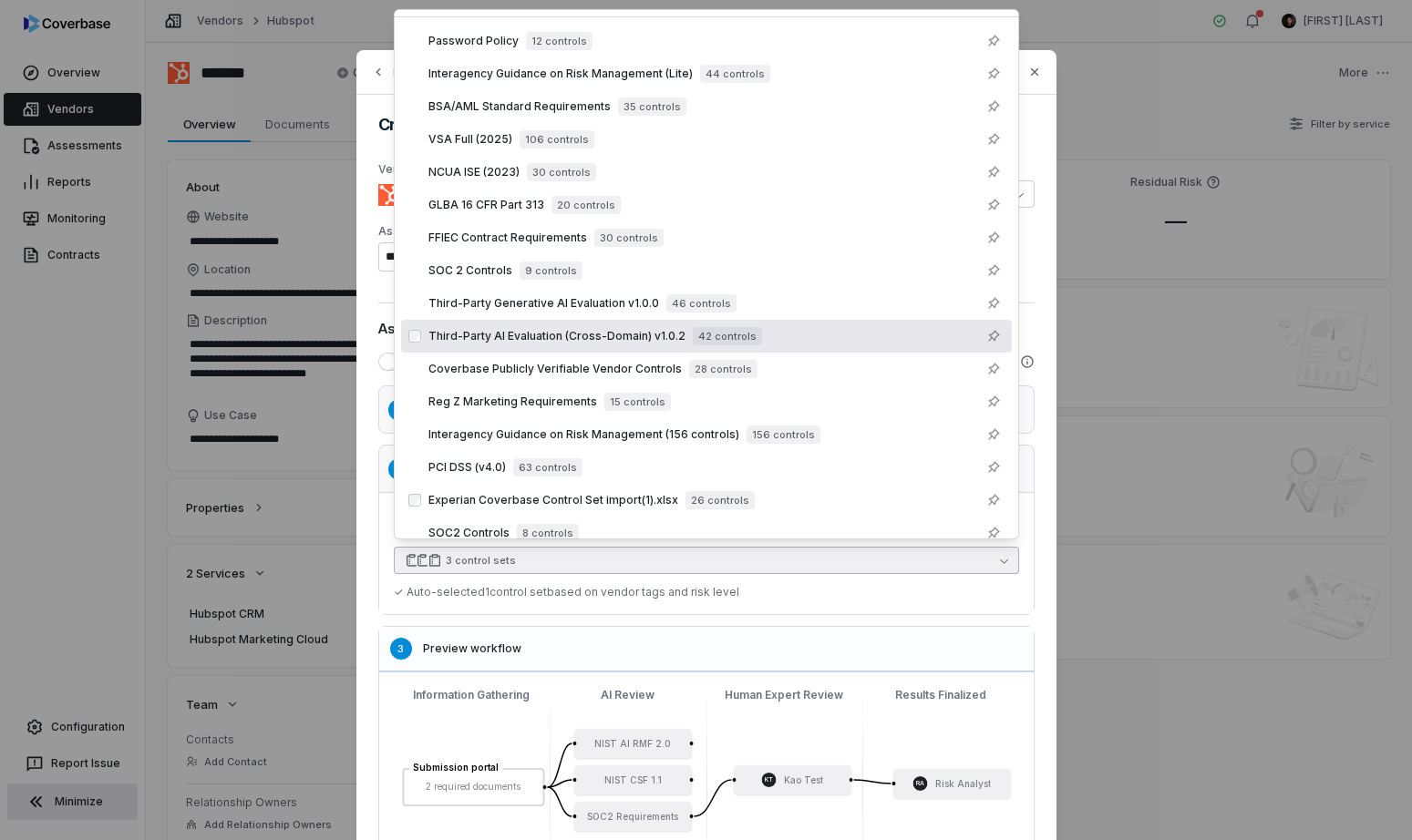 scroll, scrollTop: 171, scrollLeft: 0, axis: vertical 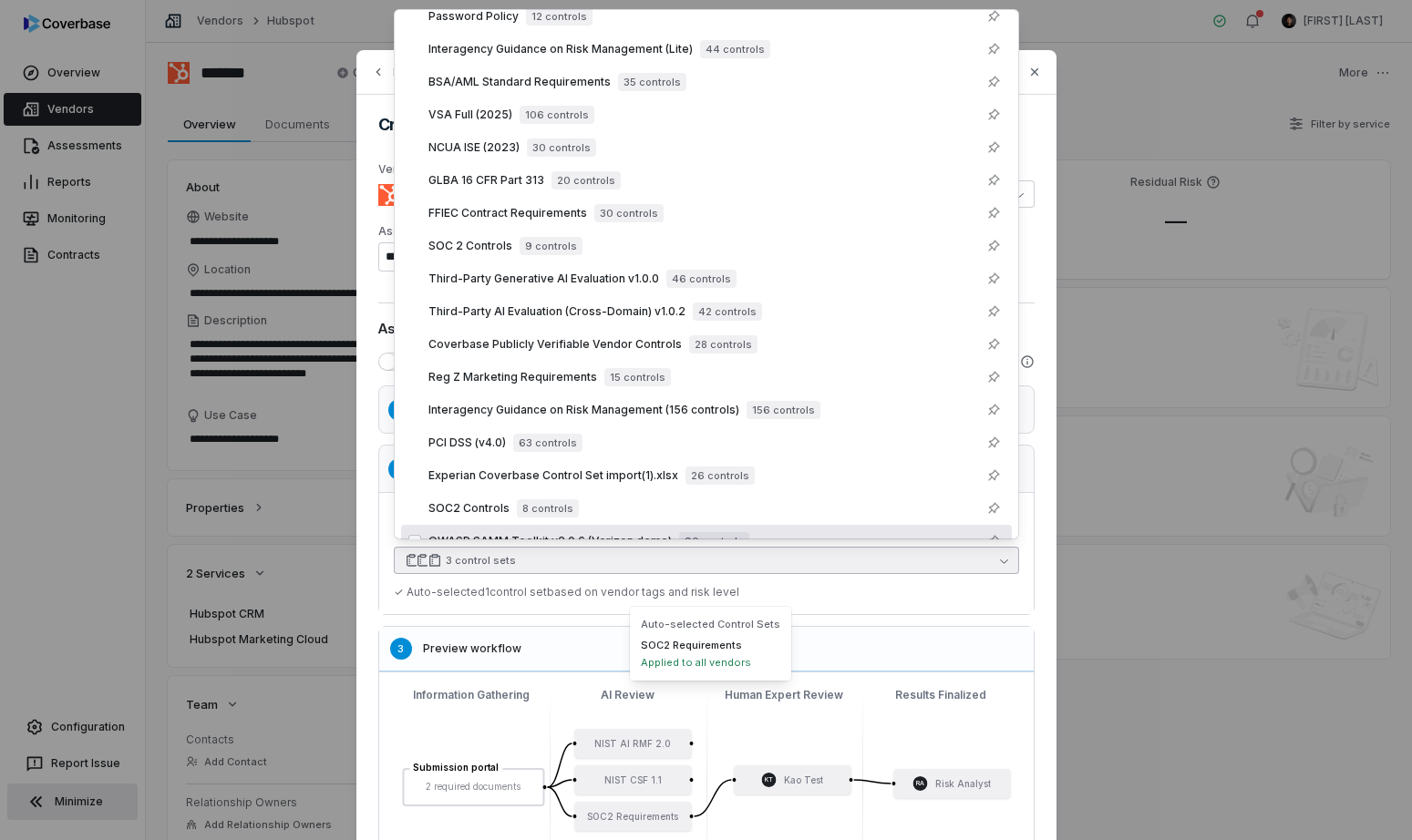 click on "✓ Auto-selected  1  control set  based on vendor tags and risk level" at bounding box center [706, 592] 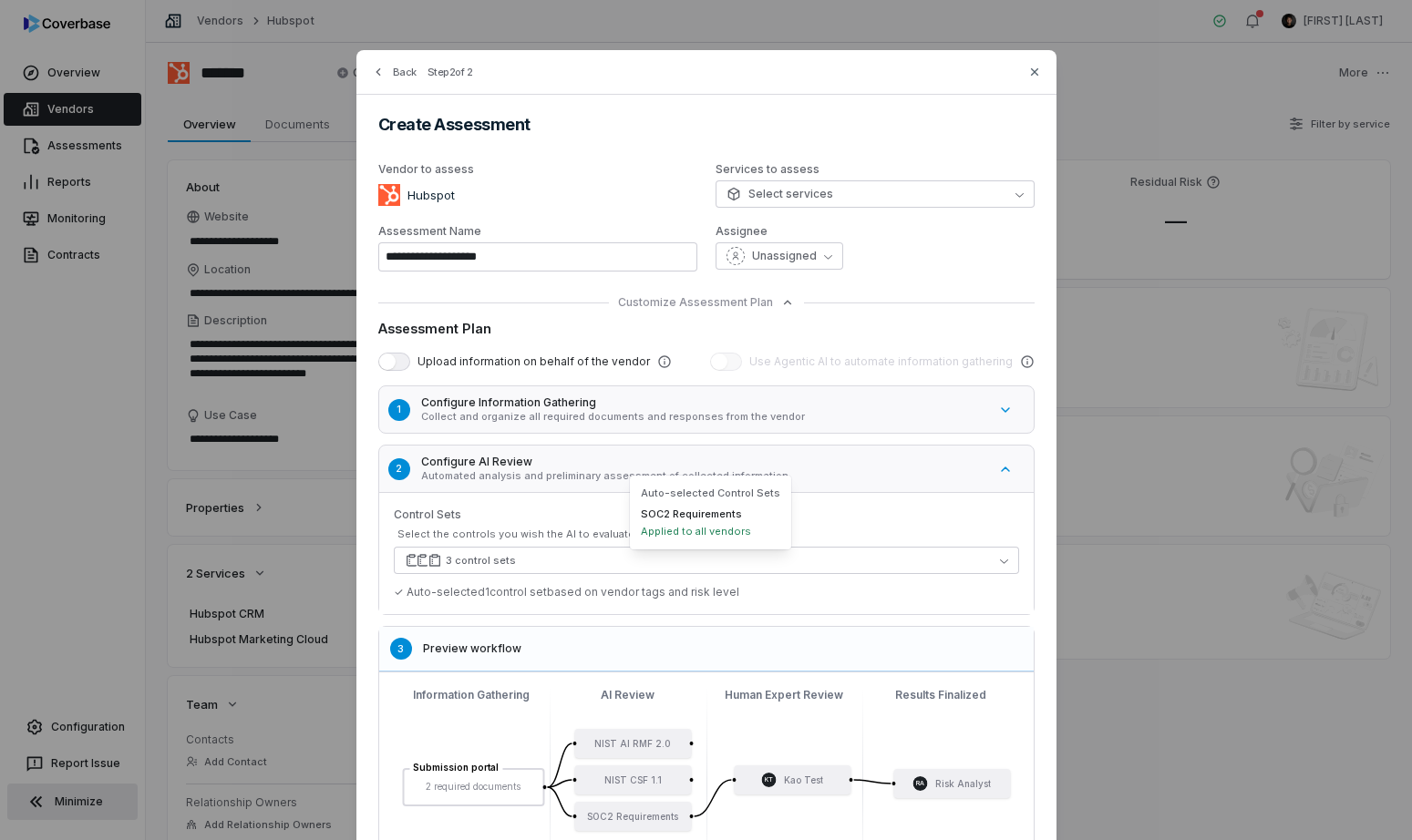 scroll, scrollTop: 185, scrollLeft: 0, axis: vertical 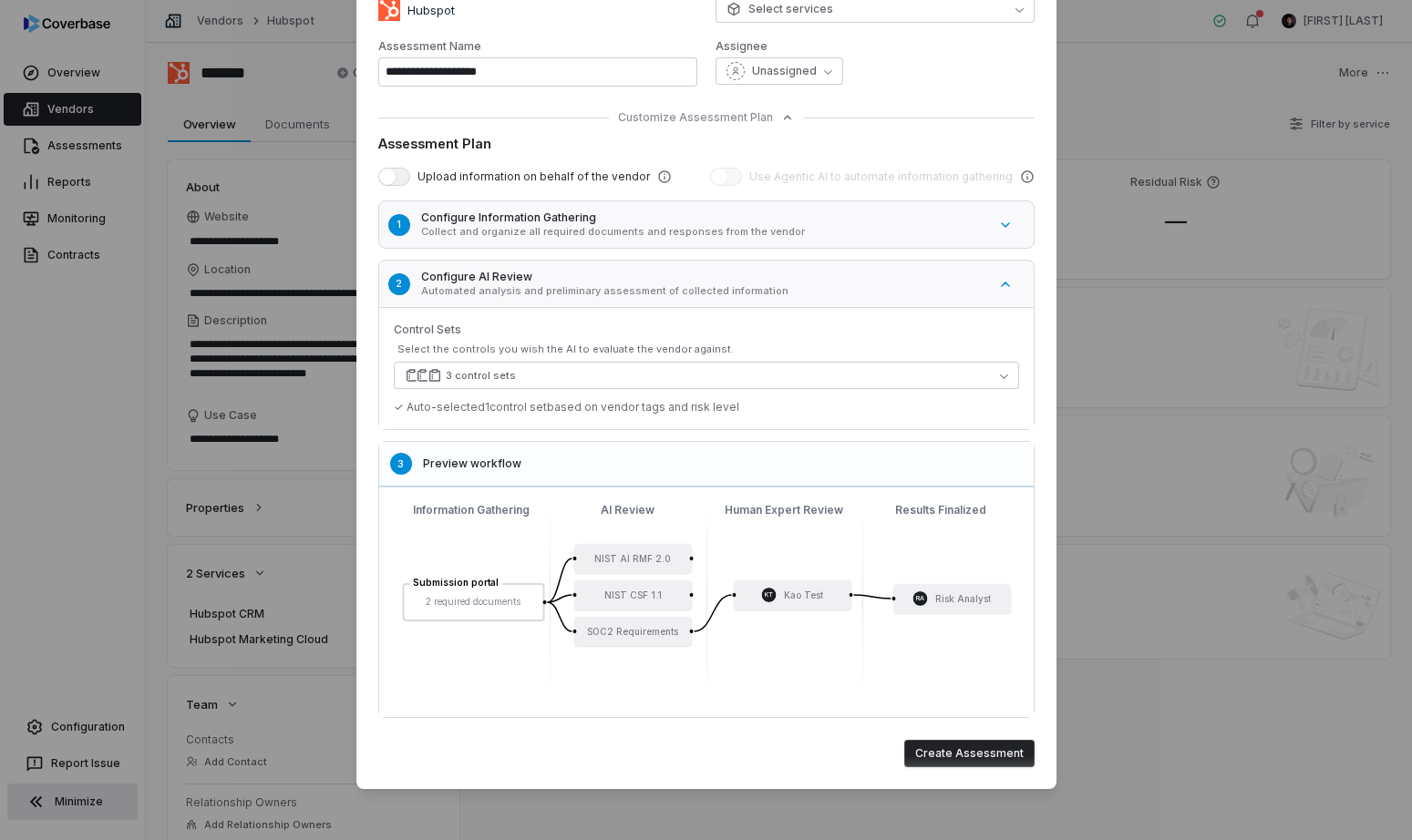 click on "Submission portal 2 required documents NIST AI RMF 2.0 NIST CSF 1.1 SOC2 Requirements KT Kao Test RA Risk Analyst" at bounding box center [706, 602] 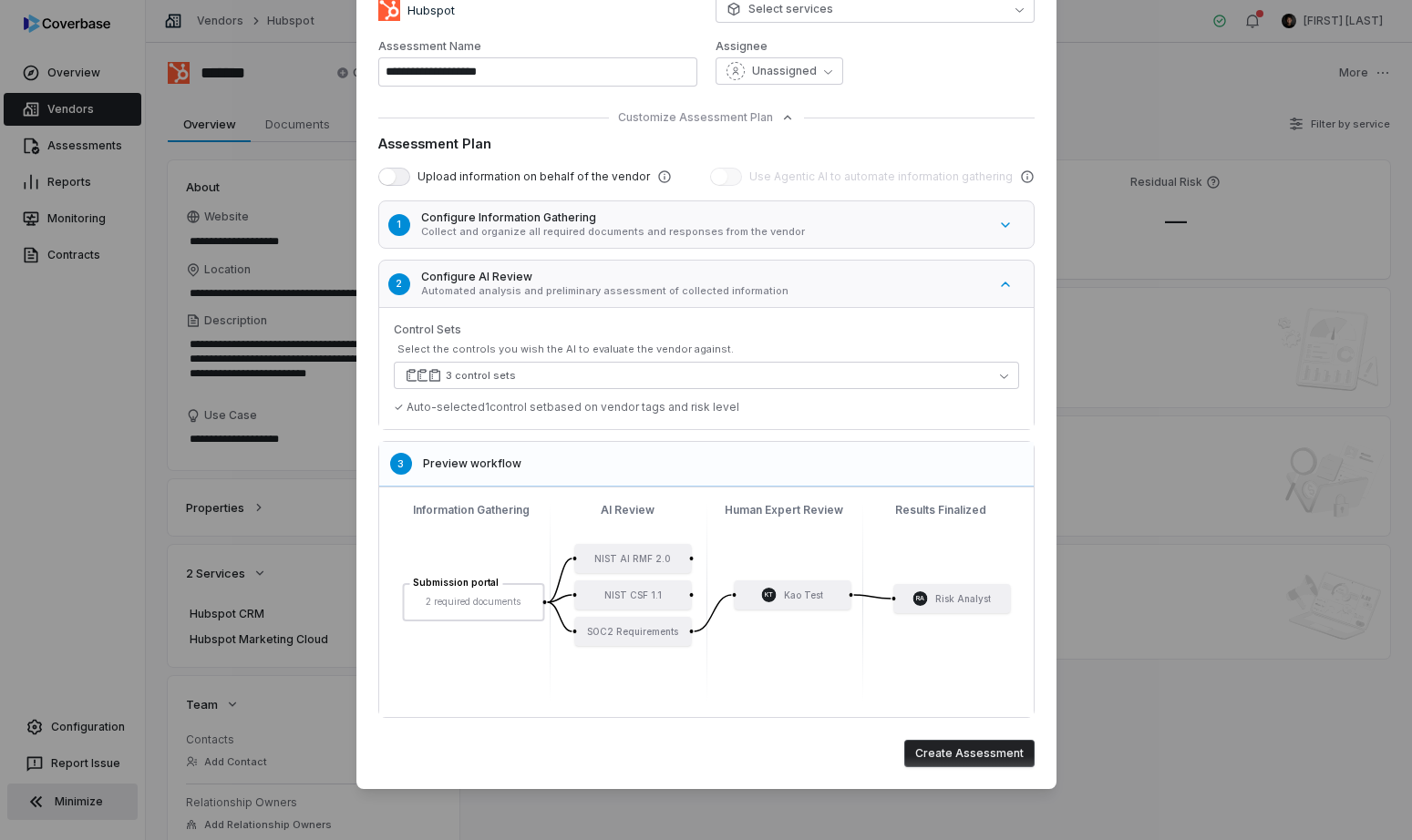 click on "Collect and organize all required documents and responses from the vendor" at bounding box center (704, 231) 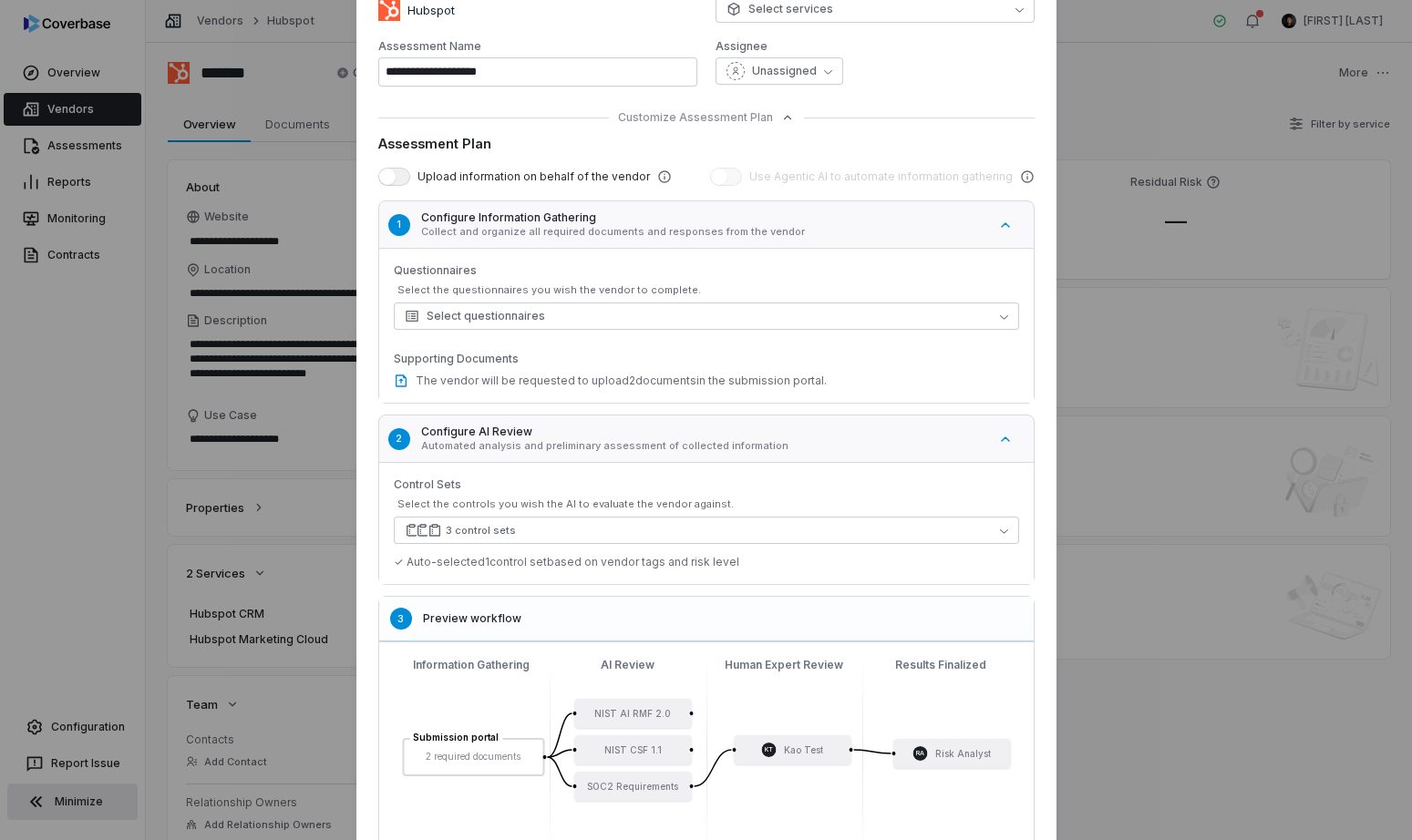 click on "Collect and organize all required documents and responses from the vendor" at bounding box center [704, 231] 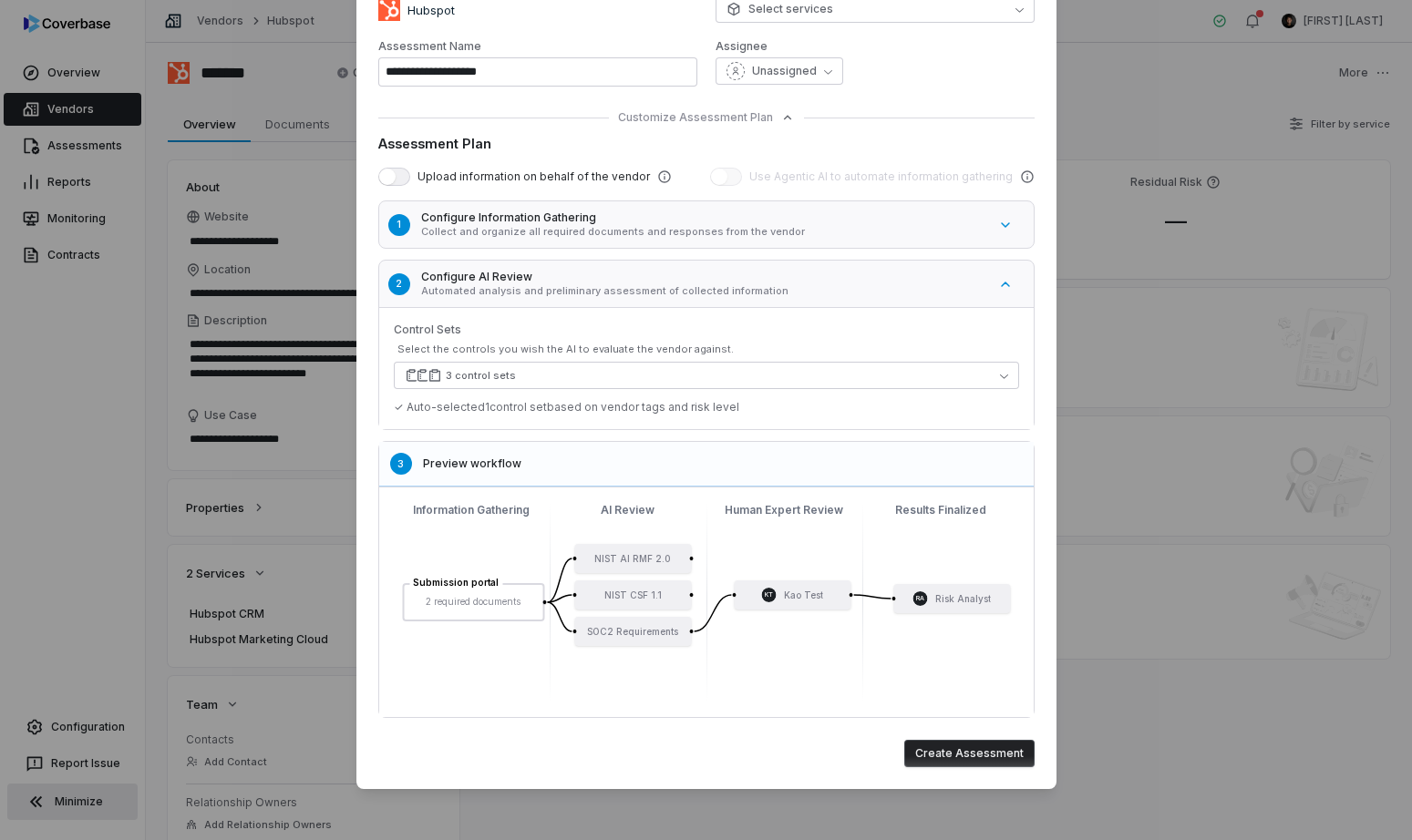 click on "Create Assessment" at bounding box center (969, 753) 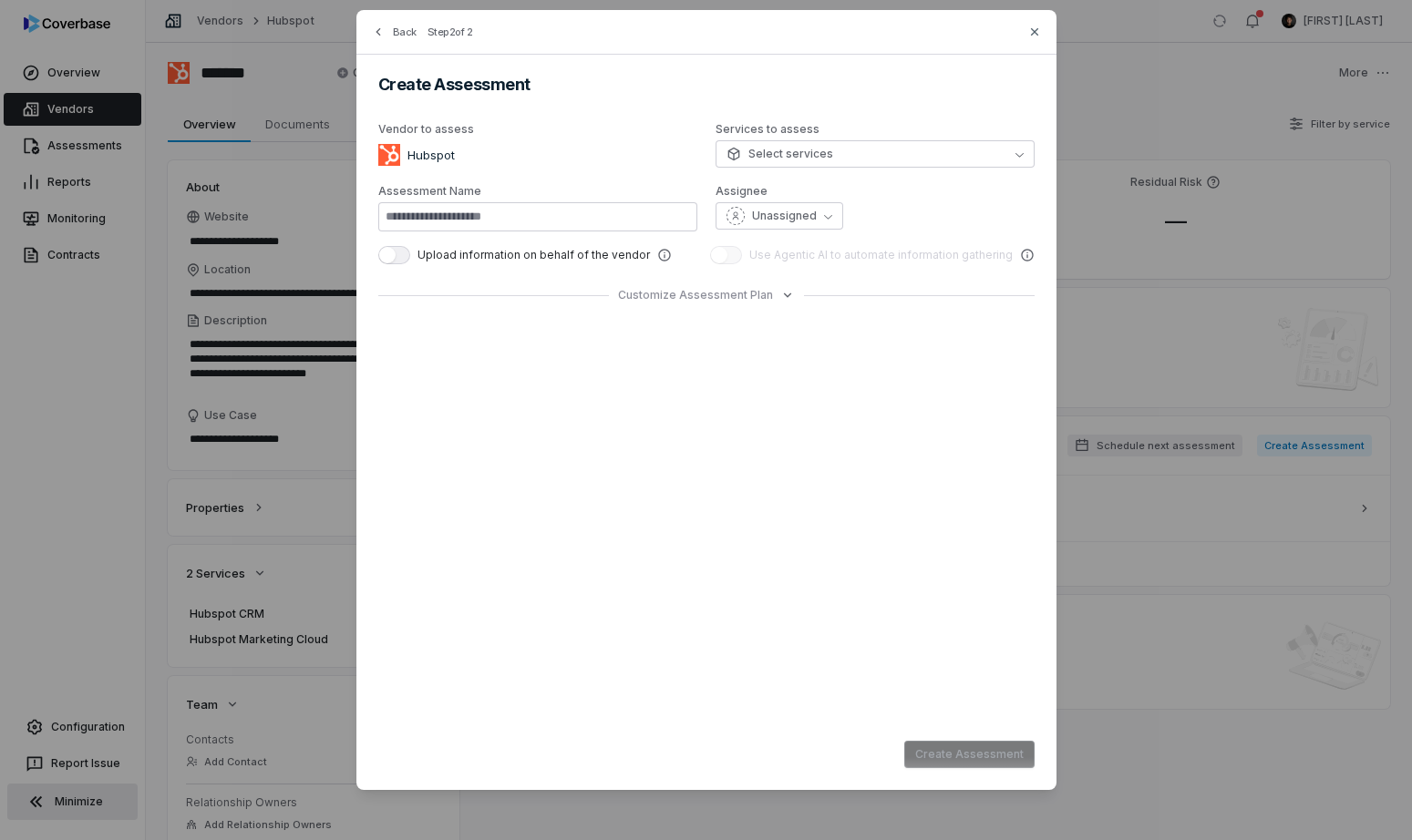 type on "**********" 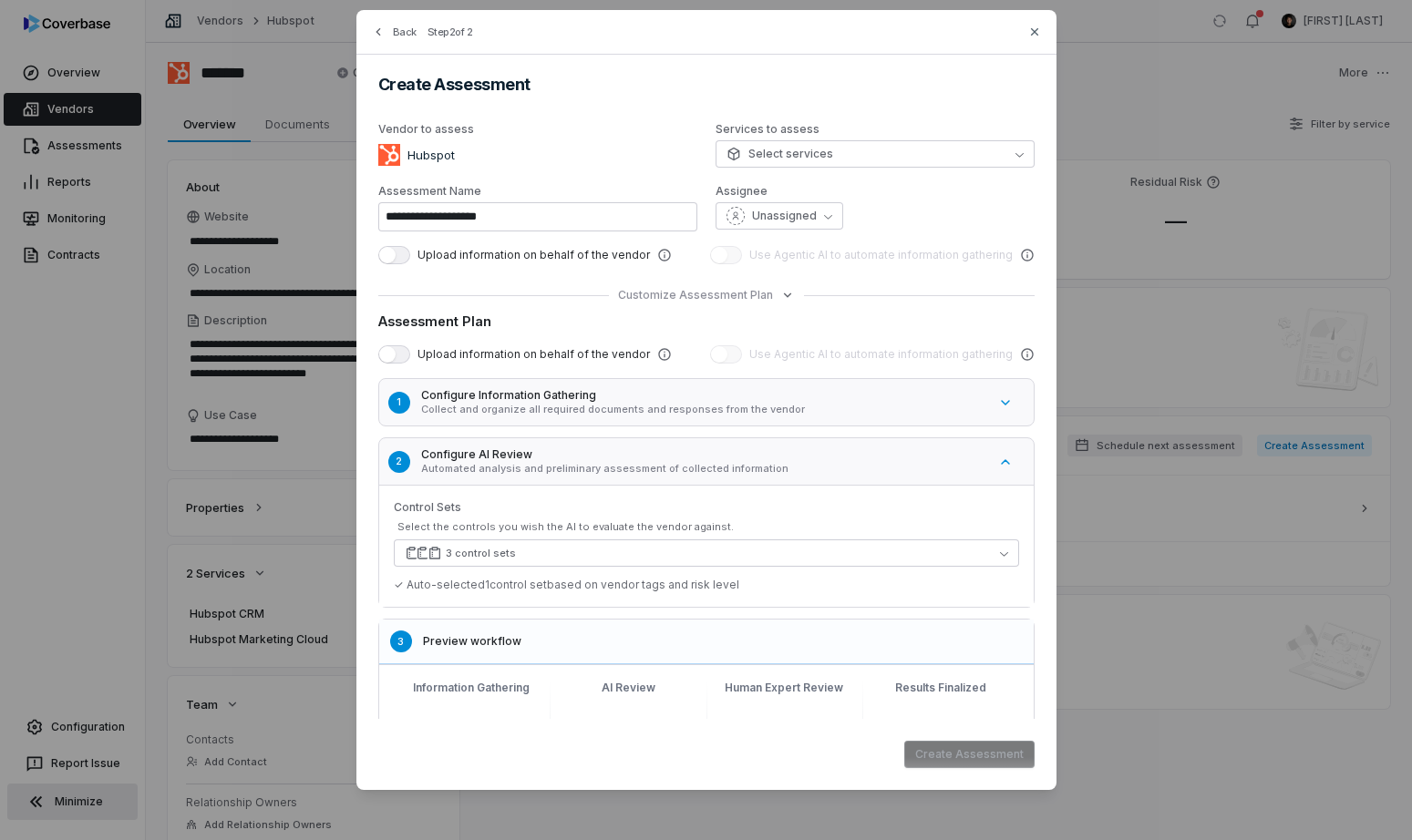 scroll, scrollTop: 0, scrollLeft: 0, axis: both 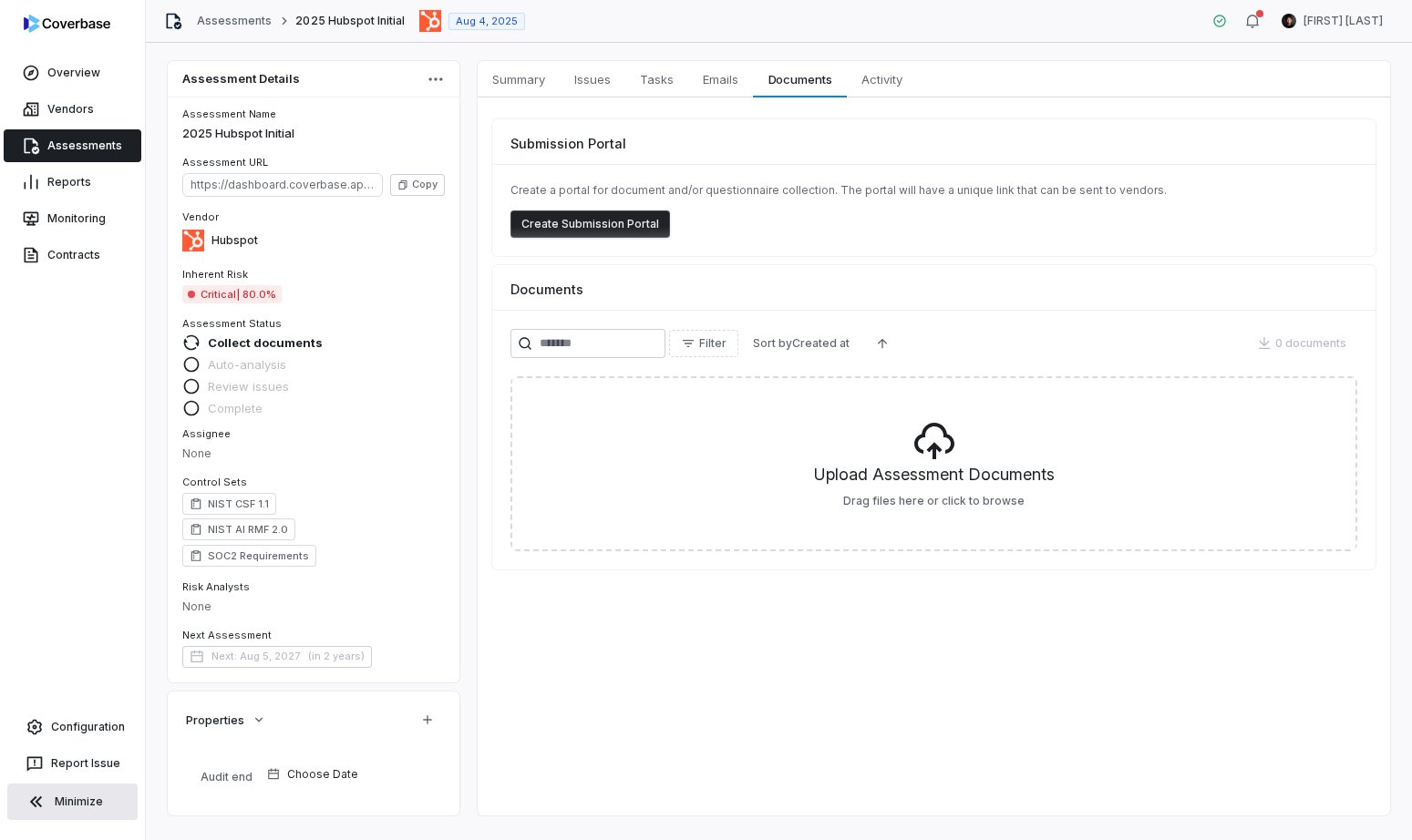 click on "Create Submission Portal" at bounding box center [590, 224] 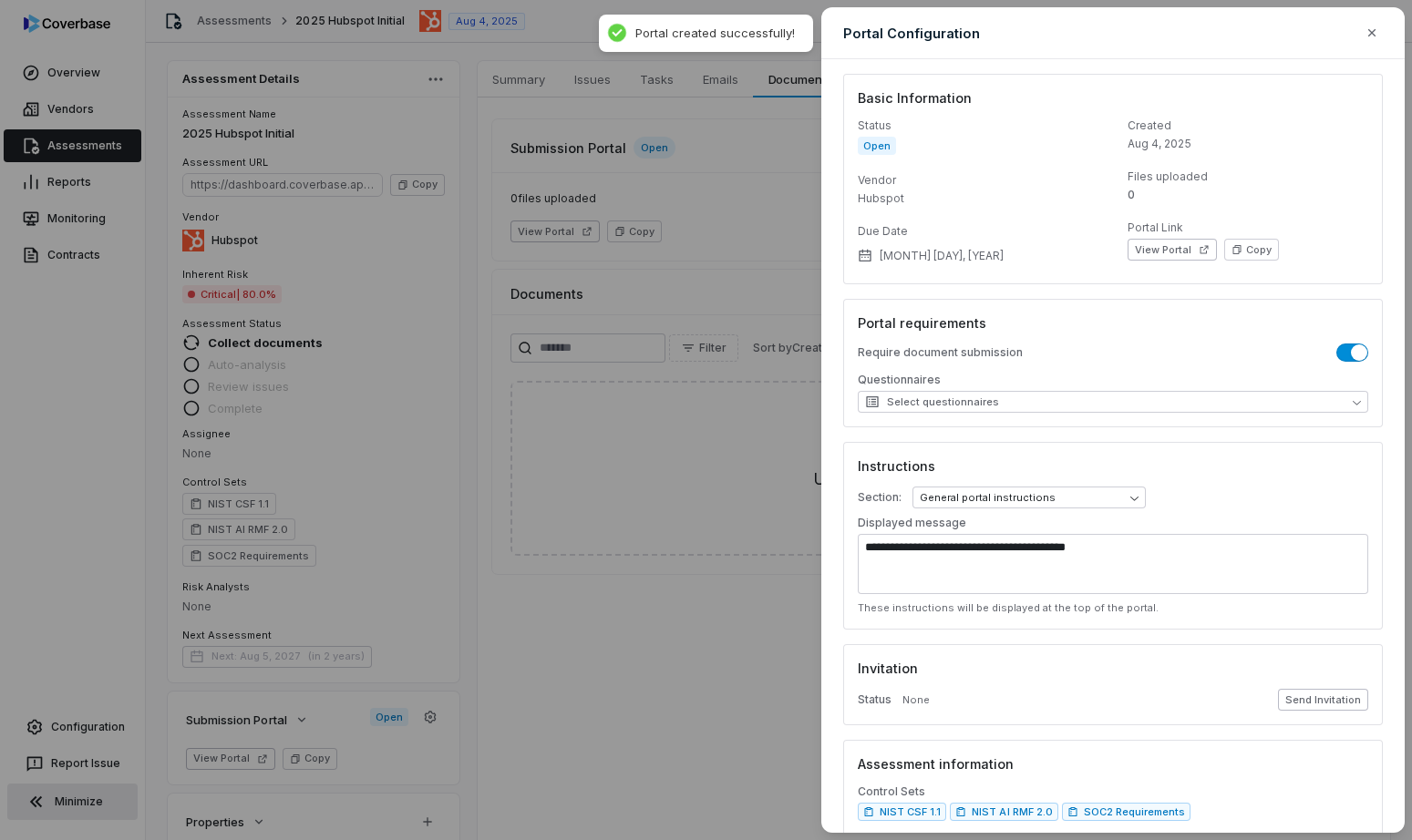 click on "Send Invitation" at bounding box center [1323, 700] 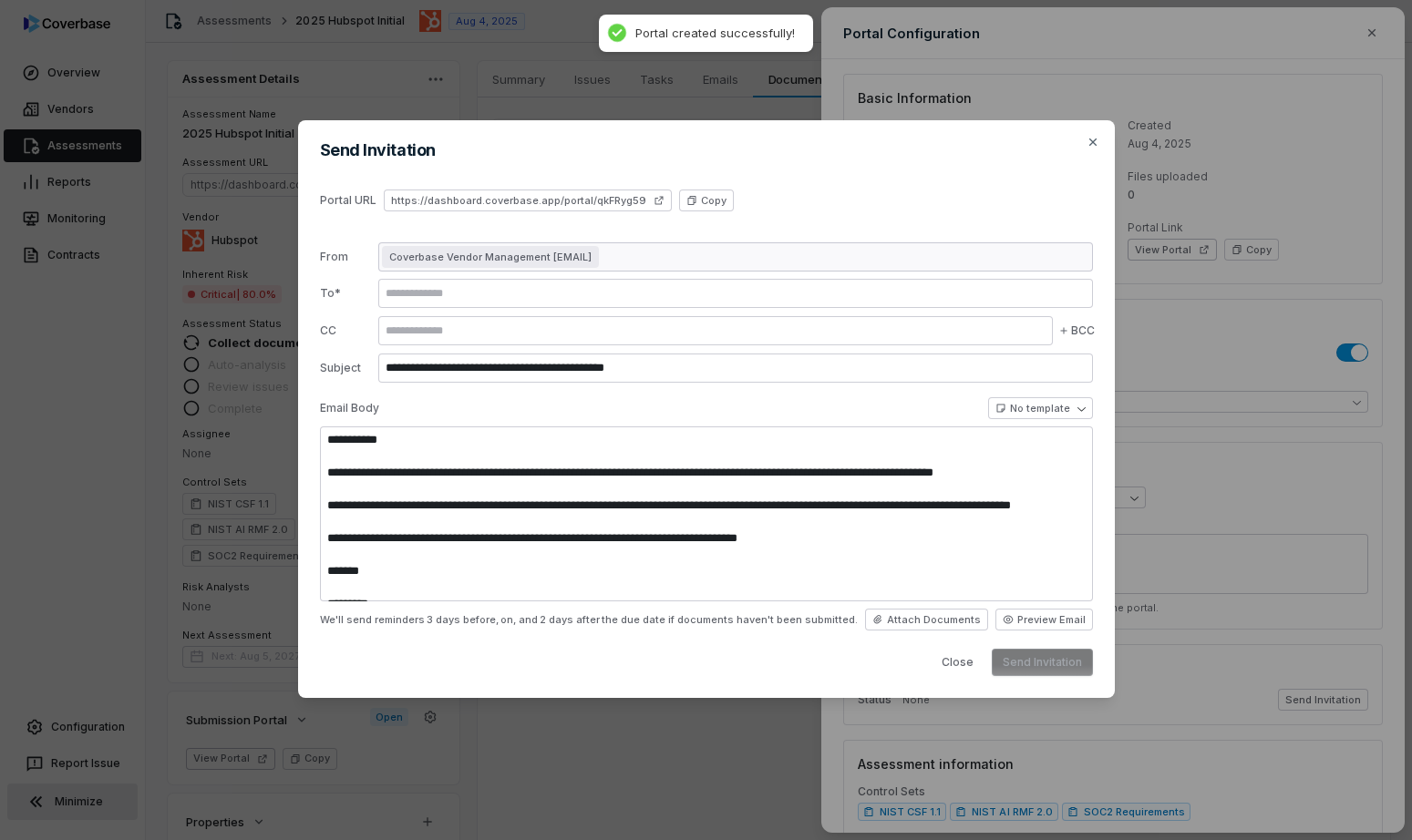type on "**********" 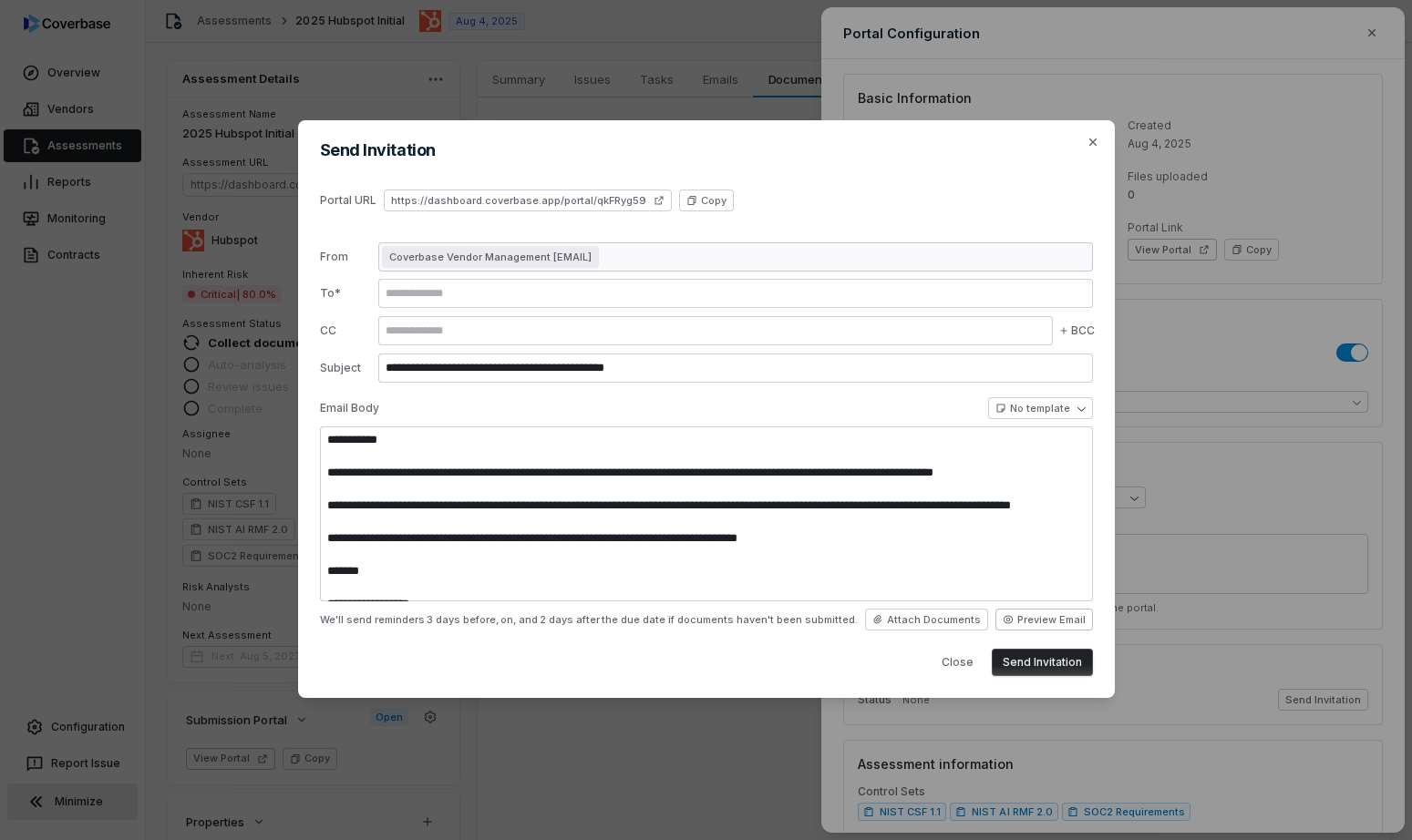 click on "Preview Email" at bounding box center (1044, 620) 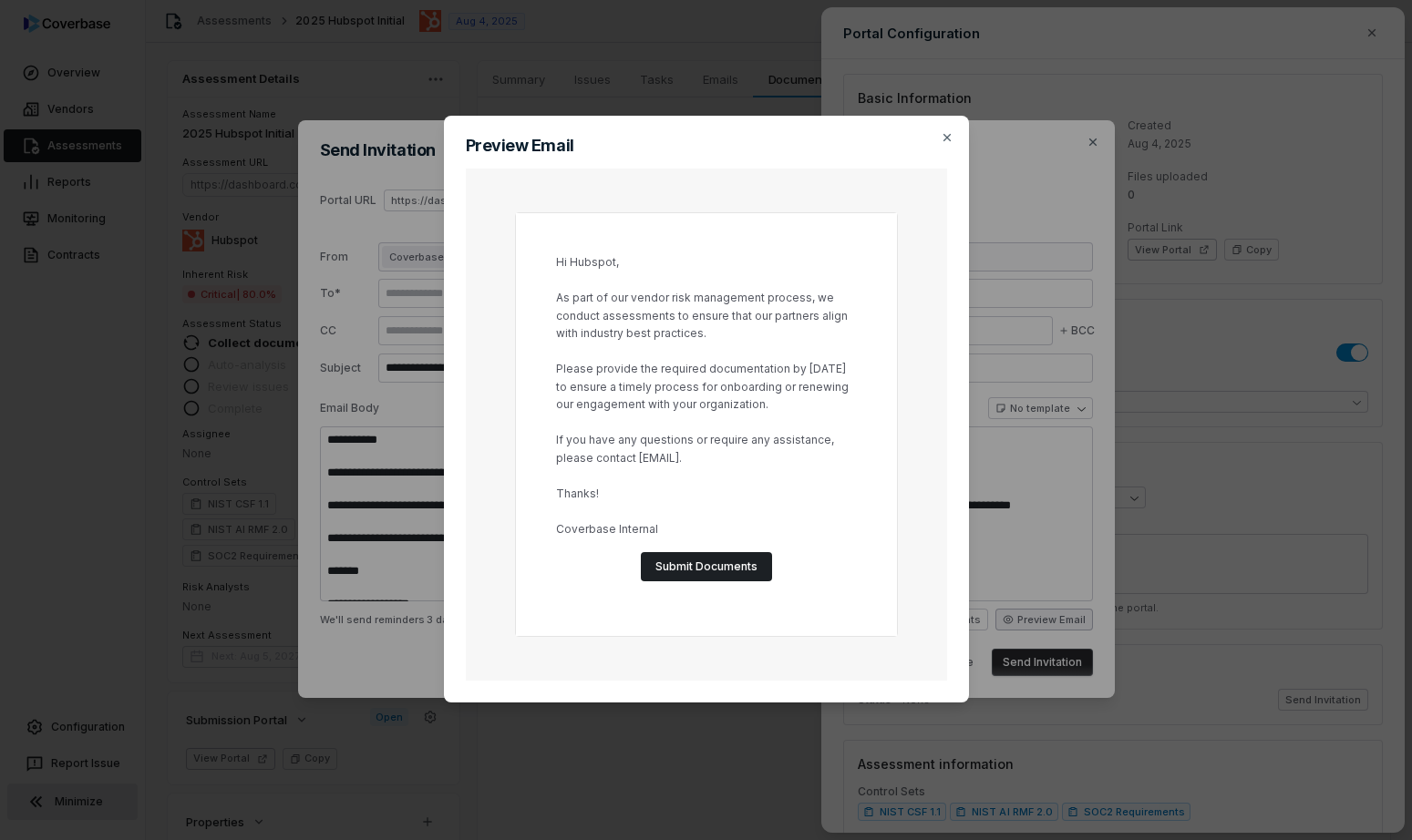 type 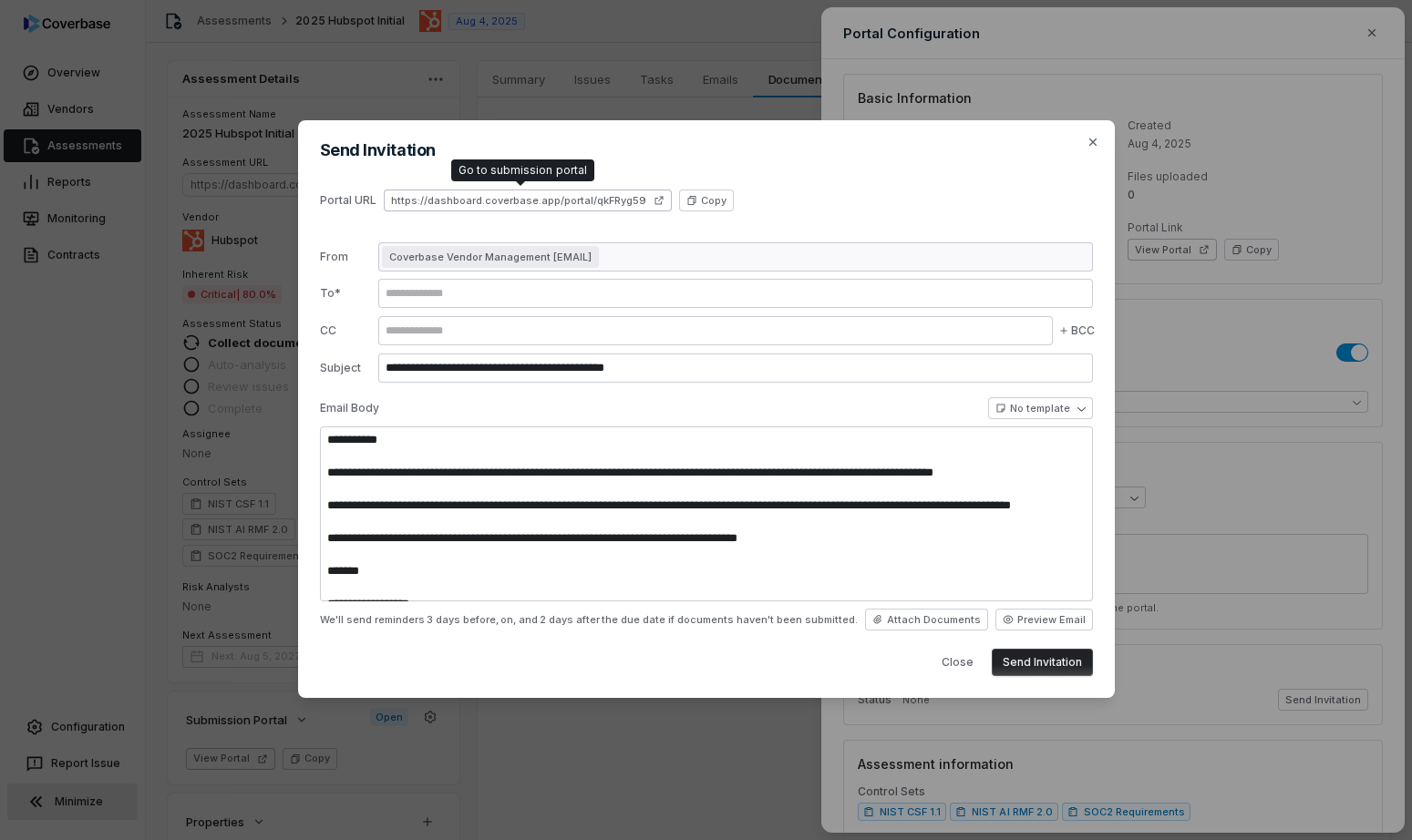 click 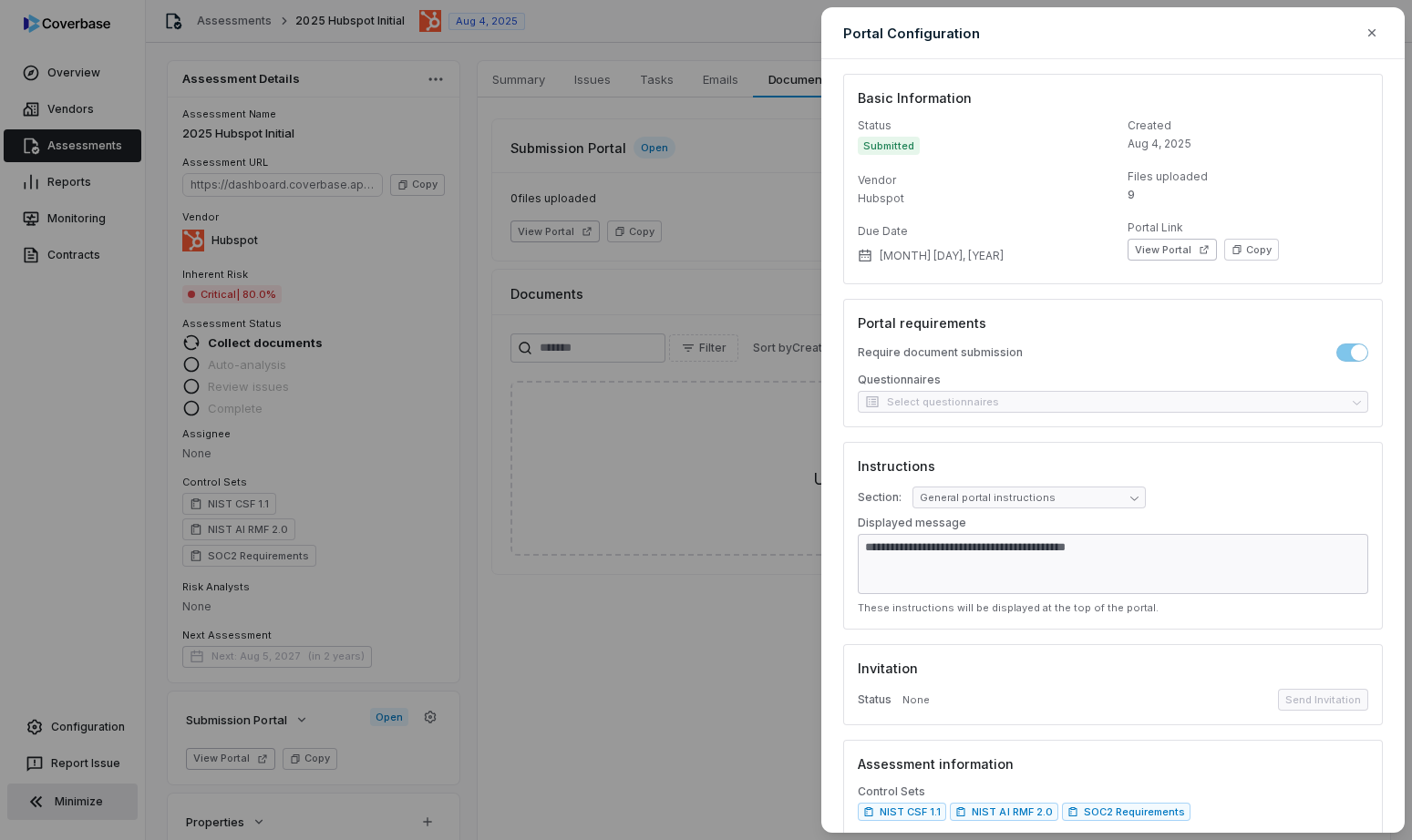 click on "**********" at bounding box center (706, 420) 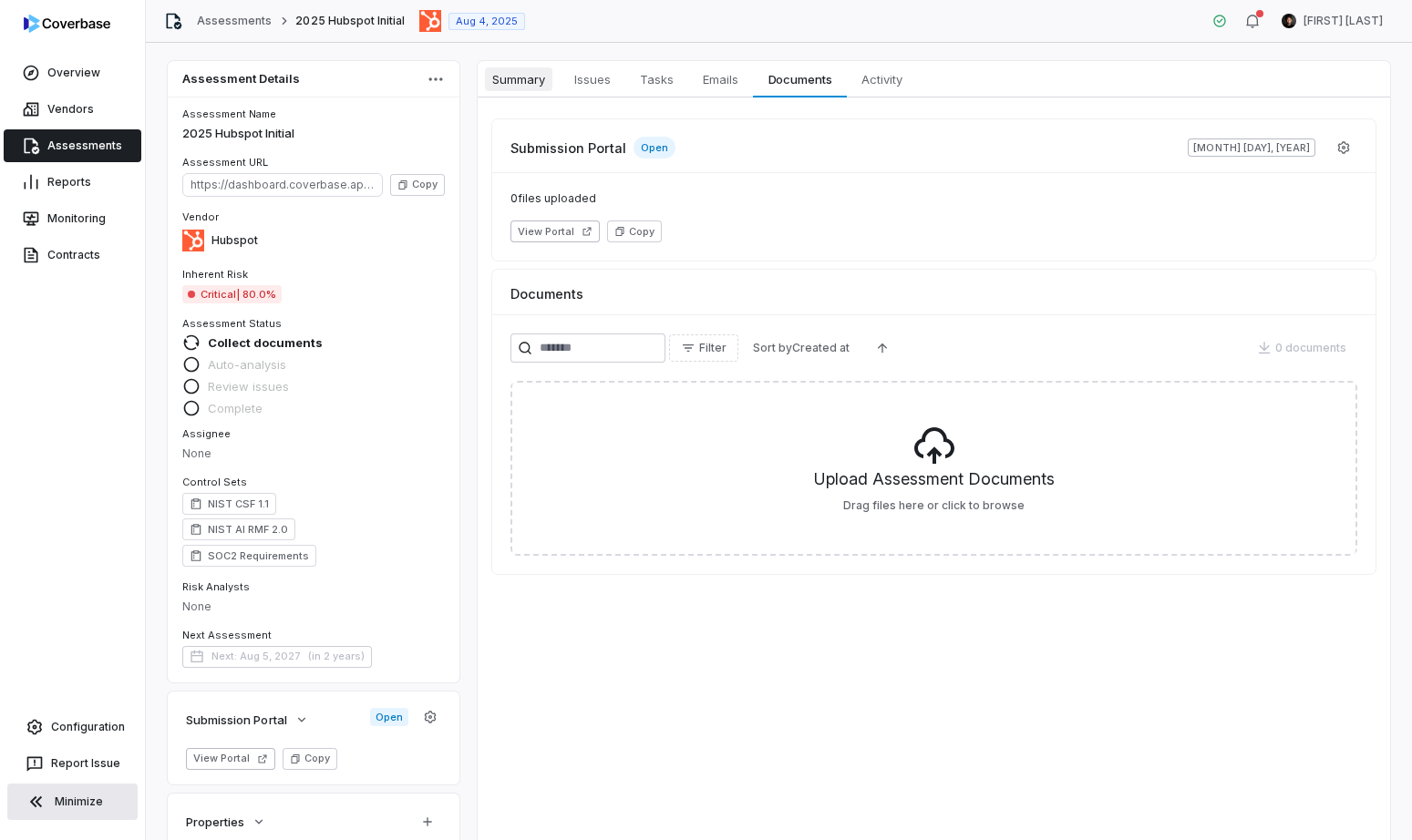 click on "Summary" at bounding box center [519, 79] 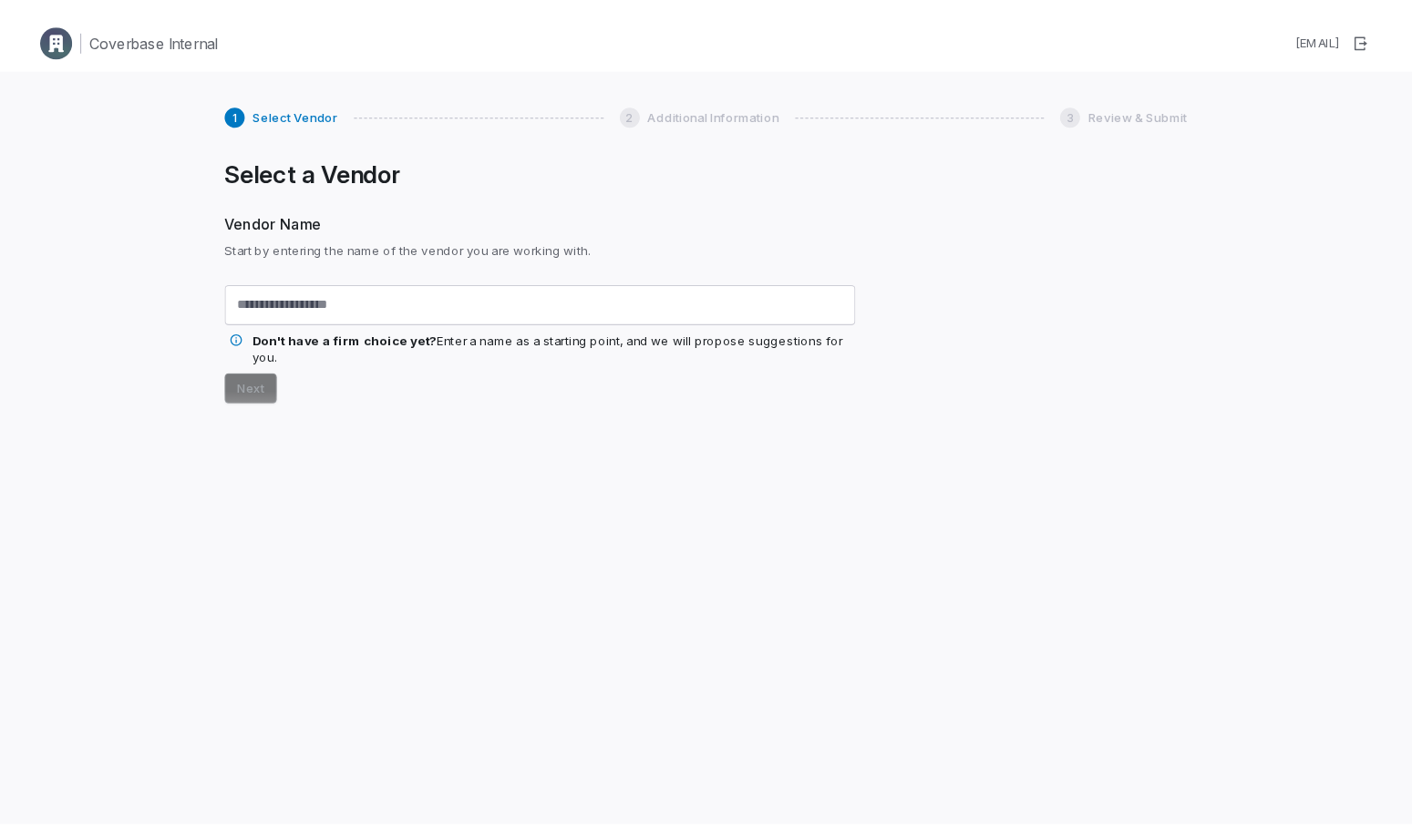 scroll, scrollTop: 0, scrollLeft: 0, axis: both 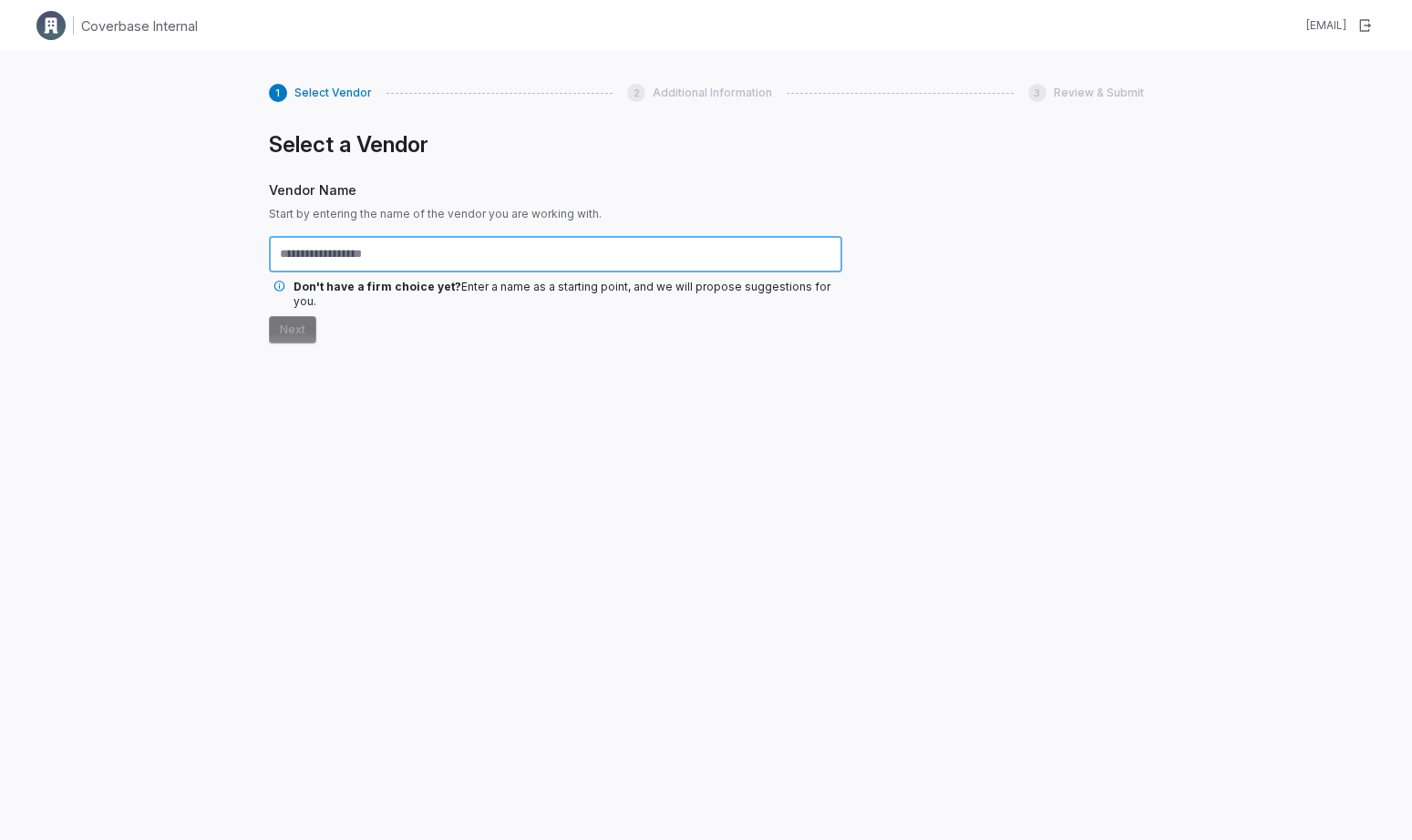 click at bounding box center [555, 254] 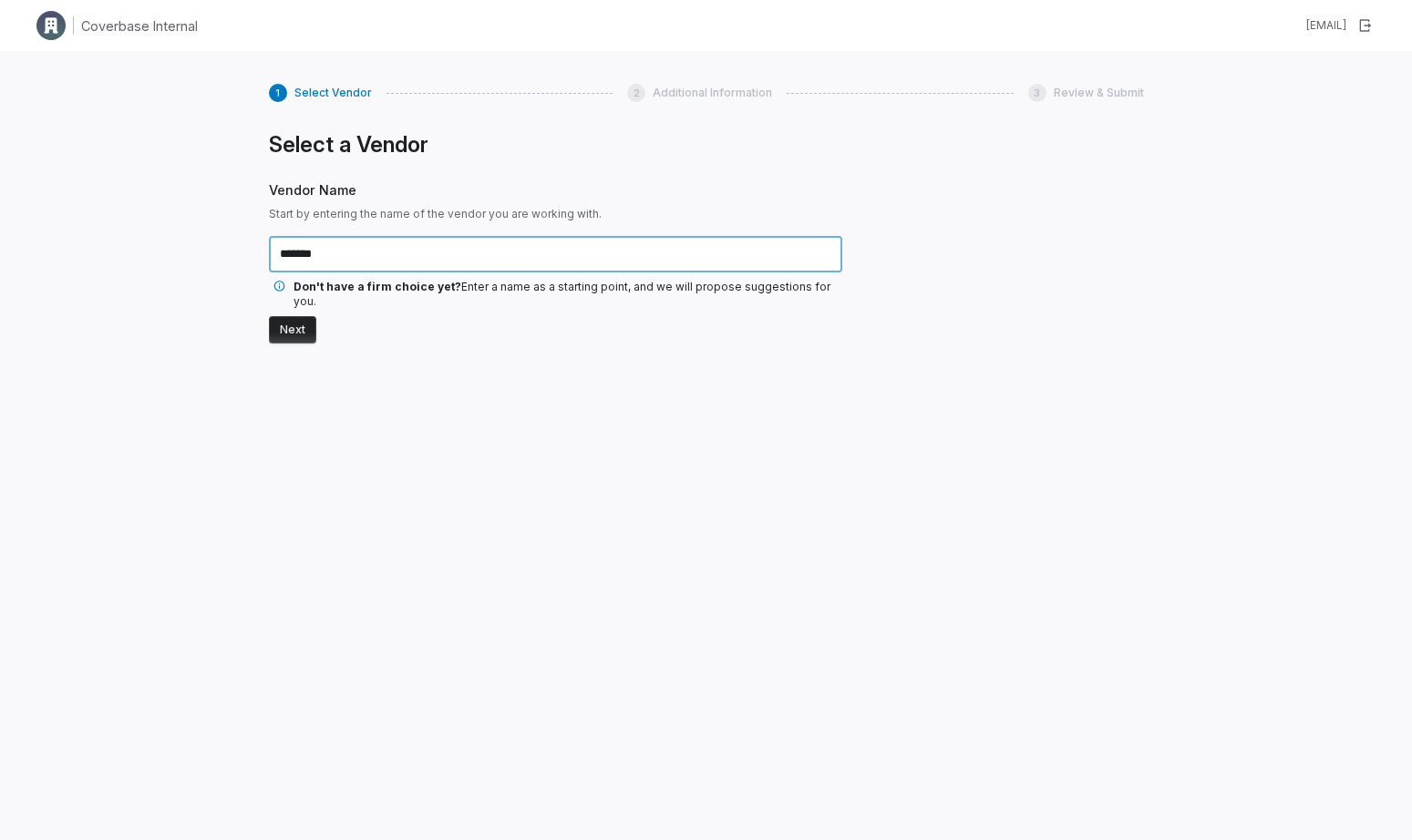 click on "*******" at bounding box center (555, 254) 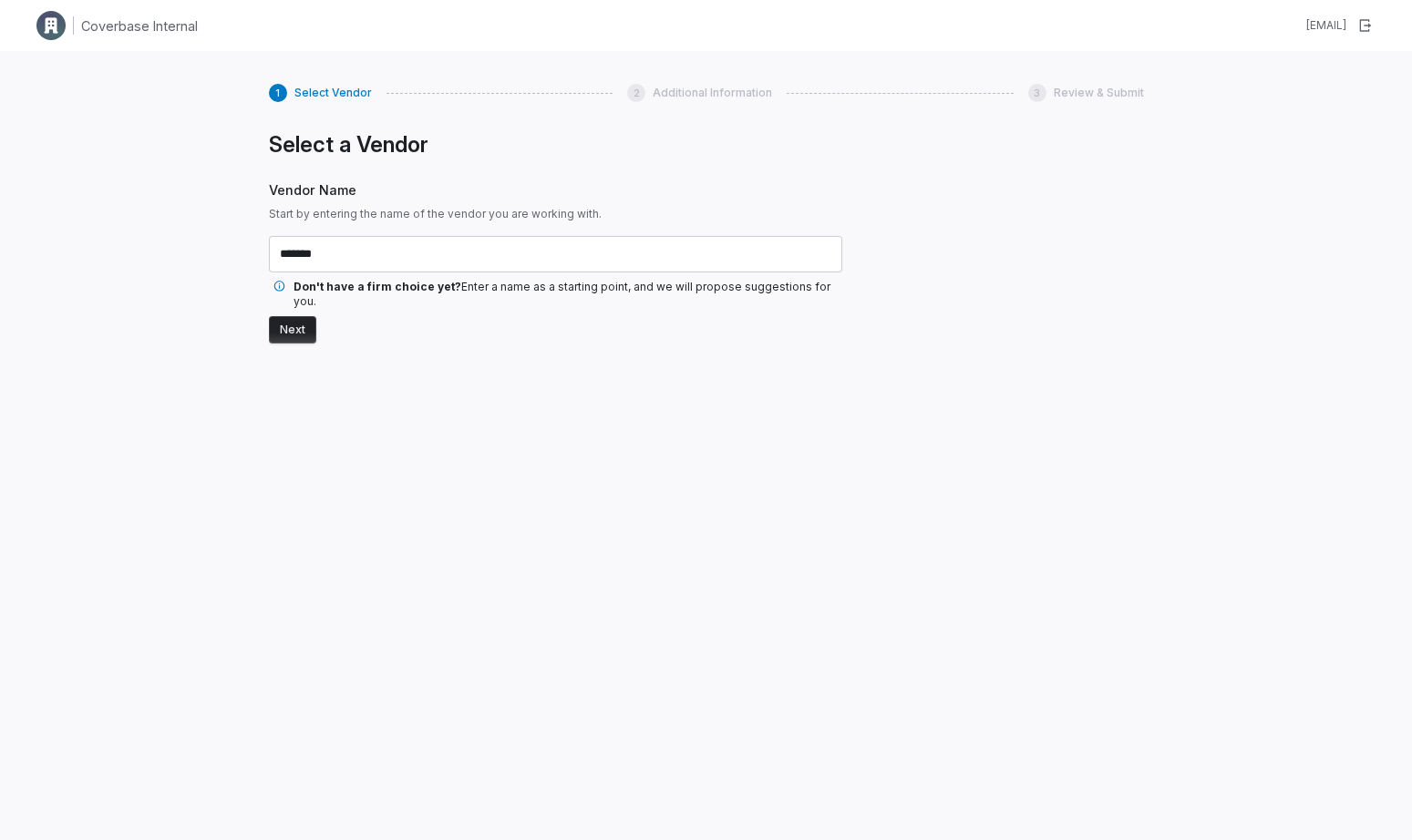 click on "Next" at bounding box center [293, 330] 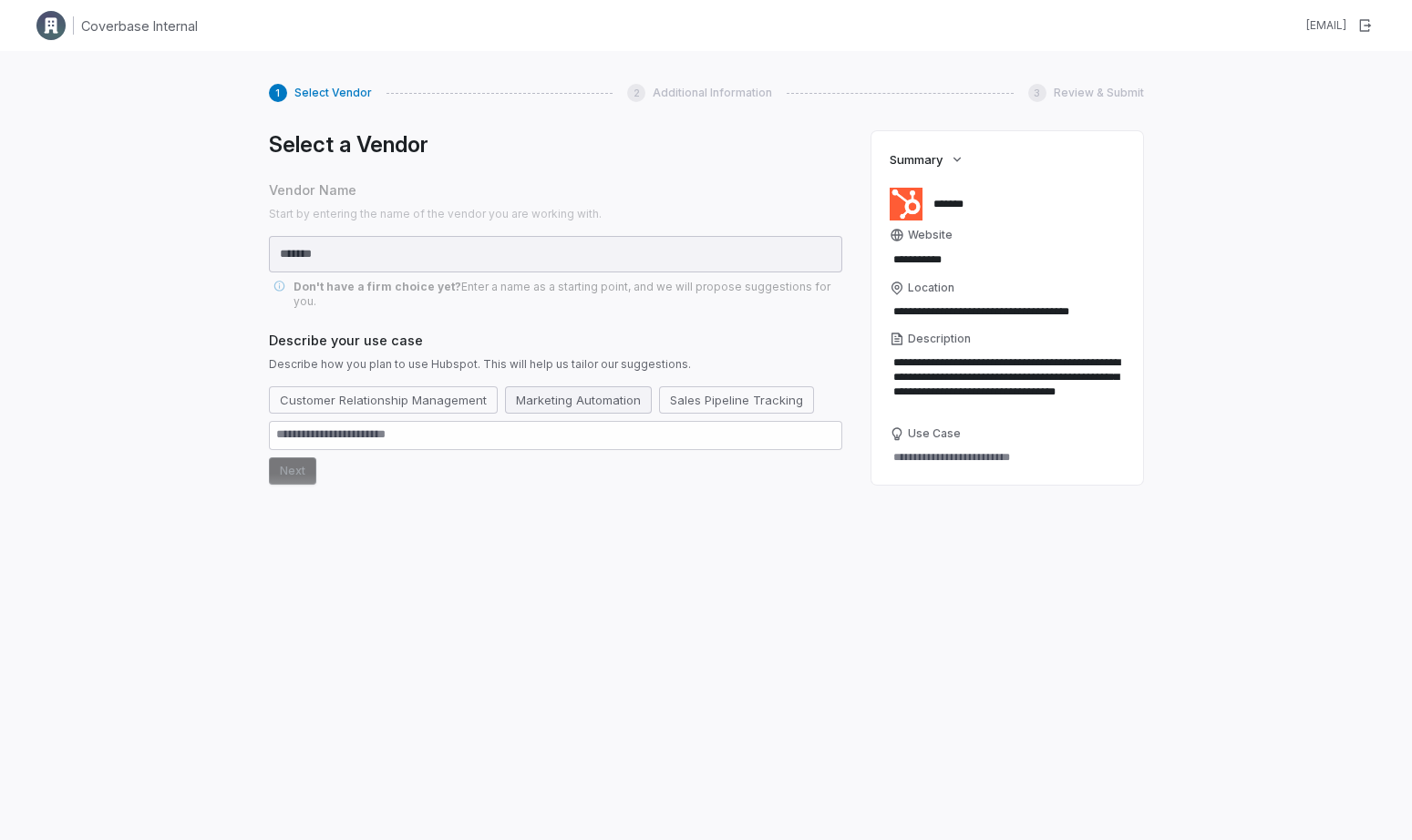 click on "Marketing Automation" at bounding box center [578, 400] 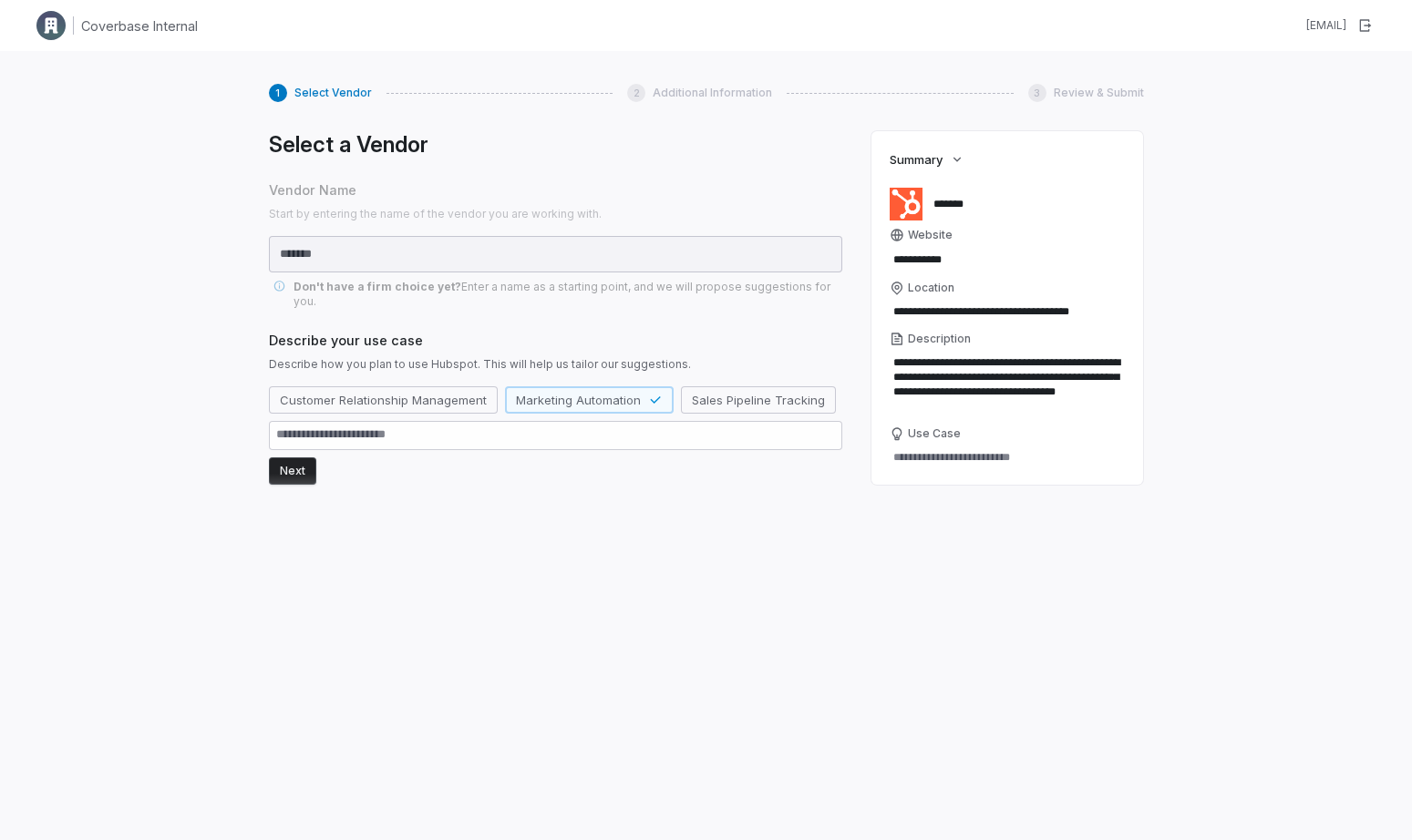 click on "Next" at bounding box center (293, 471) 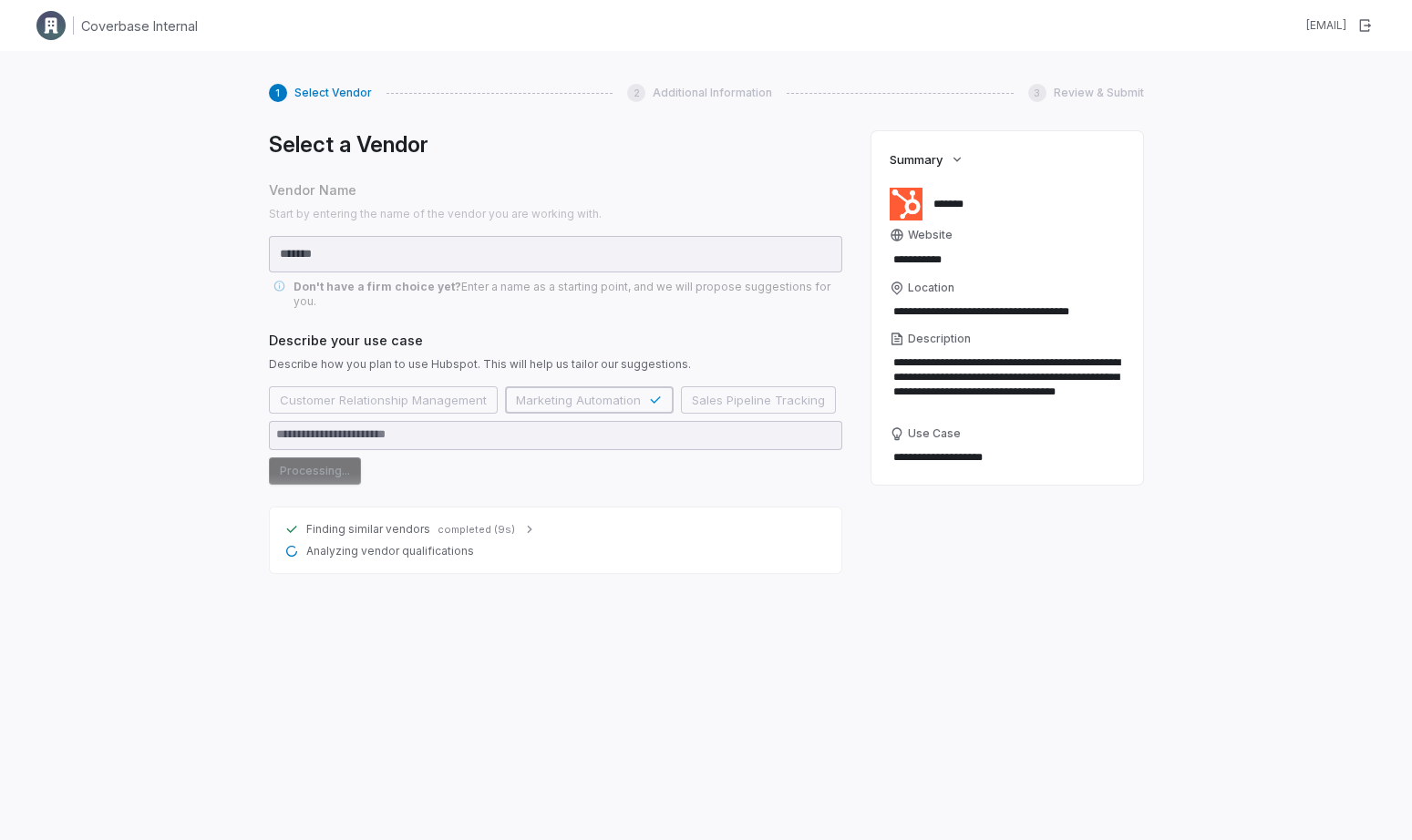 click on "Finding similar vendors completed (9s)" at bounding box center (555, 529) 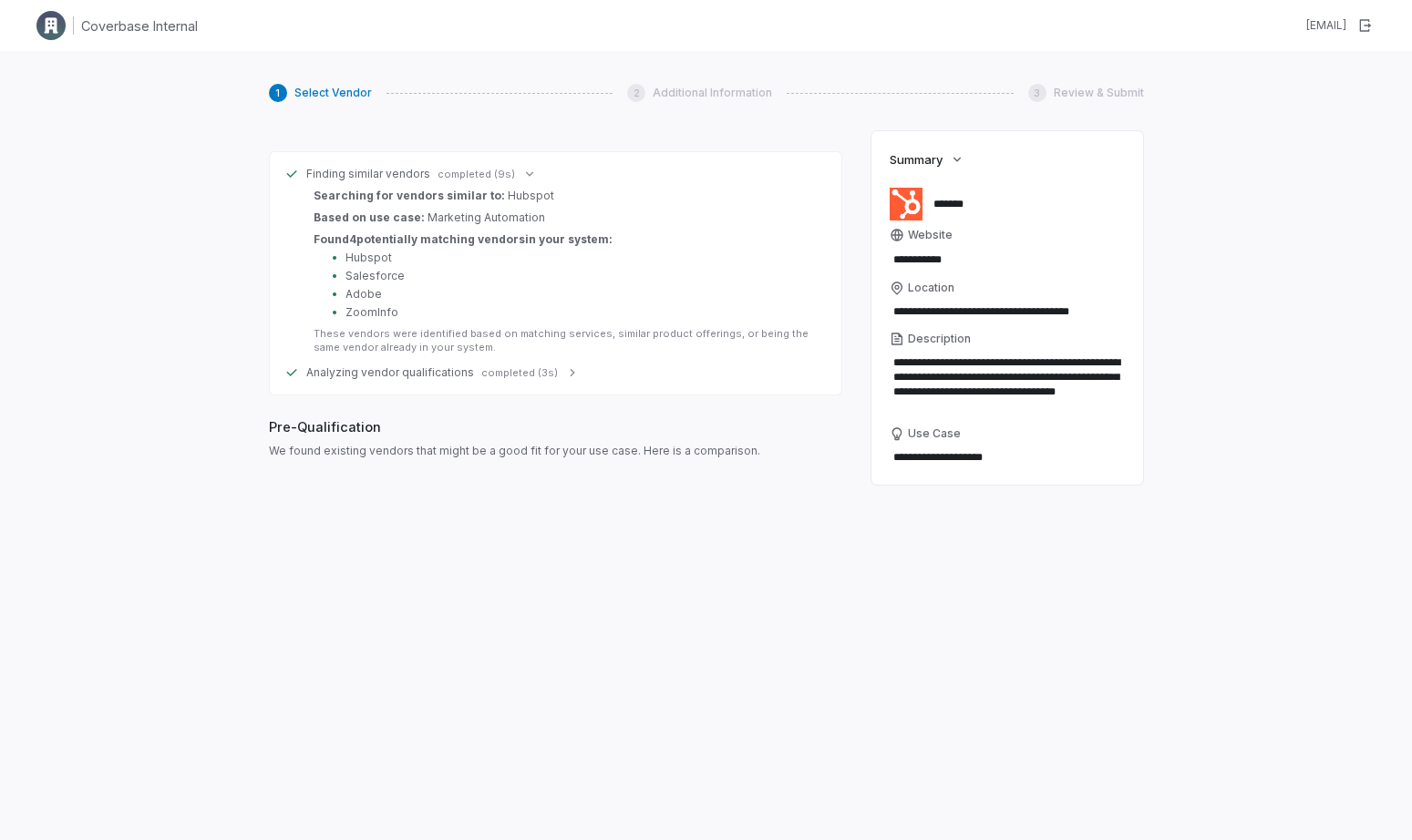 scroll, scrollTop: 329, scrollLeft: 0, axis: vertical 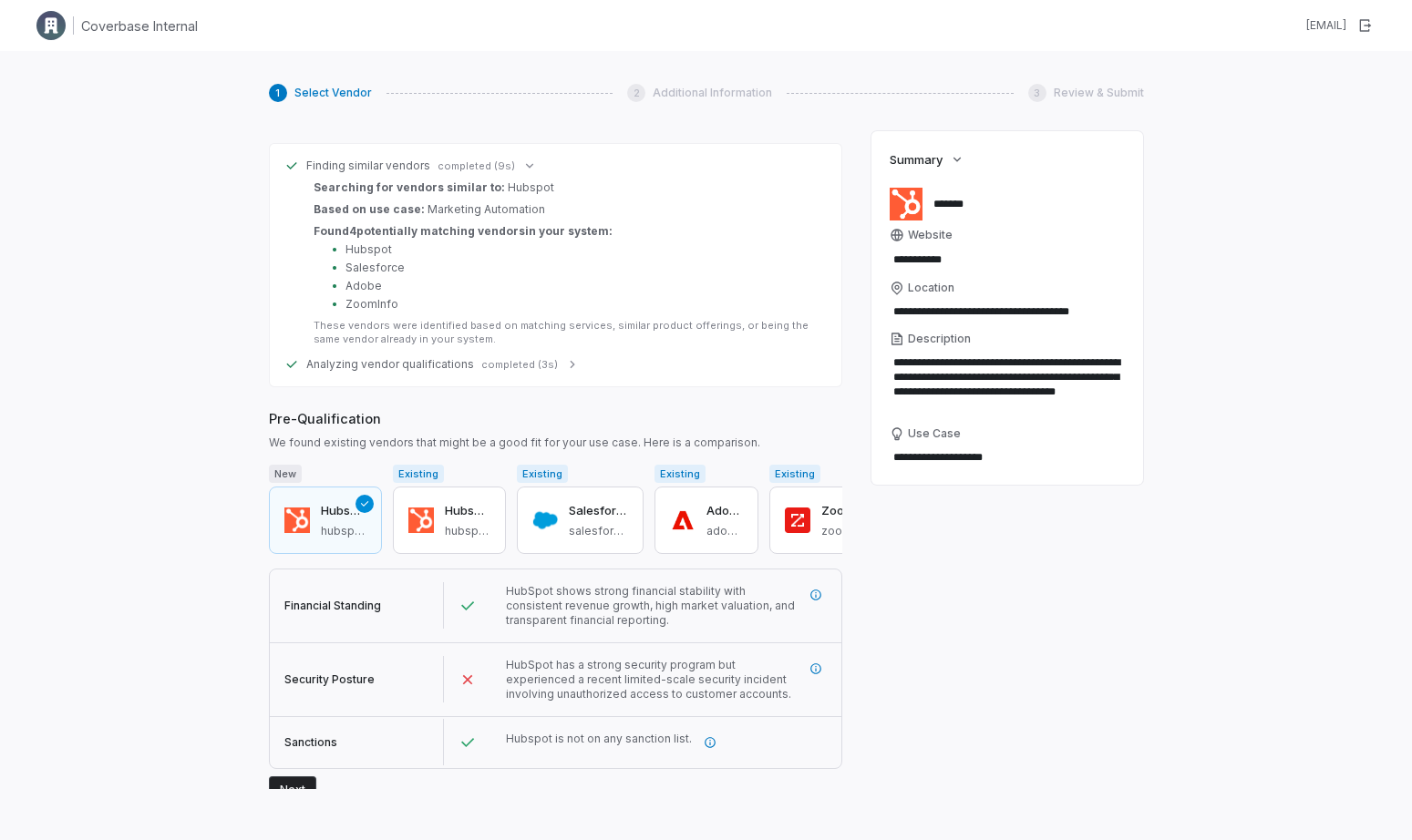 click on "Next" at bounding box center (293, 790) 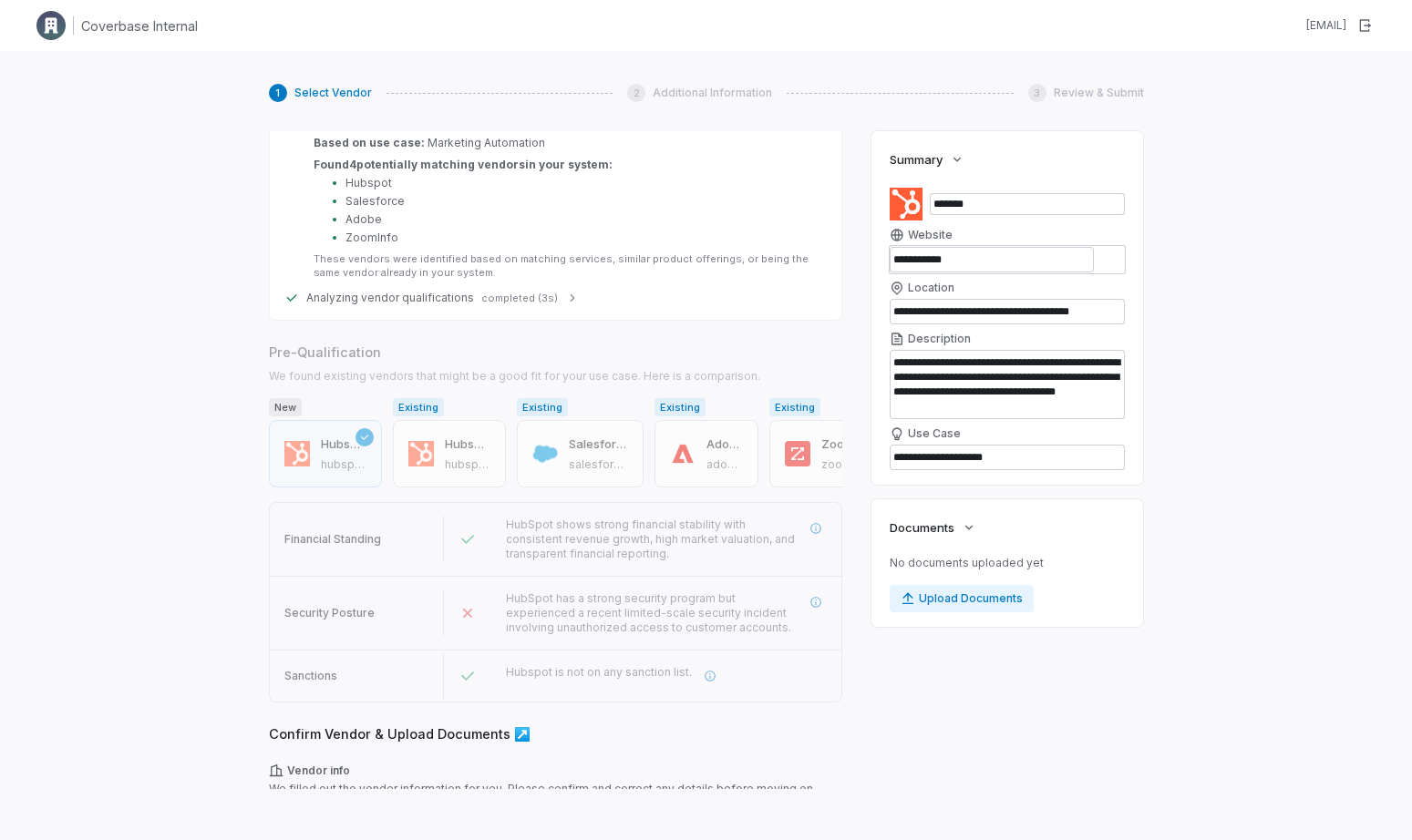 click on "Confirm Vendor & Upload Documents ↗️ Vendor info We filled out the vendor information for you. Please confirm and correct any details before moving on. We'll use these details in our analysis of the vendor, so once you proceed you won't be able to edit them. Upload documents If you have any document related to this vendor, or this engagement, please upload them to the right. Documents will be used for further vendor analysis. Next" at bounding box center (555, 814) 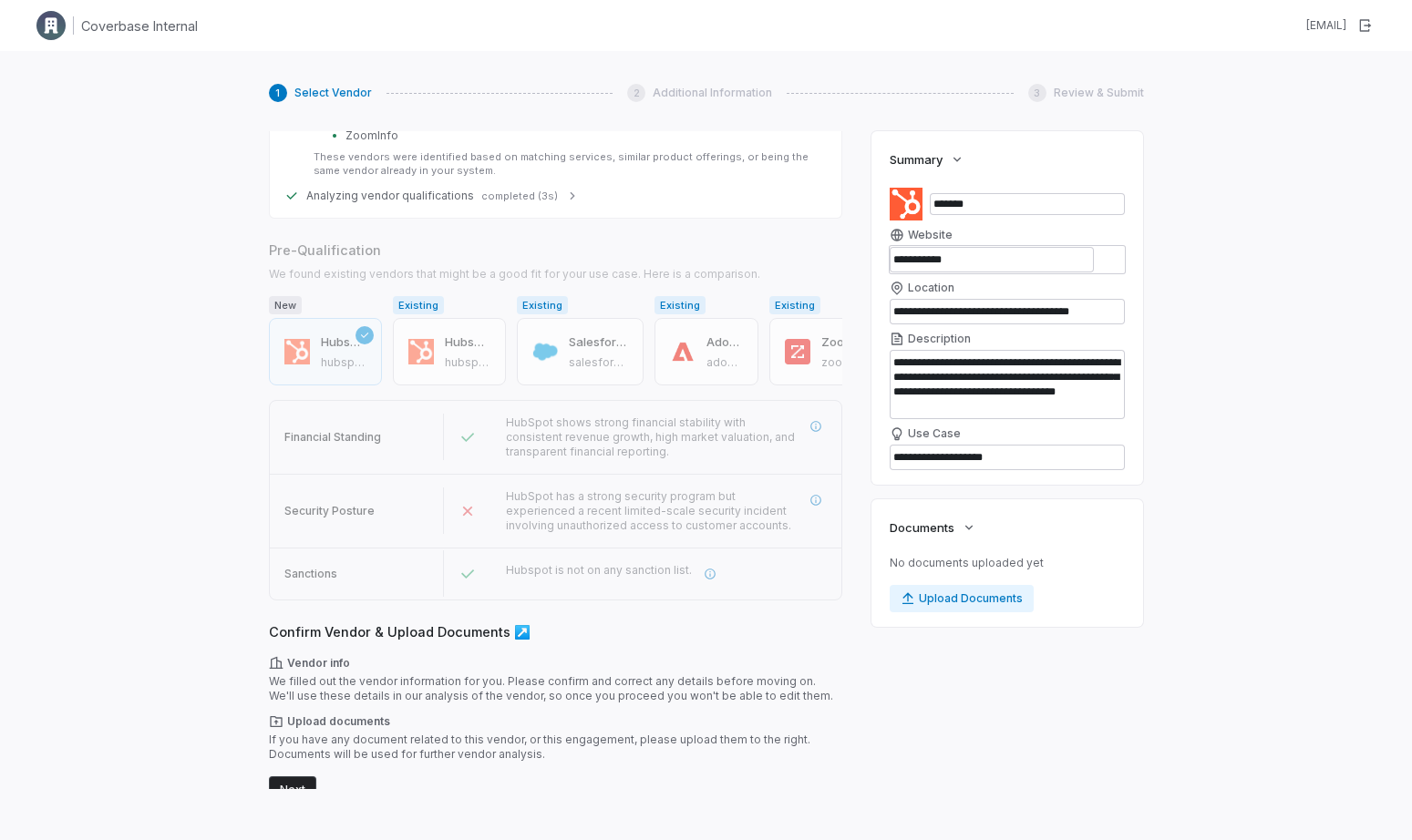 click on "Next" at bounding box center (293, 790) 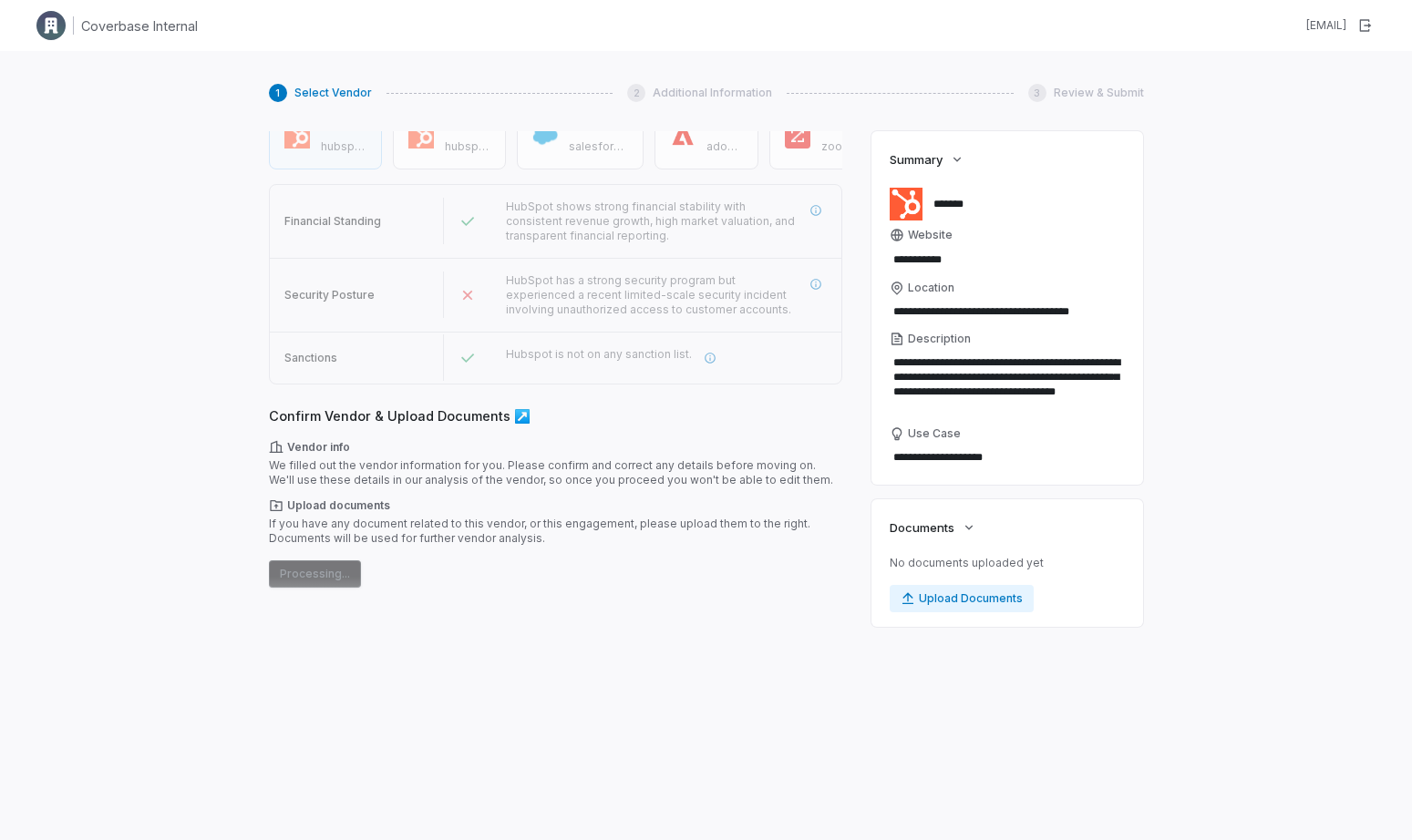 scroll, scrollTop: 497, scrollLeft: 0, axis: vertical 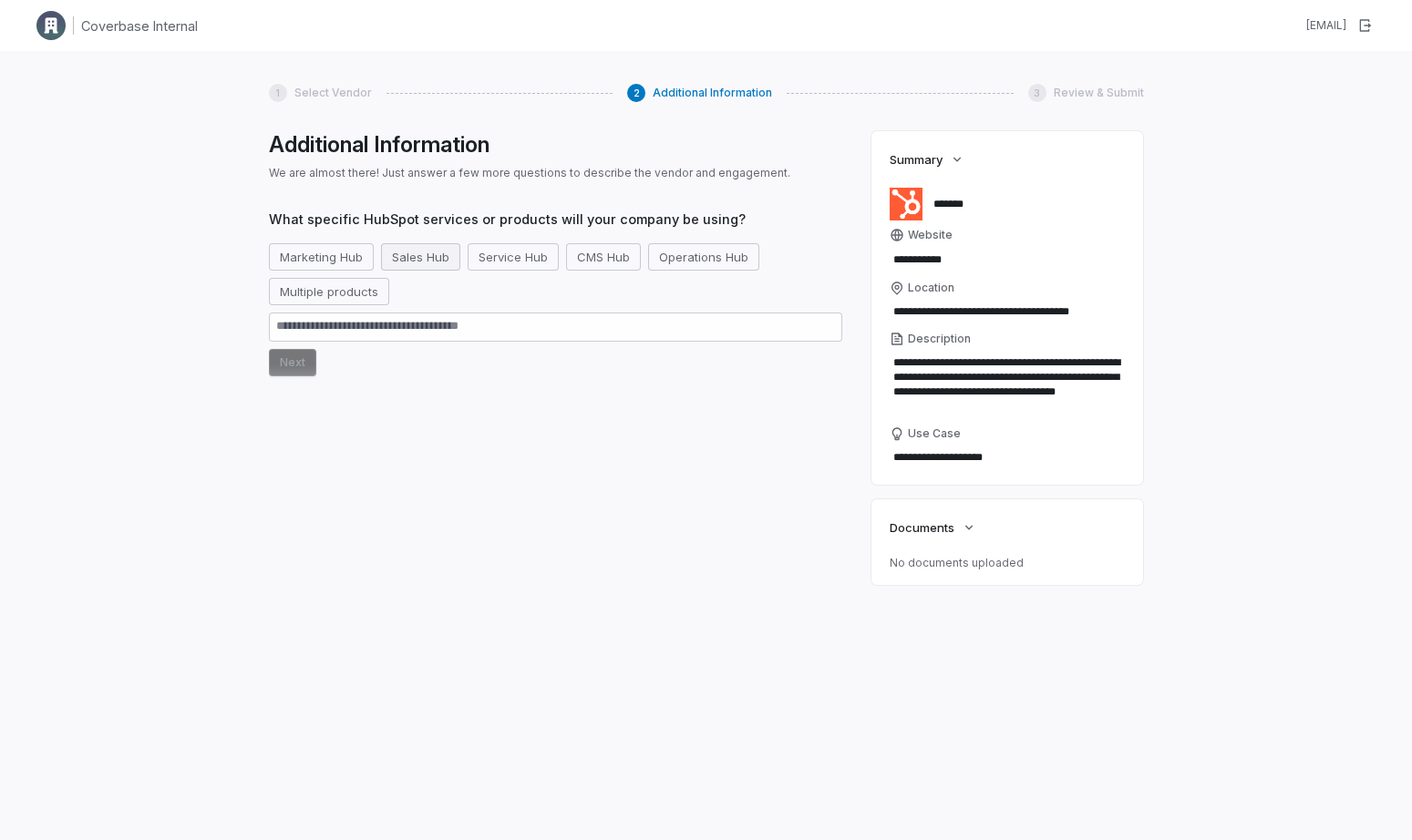 click on "Sales Hub" at bounding box center [420, 257] 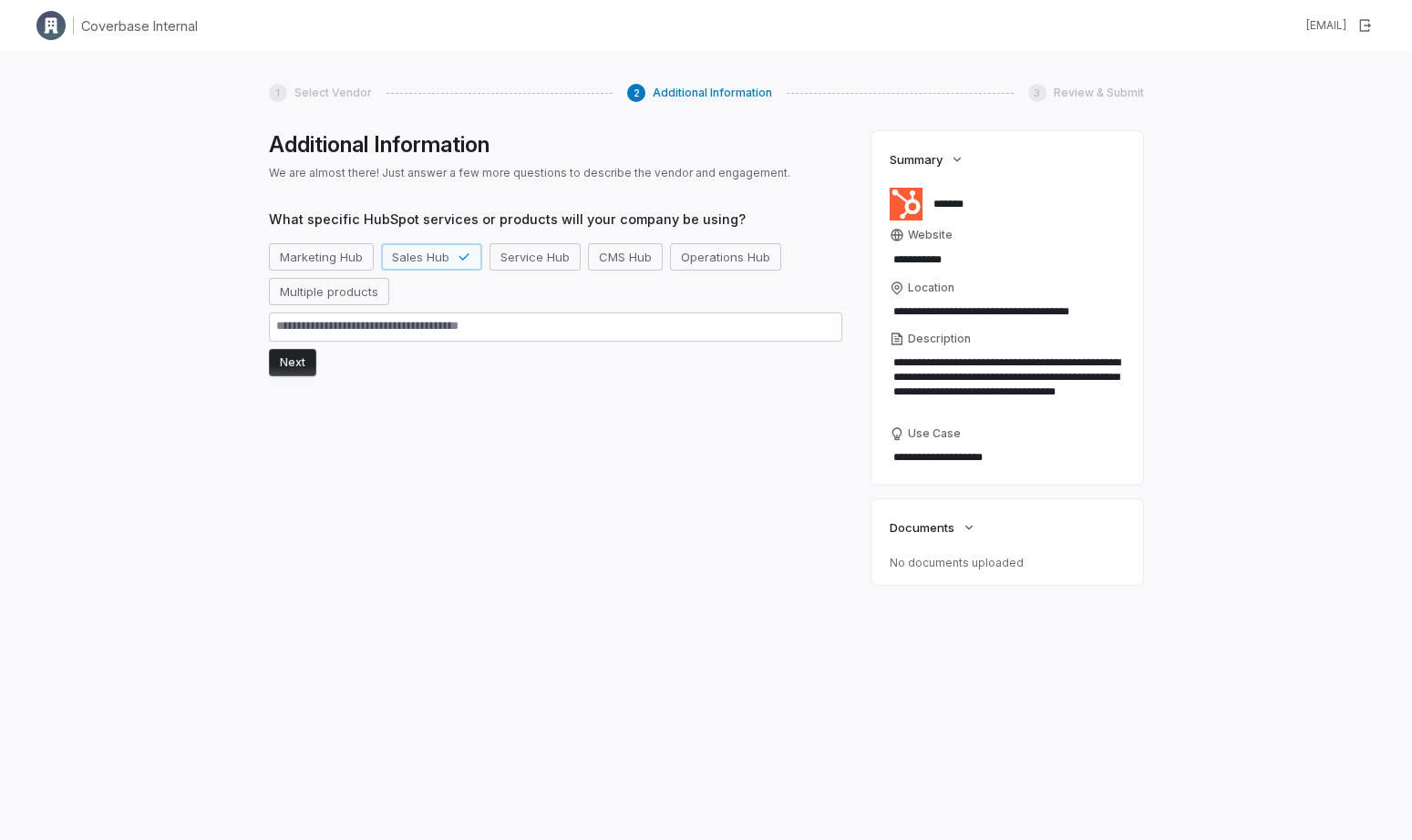 click on "Next" at bounding box center [293, 363] 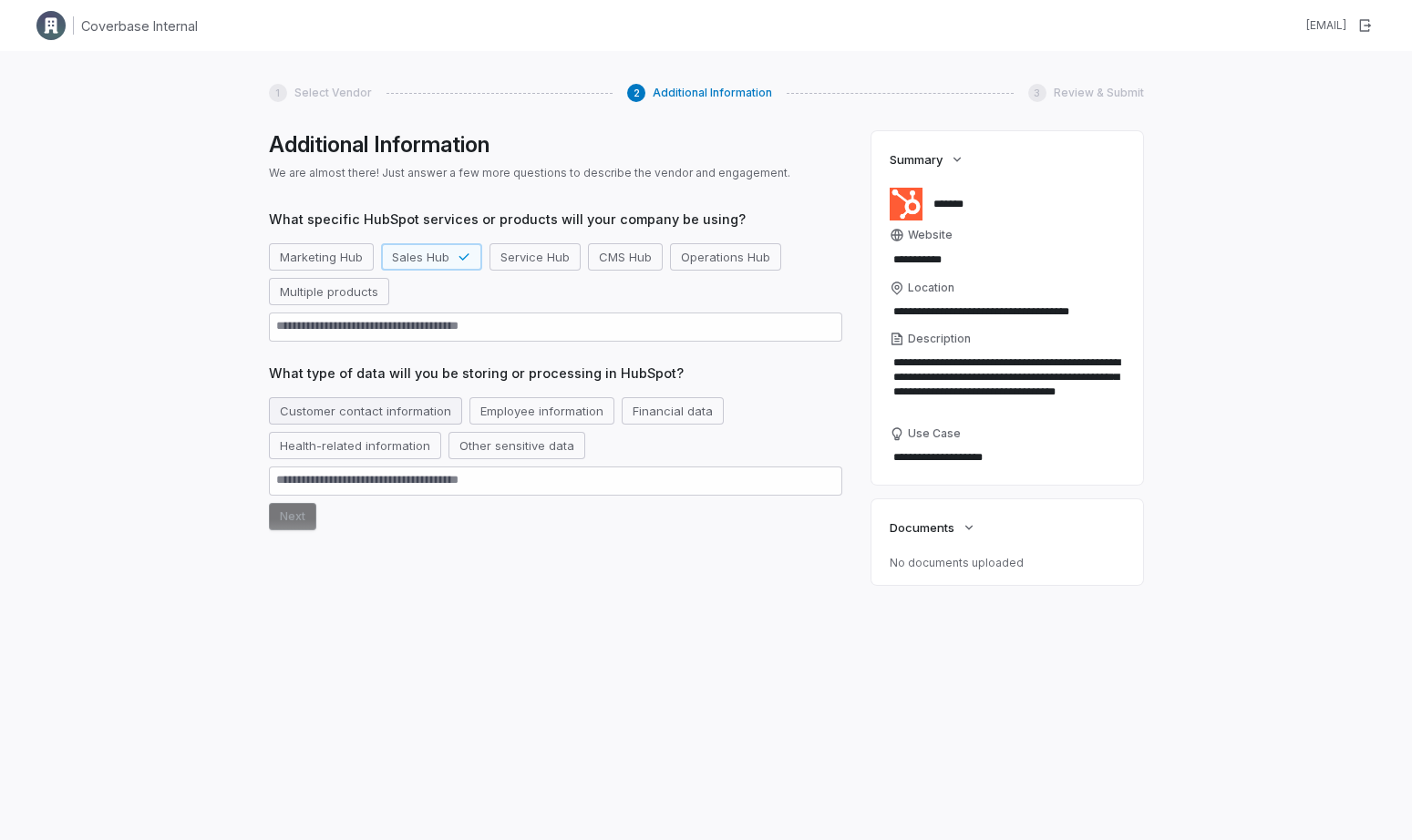 click on "Customer contact information" at bounding box center (366, 411) 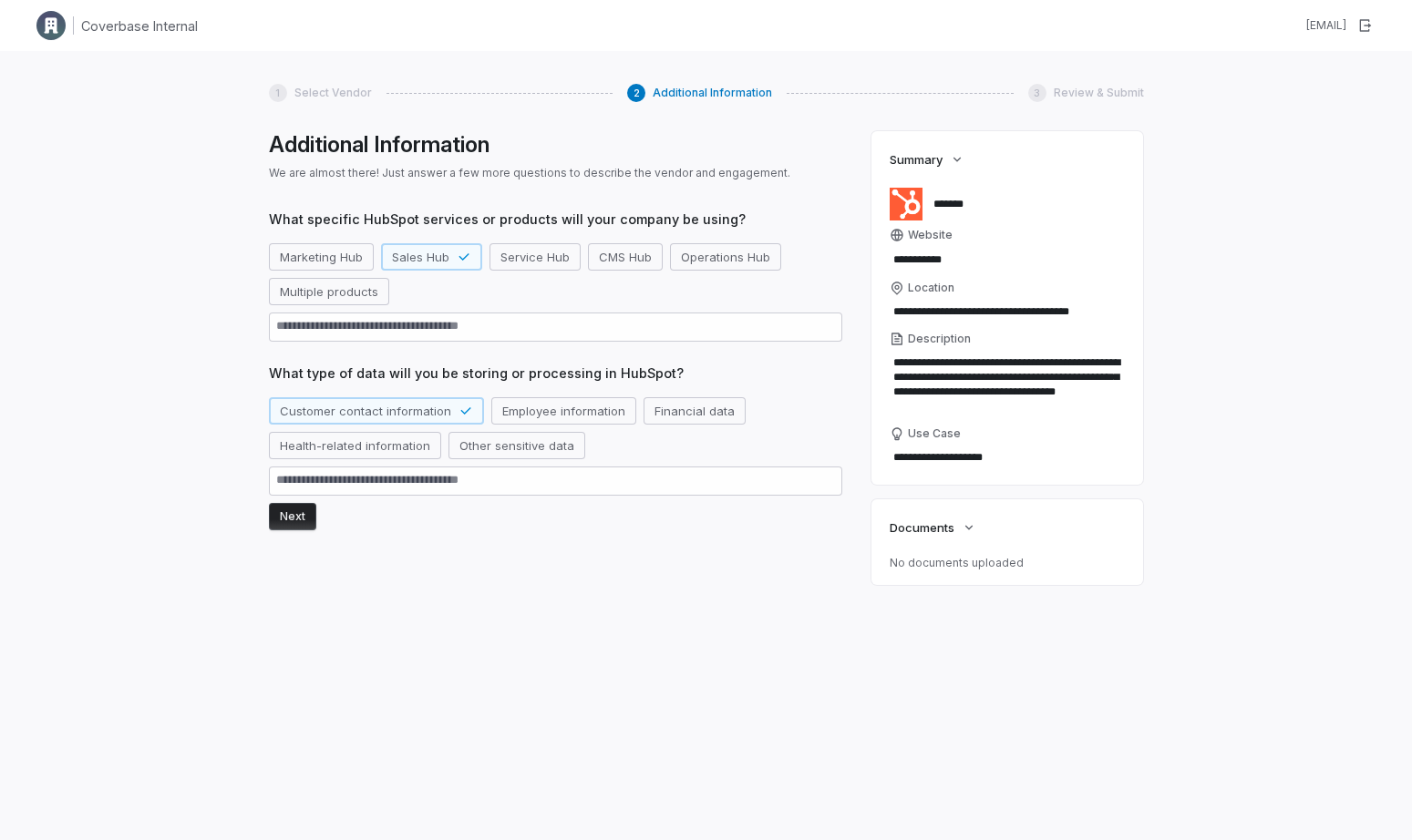 click on "Next" at bounding box center (293, 517) 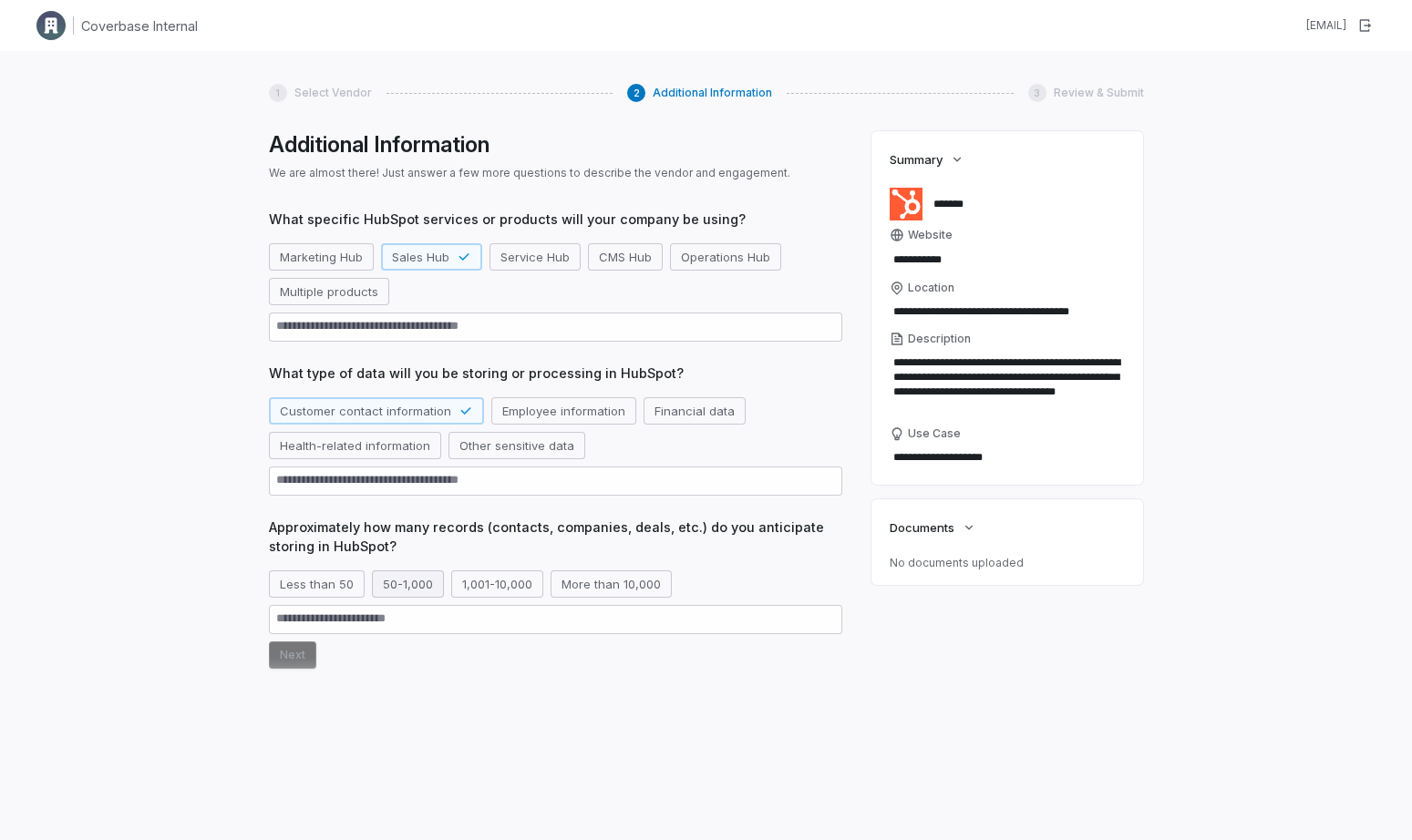 click on "50-1,000" at bounding box center (407, 584) 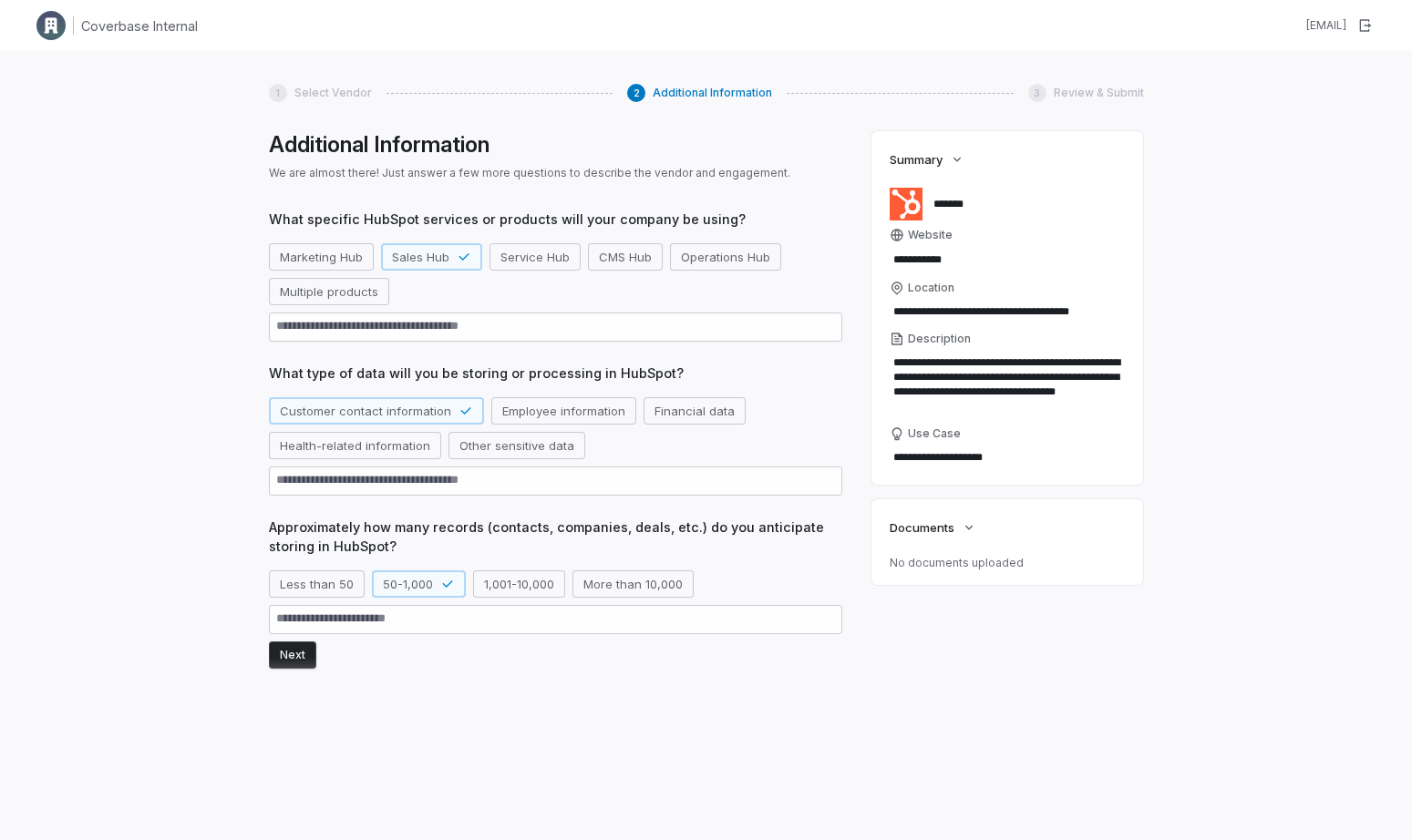 click on "Next" at bounding box center [293, 655] 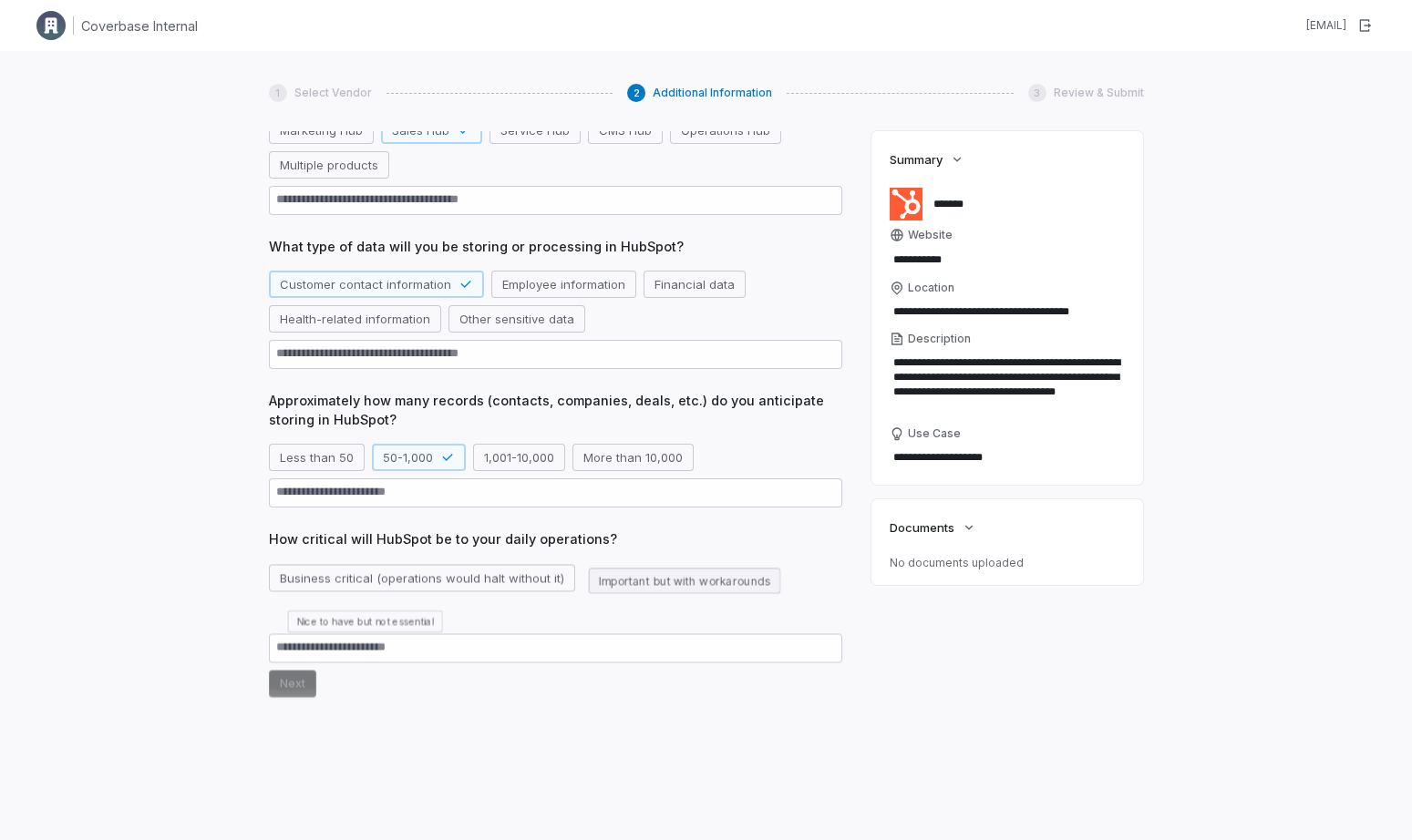 scroll, scrollTop: 128, scrollLeft: 0, axis: vertical 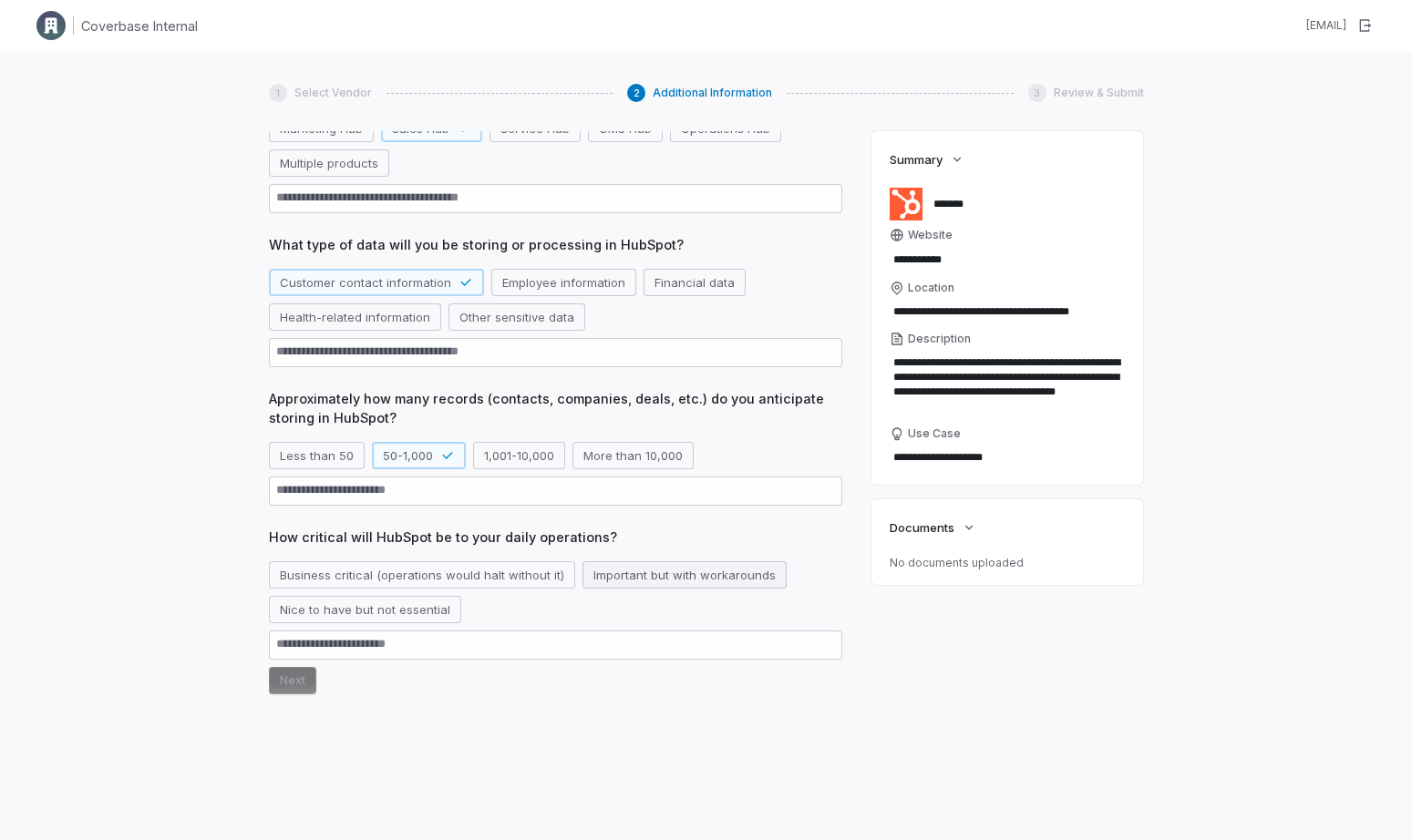 click on "Important but with workarounds" at bounding box center [685, 575] 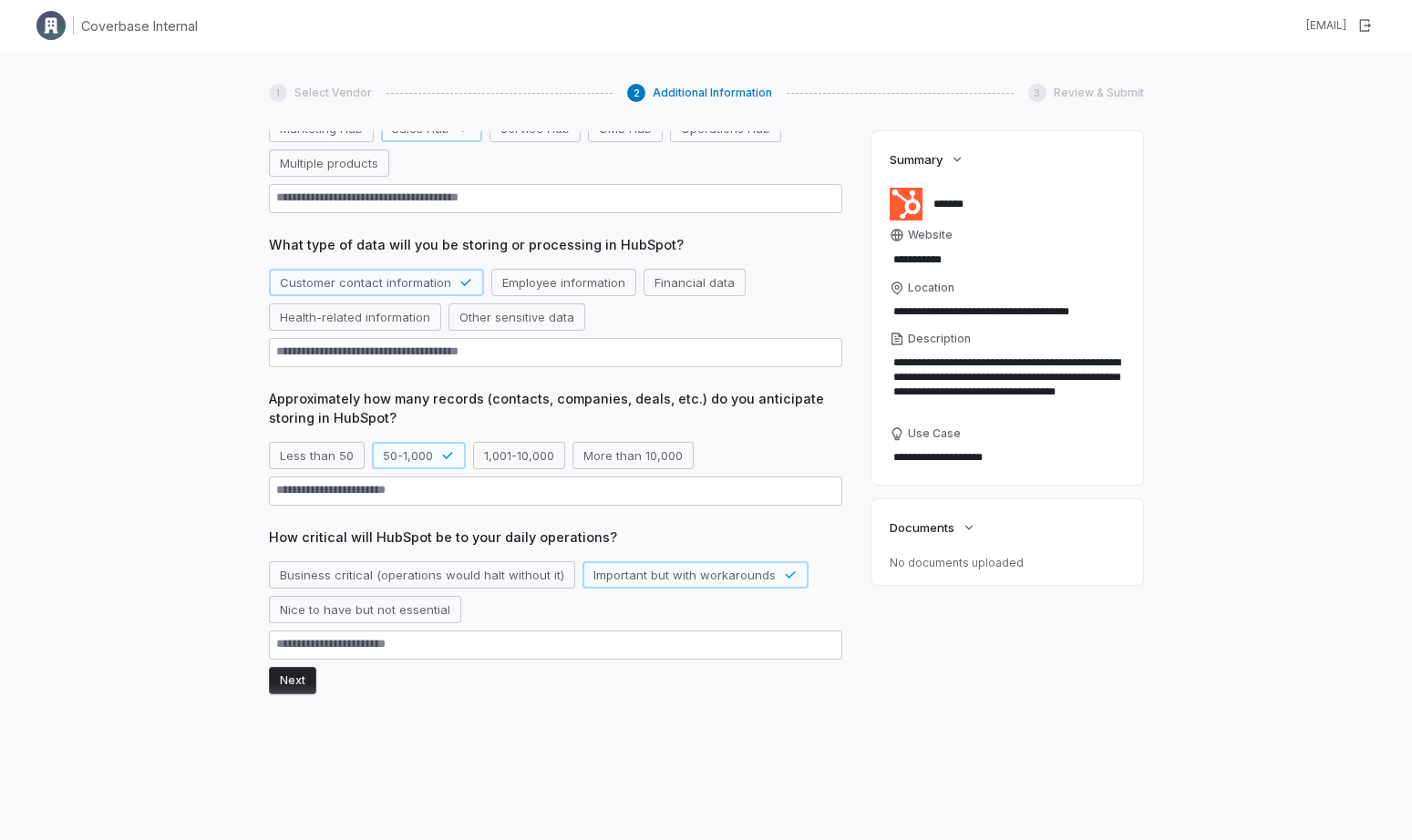 click on "Next" at bounding box center (293, 681) 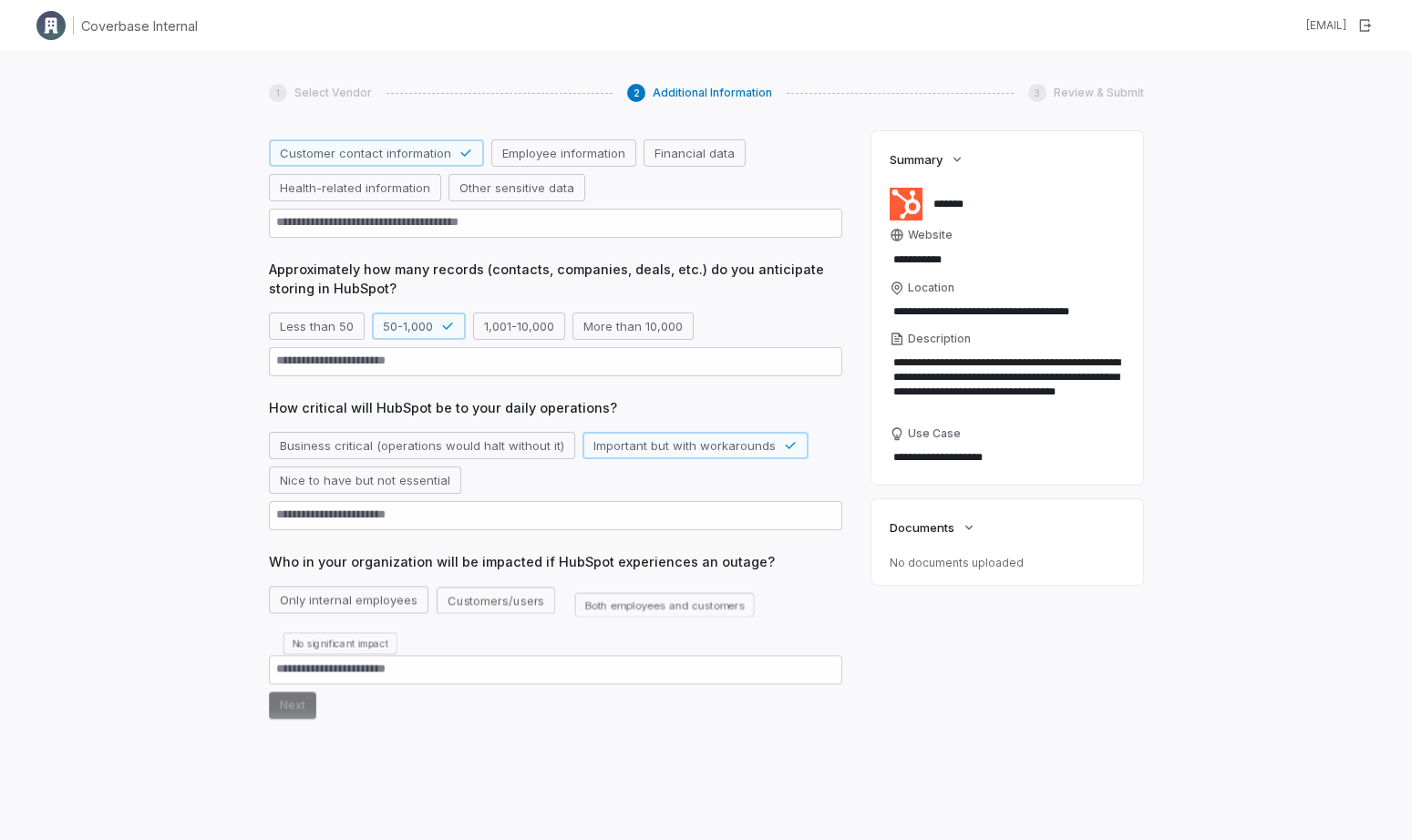 scroll, scrollTop: 261, scrollLeft: 0, axis: vertical 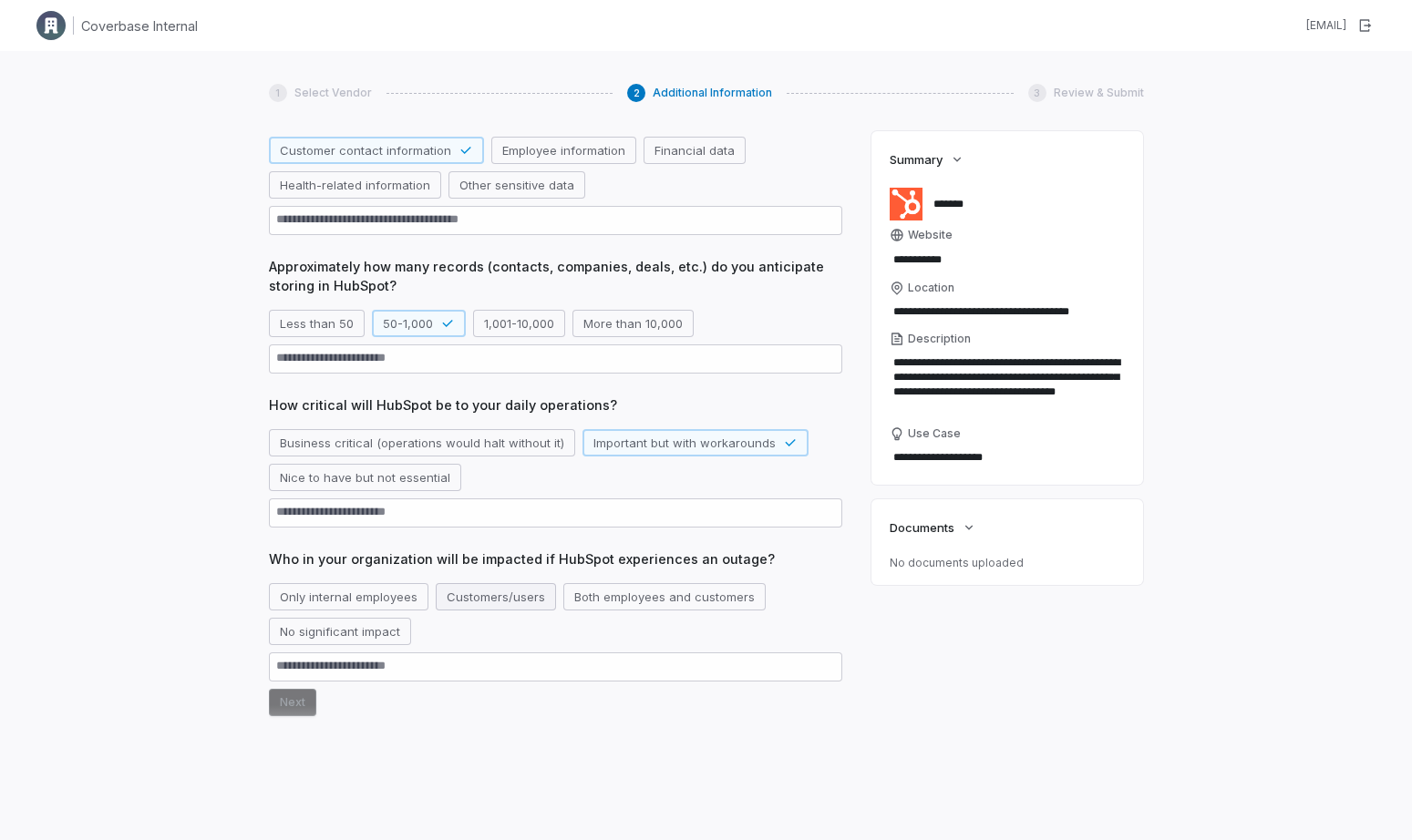click on "Customers/users" at bounding box center [496, 597] 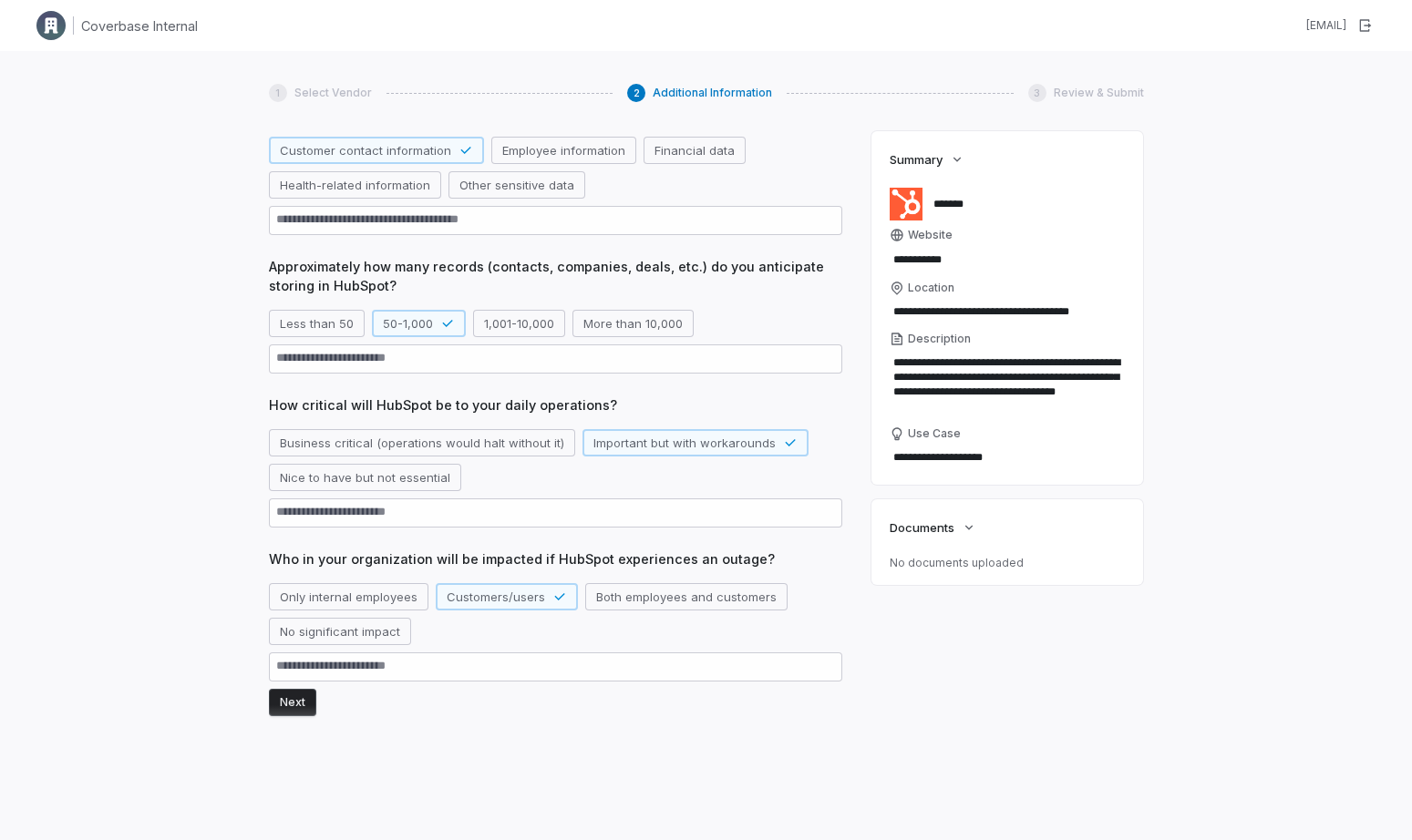 click on "Next" at bounding box center (293, 702) 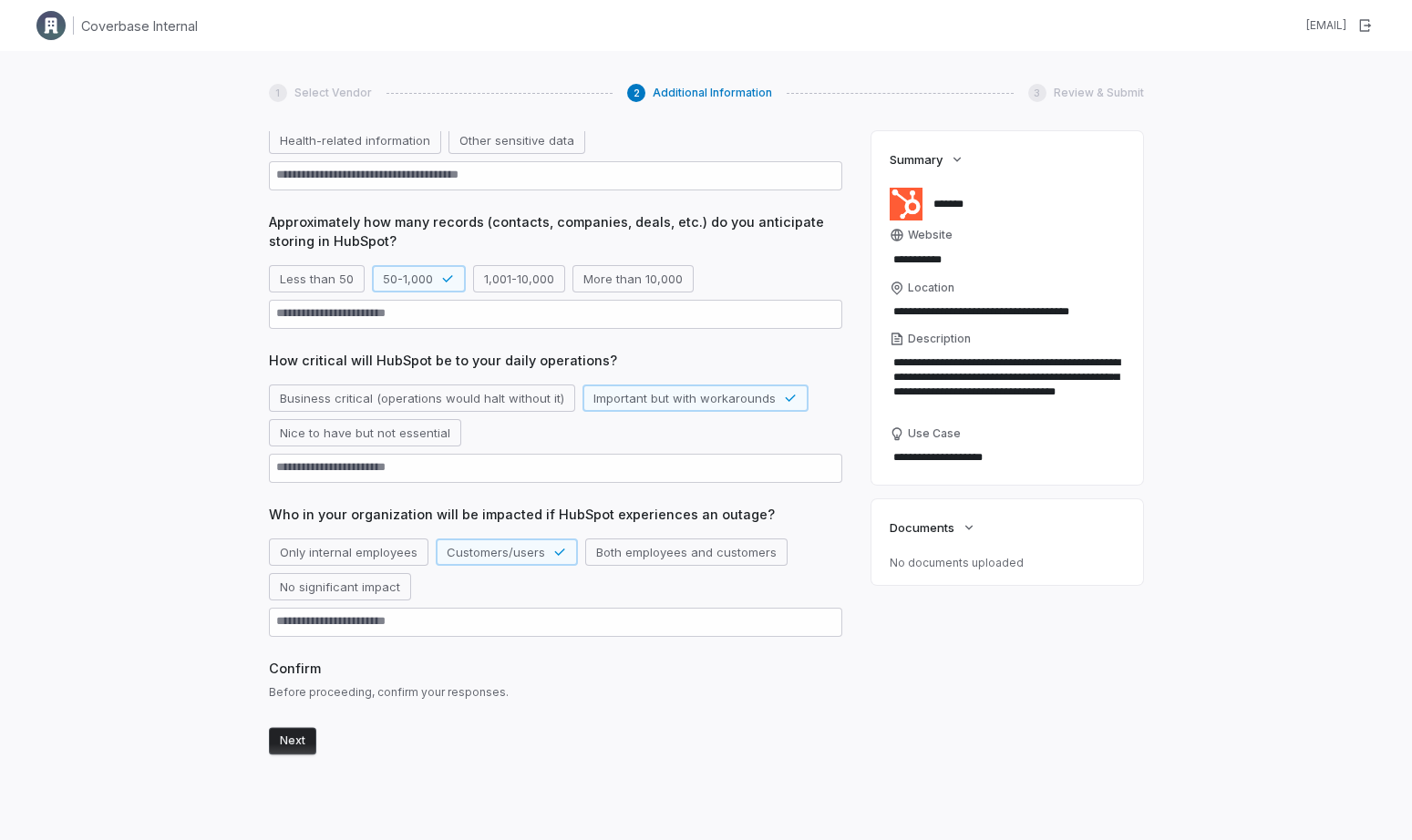 scroll, scrollTop: 316, scrollLeft: 0, axis: vertical 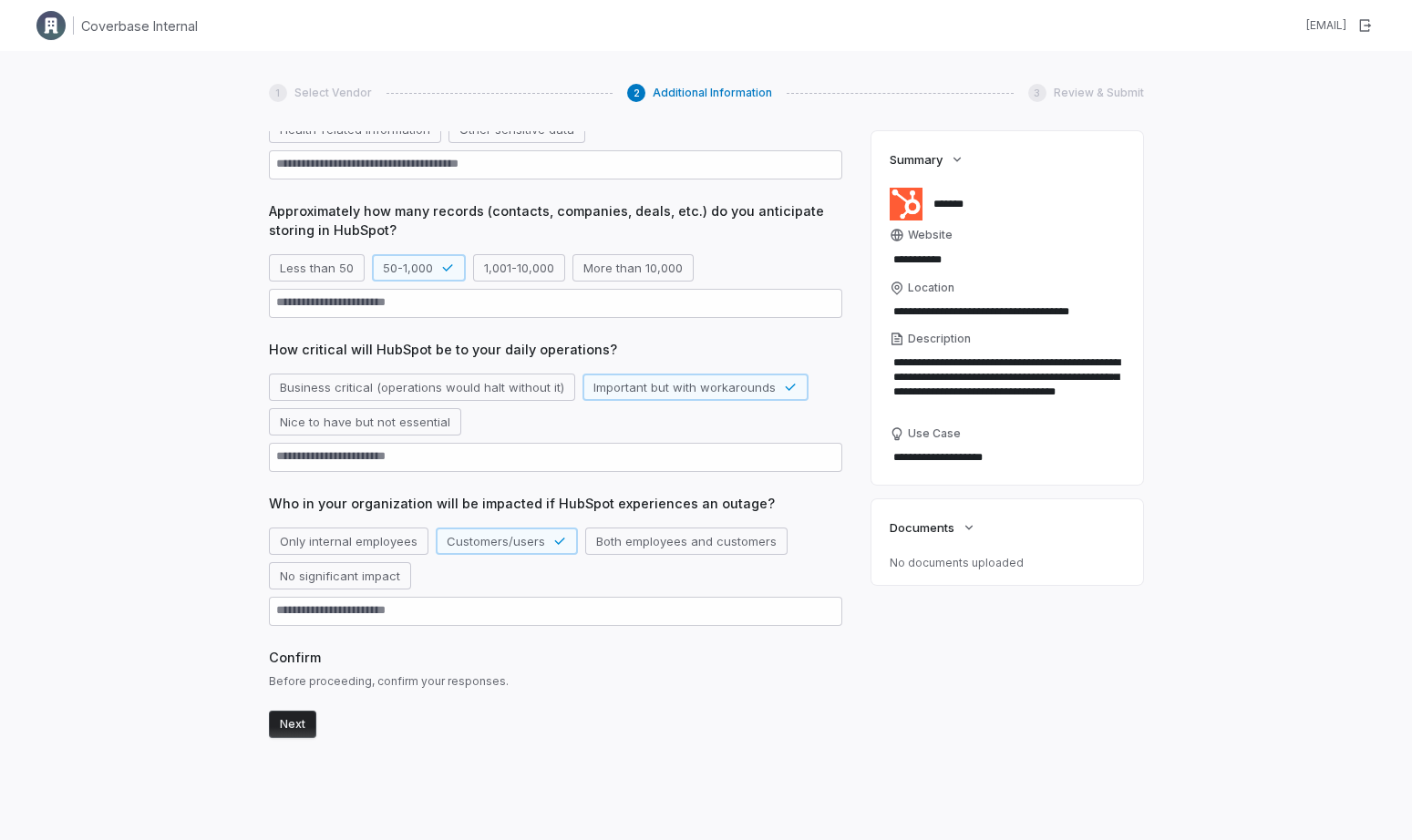 click on "Next" at bounding box center [293, 724] 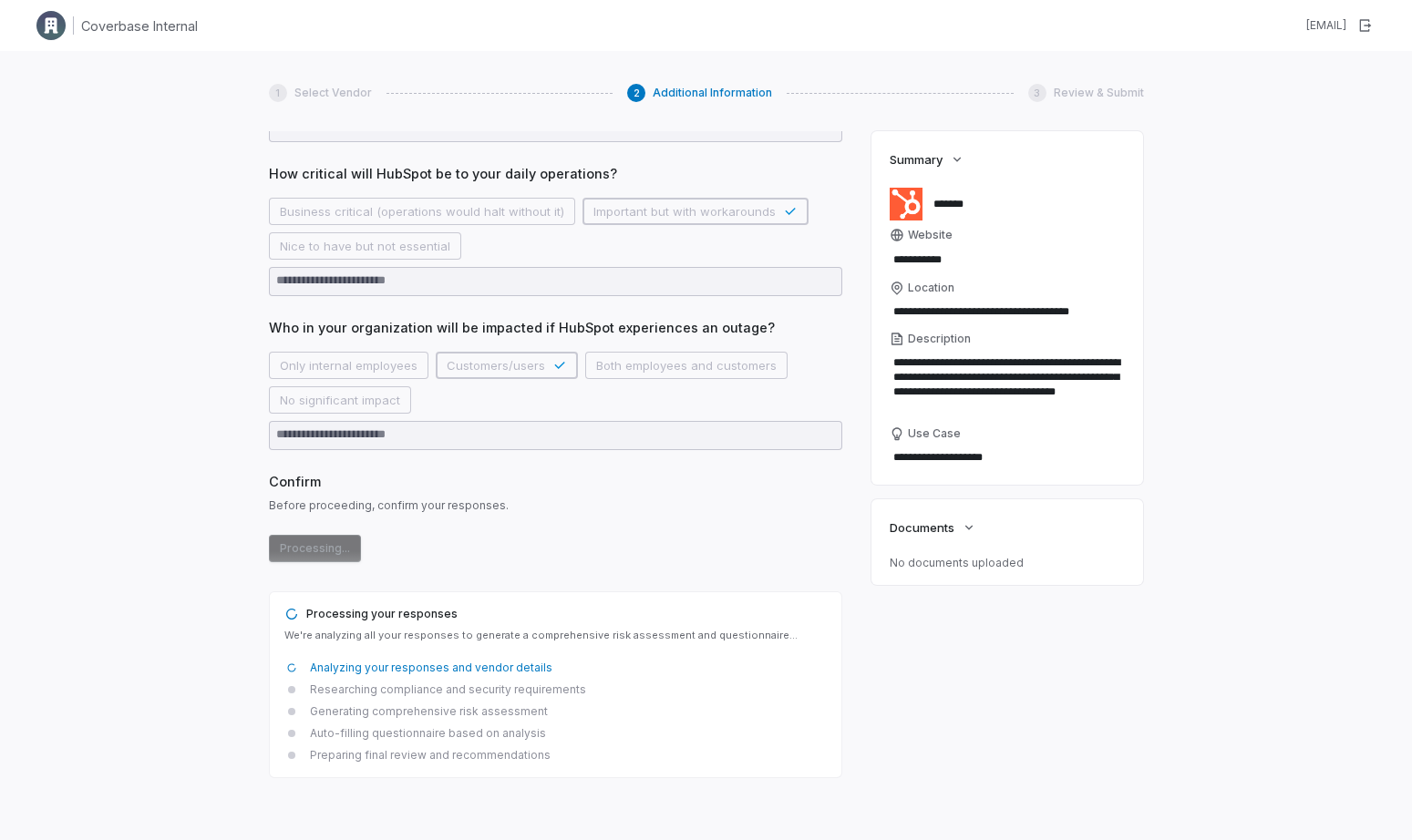 scroll, scrollTop: 532, scrollLeft: 0, axis: vertical 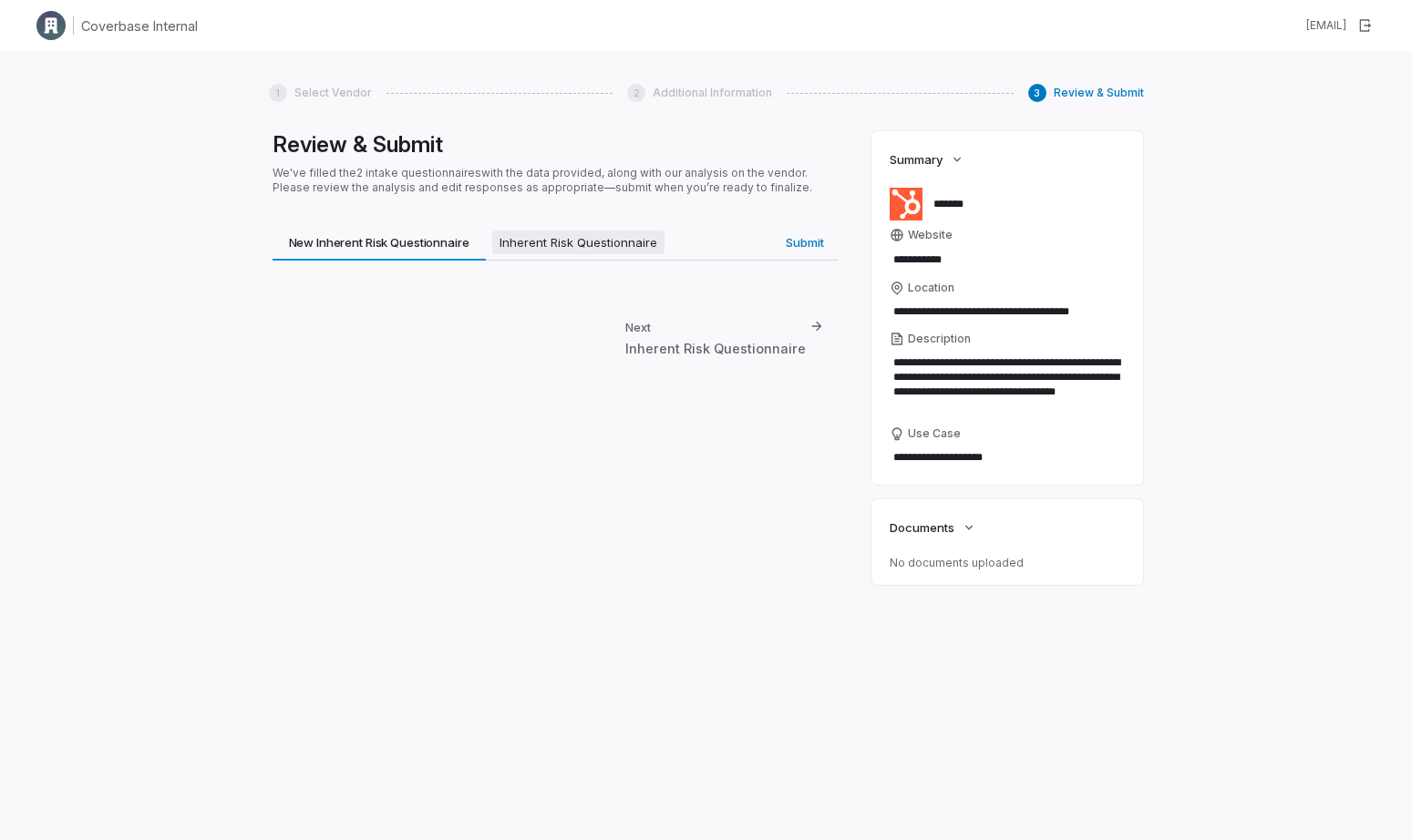 click on "Inherent Risk Questionnaire" at bounding box center (578, 242) 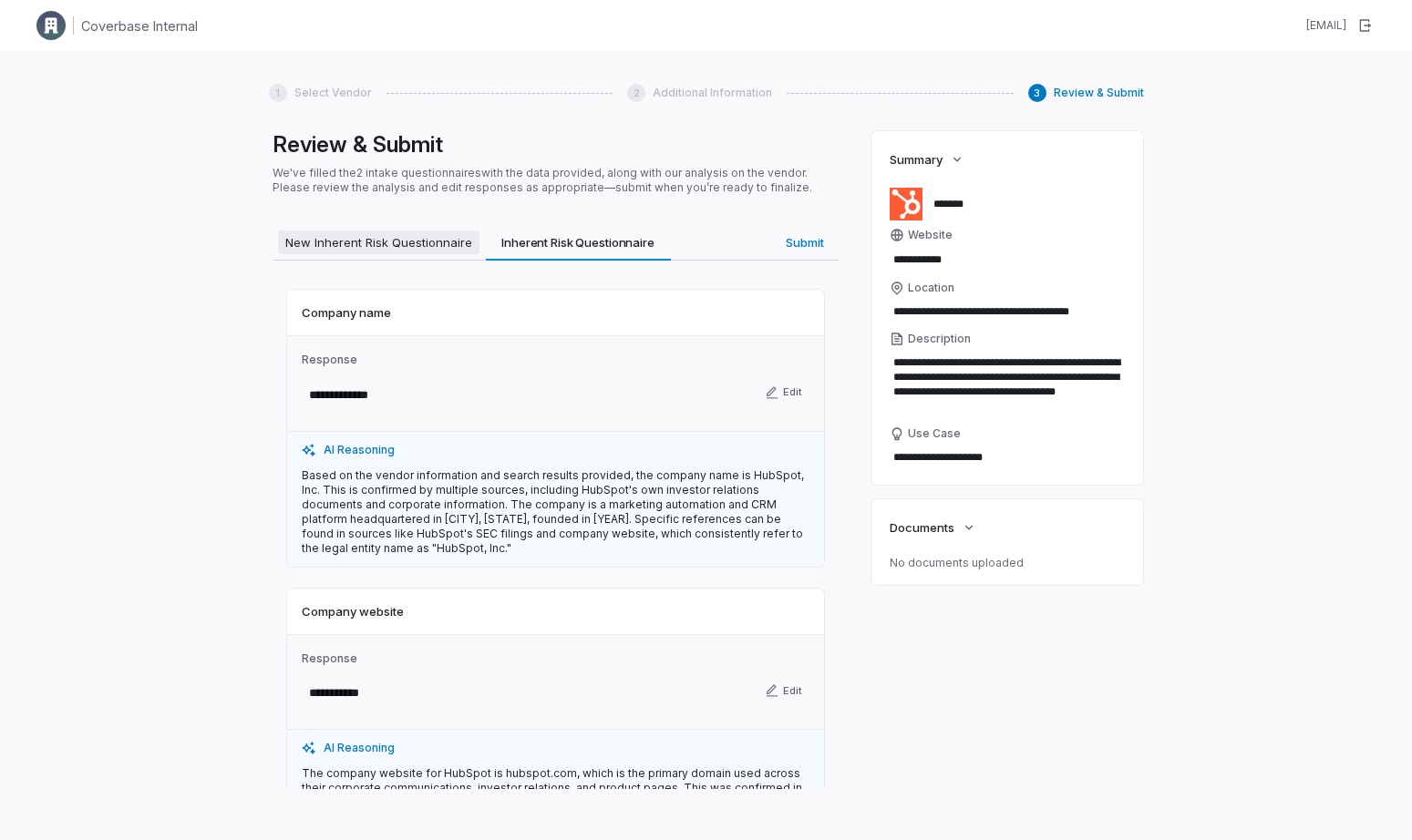 click on "New Inherent Risk Questionnaire" at bounding box center (378, 242) 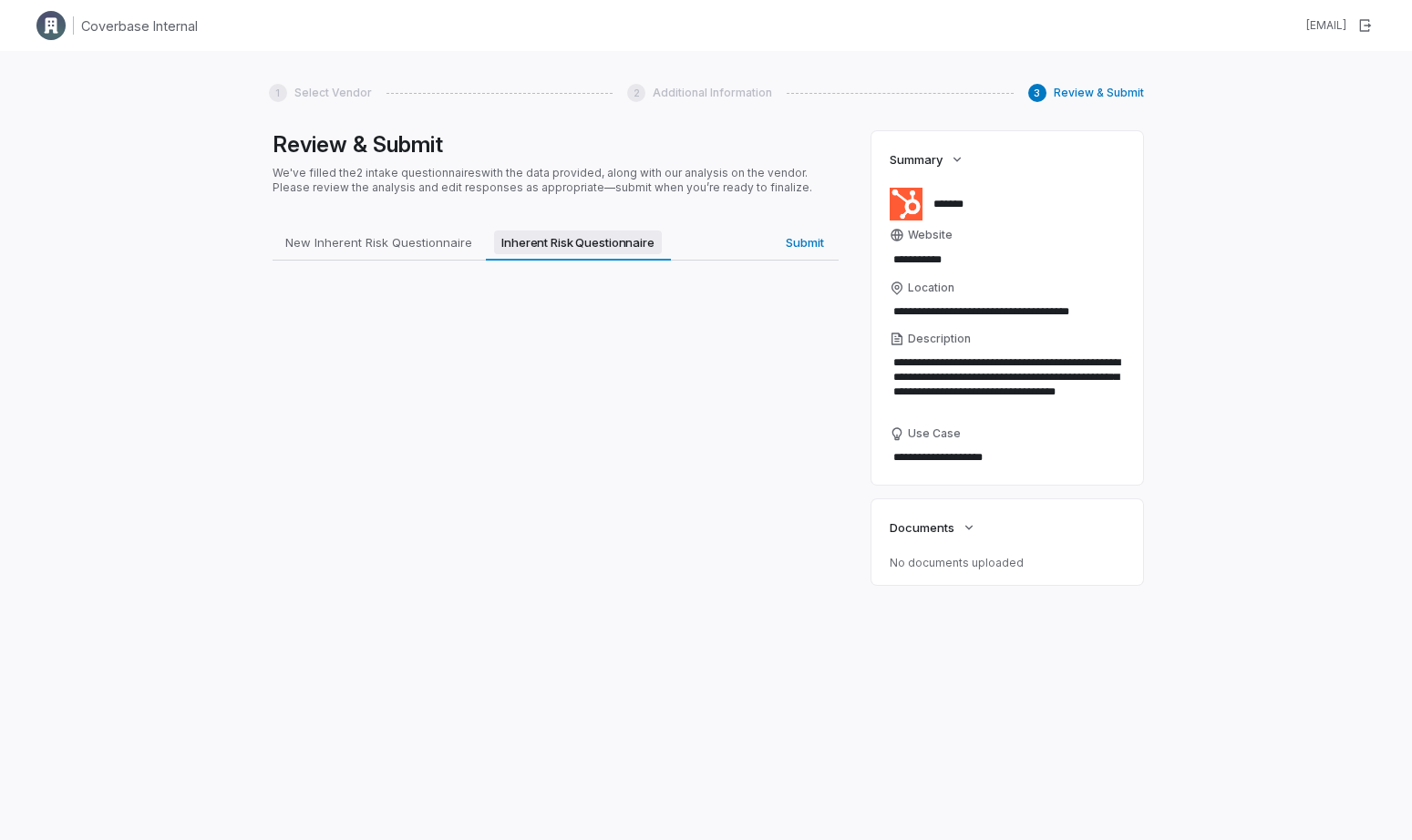click on "Inherent Risk Questionnaire Inherent Risk Questionnaire" at bounding box center (578, 242) 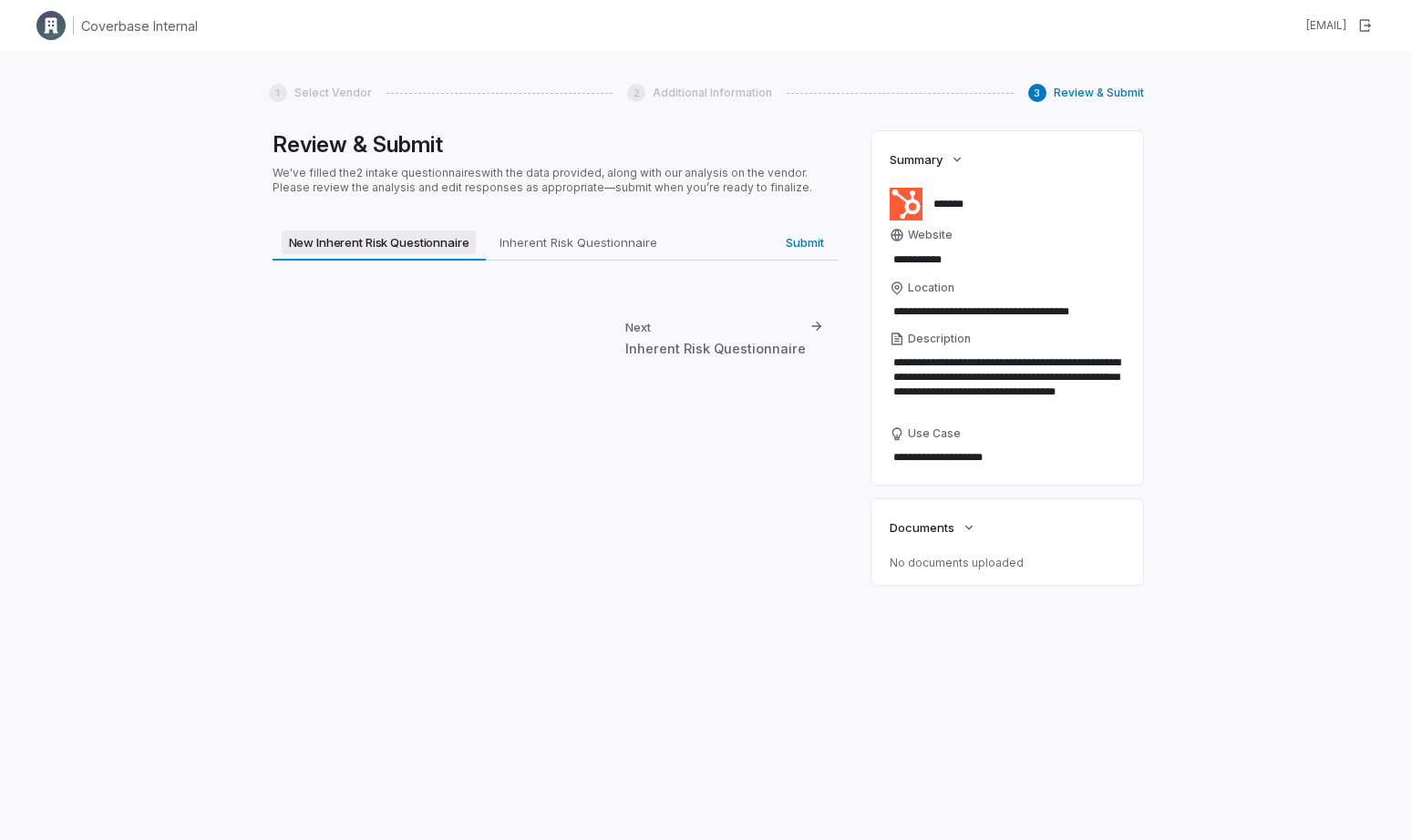click on "New Inherent Risk Questionnaire" at bounding box center (379, 242) 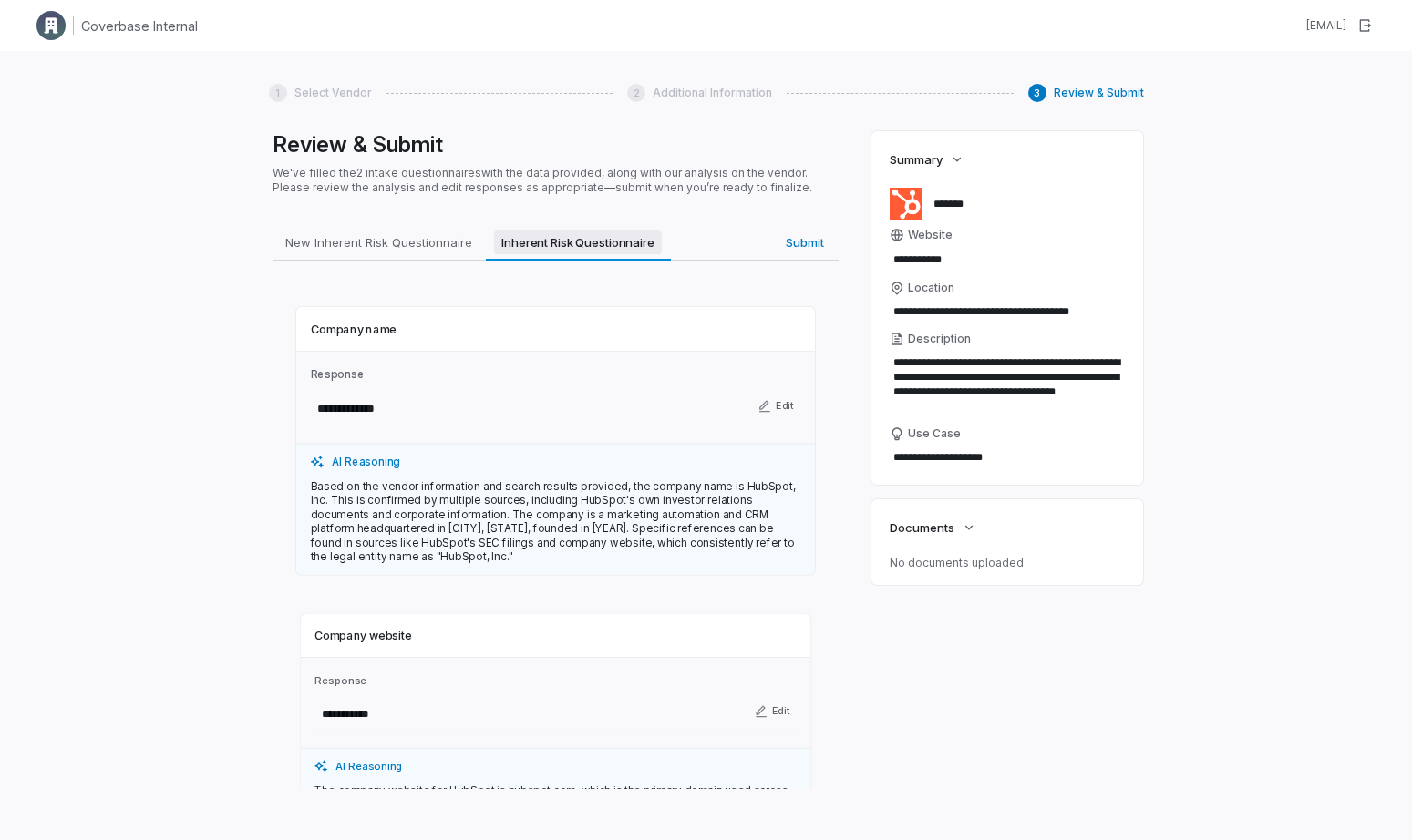 click on "Inherent Risk Questionnaire" at bounding box center [578, 242] 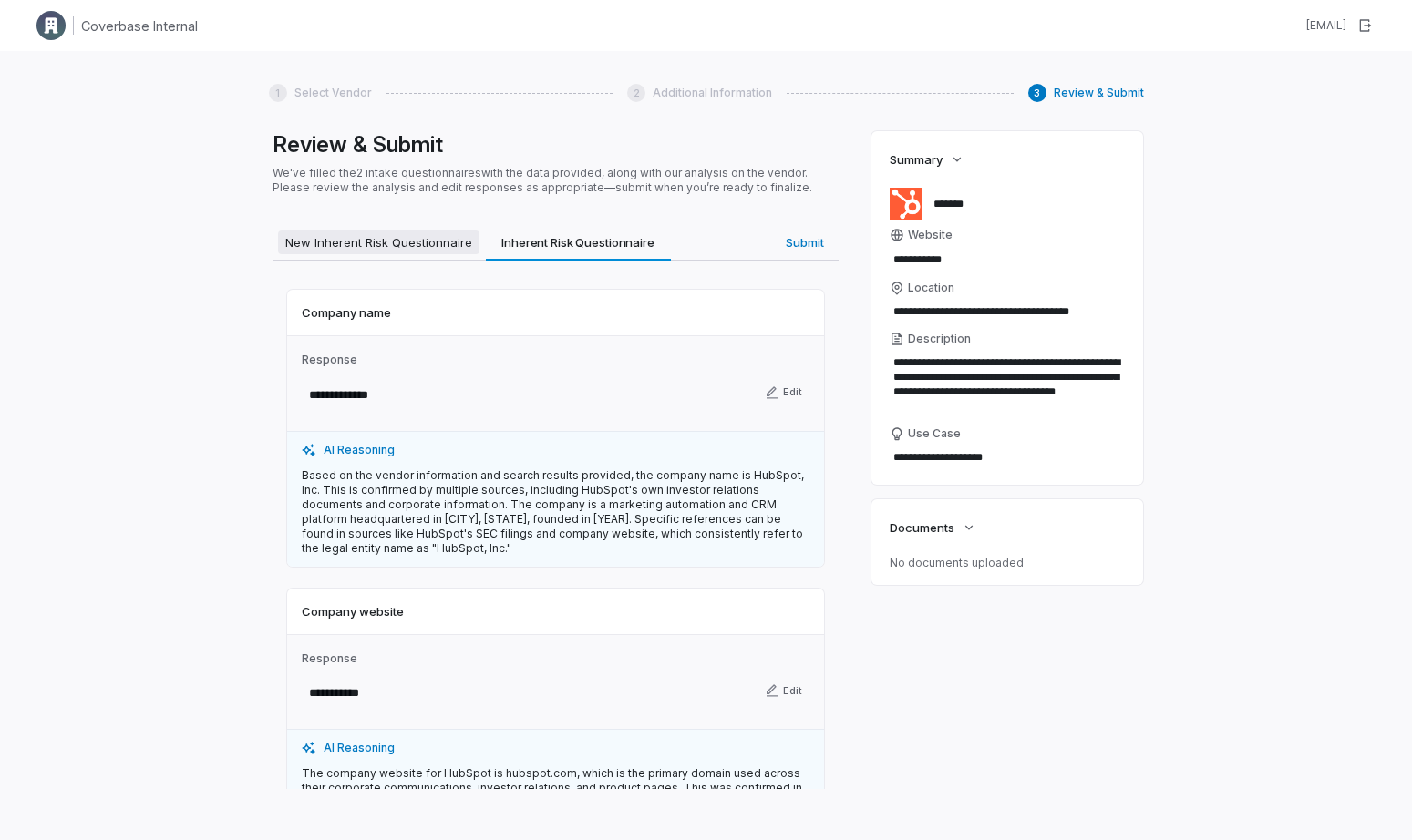 click on "New Inherent Risk Questionnaire" at bounding box center (378, 242) 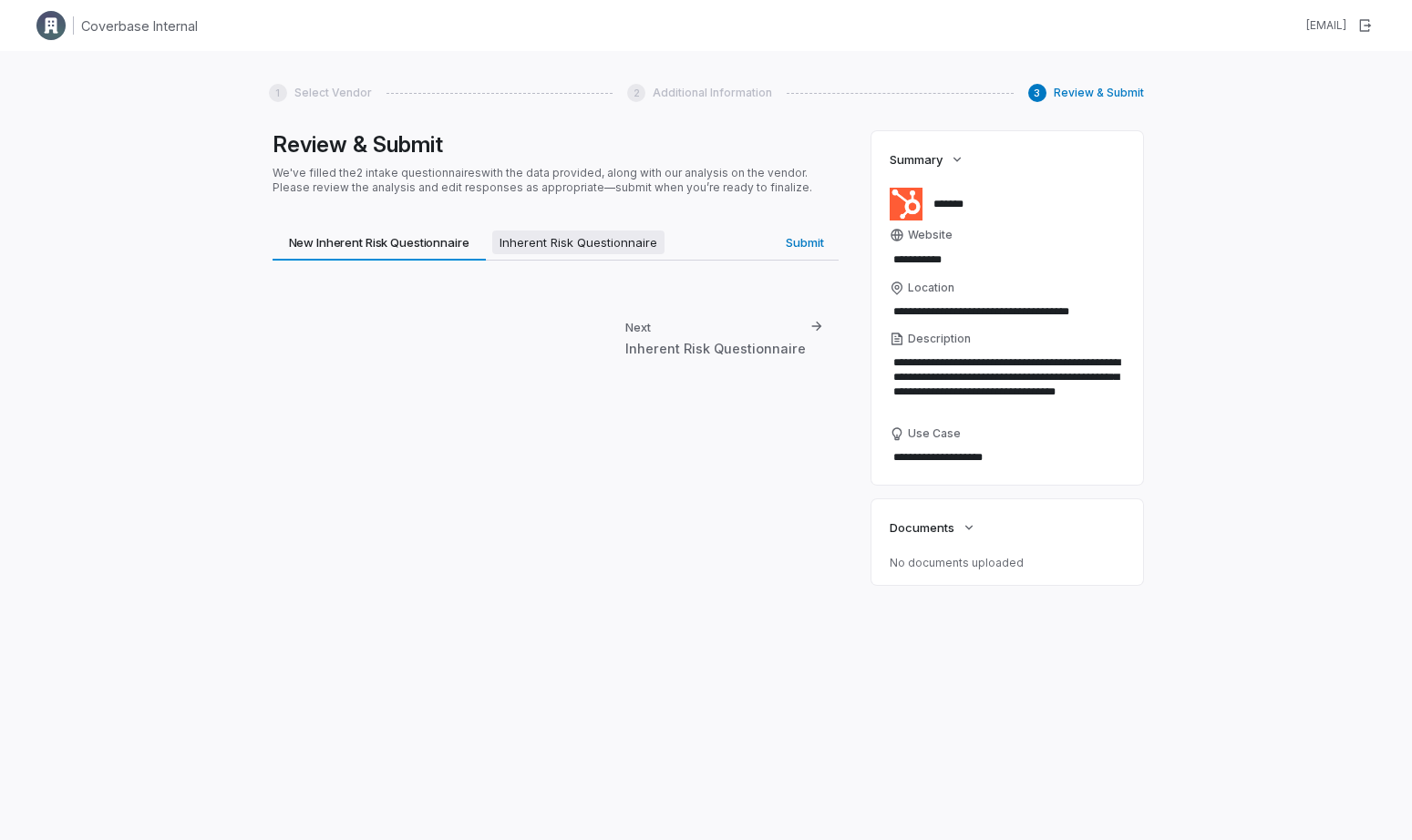 click on "Inherent Risk Questionnaire" at bounding box center [578, 242] 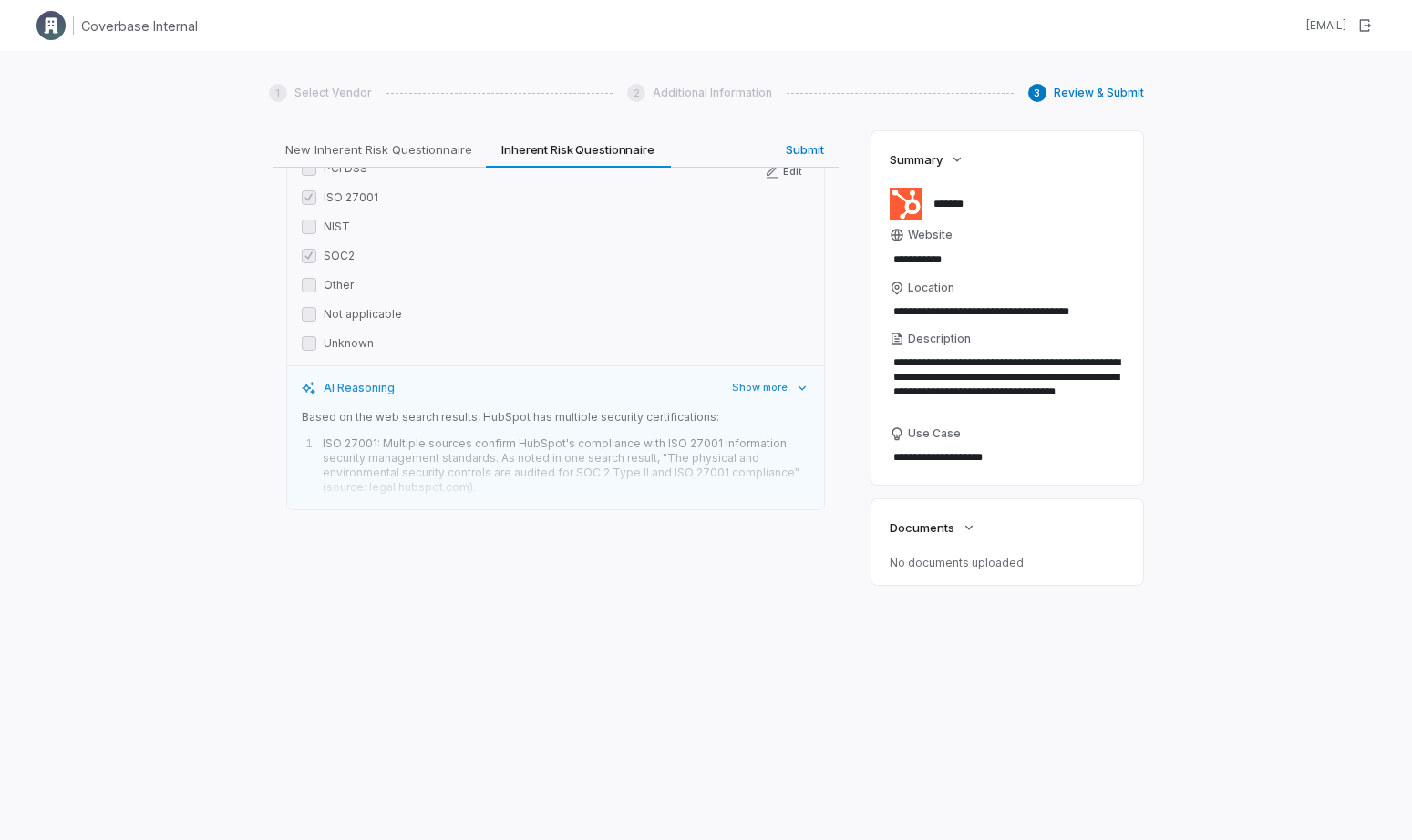 scroll, scrollTop: 1974, scrollLeft: 0, axis: vertical 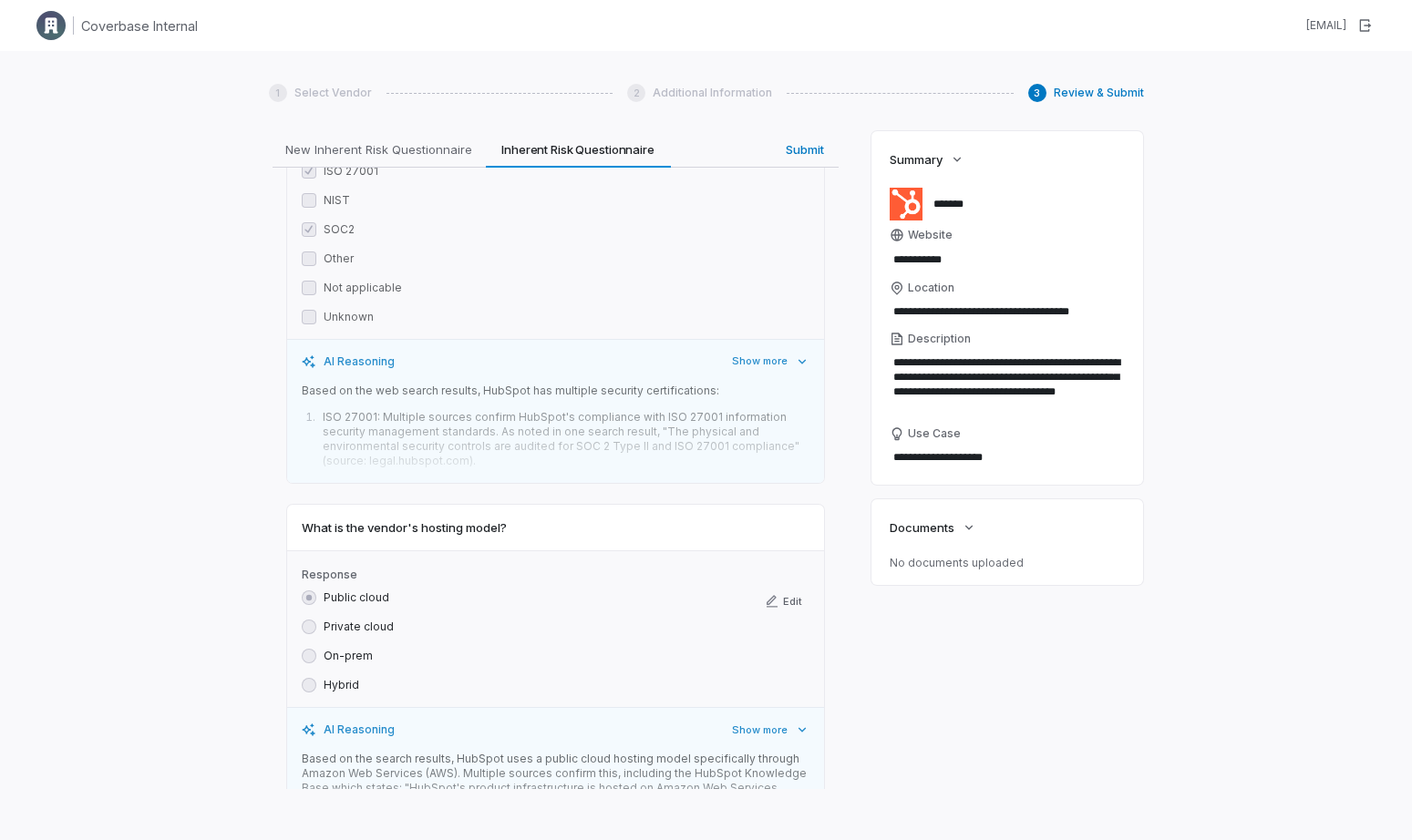 type on "*" 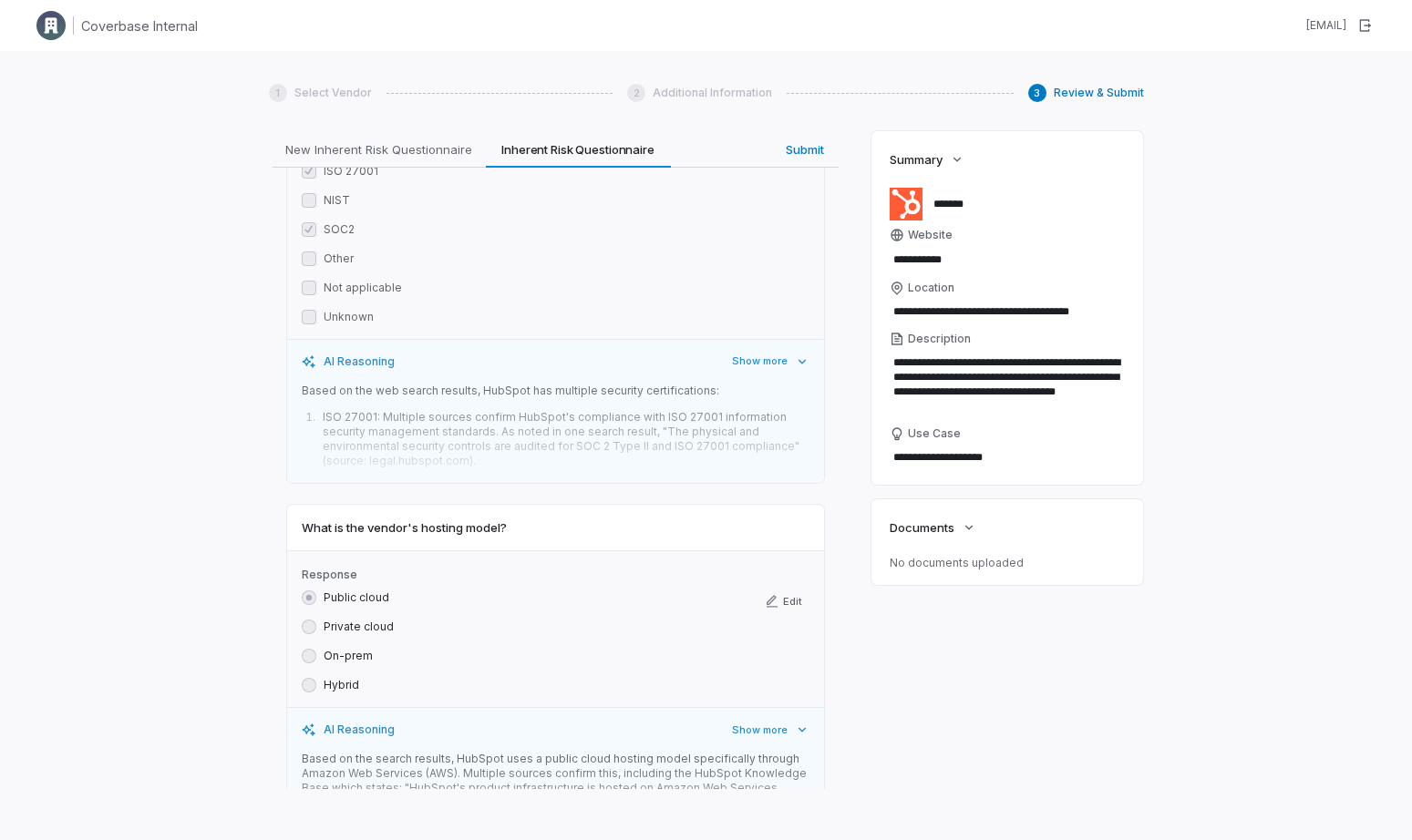 scroll, scrollTop: 1974, scrollLeft: 0, axis: vertical 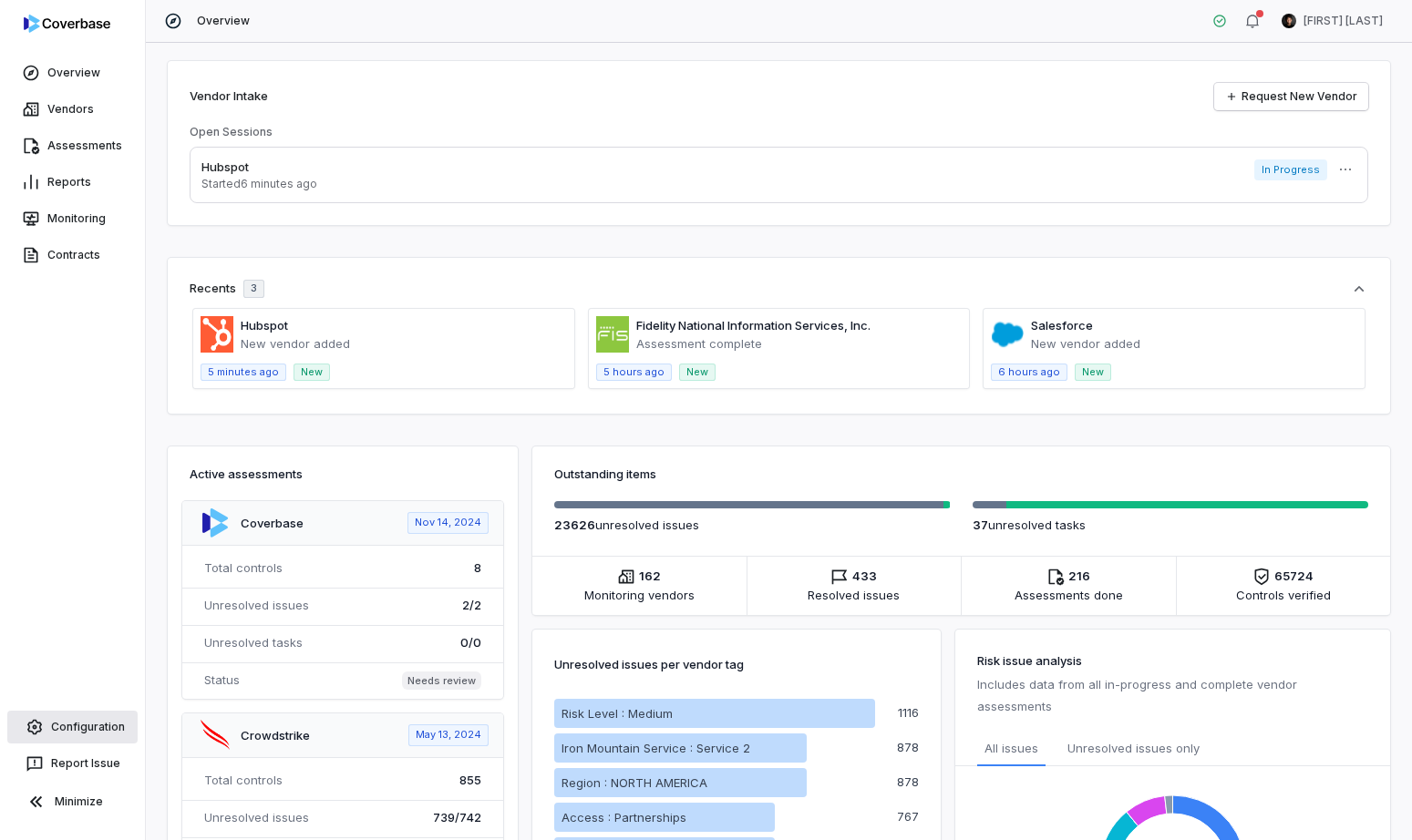 click on "Configuration" at bounding box center (72, 727) 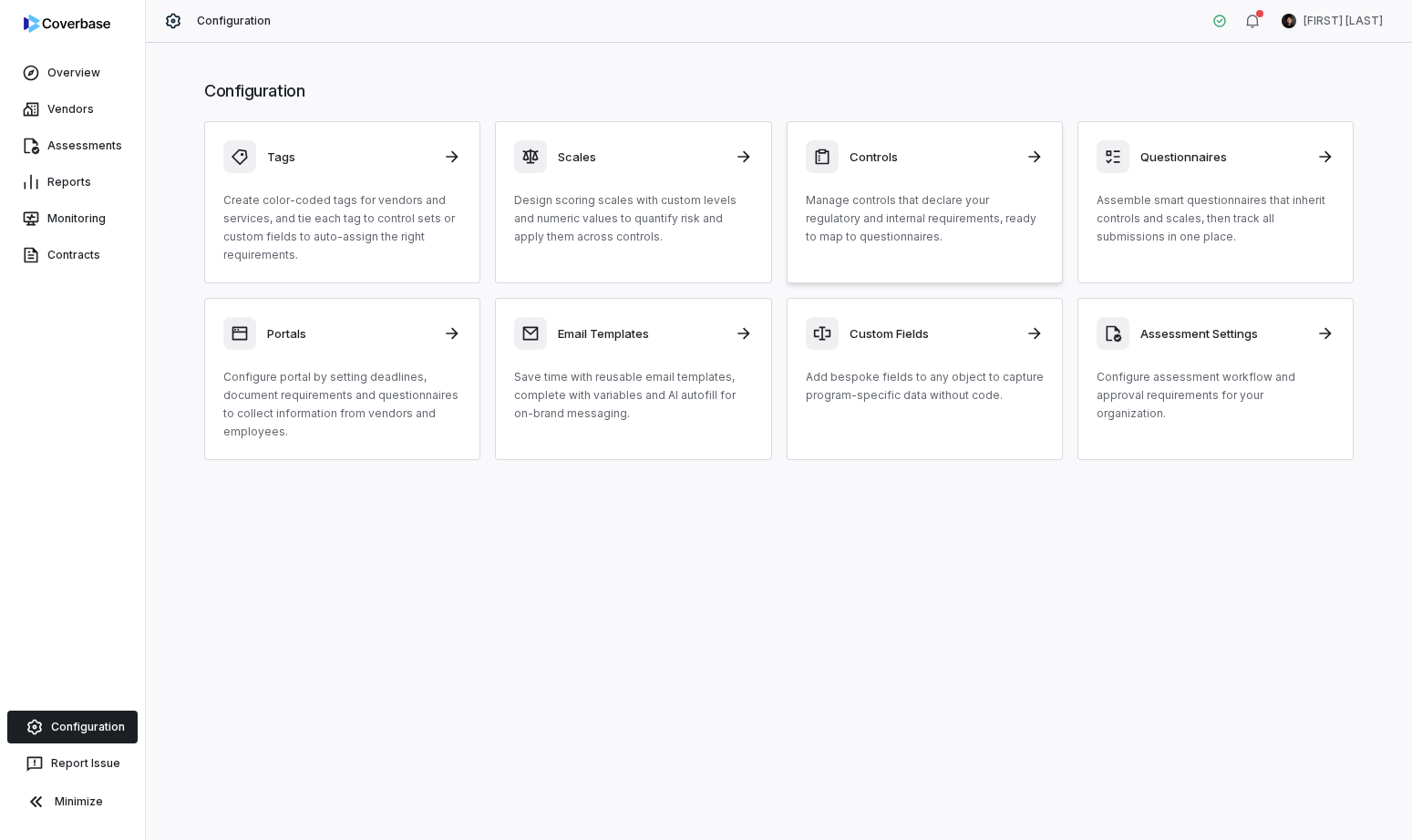 click on "Controls" at bounding box center (924, 157) 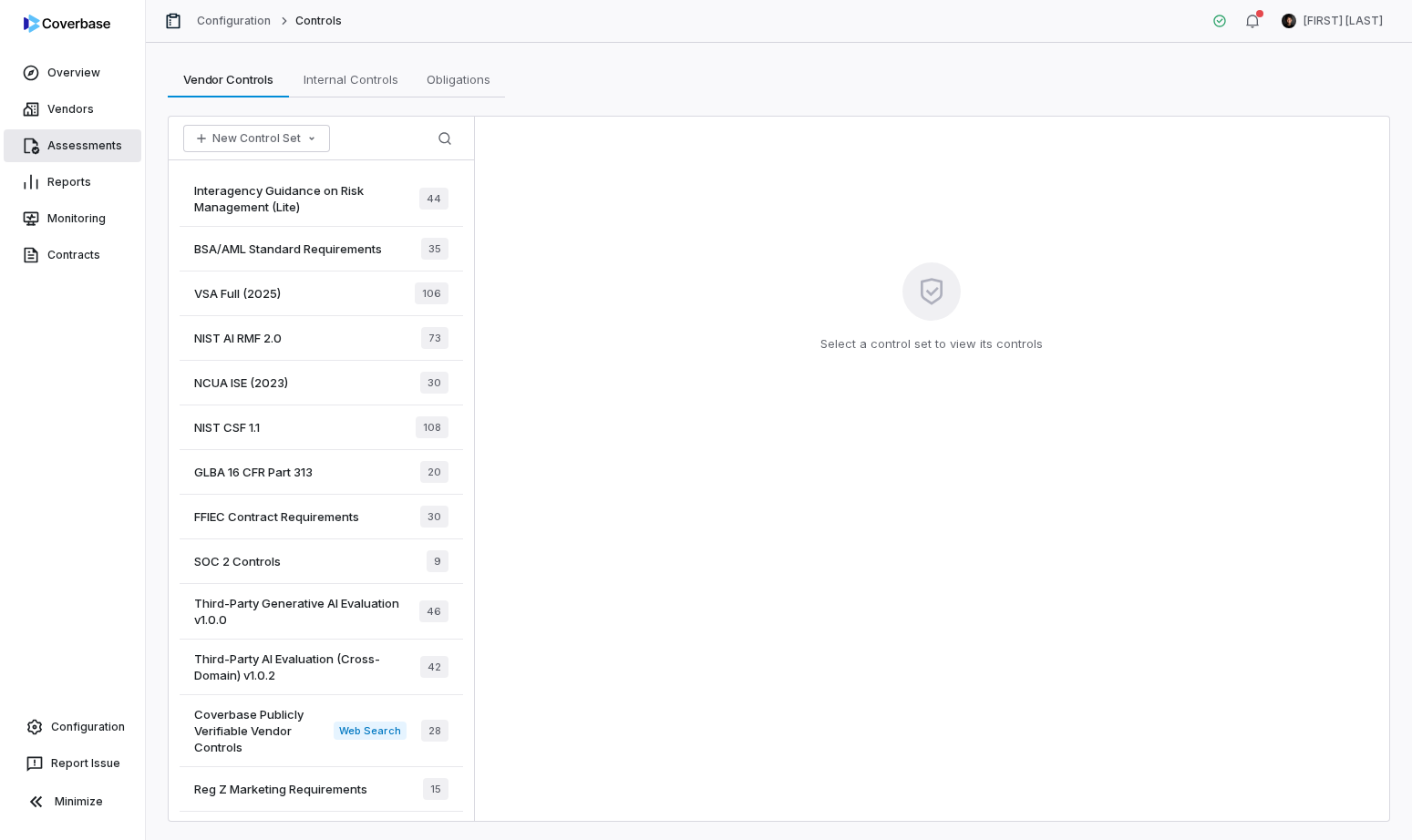 click on "Assessments" at bounding box center [72, 146] 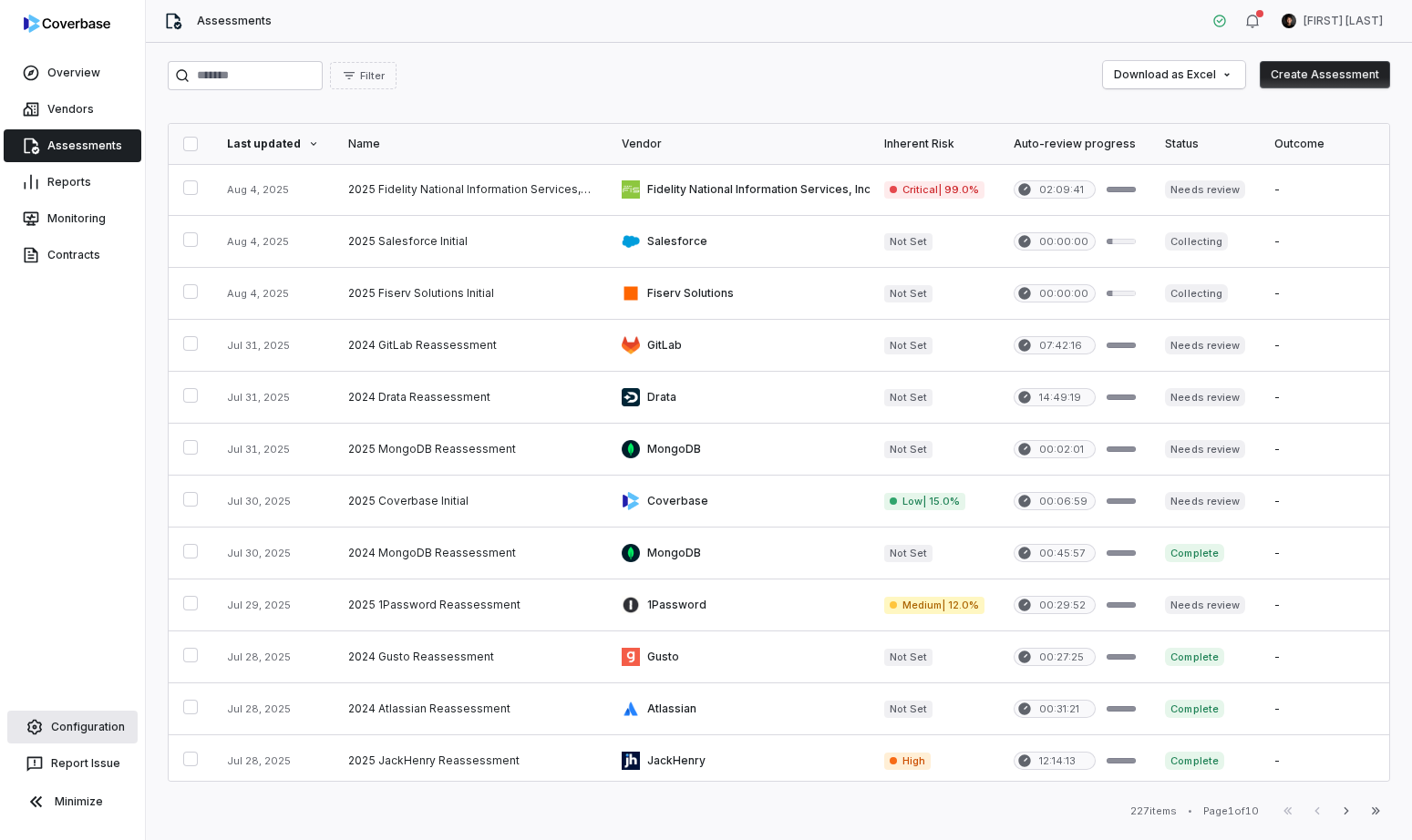 click on "Configuration" at bounding box center (72, 727) 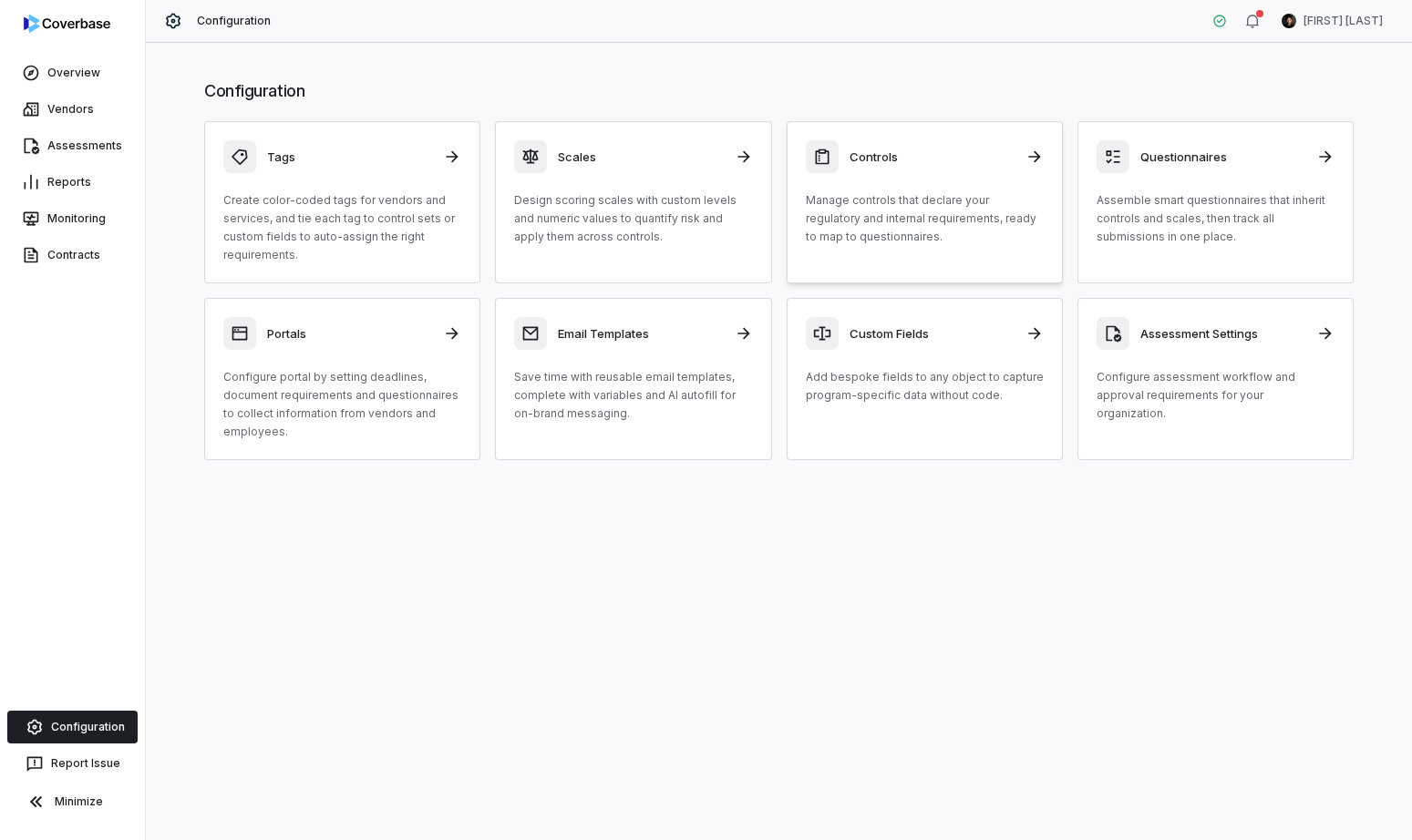 click on "Manage controls that declare your regulatory and internal requirements, ready to map to questionnaires." at bounding box center [924, 219] 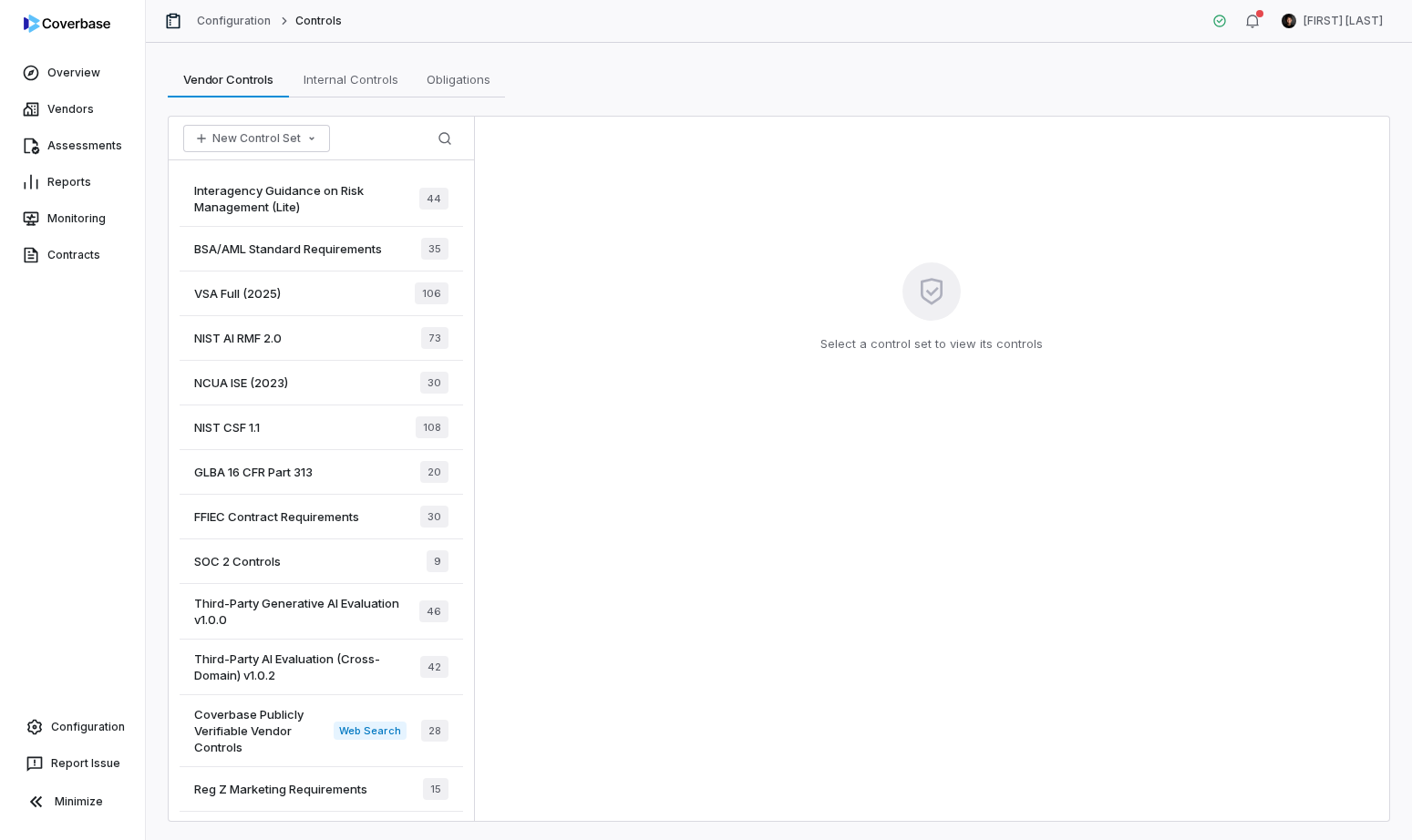 click on "Interagency Guidance on Risk Management (Lite)" at bounding box center (306, 199) 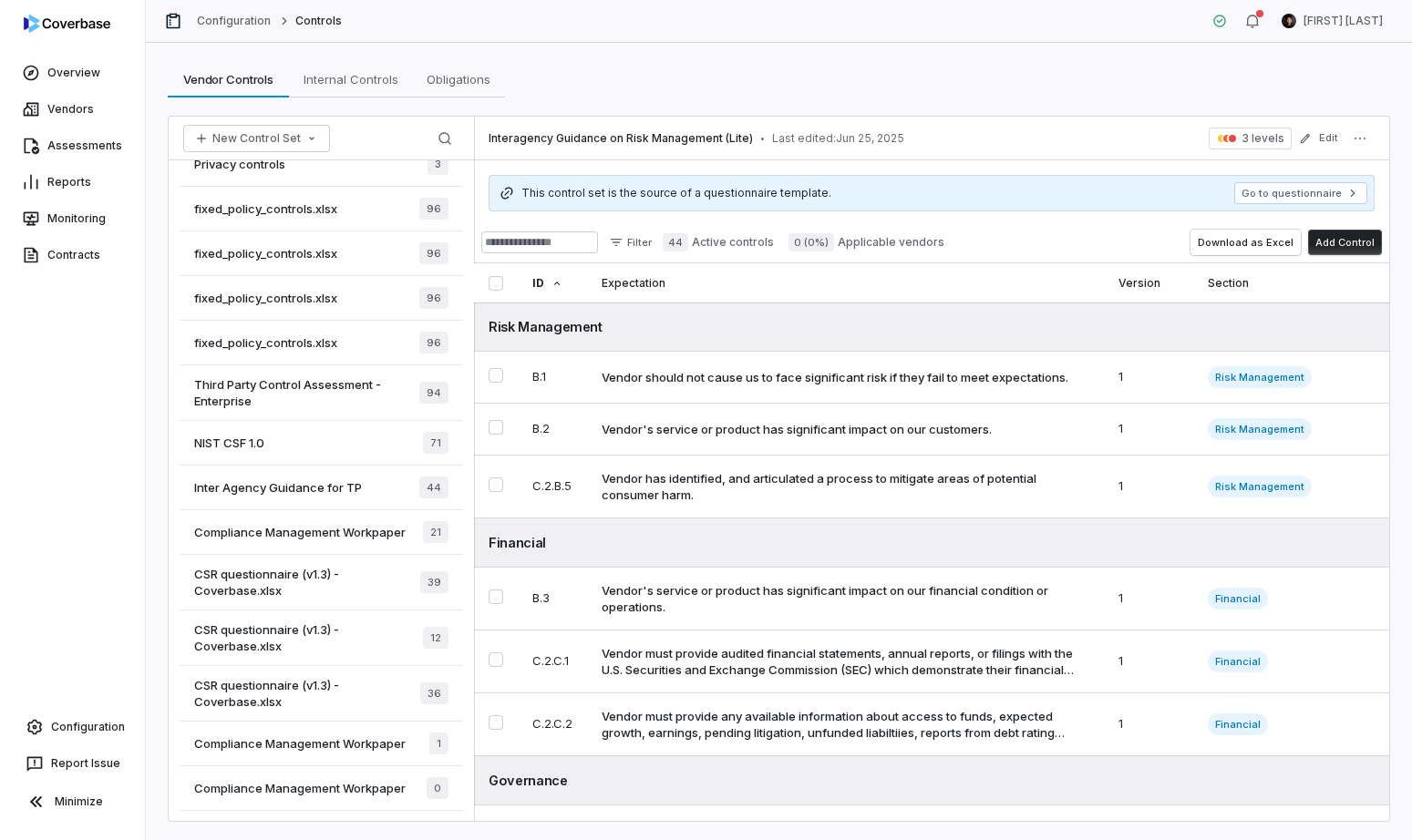 scroll, scrollTop: 1295, scrollLeft: 0, axis: vertical 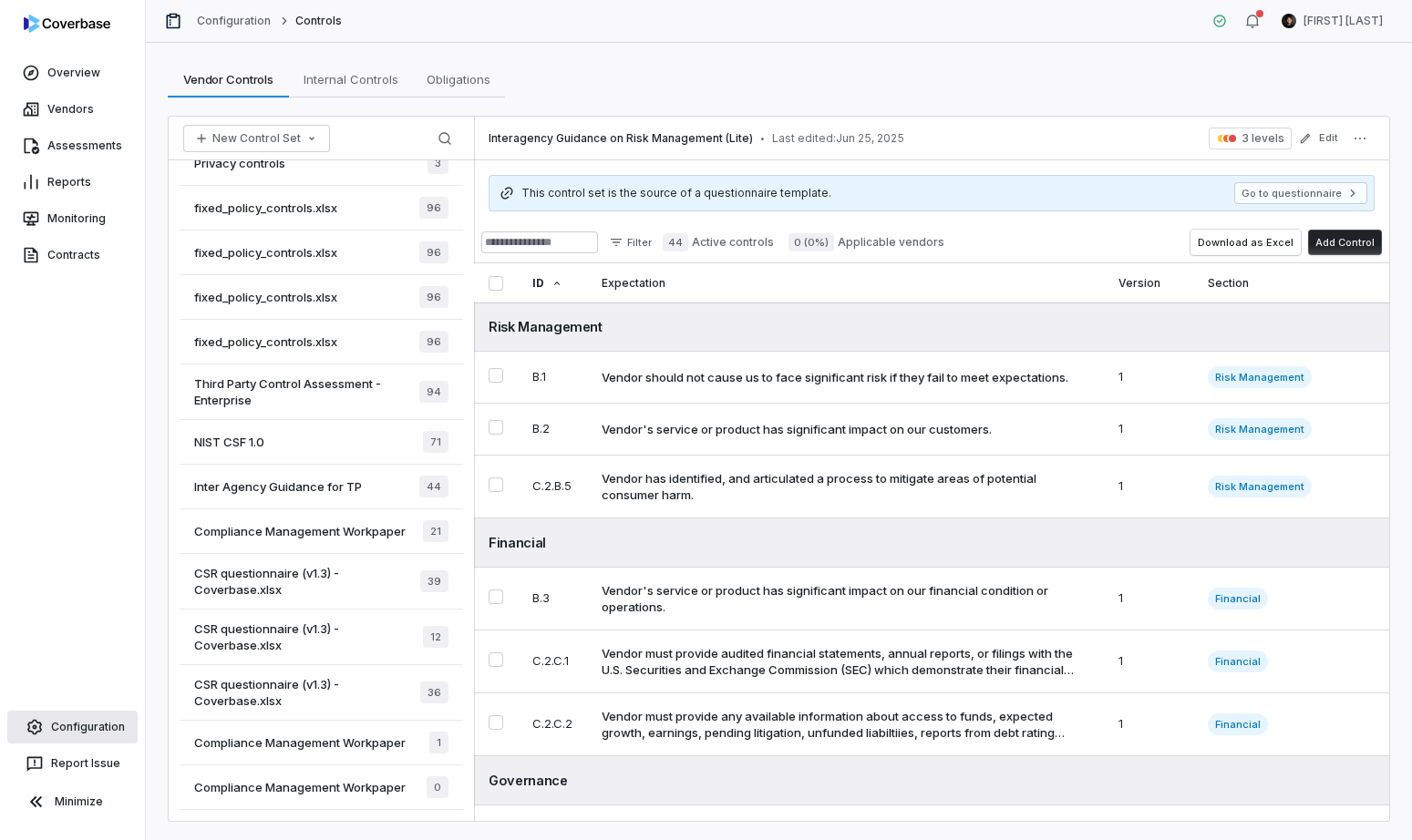 click on "Configuration" at bounding box center [72, 727] 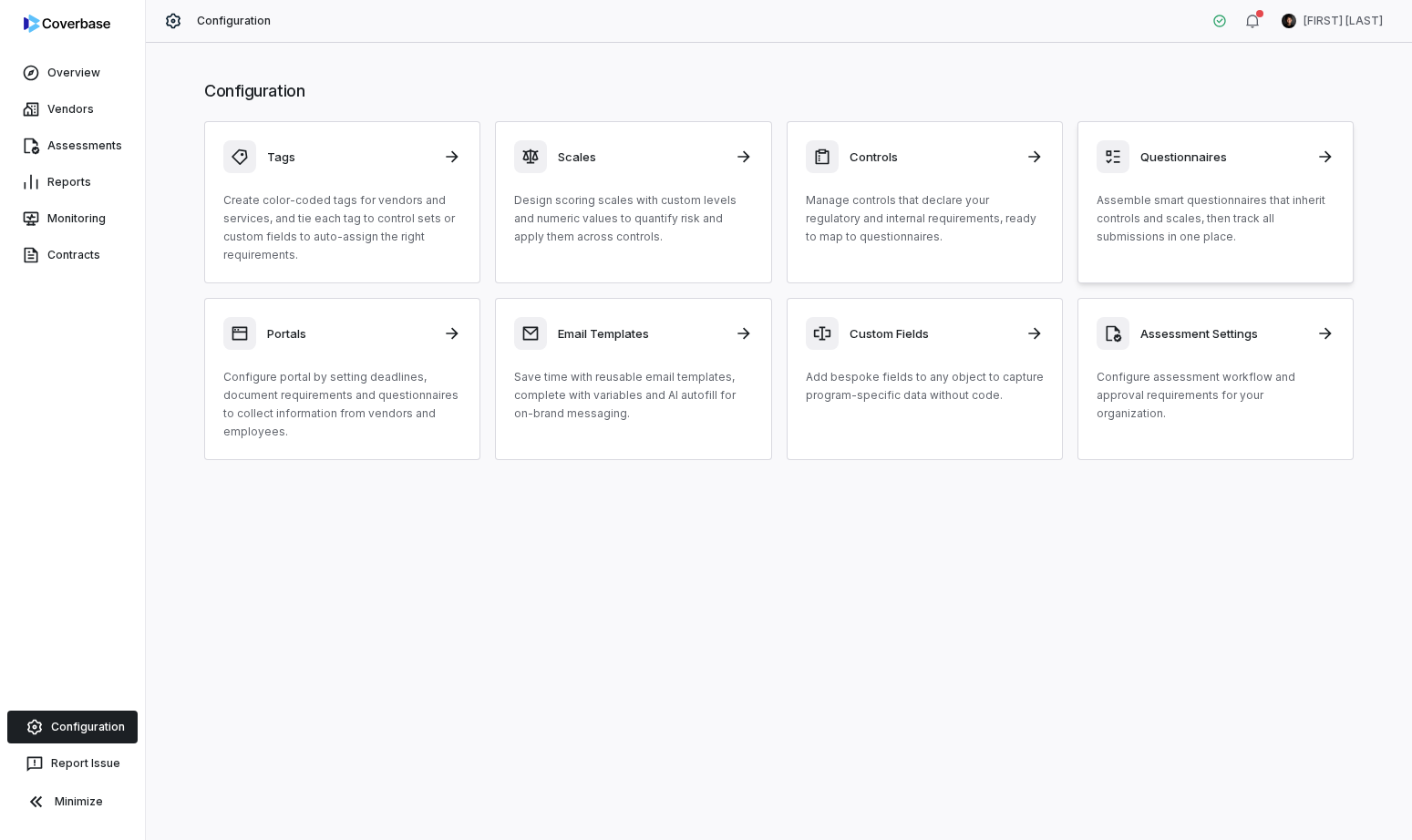click on "Assemble smart questionnaires that inherit controls and scales, then track all submissions in one place." at bounding box center [1215, 219] 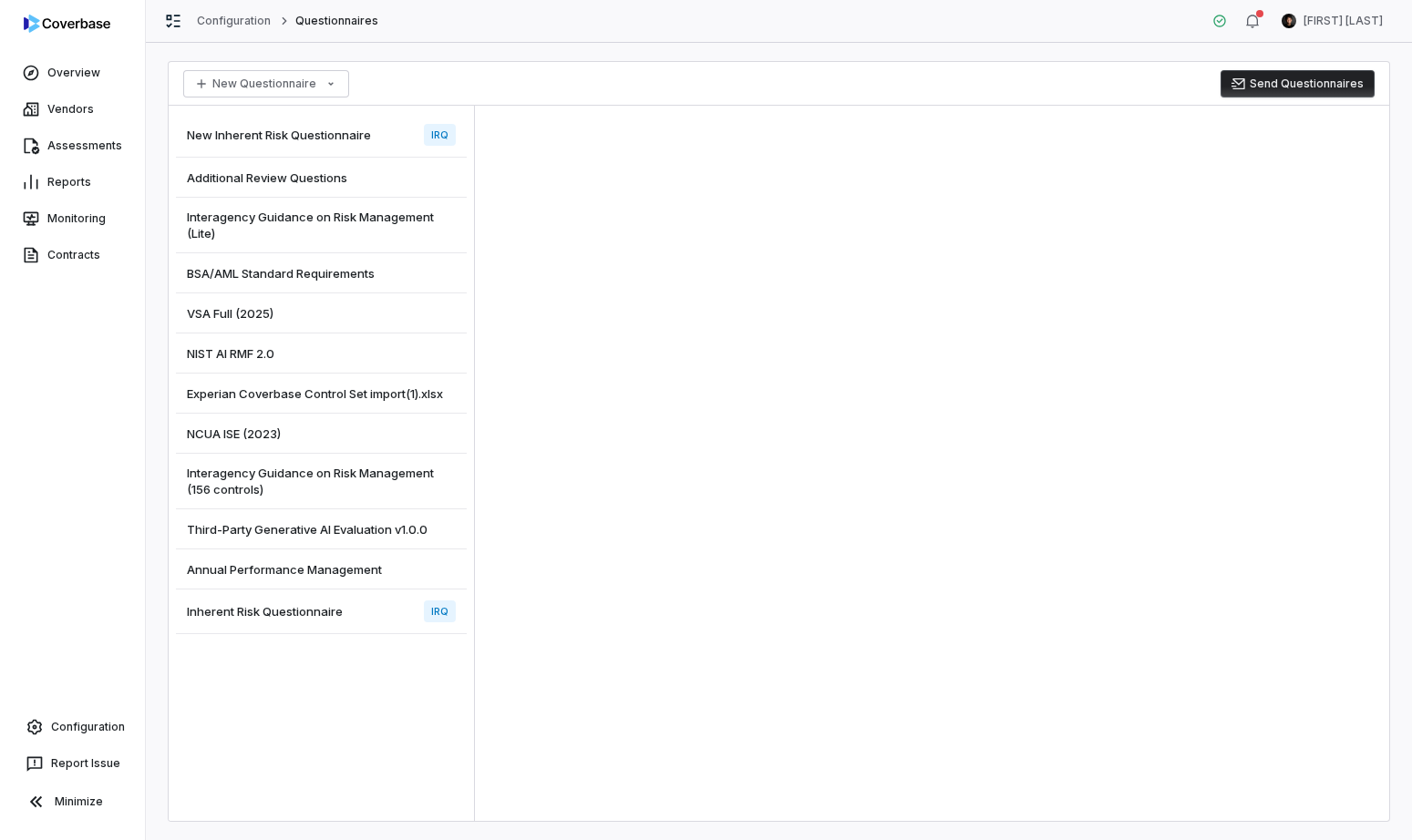 click on "New Inherent Risk Questionnaire IRQ" at bounding box center [321, 135] 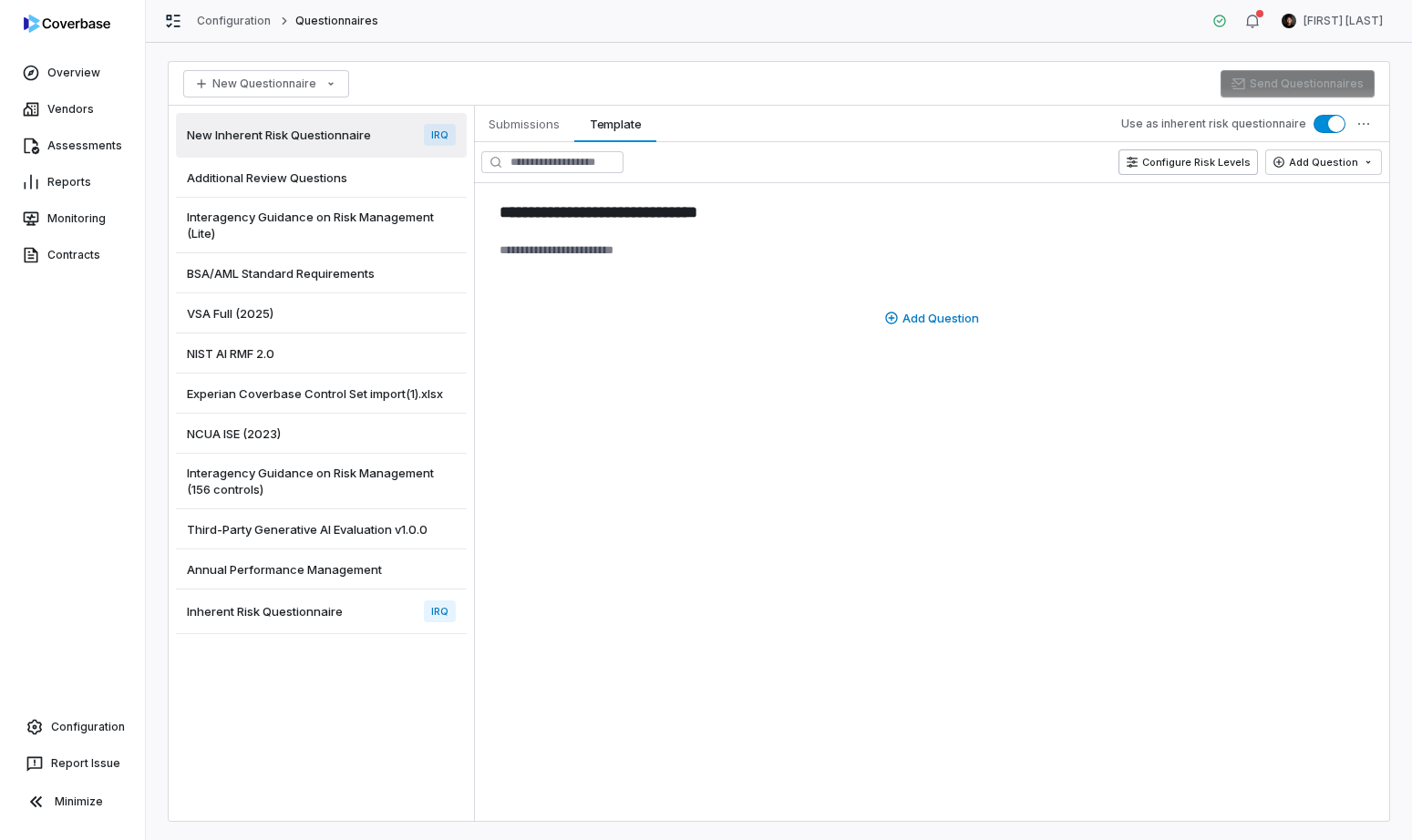 click on "Configure Risk Levels" at bounding box center (1188, 162) 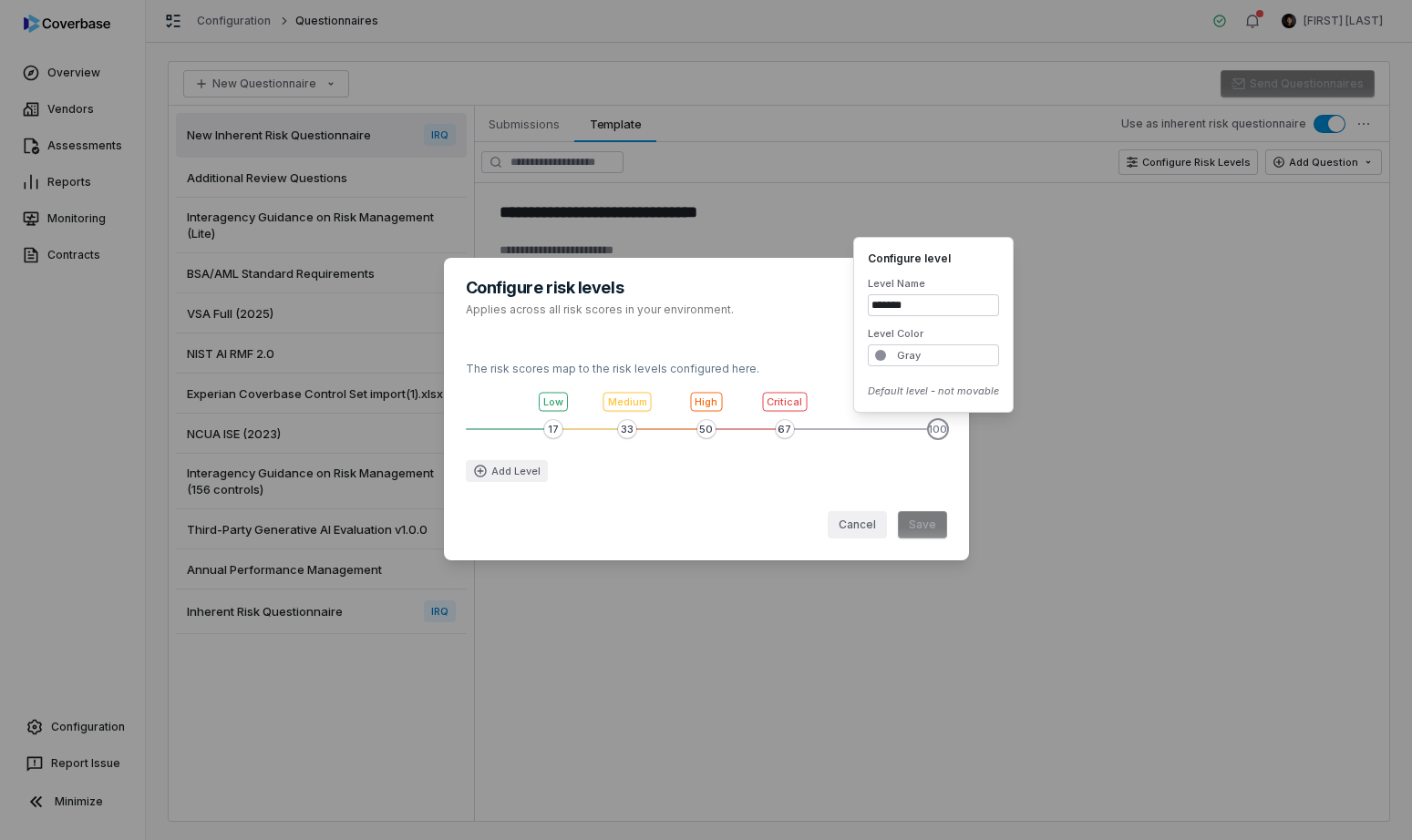 click at bounding box center (938, 429) 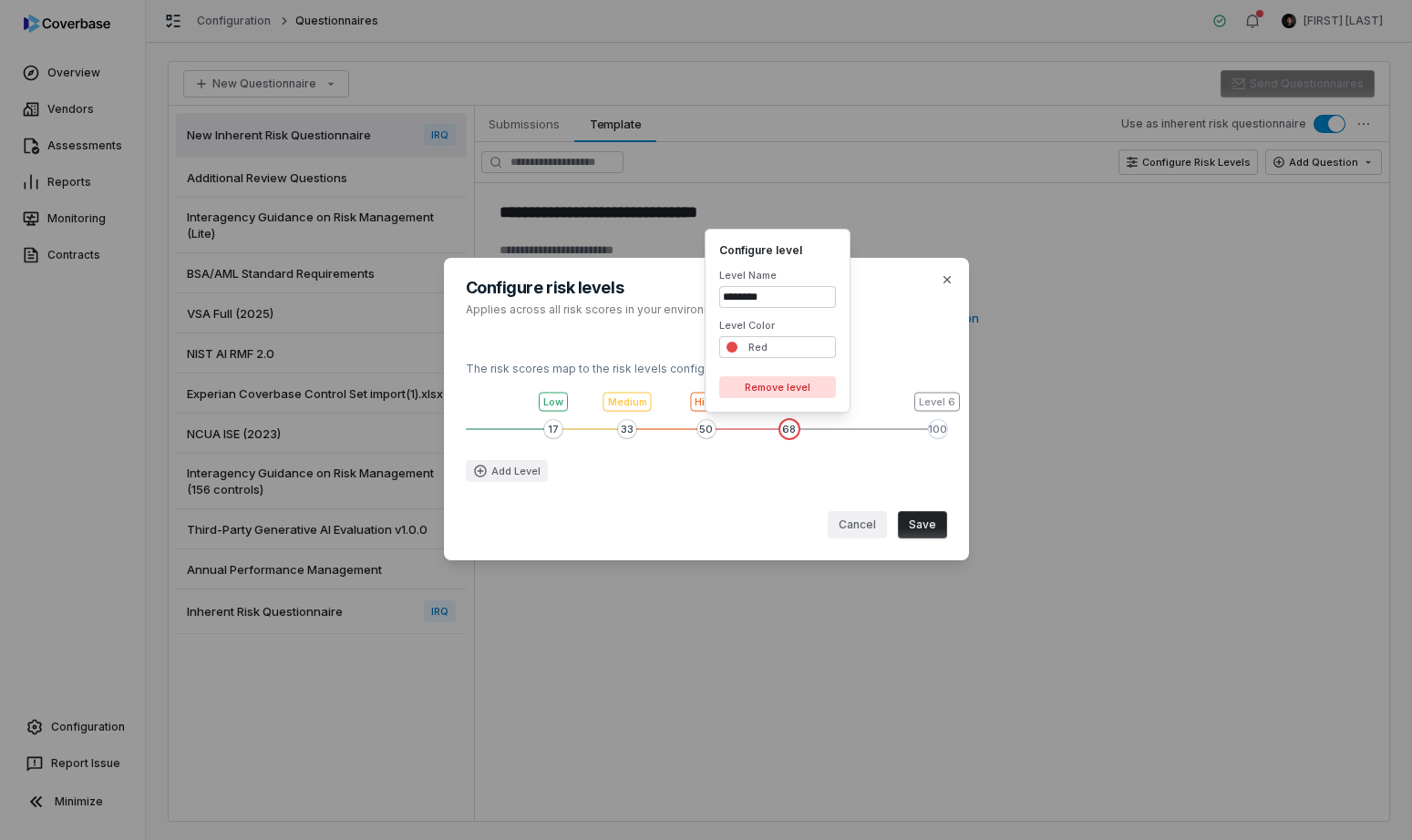 click on "Remove level" at bounding box center (778, 387) 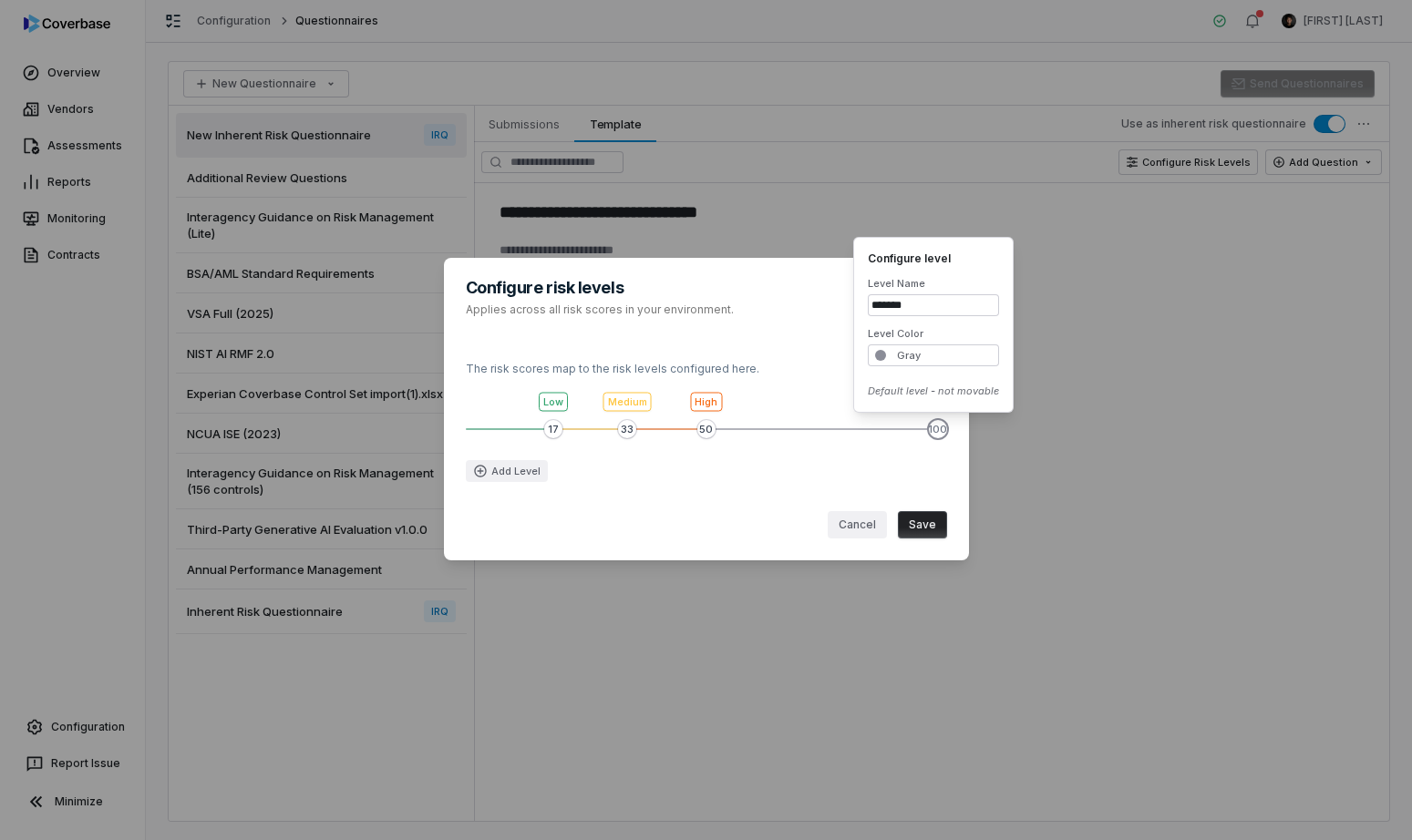 click on "*******" at bounding box center (933, 305) 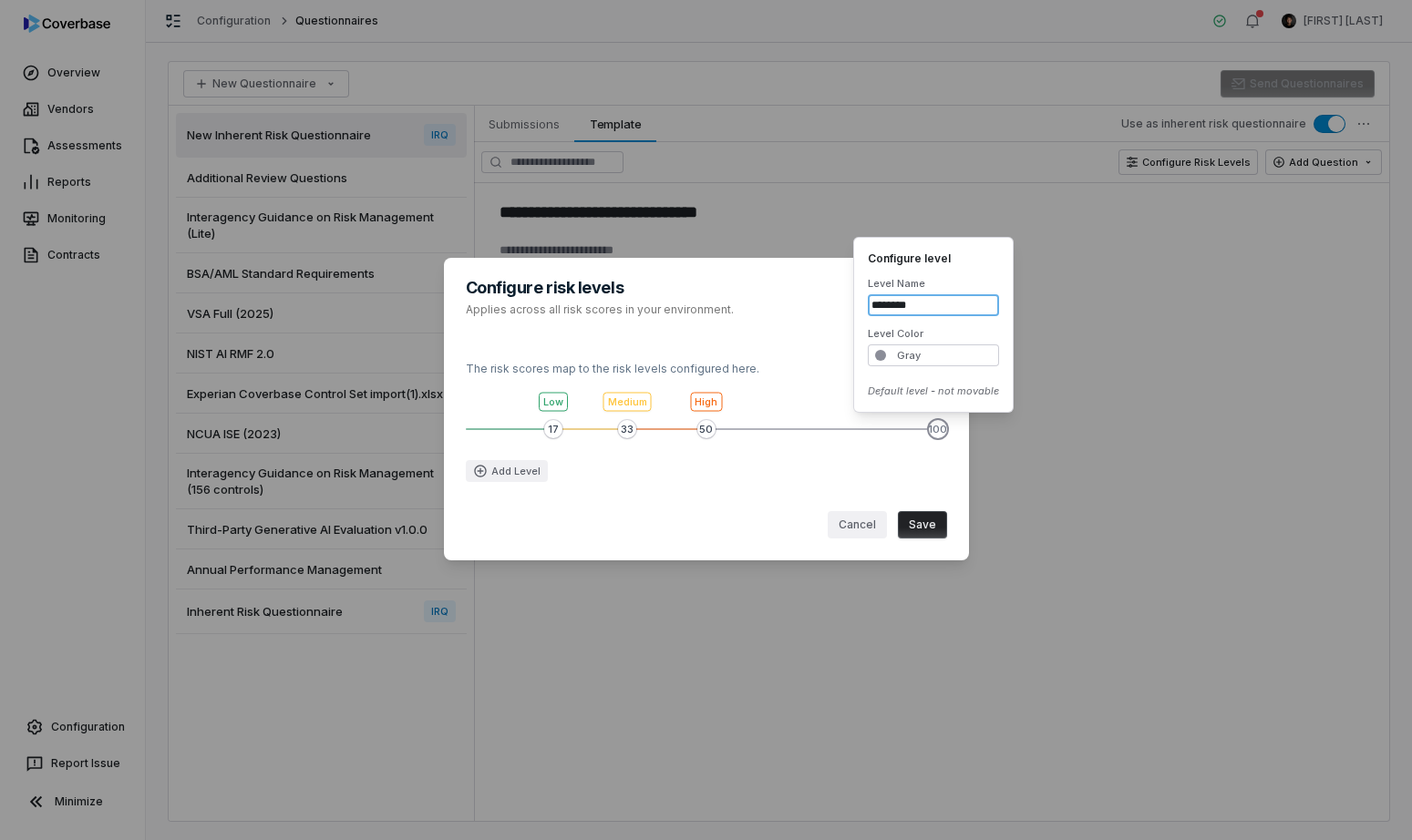 type on "********" 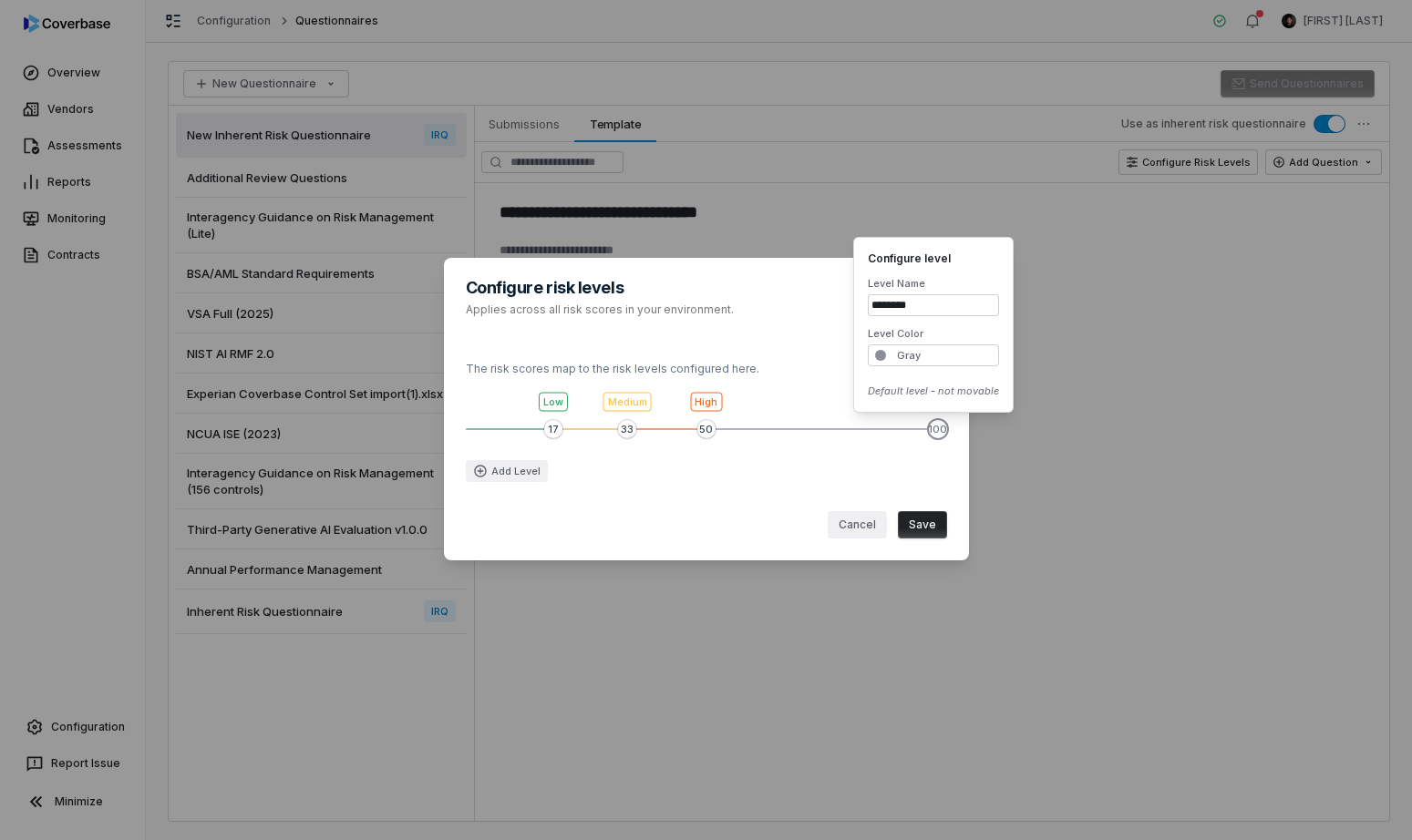 type 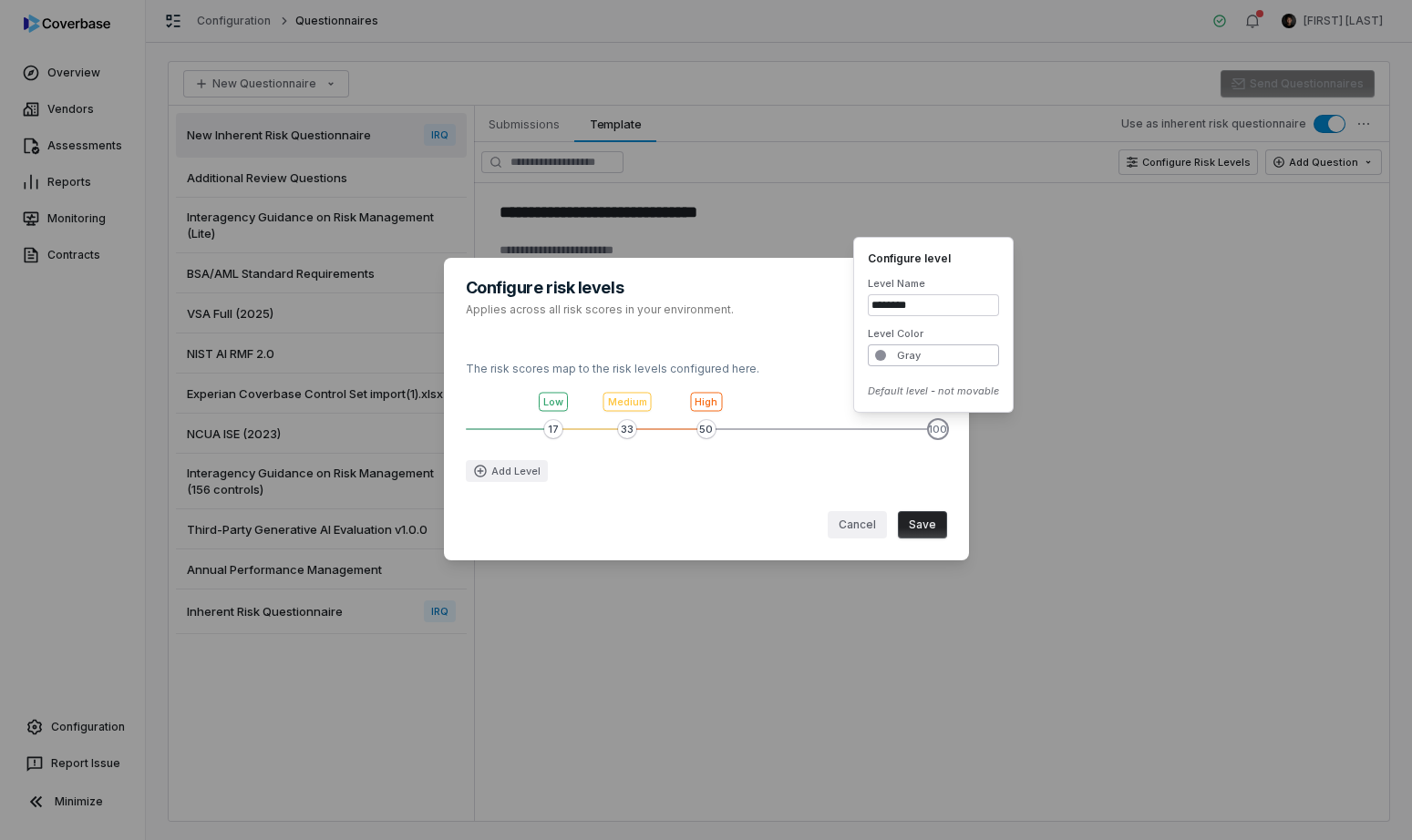 click on "**********" at bounding box center [706, 420] 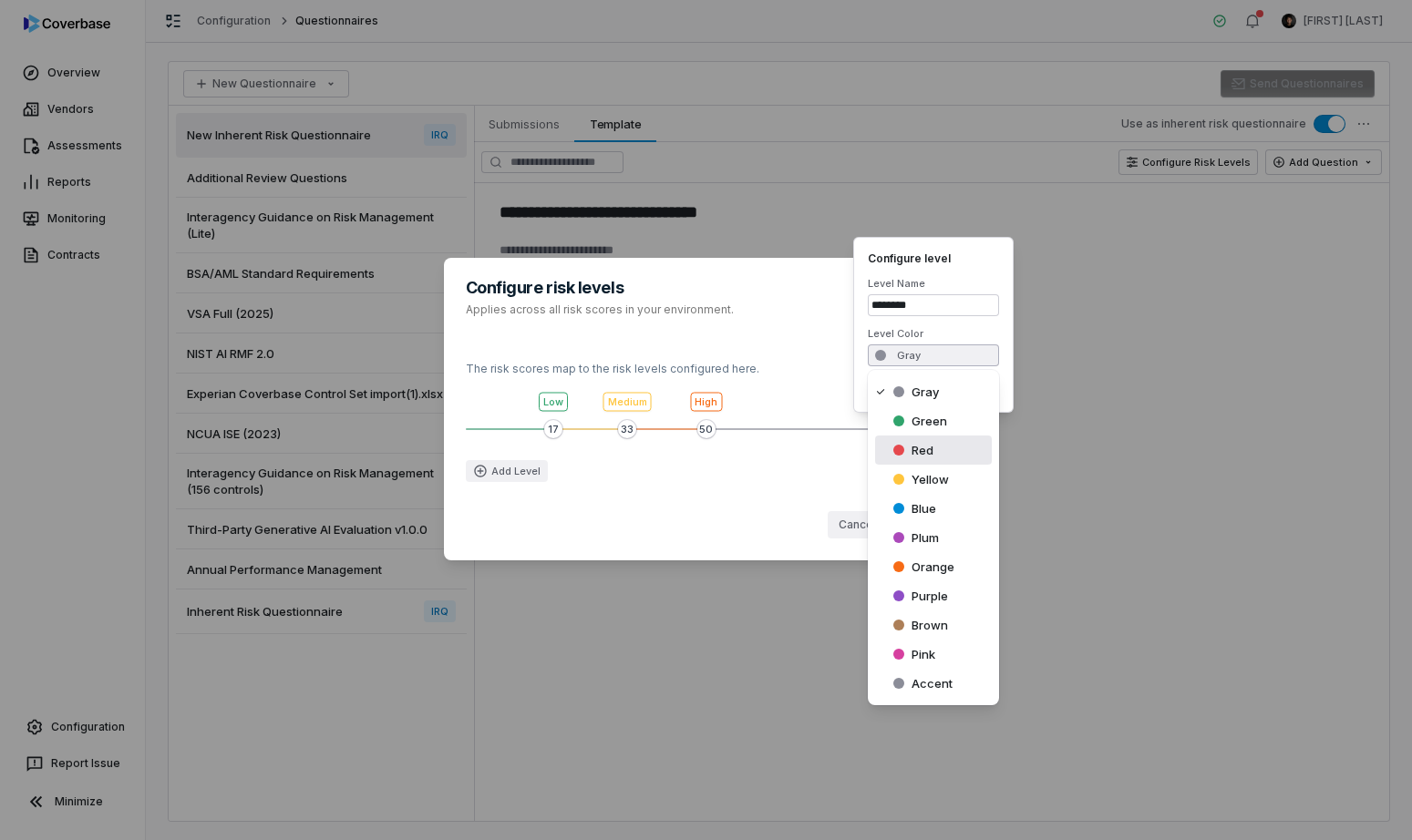 click on "Red" at bounding box center [933, 450] 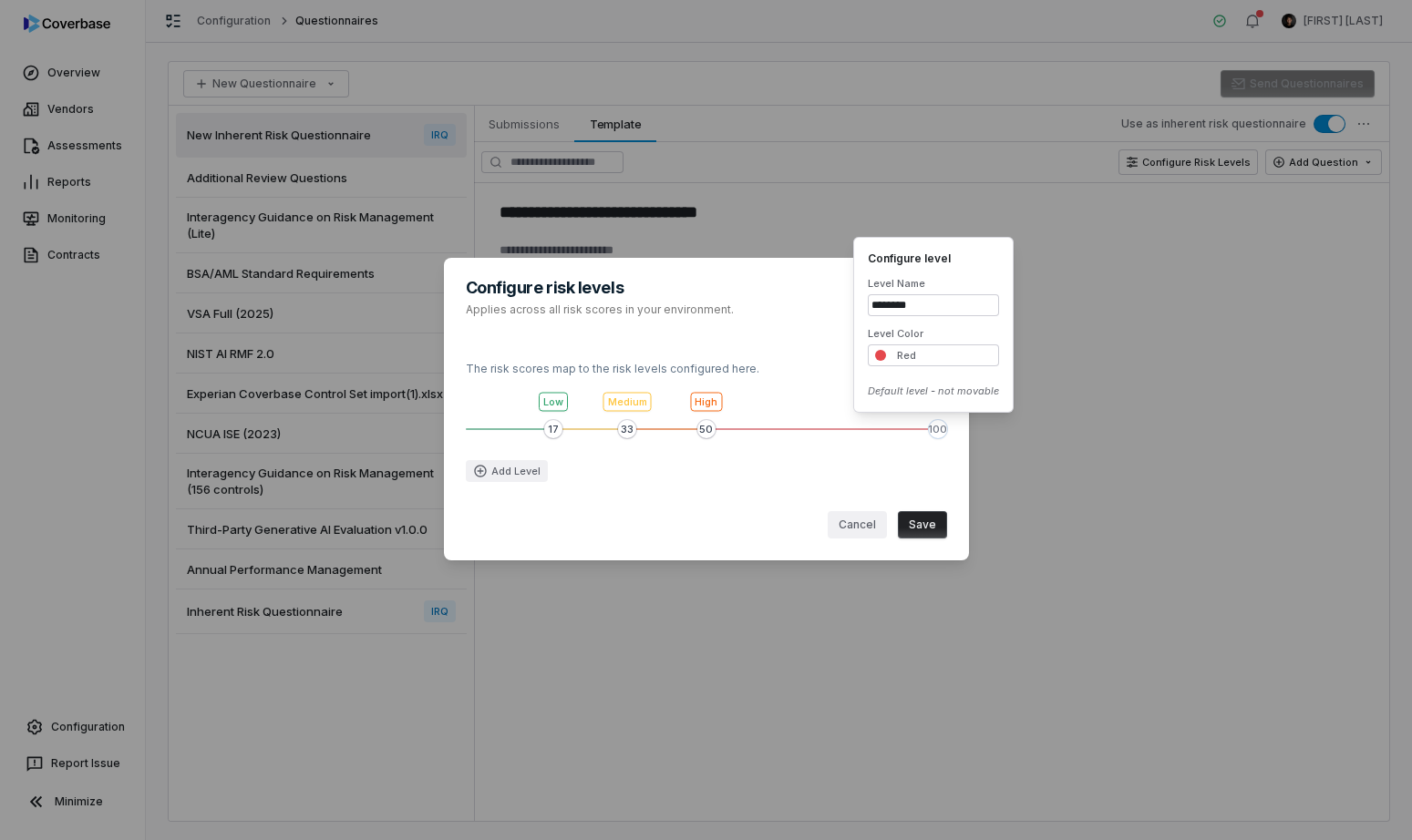 drag, startPoint x: 765, startPoint y: 480, endPoint x: 711, endPoint y: 442, distance: 66.0303 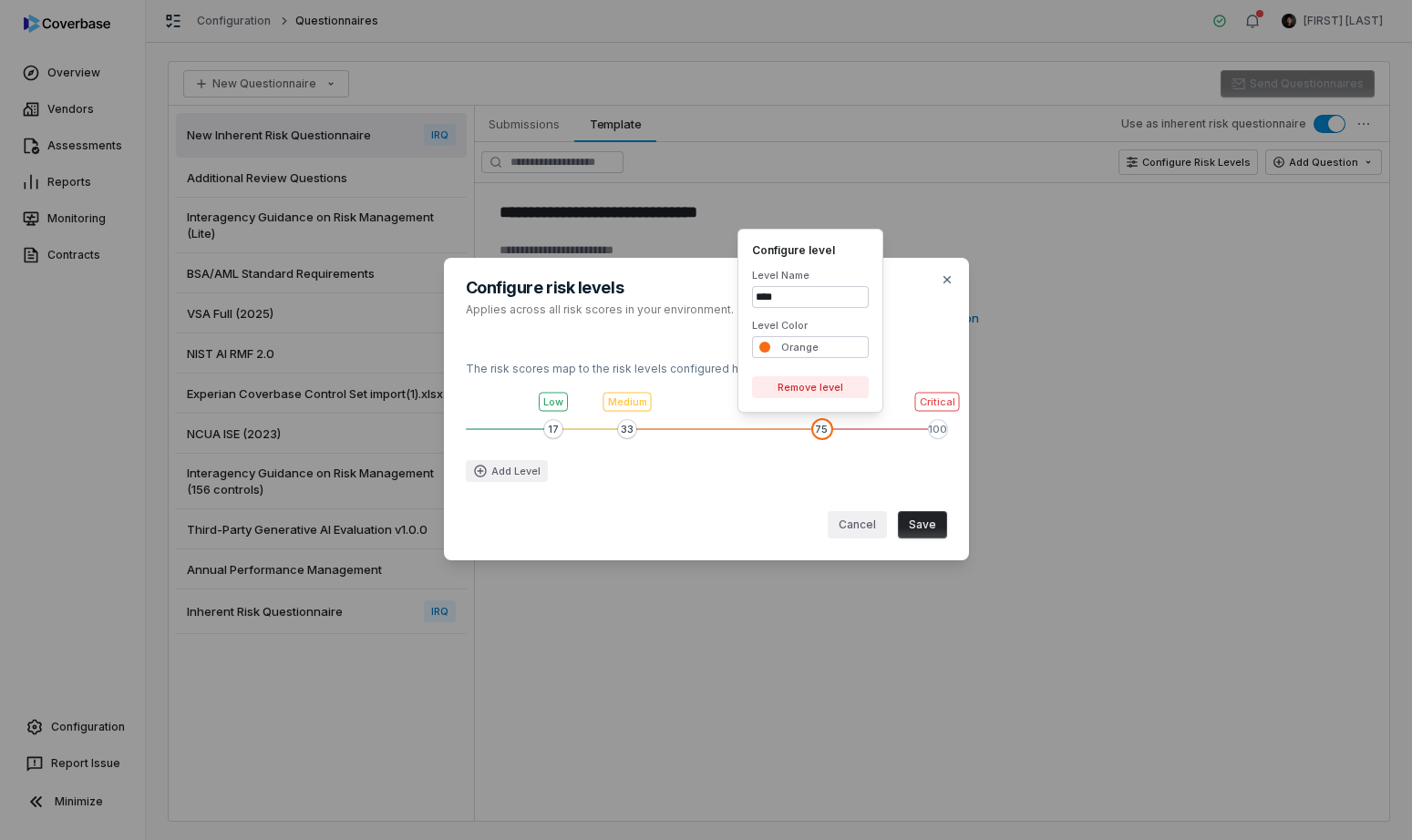 click at bounding box center (822, 429) 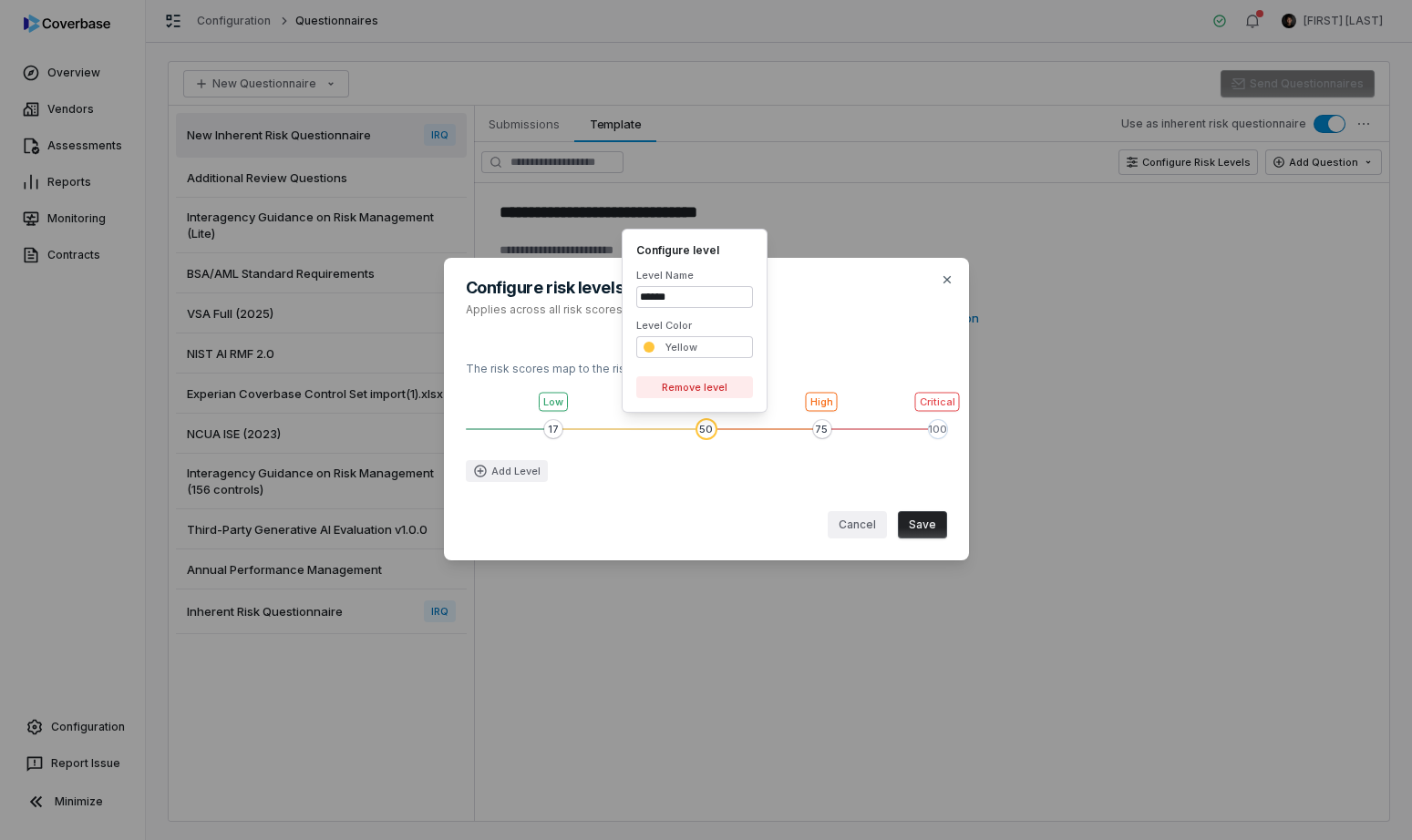 click at bounding box center (706, 429) 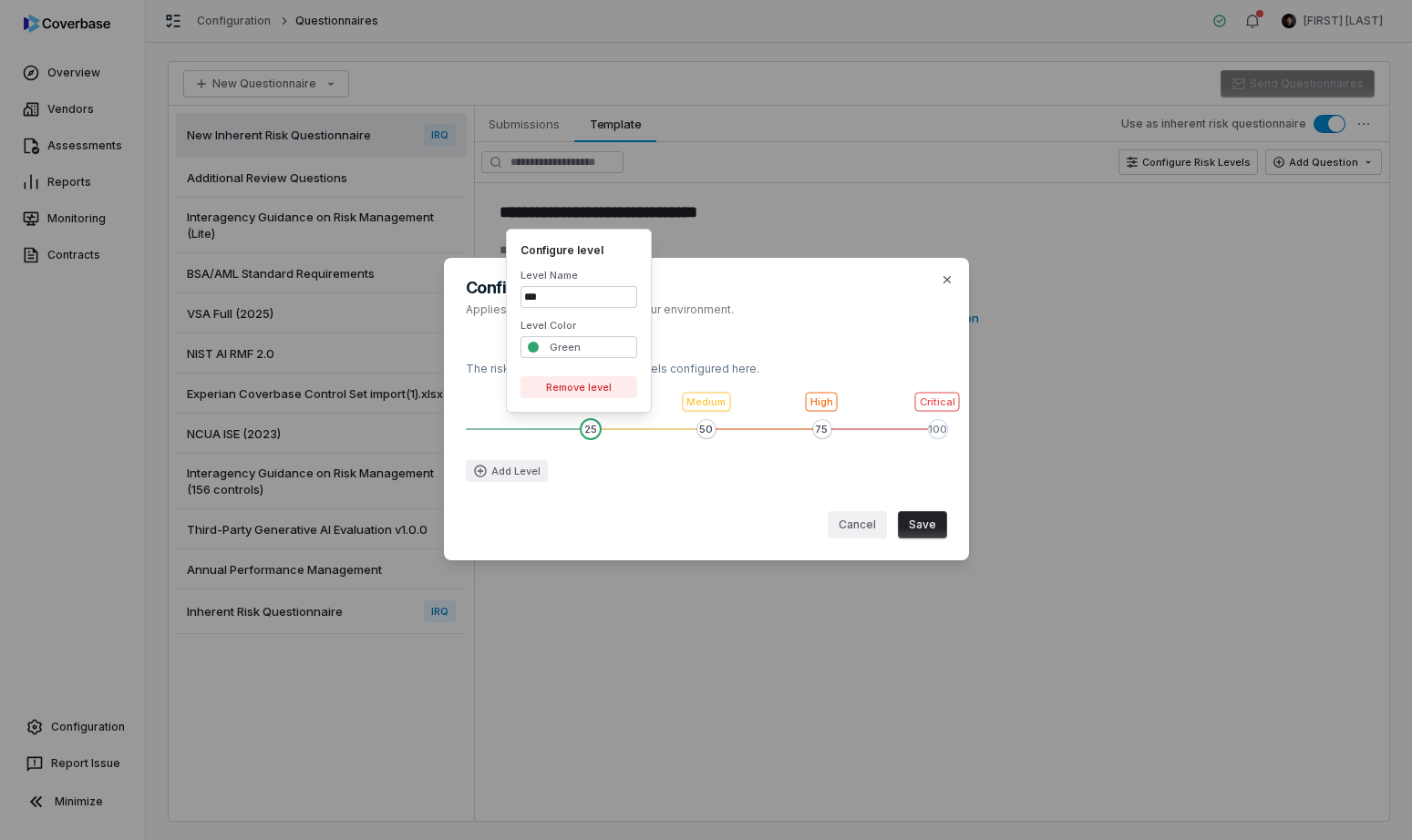 click at bounding box center [591, 429] 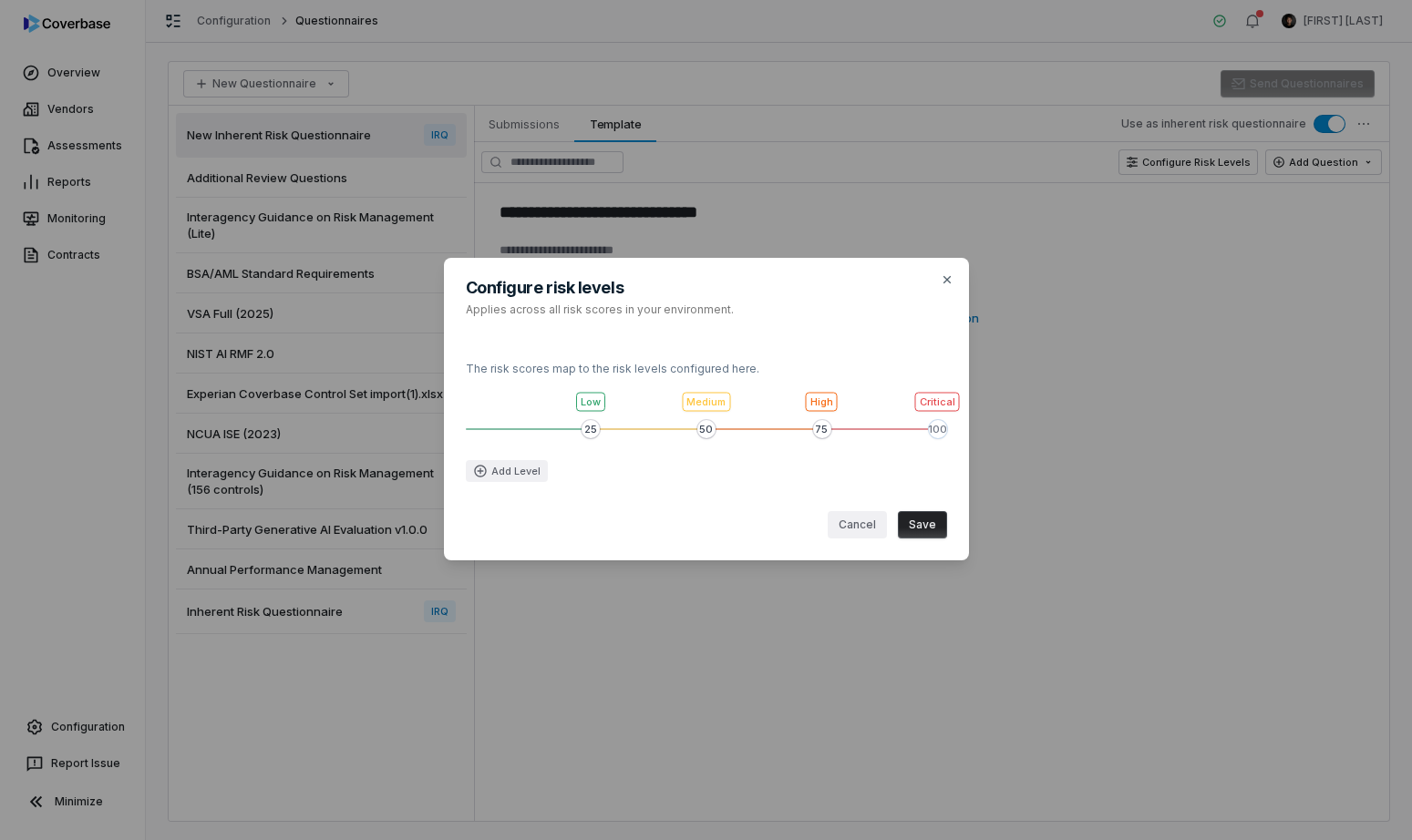 click on "Save" at bounding box center (922, 525) 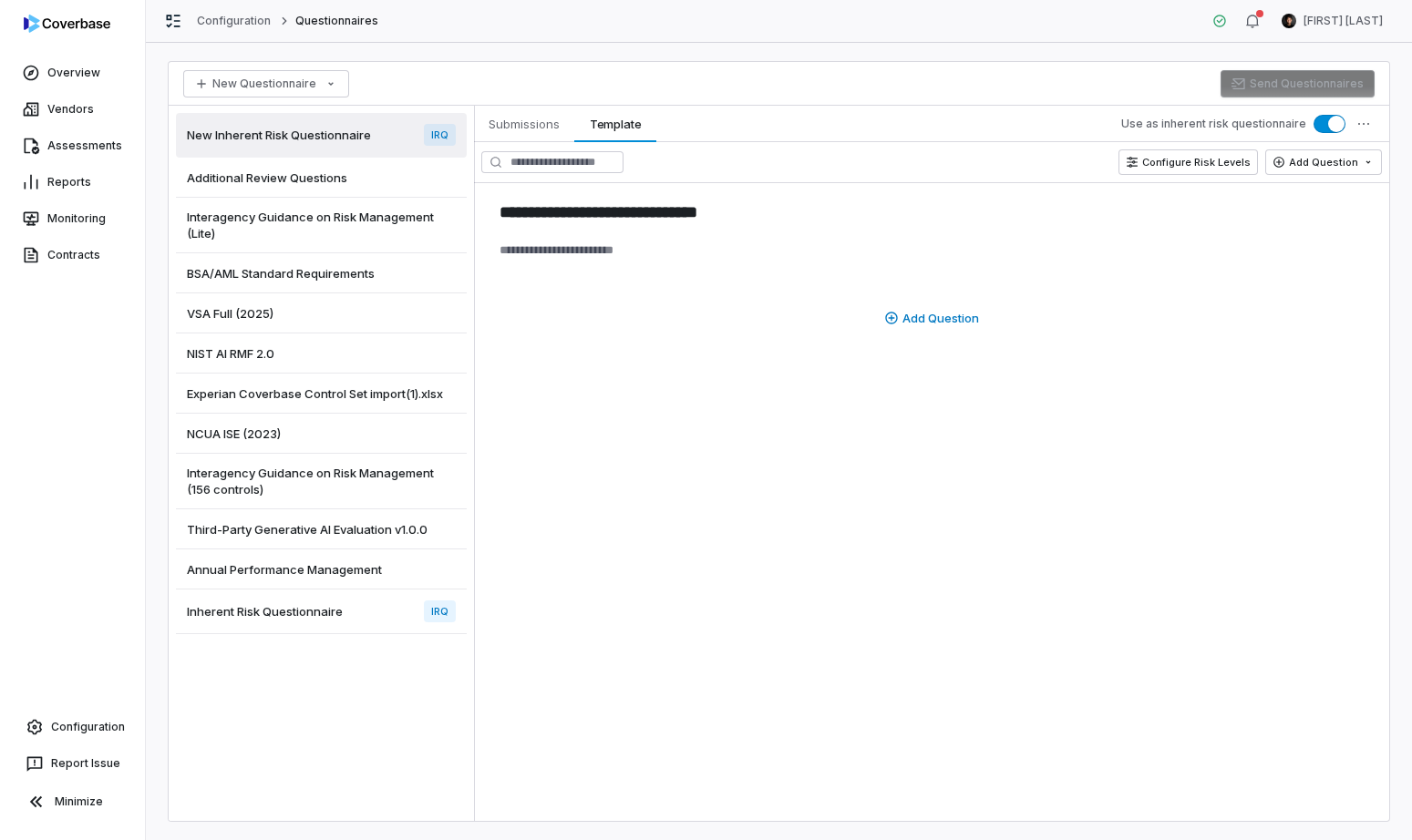 type on "*" 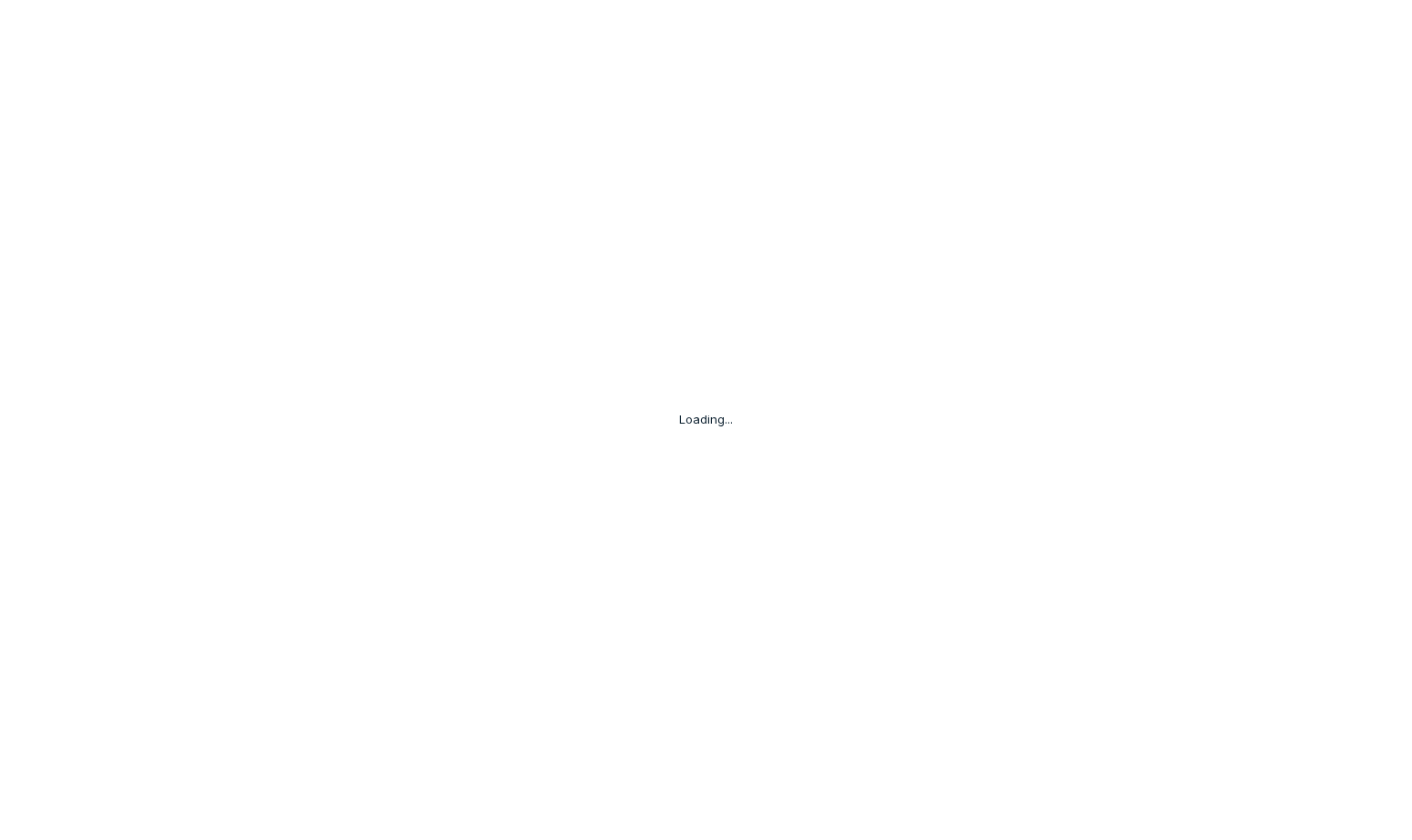 scroll, scrollTop: 0, scrollLeft: 0, axis: both 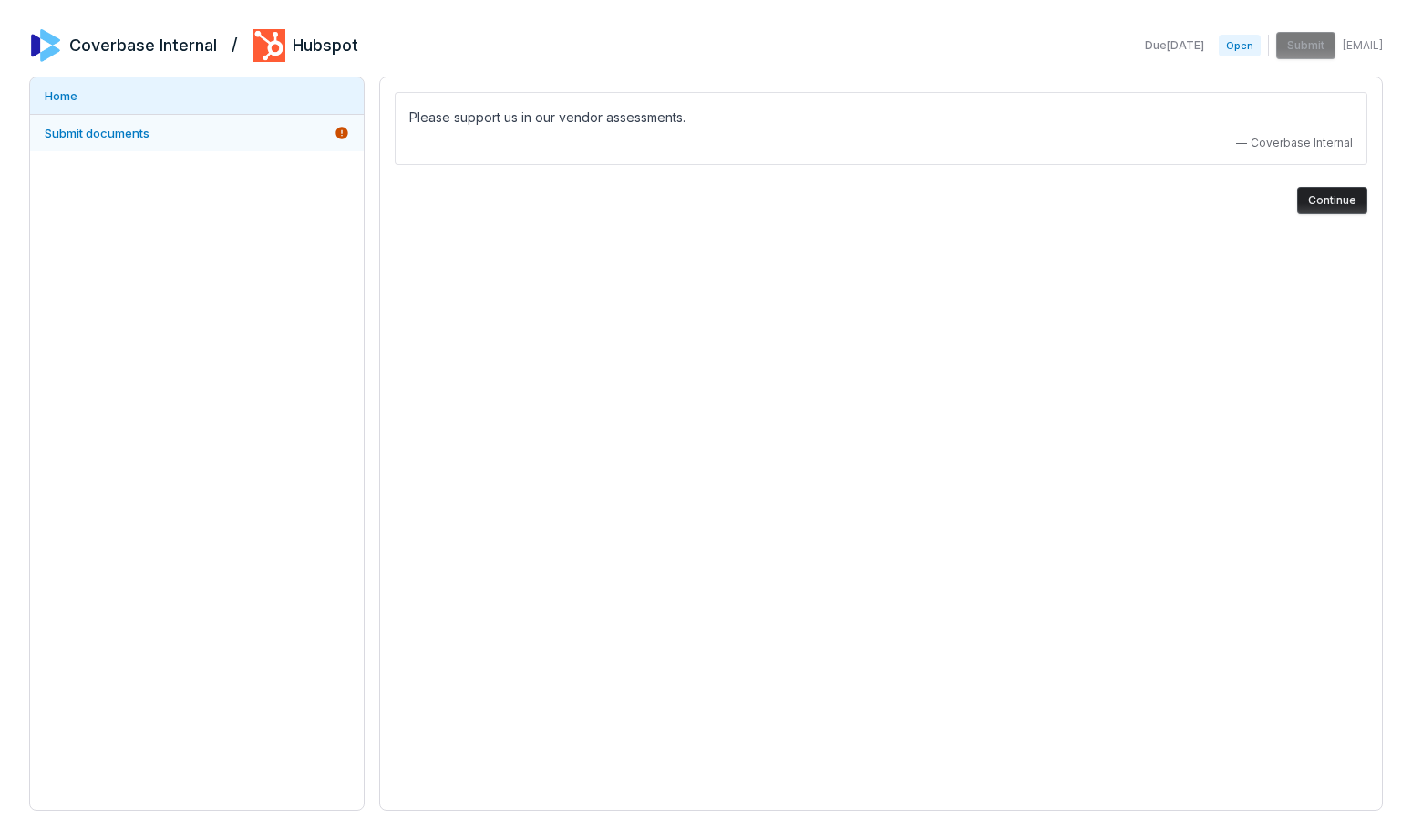 click on "Submit documents" at bounding box center [97, 133] 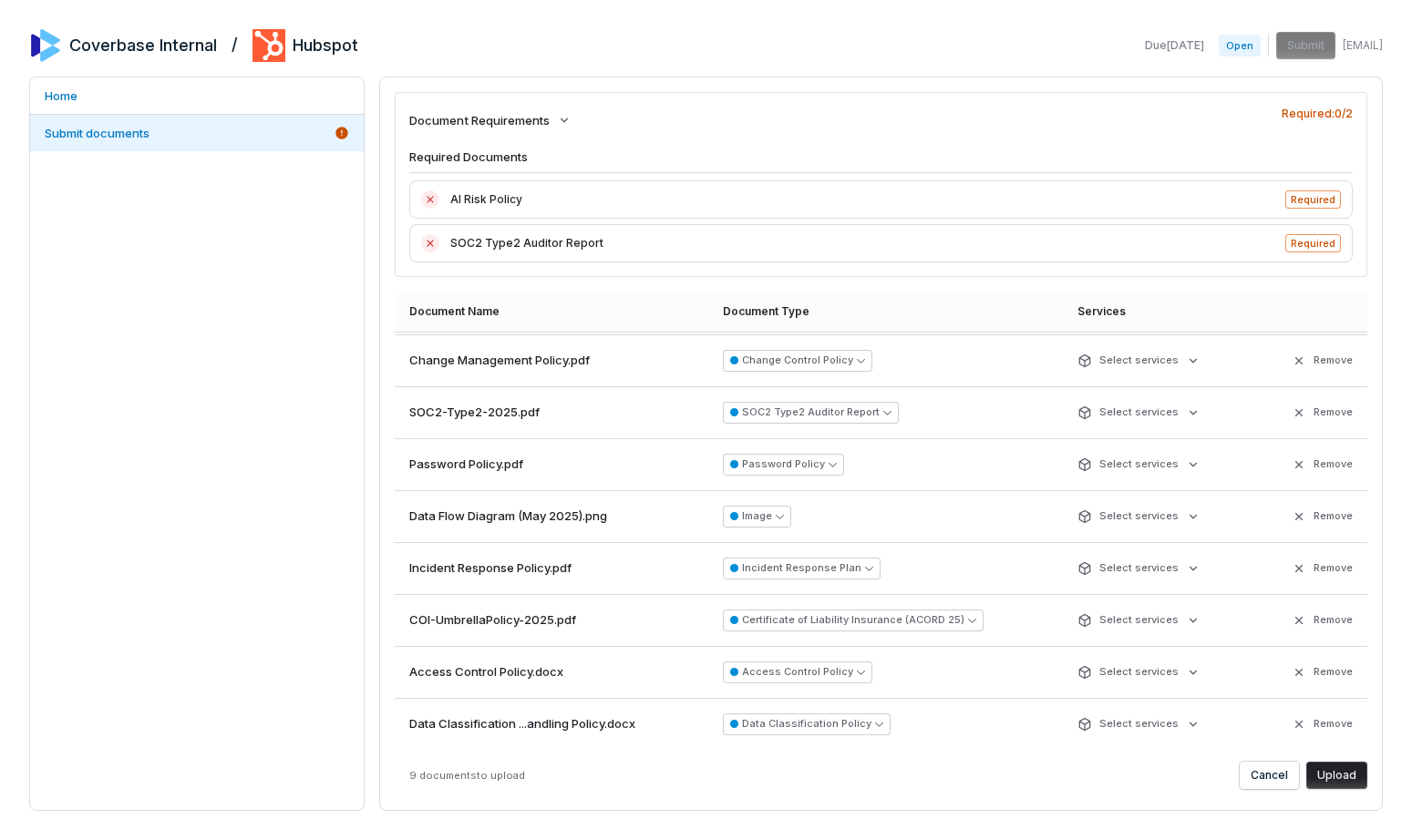 scroll, scrollTop: 51, scrollLeft: 0, axis: vertical 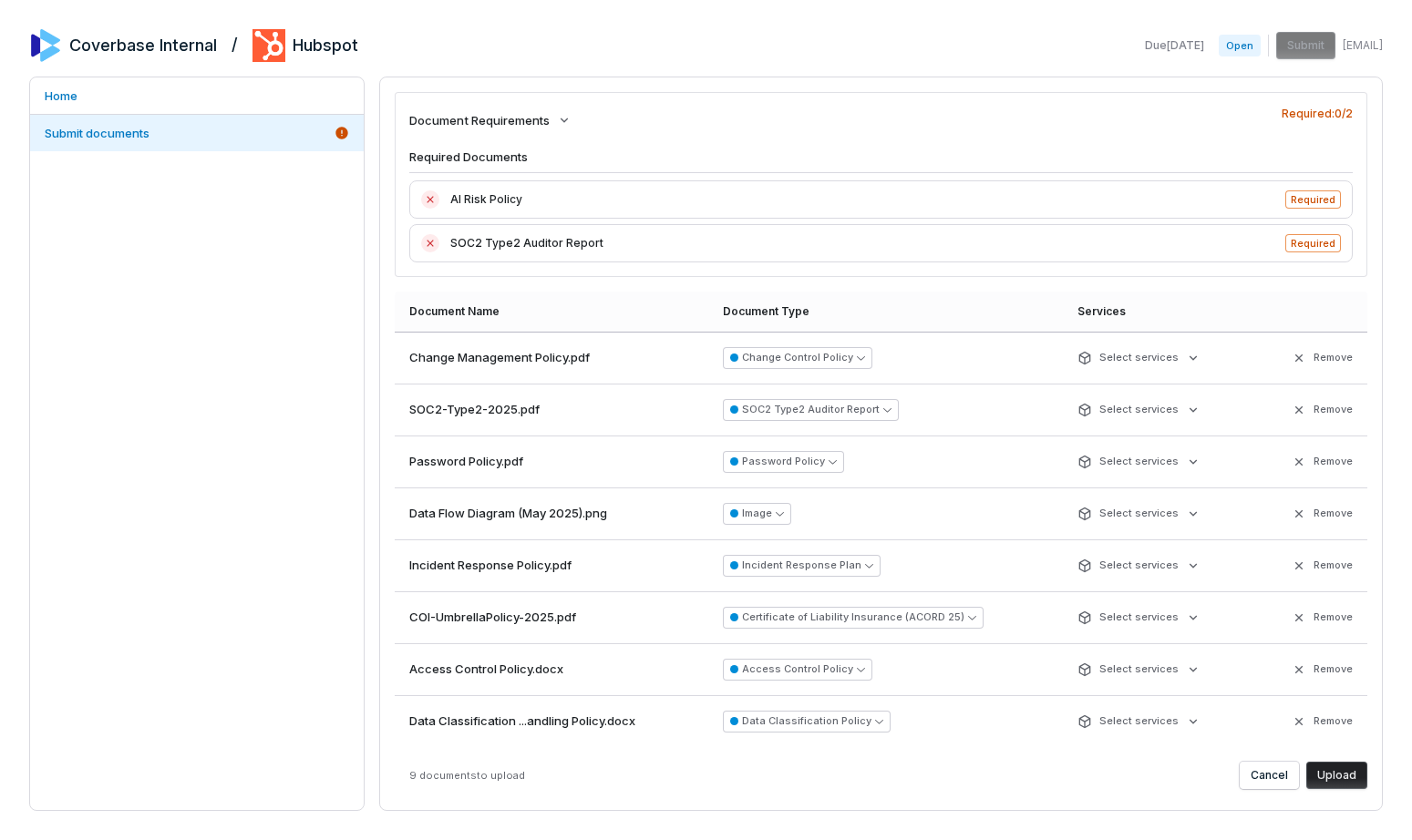 click on "Upload" at bounding box center (1336, 775) 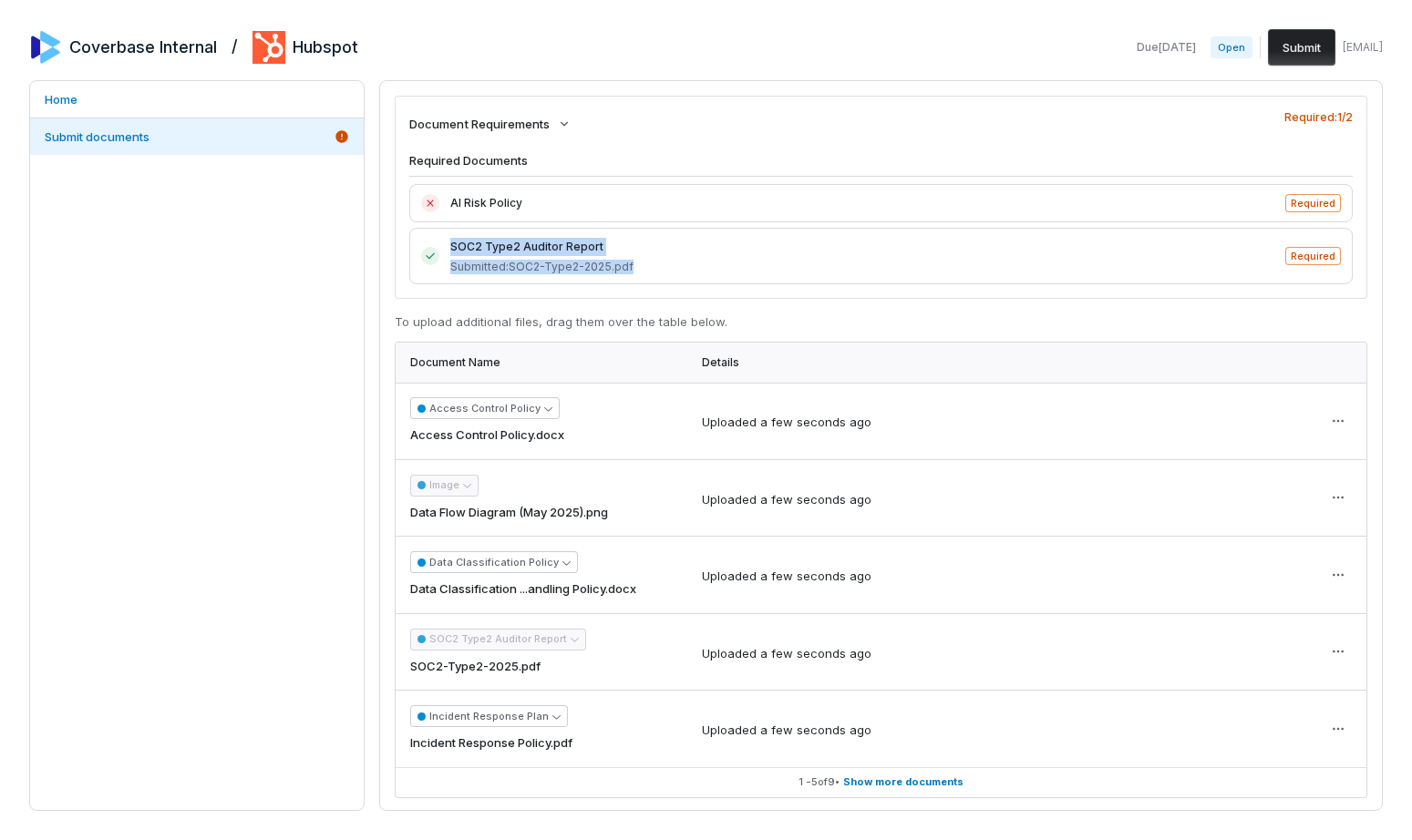 drag, startPoint x: 445, startPoint y: 245, endPoint x: 644, endPoint y: 267, distance: 200.21239 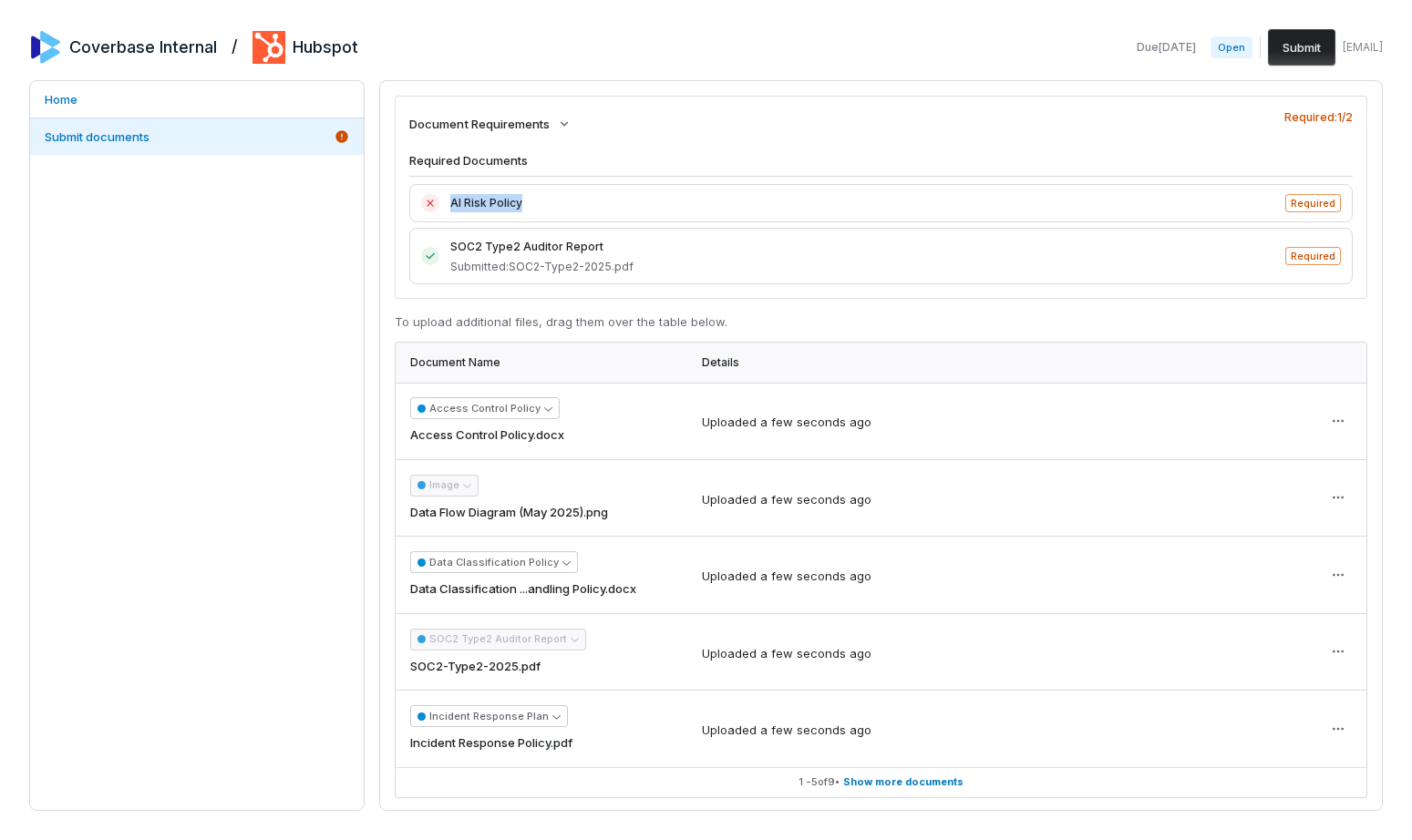 drag, startPoint x: 465, startPoint y: 201, endPoint x: 558, endPoint y: 202, distance: 93.0054 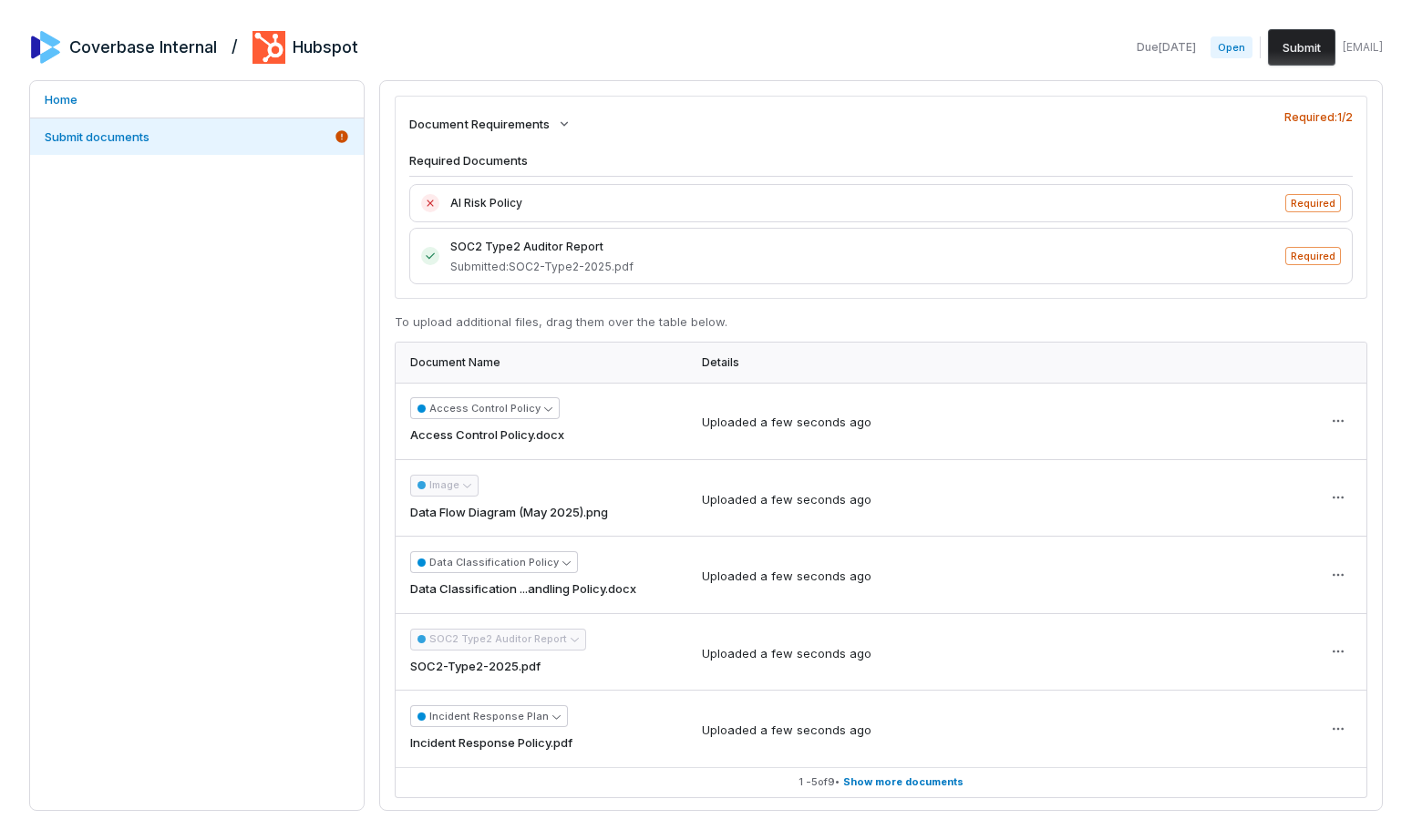 click on "Submit" at bounding box center [1302, 47] 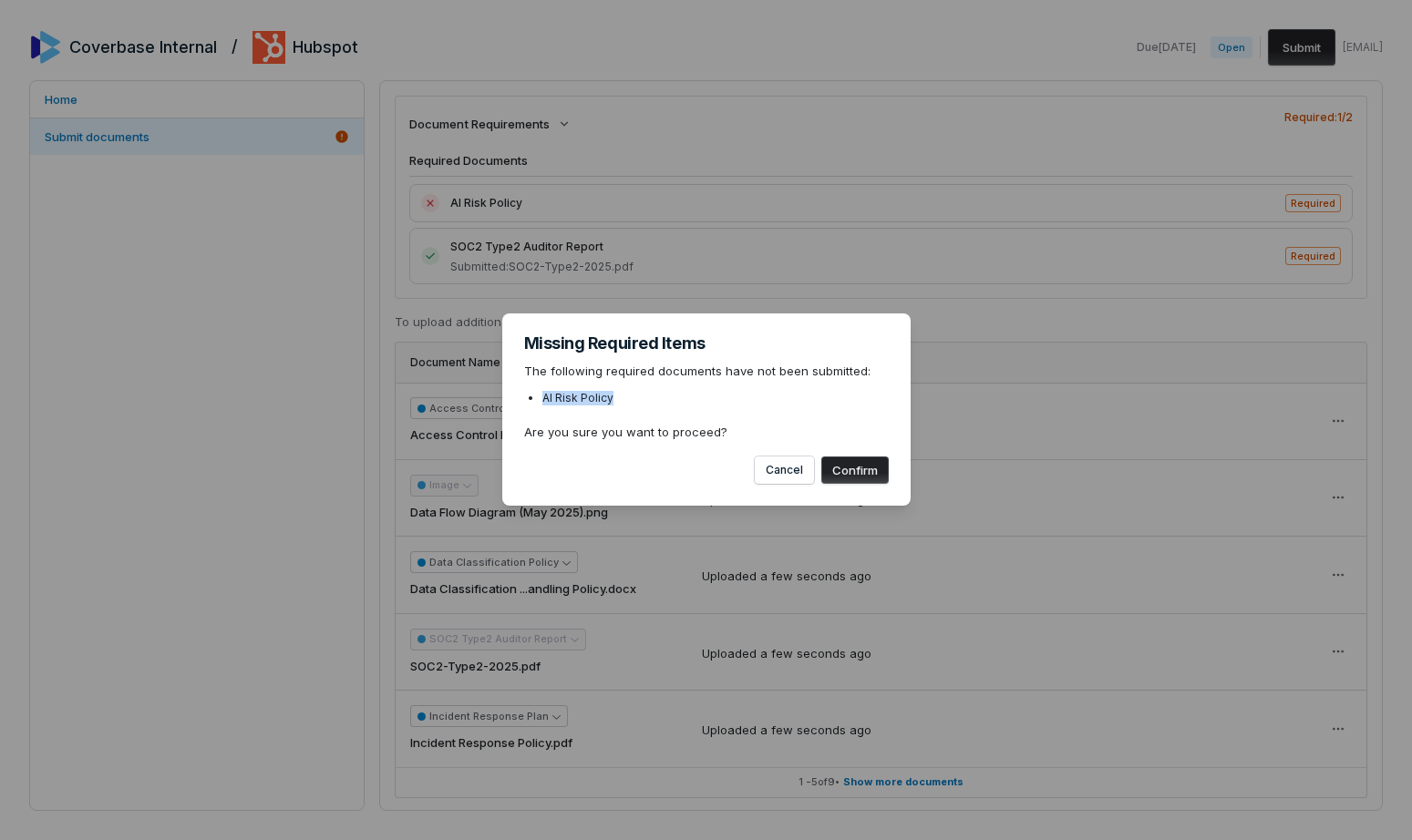drag, startPoint x: 541, startPoint y: 399, endPoint x: 648, endPoint y: 396, distance: 107.04205 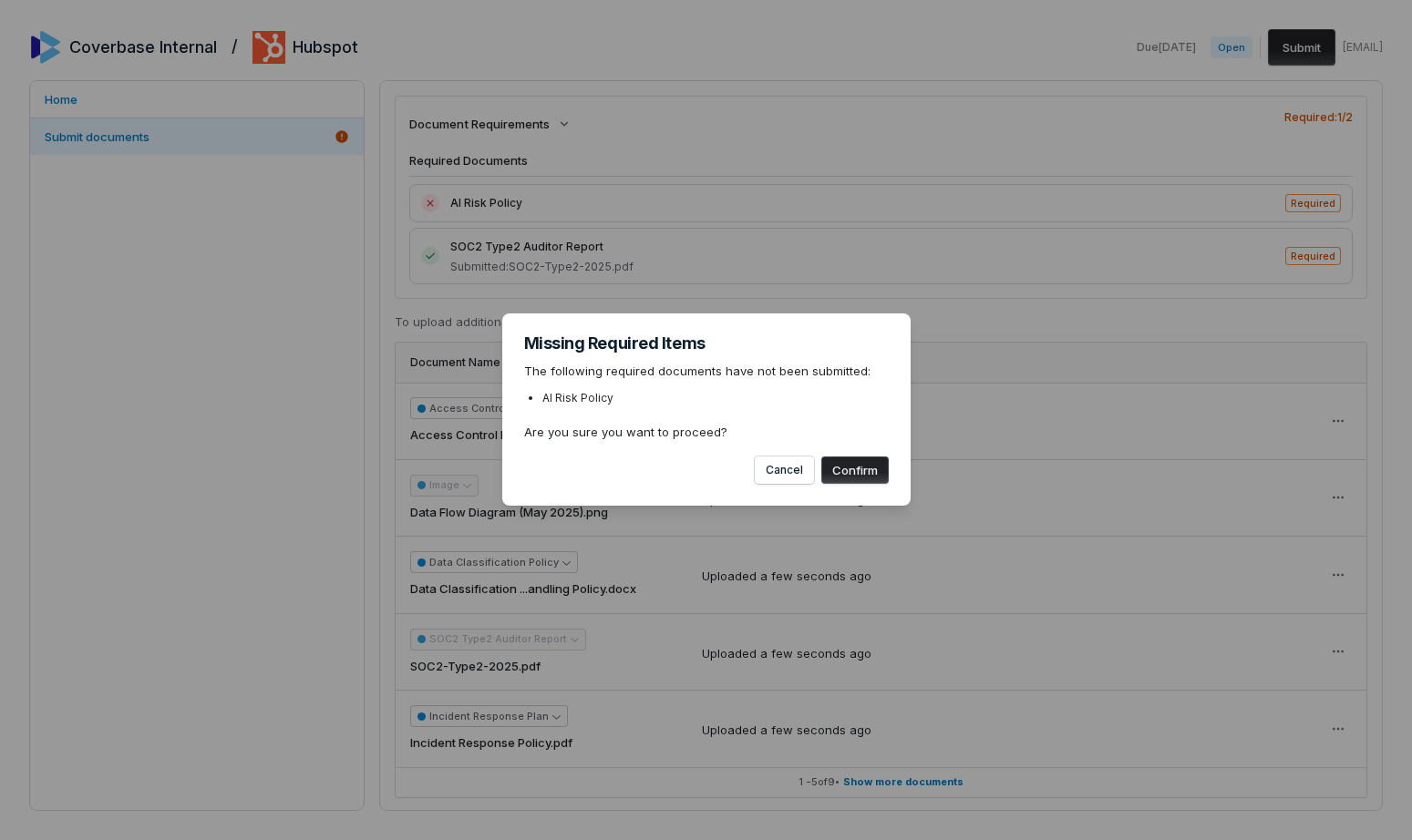 click on "Confirm" at bounding box center (855, 470) 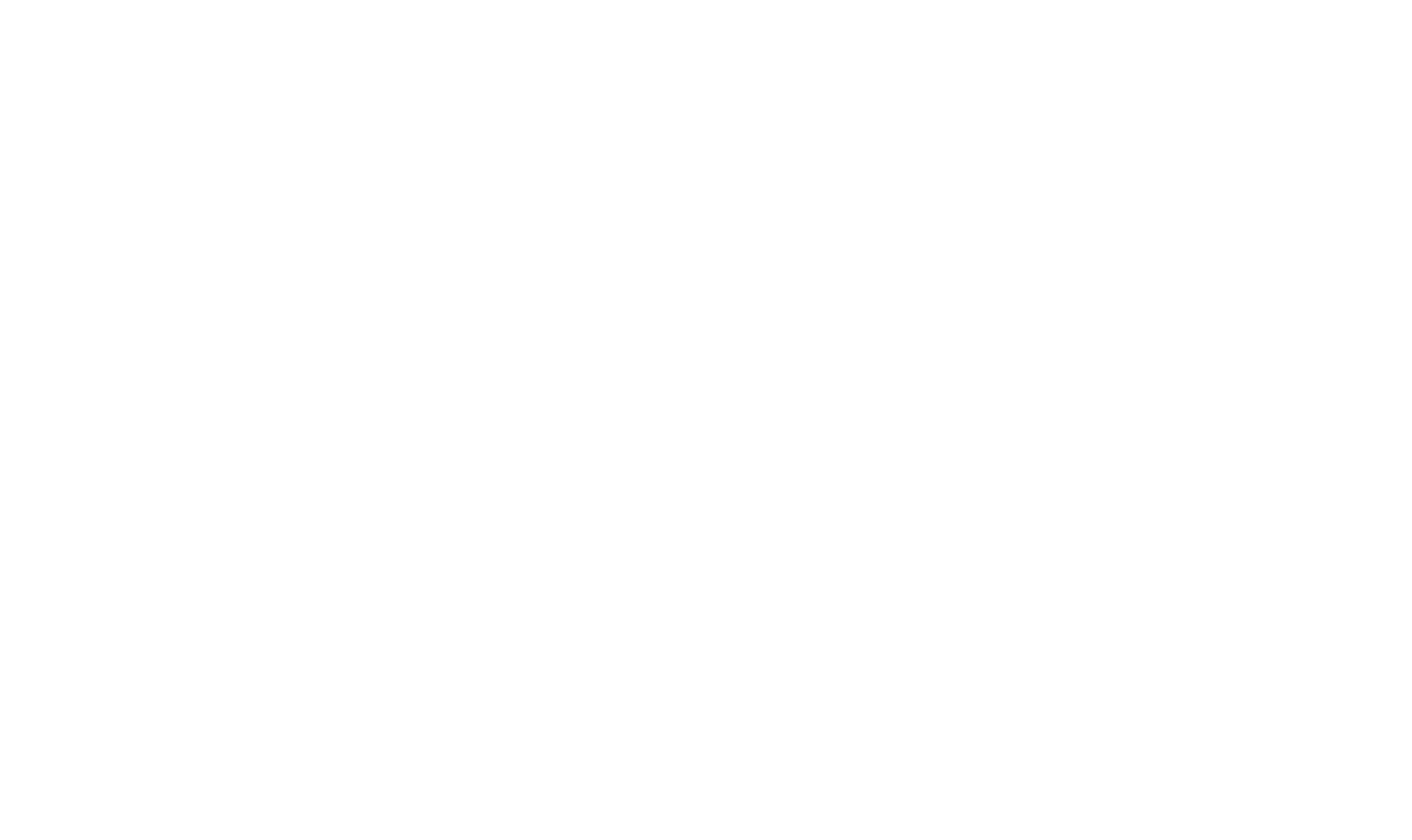 scroll, scrollTop: 0, scrollLeft: 0, axis: both 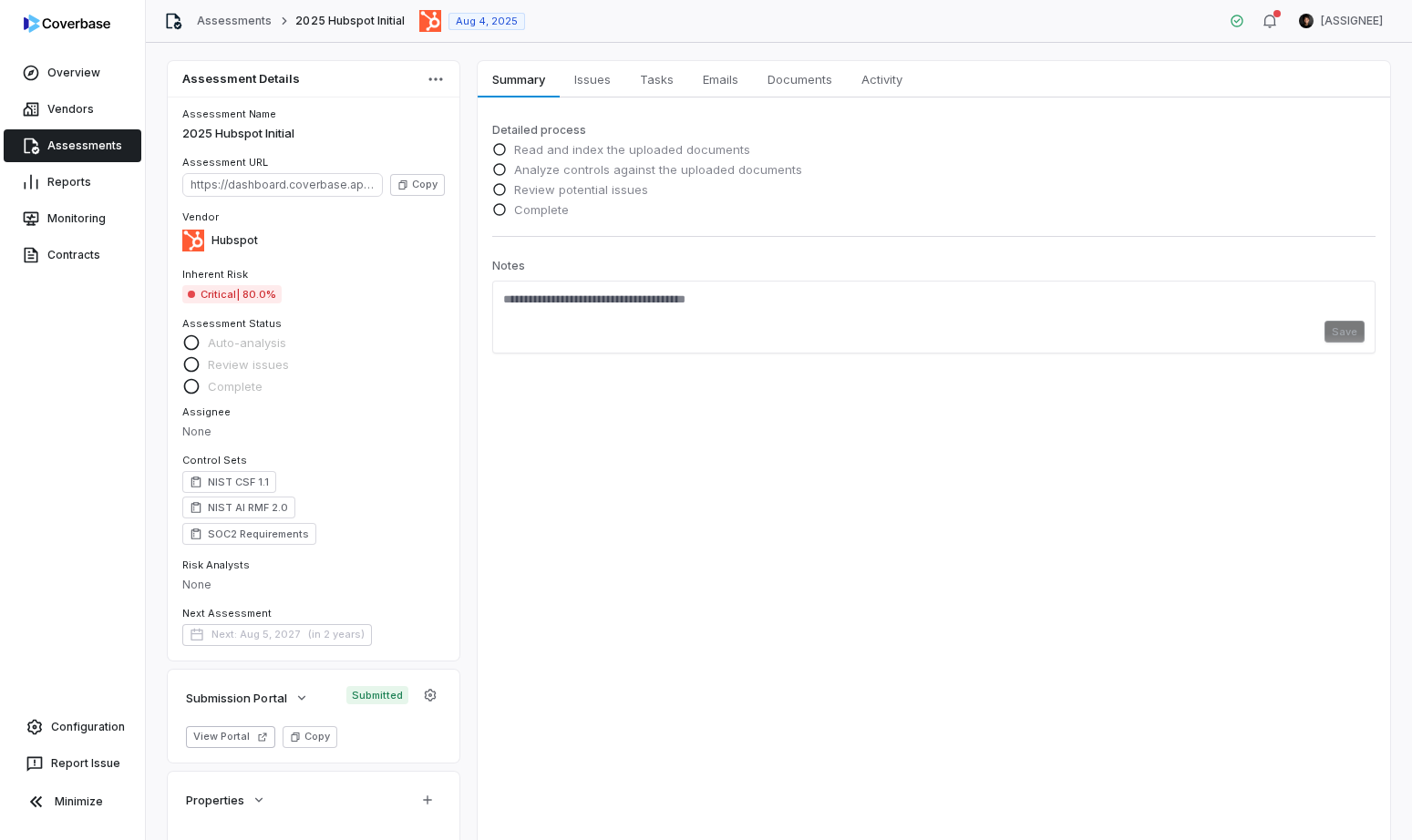 click on "Assessments" at bounding box center [72, 146] 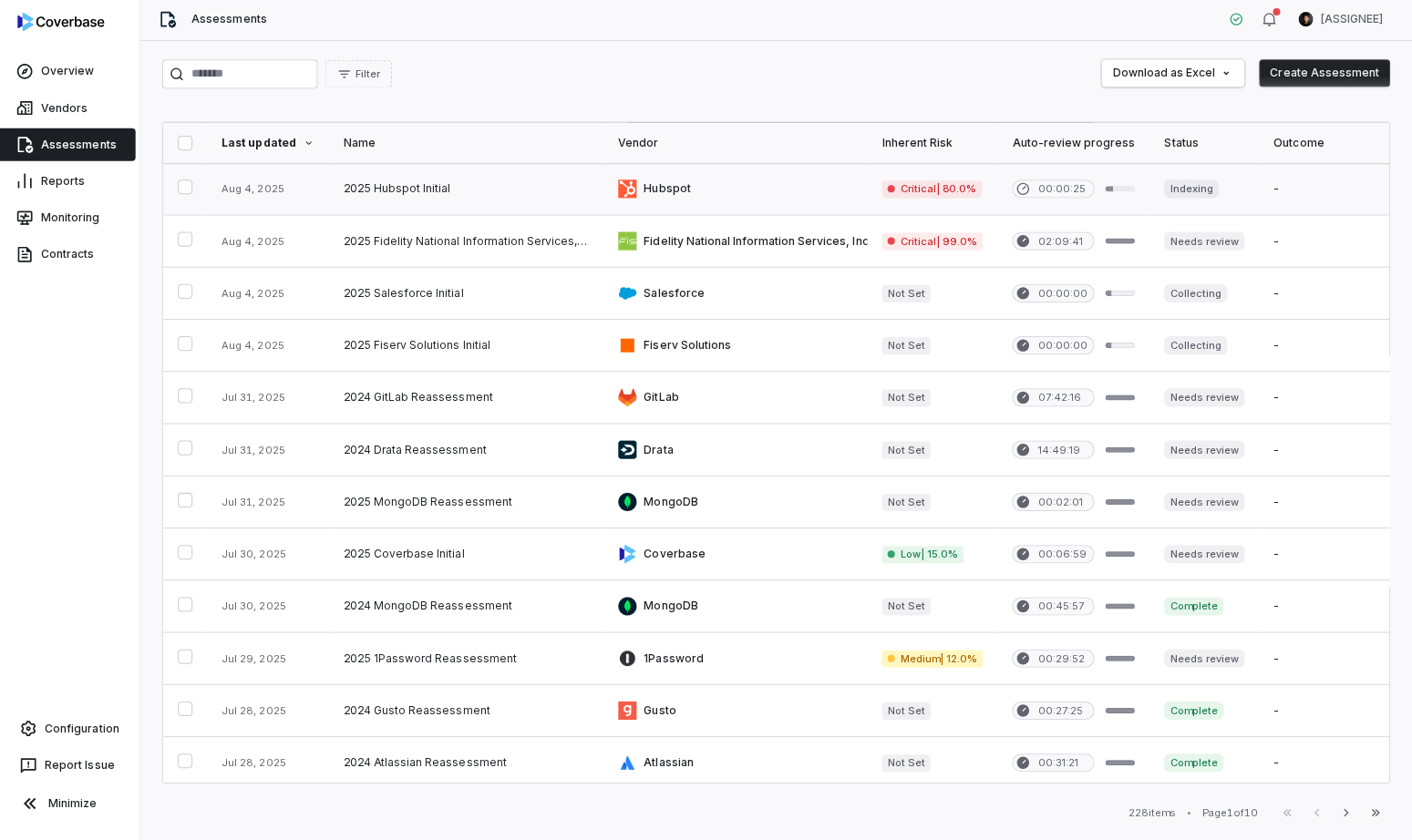 scroll, scrollTop: 0, scrollLeft: 0, axis: both 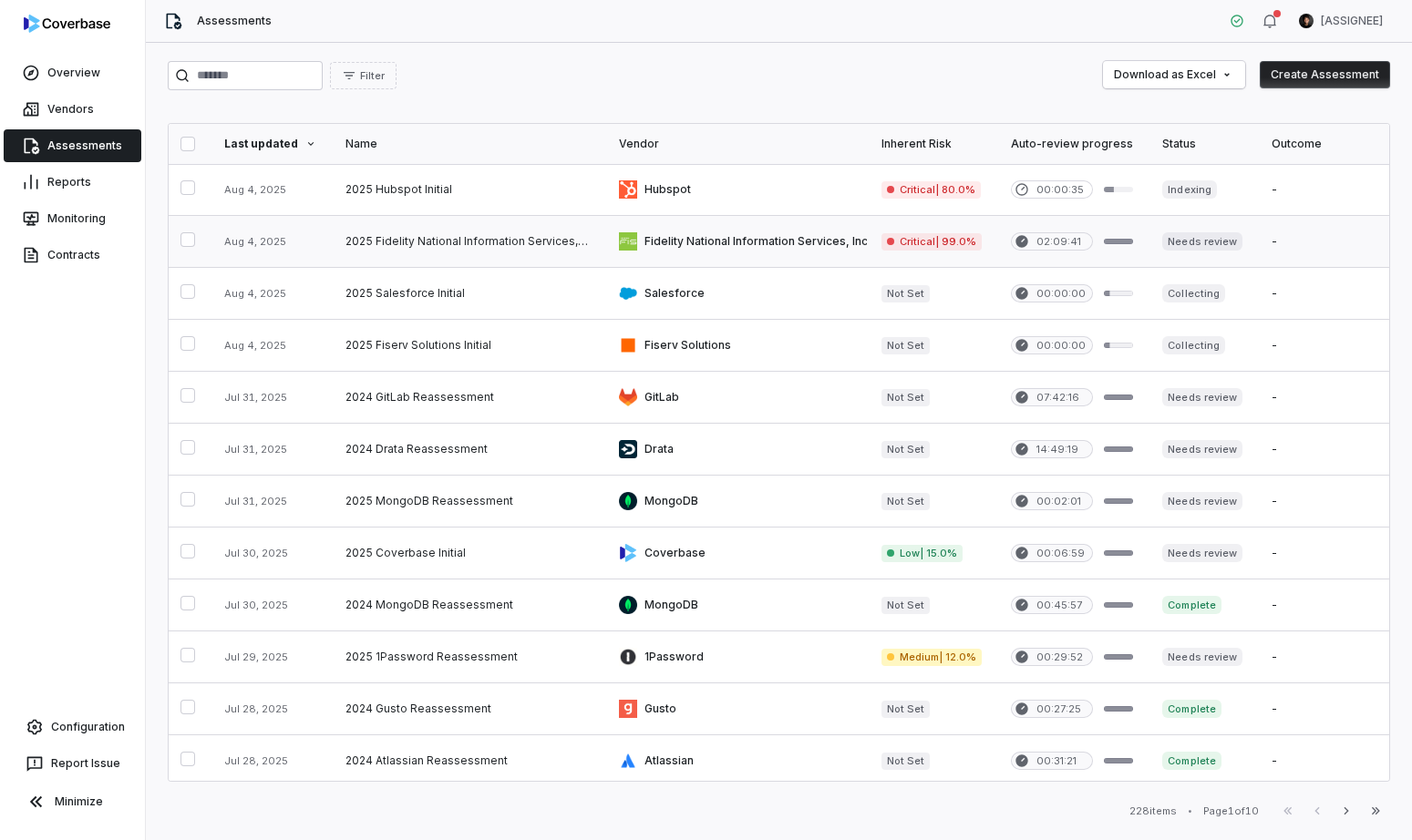 click at bounding box center (736, 241) 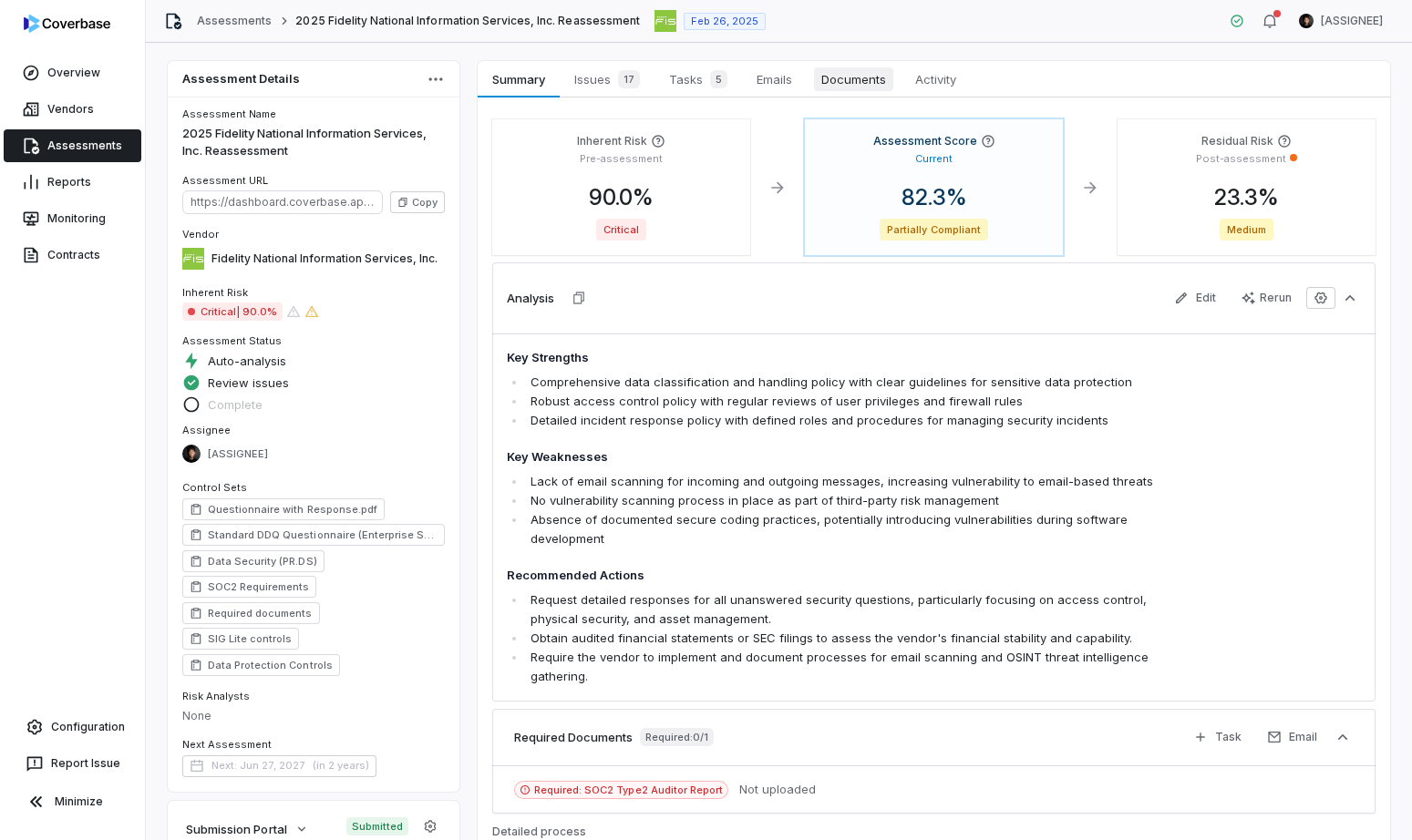 click on "Documents" at bounding box center [853, 79] 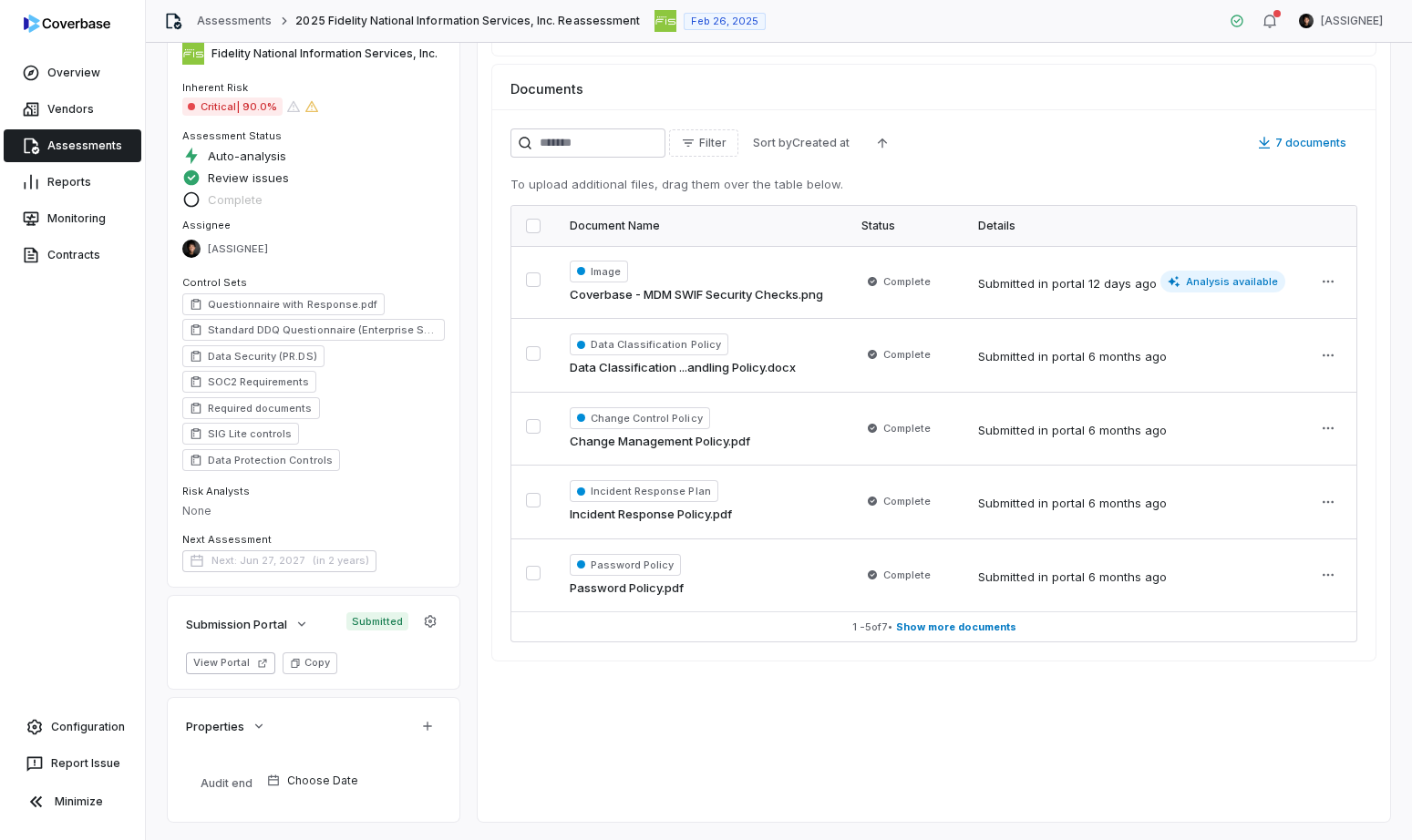 scroll, scrollTop: 0, scrollLeft: 0, axis: both 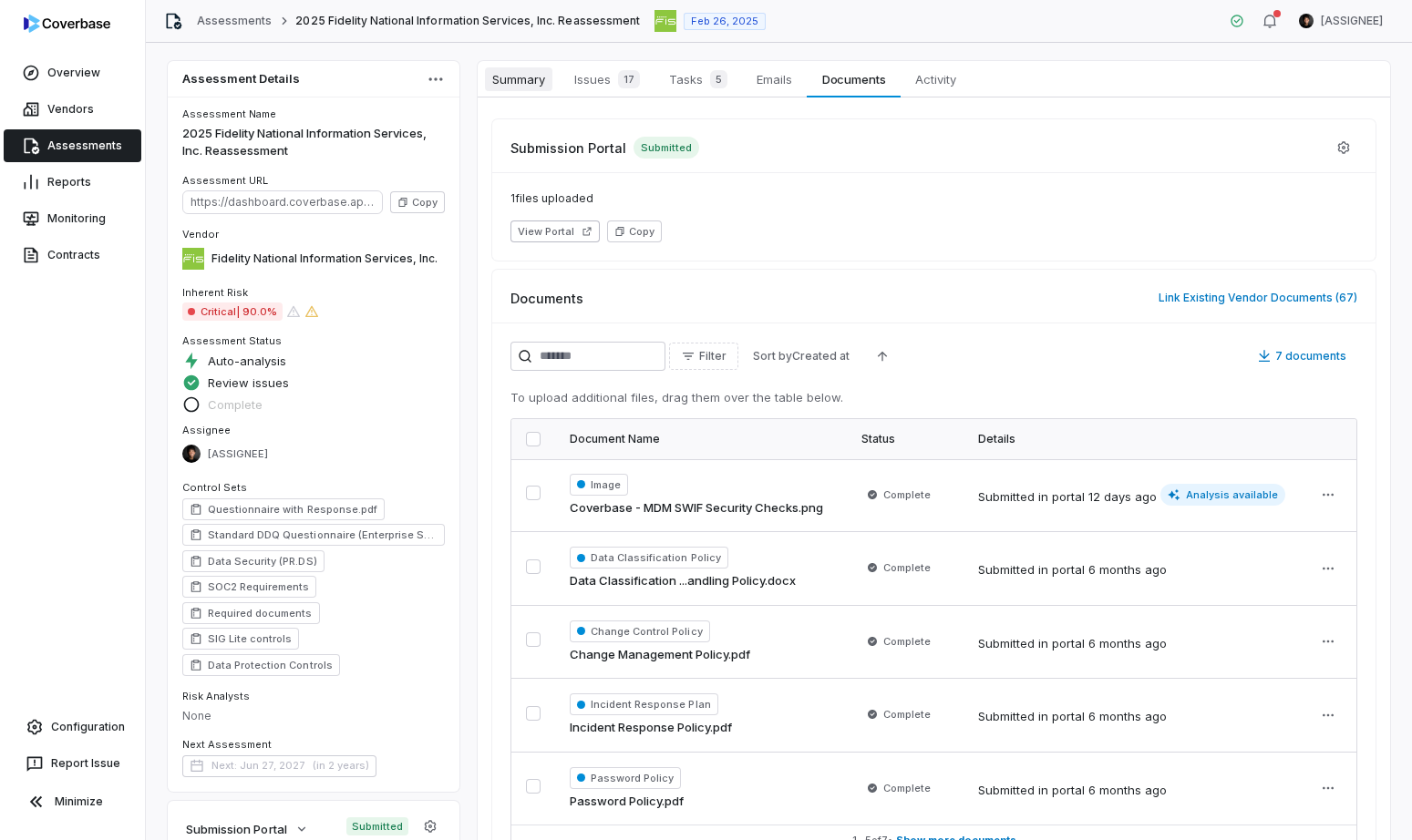 click on "Summary Summary" at bounding box center [519, 79] 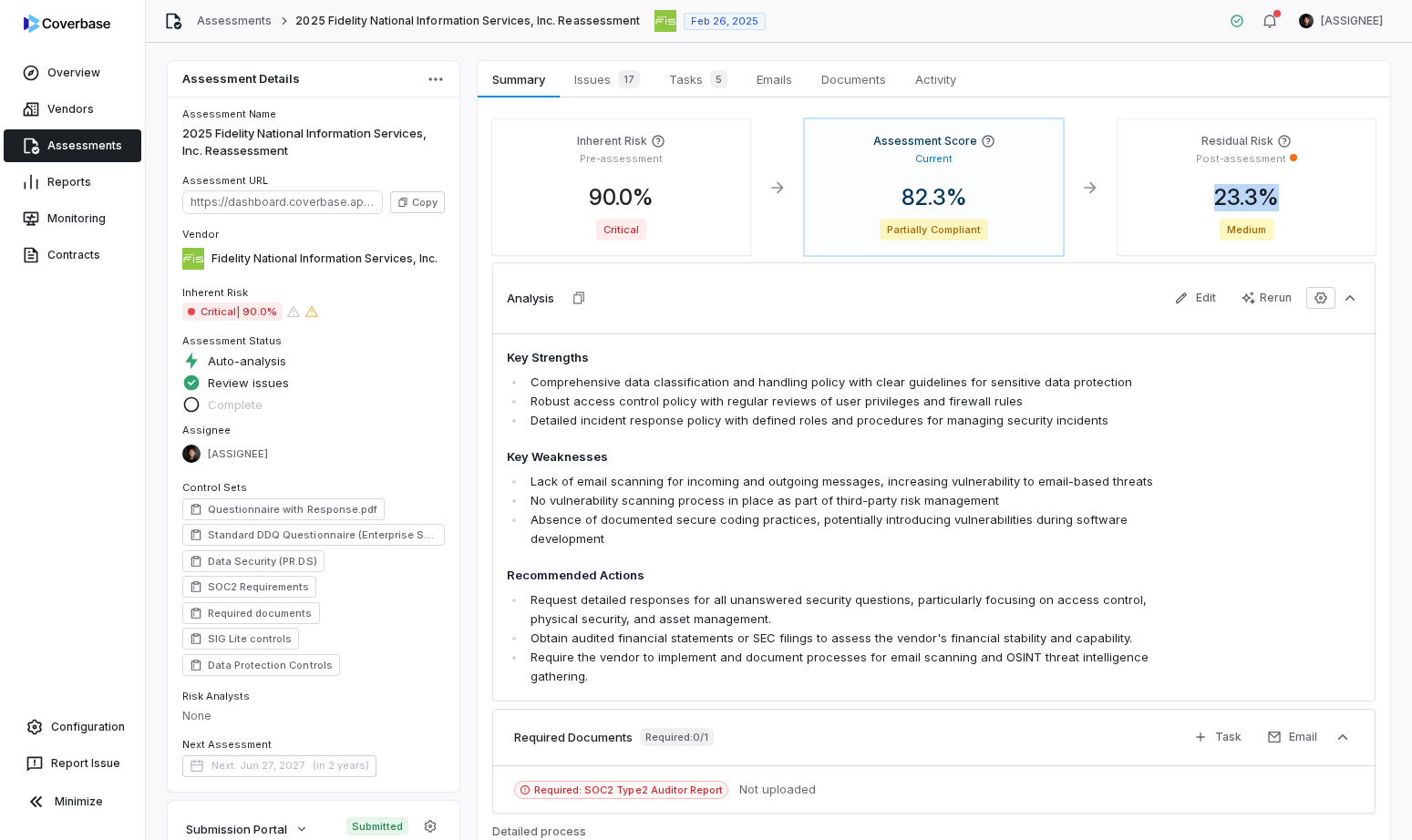 drag, startPoint x: 1193, startPoint y: 192, endPoint x: 1307, endPoint y: 190, distance: 114.018 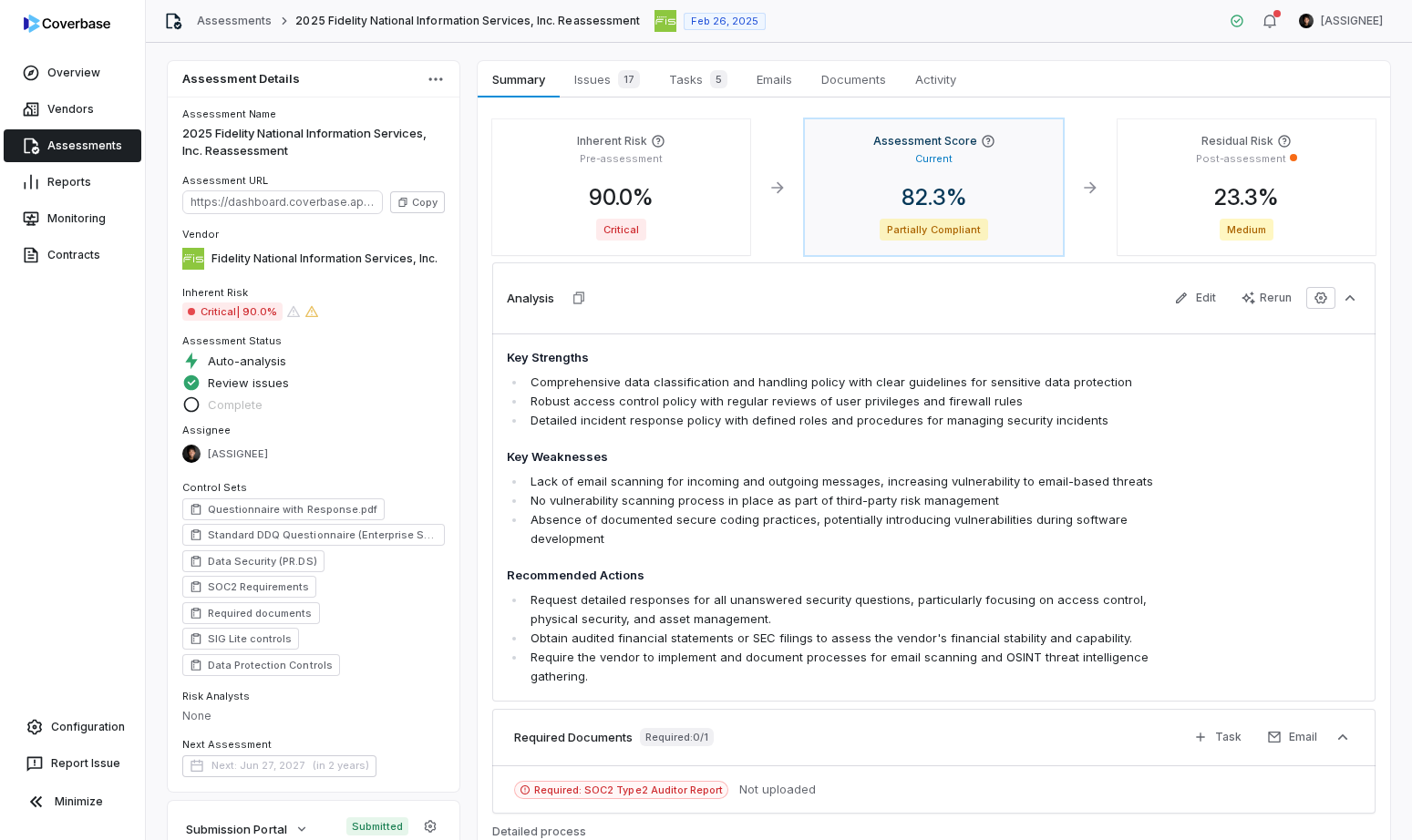 click on "82.3 %" at bounding box center (934, 197) 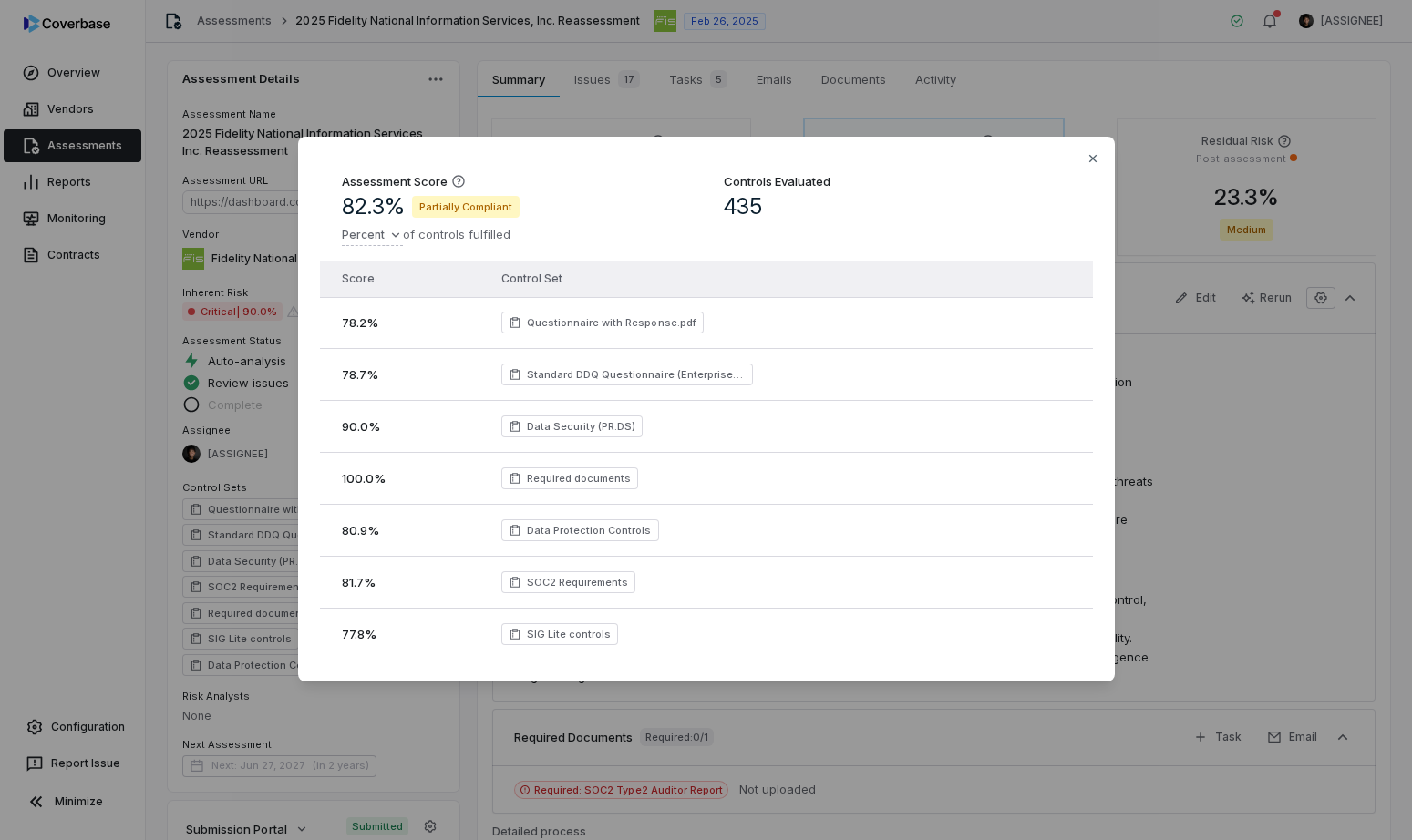 click on "Assessment Score 82.3 % Partially Compliant Percent  of controls fulfilled Controls Evaluated 435 Score Control Set 78.2 % Questionnaire with Response.pdf 78.7 % Standard DDQ Questionnaire (Enterprise Software) 90.0 % Data Security (PR.DS) 100.0 % Required documents 80.9 % Data Protection Controls 81.7 % SOC2 Requirements 77.8 % SIG Lite controls Close" at bounding box center [706, 420] 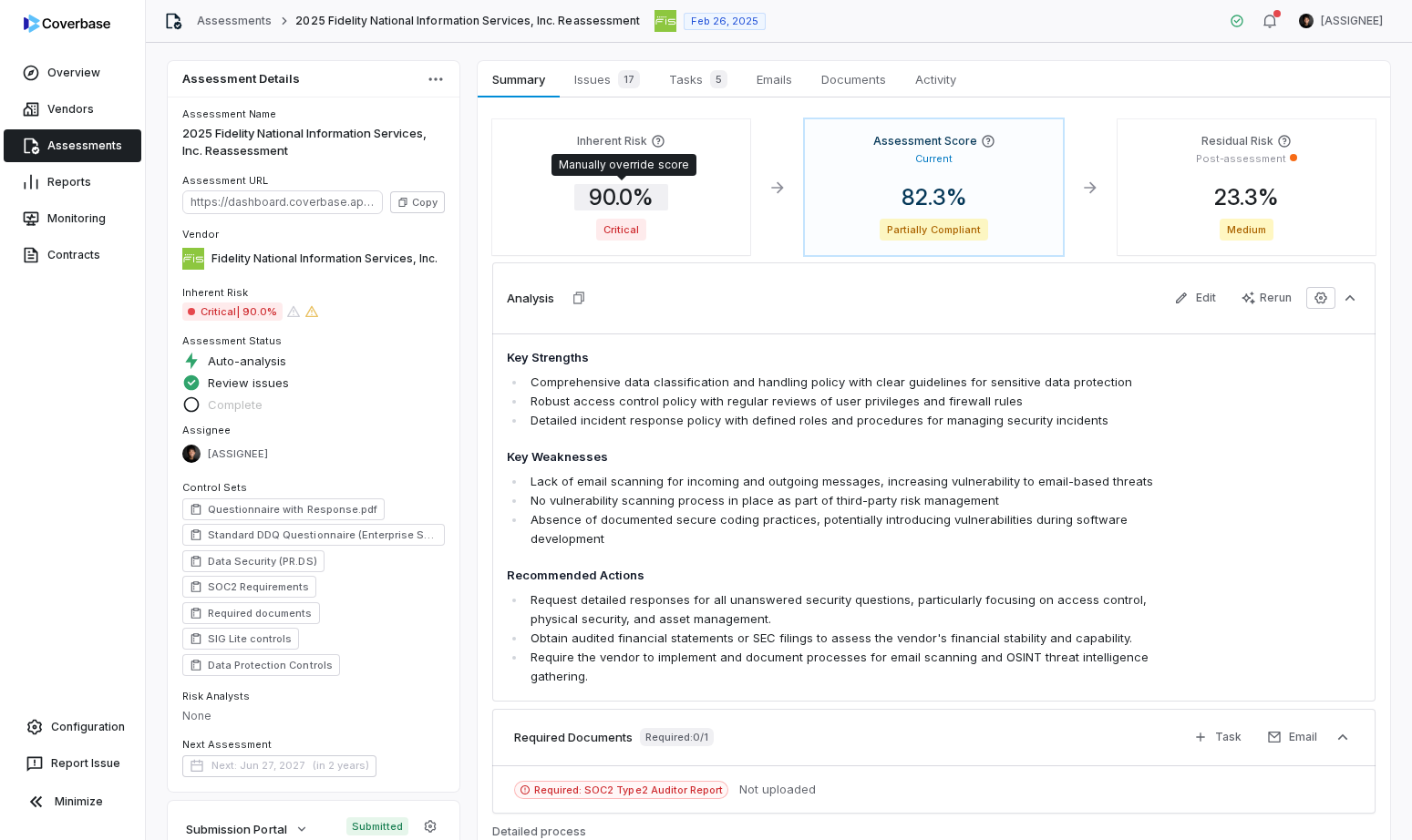 click on "90.0 %" at bounding box center (621, 197) 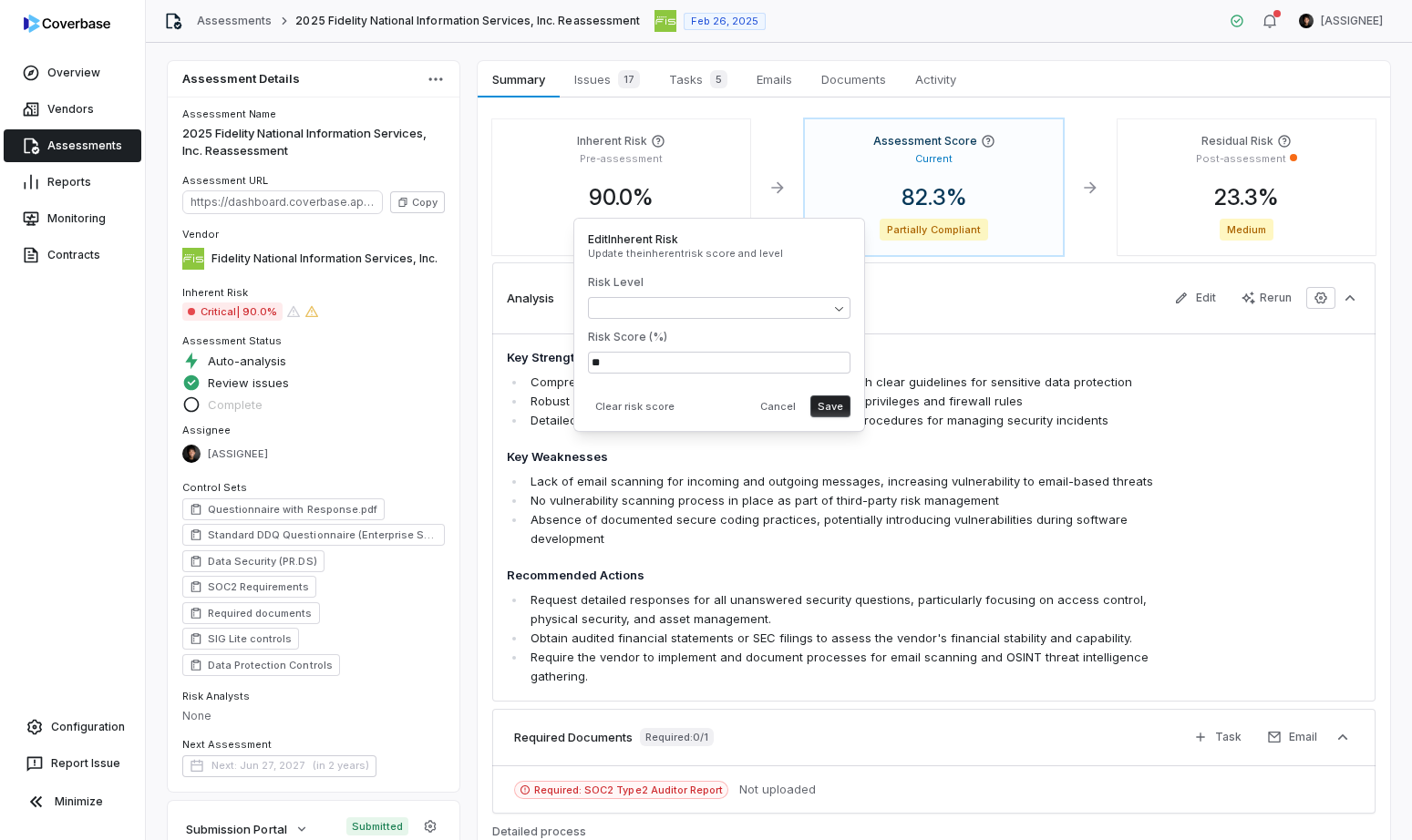 click on "Analysis Edit Rerun" at bounding box center [933, 298] 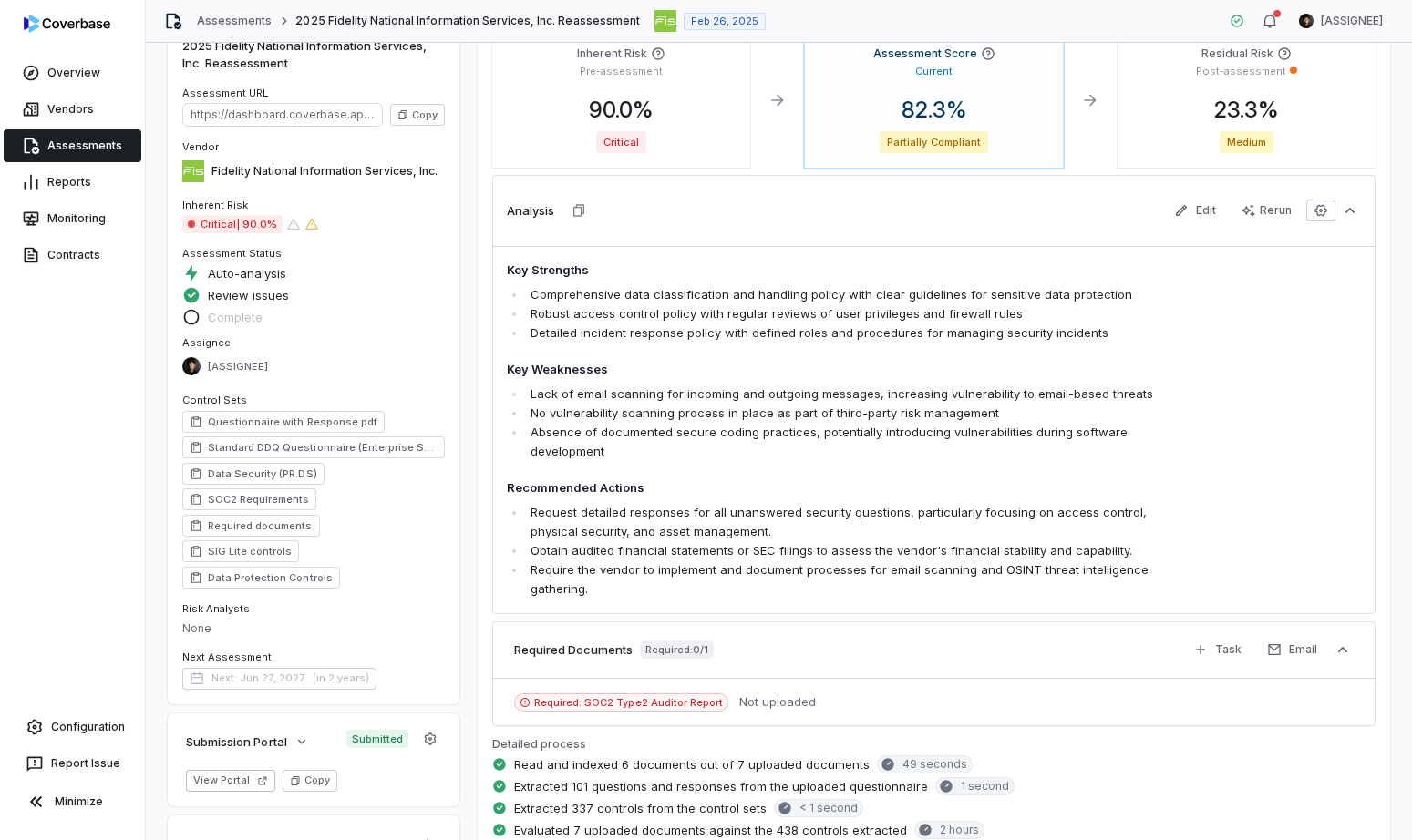 scroll, scrollTop: 95, scrollLeft: 0, axis: vertical 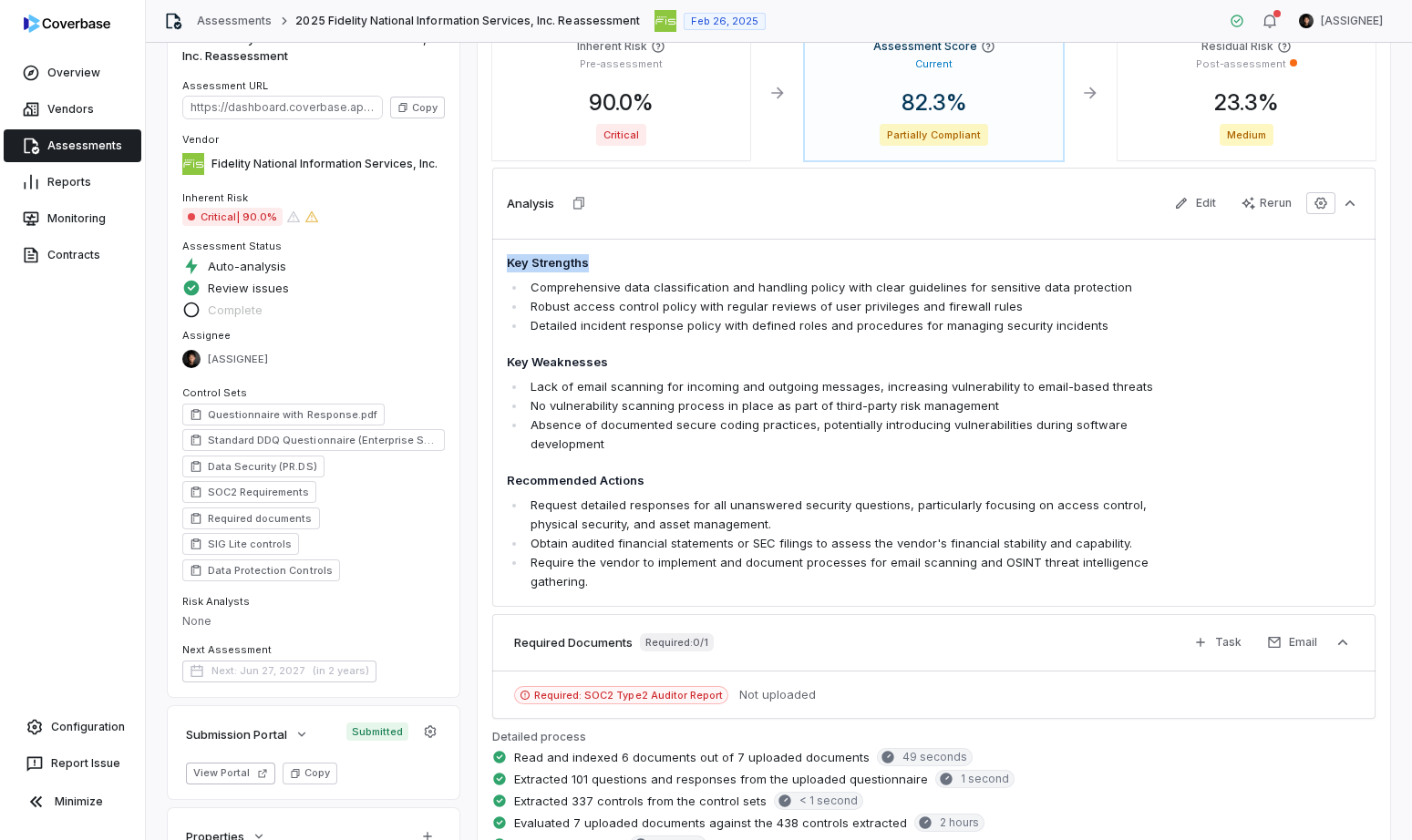 drag, startPoint x: 501, startPoint y: 259, endPoint x: 933, endPoint y: 574, distance: 534.64848 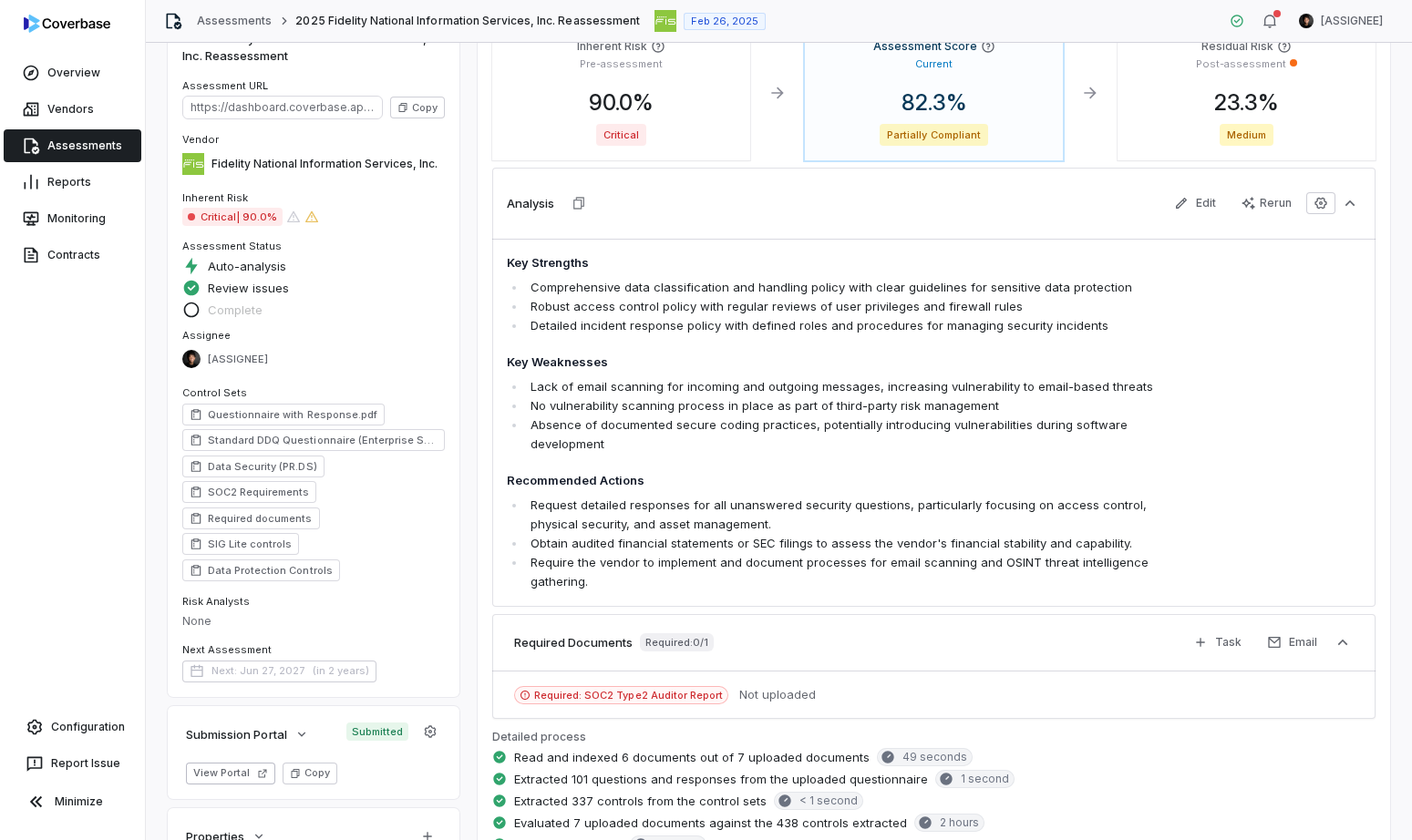 drag, startPoint x: 919, startPoint y: 573, endPoint x: 865, endPoint y: 561, distance: 55.31727 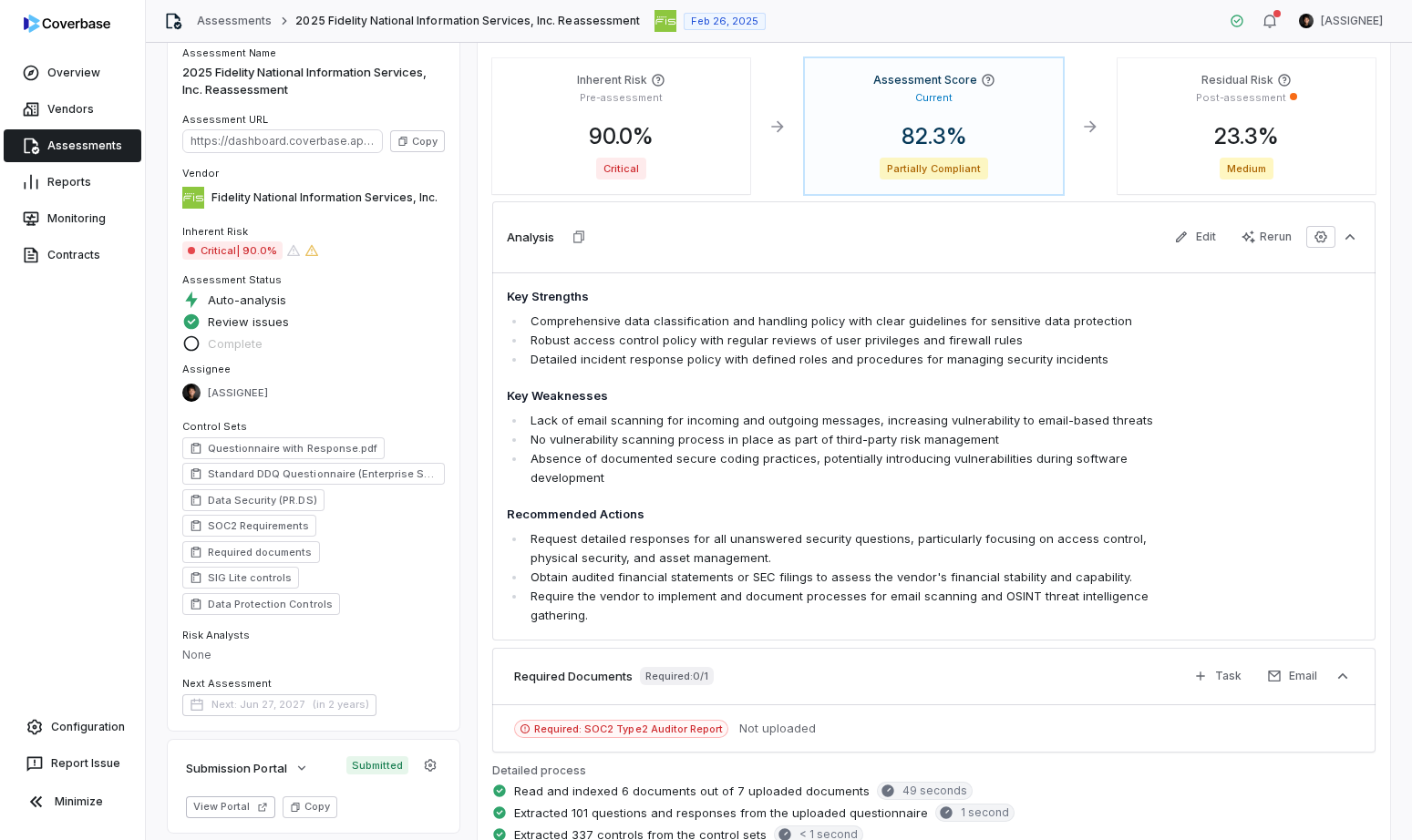scroll, scrollTop: 0, scrollLeft: 0, axis: both 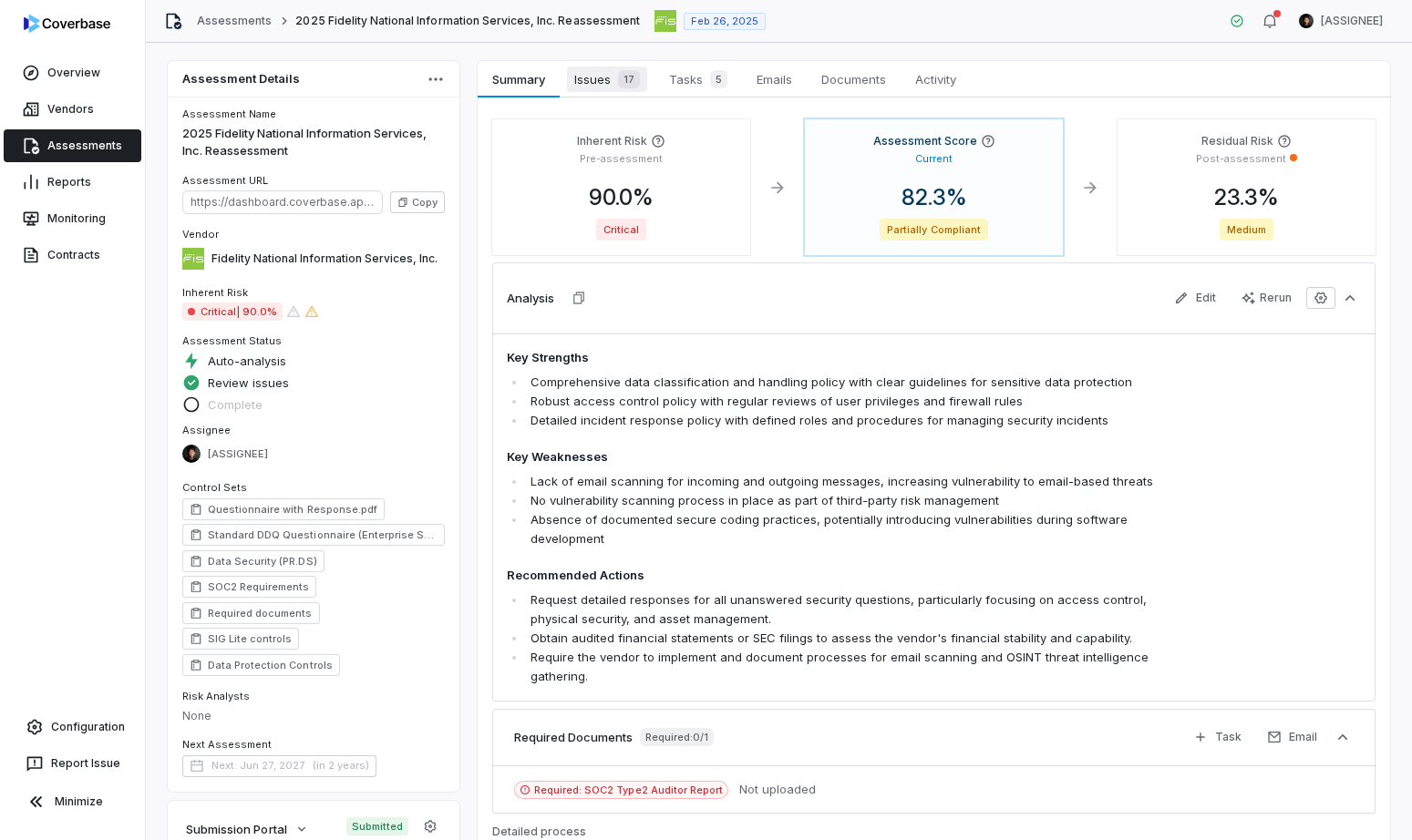 click on "17" at bounding box center (625, 79) 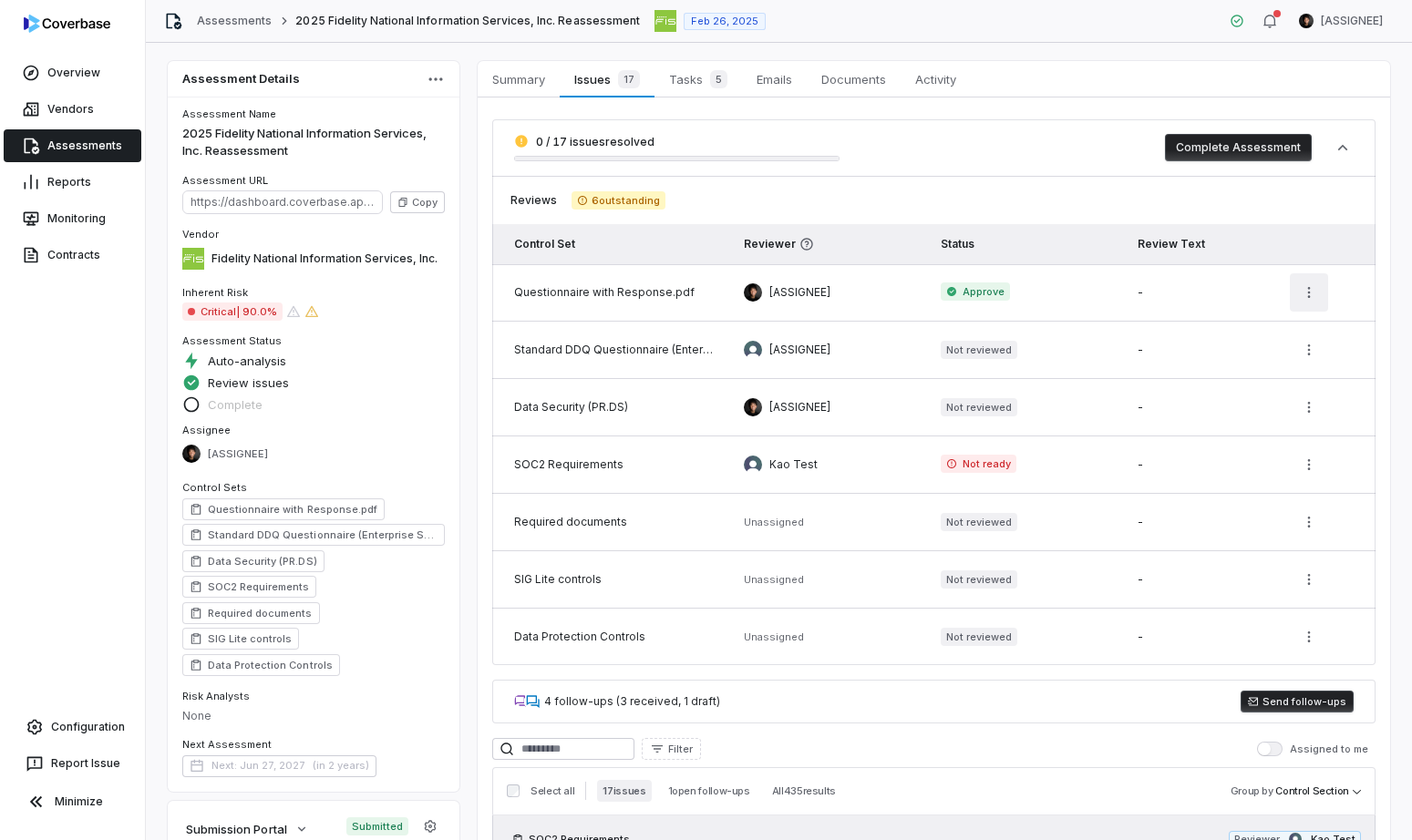 click on "Overview Vendors Assessments Reports Monitoring Contracts Configuration Report Issue Minimize Assessments 2025 Fidelity National Information Services, Inc. Reassessment Feb 26, 2025 Clarence Chio Assessment Details Assessment Name 2025 Fidelity National Information Services, Inc. Reassessment Assessment URL  https://dashboard.coverbase.app/assessments/cbqsrw_2a6129d722f1414fba7777763f2653e1 Copy Vendor Fidelity National Information Services, Inc. Inherent Risk Critical  | 90.0% Assessment Status Auto-analysis Review issues Complete Assignee Clarence Chio Control Sets Questionnaire with Response.pdf Standard DDQ Questionnaire (Enterprise Software) Data Security (PR.DS) SOC2 Requirements Required documents SIG Lite controls Data Protection Controls Risk Analysts None Next Assessment Next: Jun 27, 2027 ( in 2 years ) Submission Portal Submitted View Portal Copy Properties Audit end Choose Date Summary Summary Issues 17 Issues 17 Tasks 5 Tasks 5 Emails Emails Documents Documents Activity Activity" at bounding box center [706, 420] 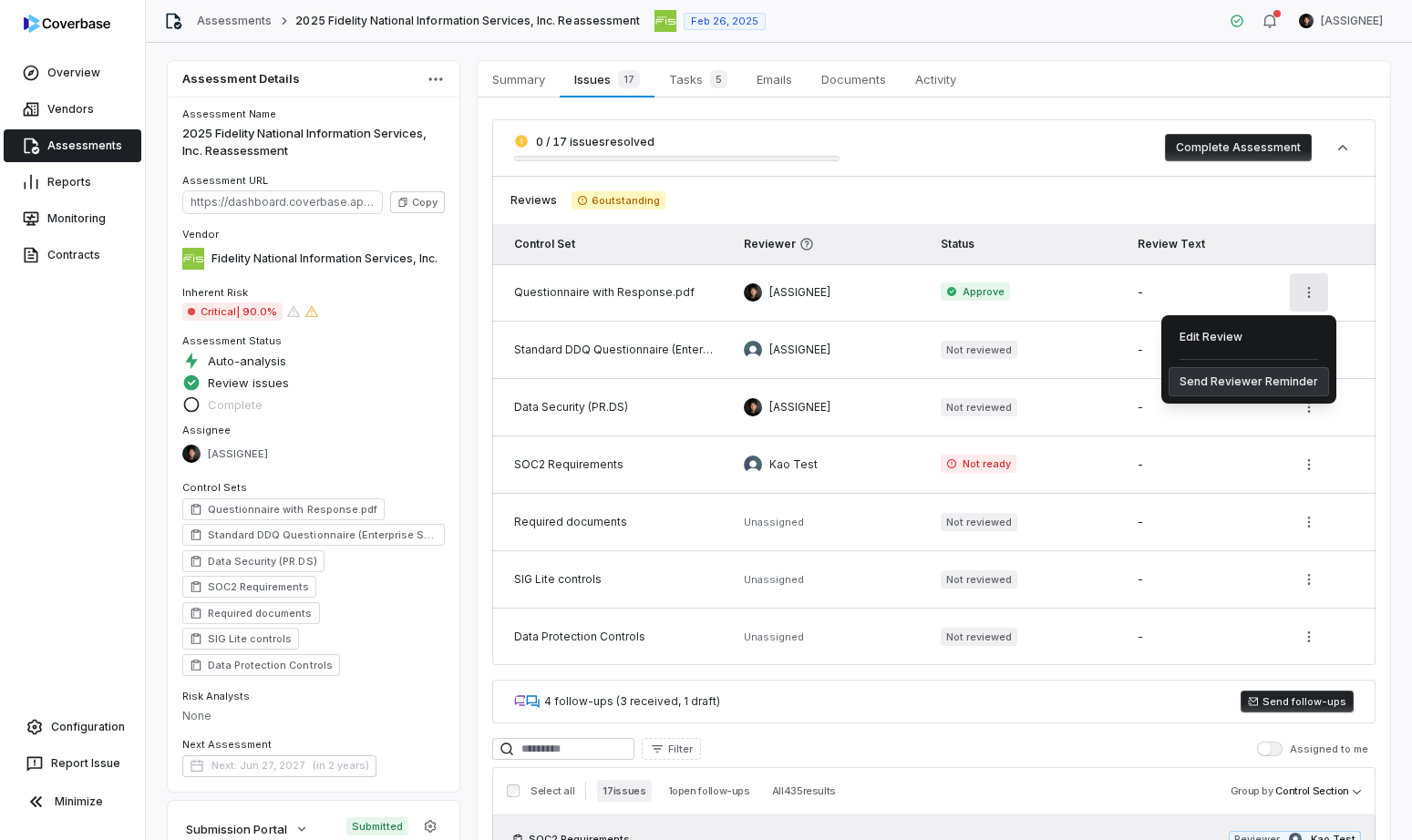 click on "Send Reviewer Reminder" at bounding box center [1249, 382] 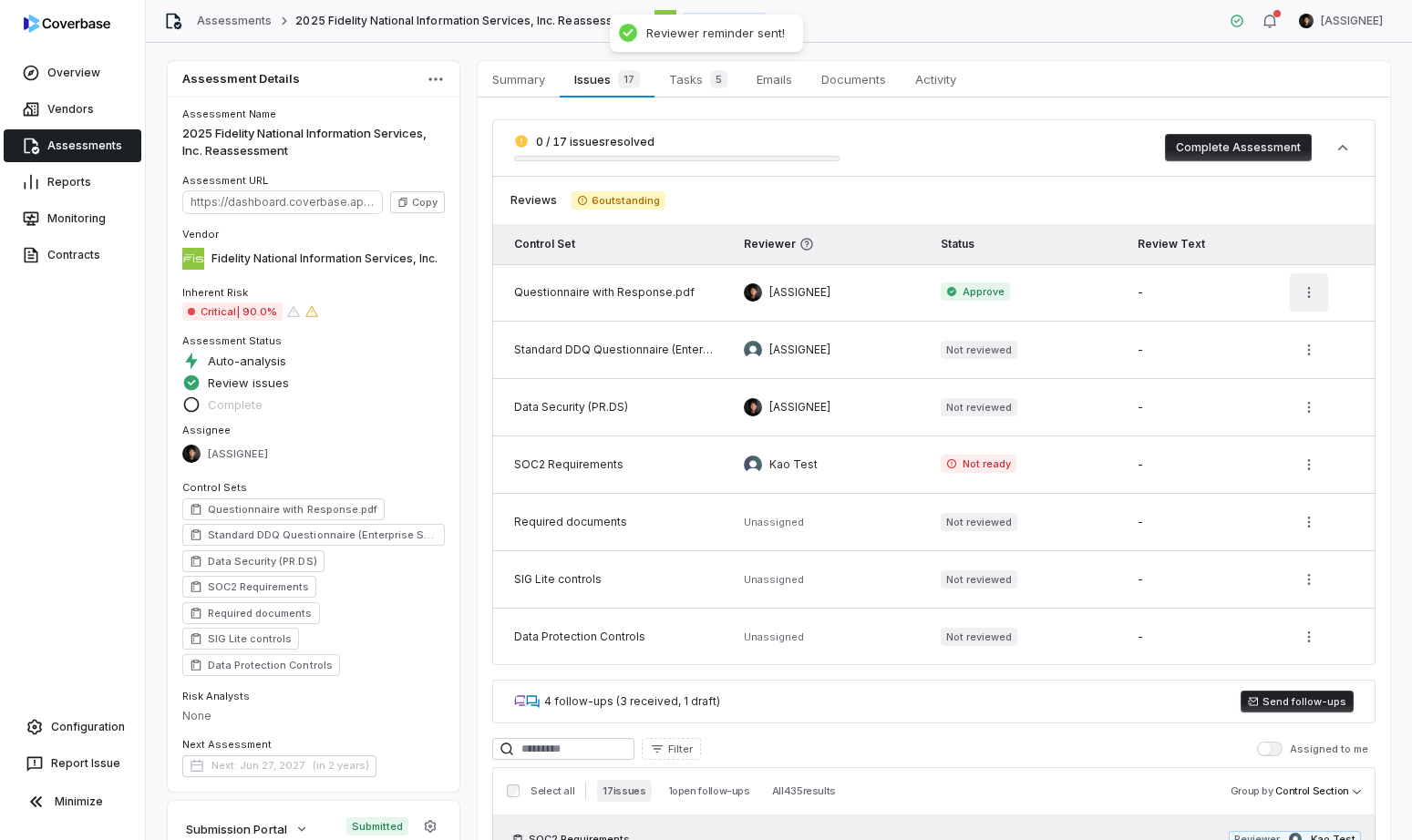 click on "Overview Vendors Assessments Reports Monitoring Contracts Configuration Report Issue Minimize Assessments 2025 Fidelity National Information Services, Inc. Reassessment Feb 26, 2025 Clarence Chio Assessment Details Assessment Name 2025 Fidelity National Information Services, Inc. Reassessment Assessment URL  https://dashboard.coverbase.app/assessments/cbqsrw_2a6129d722f1414fba7777763f2653e1 Copy Vendor Fidelity National Information Services, Inc. Inherent Risk Critical  | 90.0% Assessment Status Auto-analysis Review issues Complete Assignee Clarence Chio Control Sets Questionnaire with Response.pdf Standard DDQ Questionnaire (Enterprise Software) Data Security (PR.DS) SOC2 Requirements Required documents SIG Lite controls Data Protection Controls Risk Analysts None Next Assessment Next: Jun 27, 2027 ( in 2 years ) Submission Portal Submitted View Portal Copy Properties Audit end Choose Date Summary Summary Issues 17 Issues 17 Tasks 5 Tasks 5 Emails Emails Documents Documents Activity Activity" at bounding box center (706, 420) 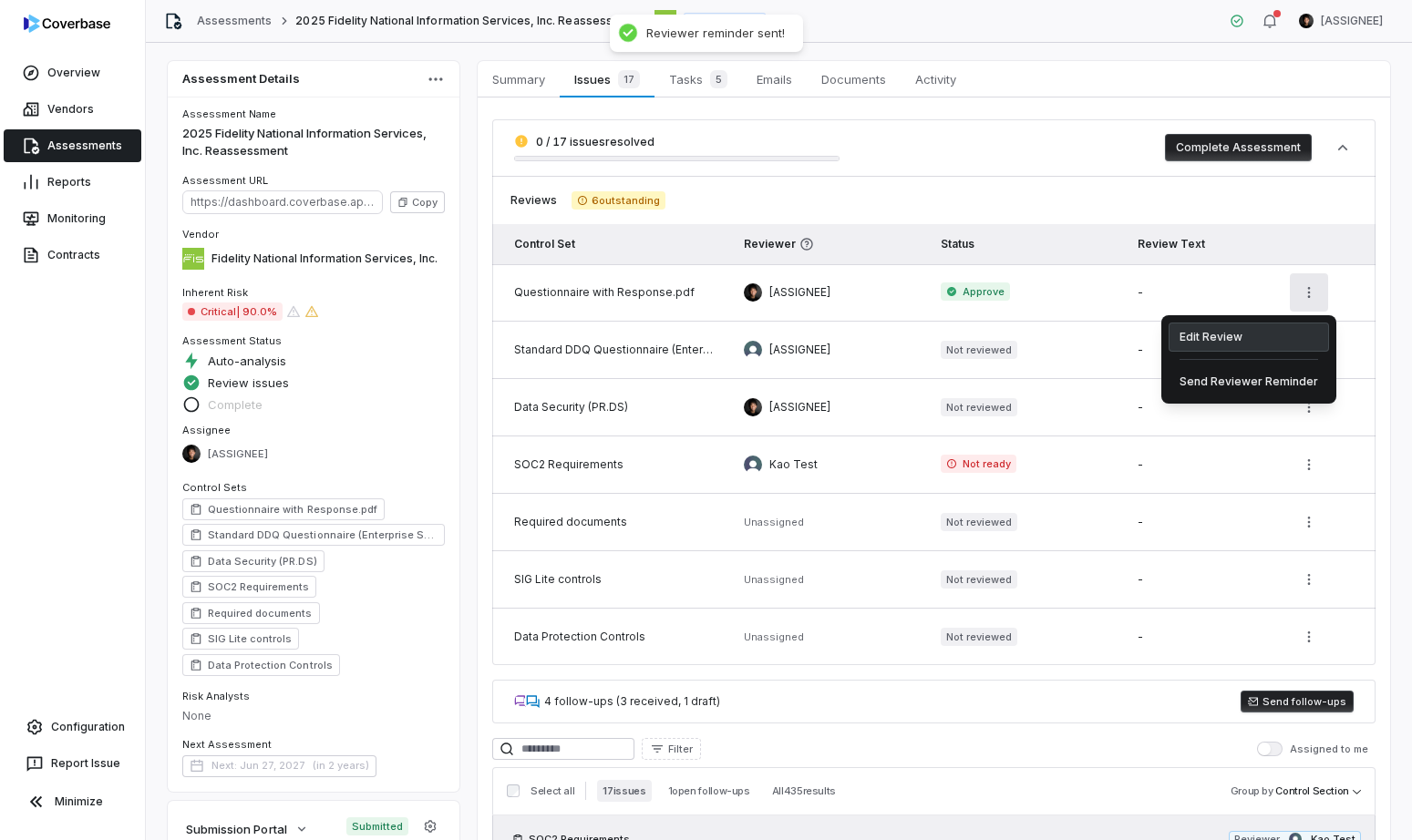 click on "Edit Review" at bounding box center [1249, 337] 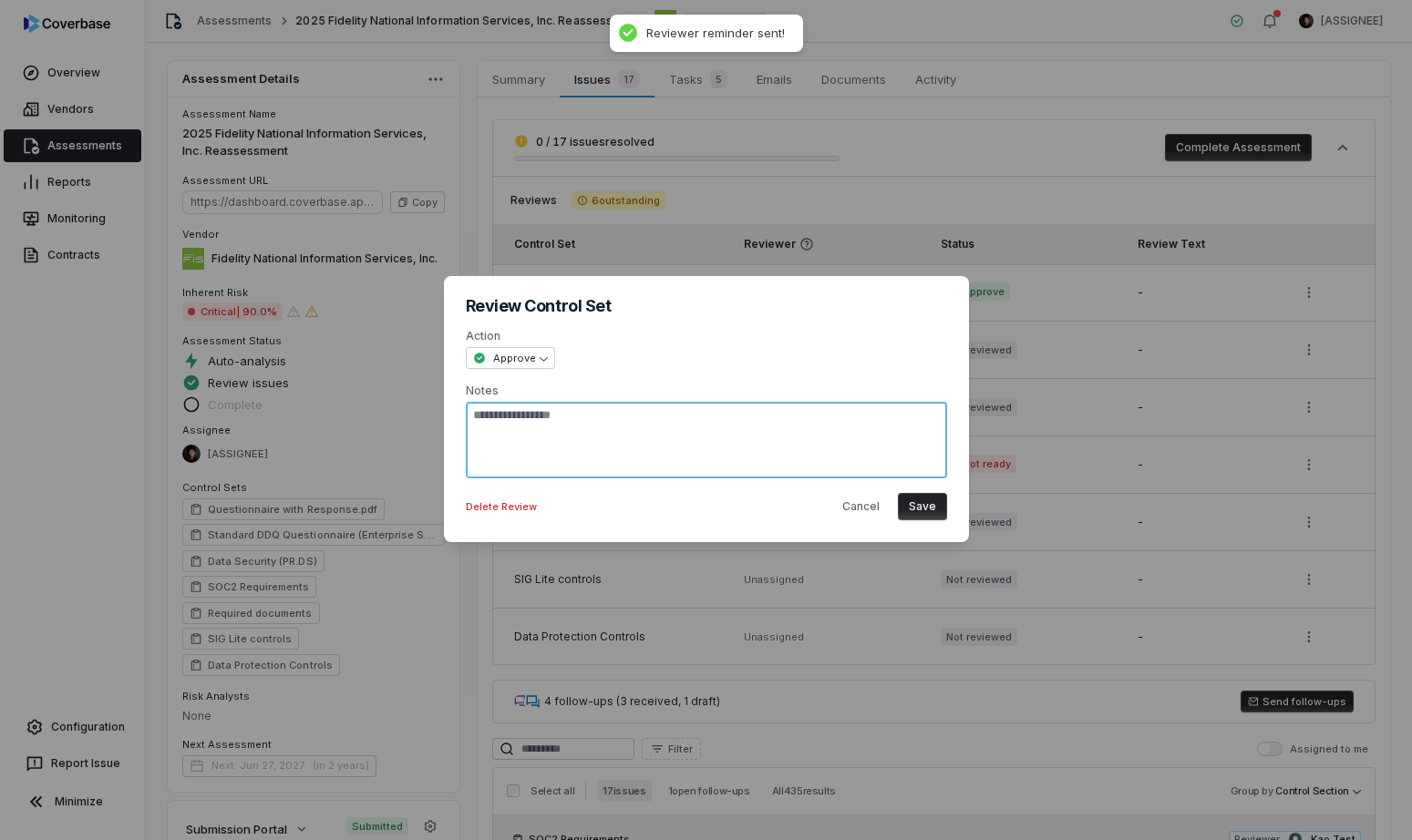 click at bounding box center [706, 440] 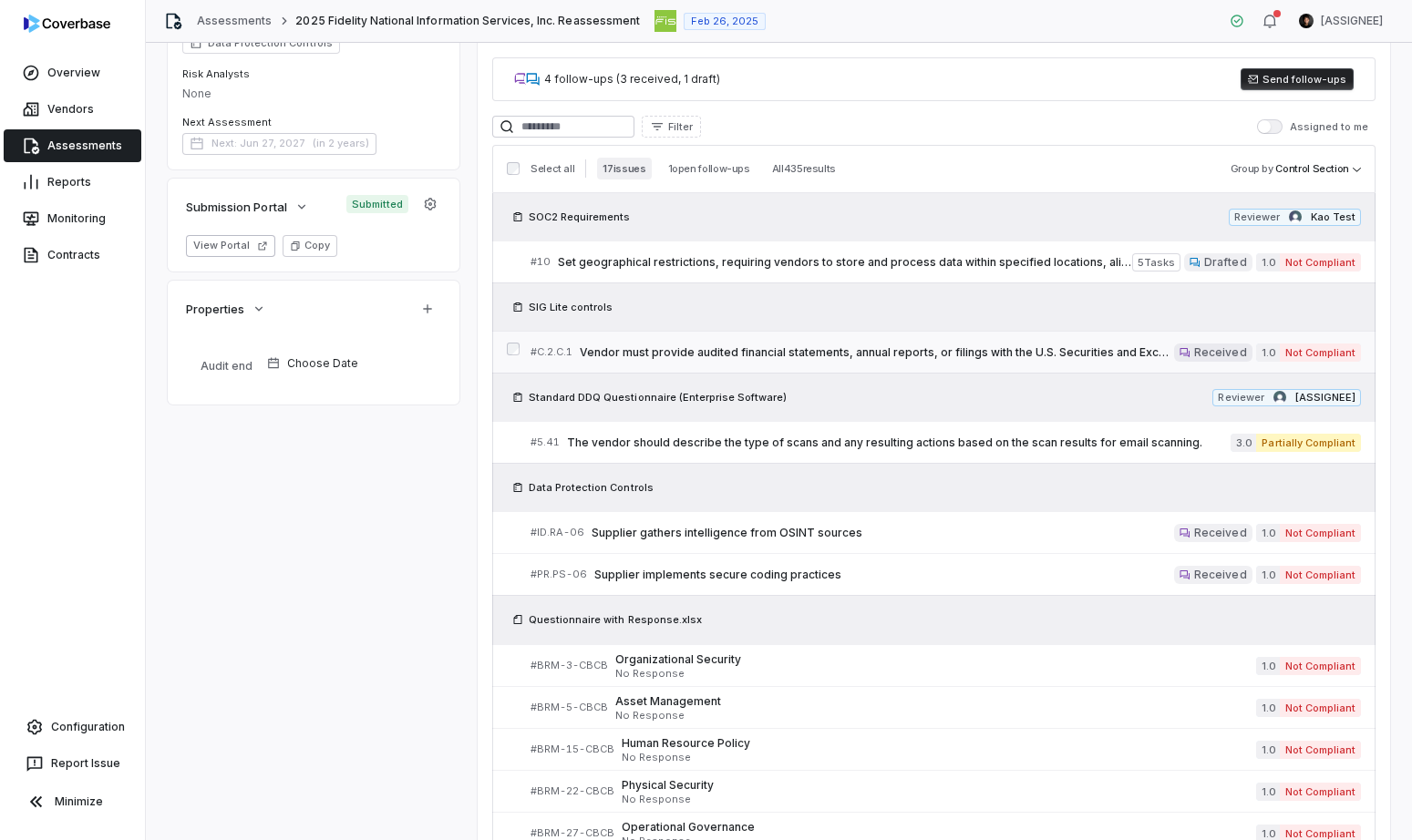 scroll, scrollTop: 623, scrollLeft: 0, axis: vertical 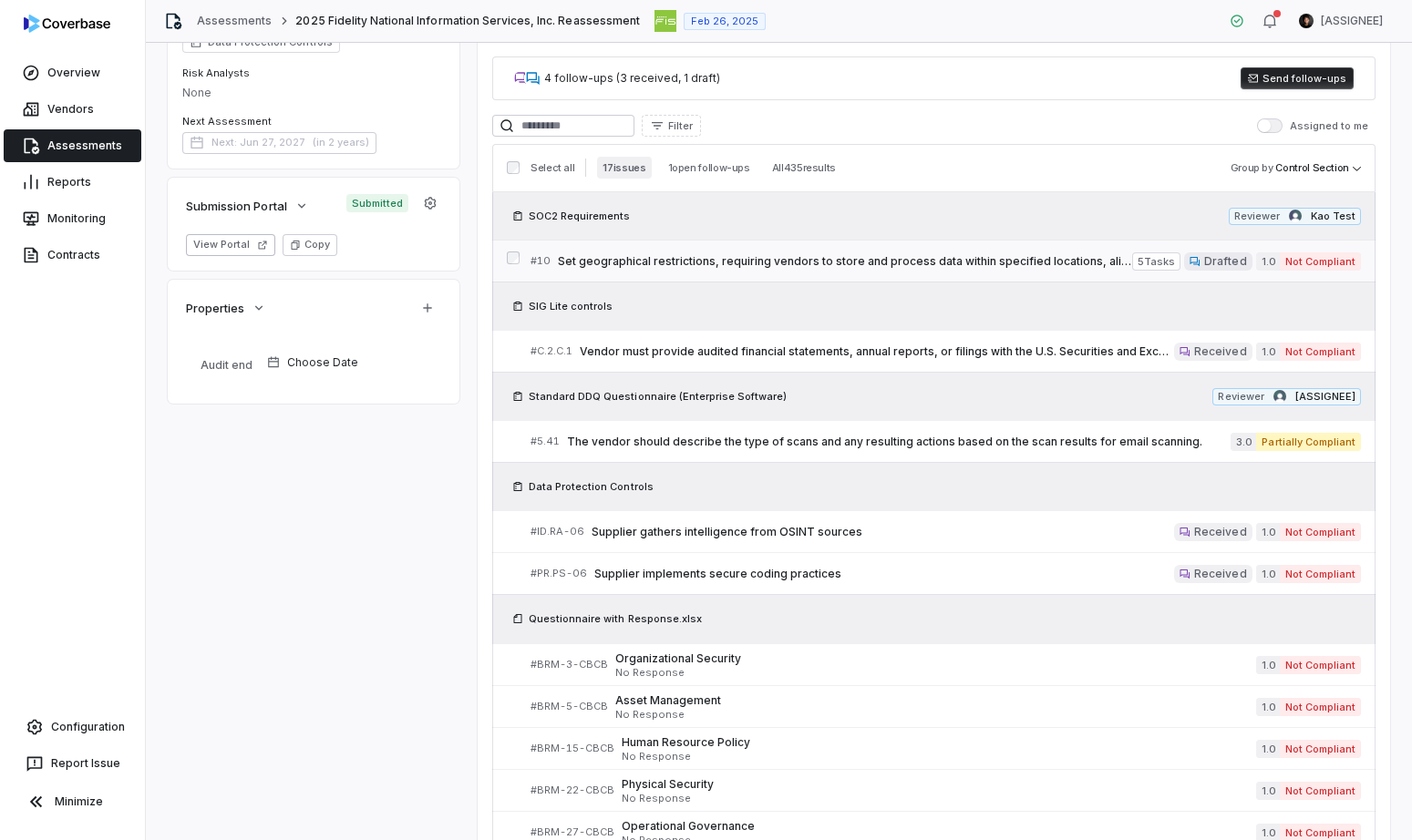 click on "# 10 Set geographical restrictions, requiring vendors to store and process data within specified locations, aligning with regulatory requirements and ensuring data sovereignty. 5  Task s Drafted 1.0 Not Compliant" at bounding box center (945, 261) 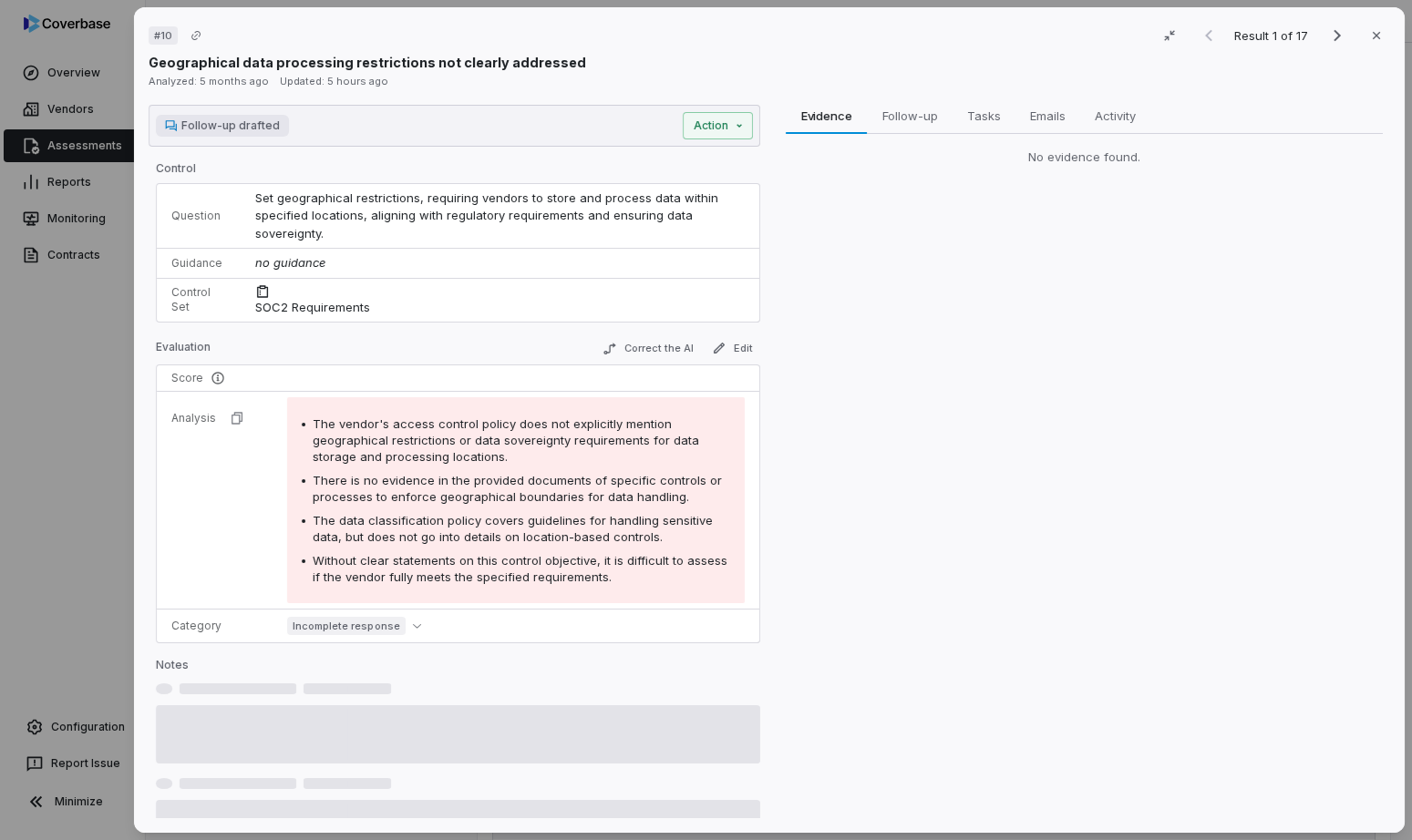 scroll, scrollTop: 623, scrollLeft: 0, axis: vertical 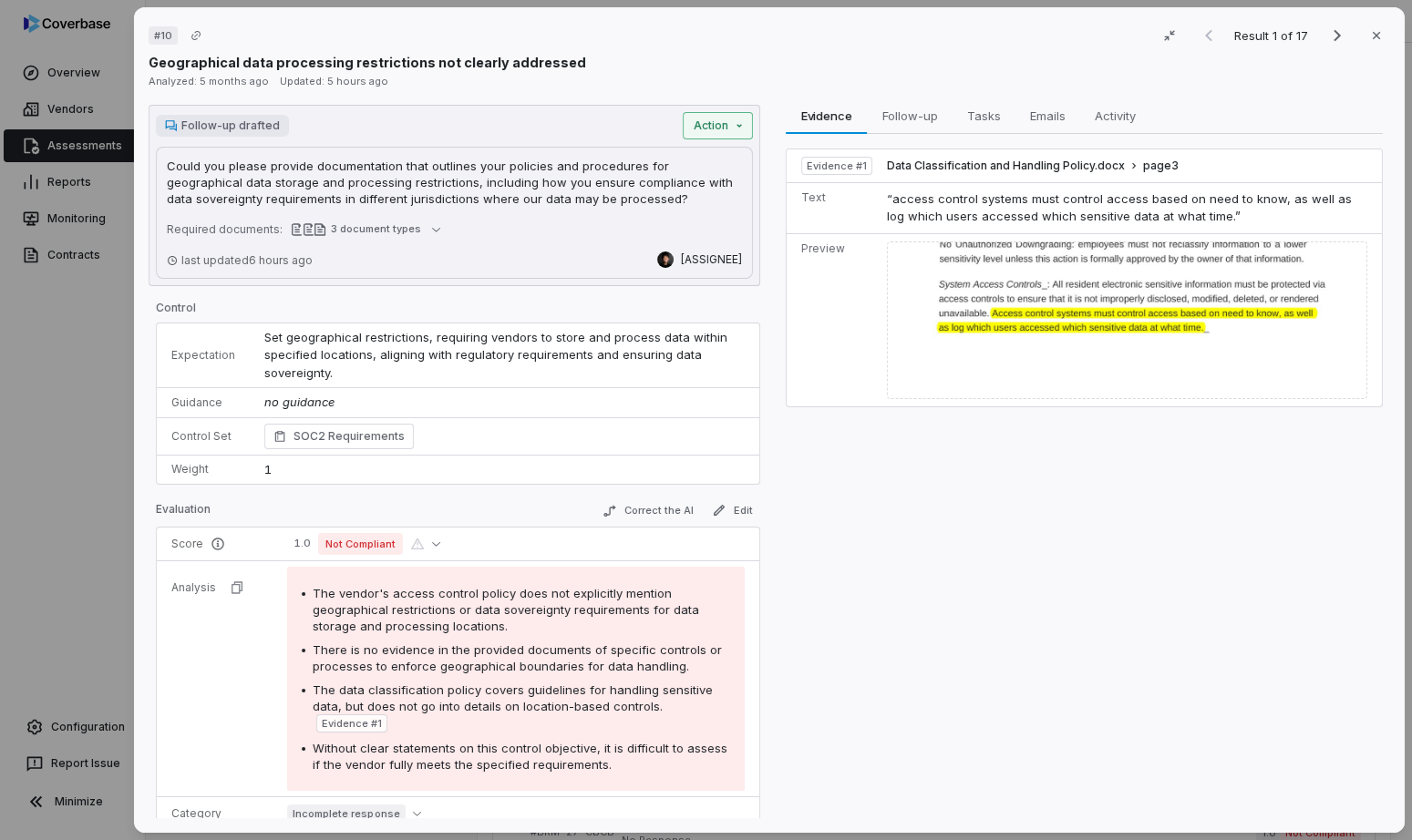 click on "Action" at bounding box center [717, 126] 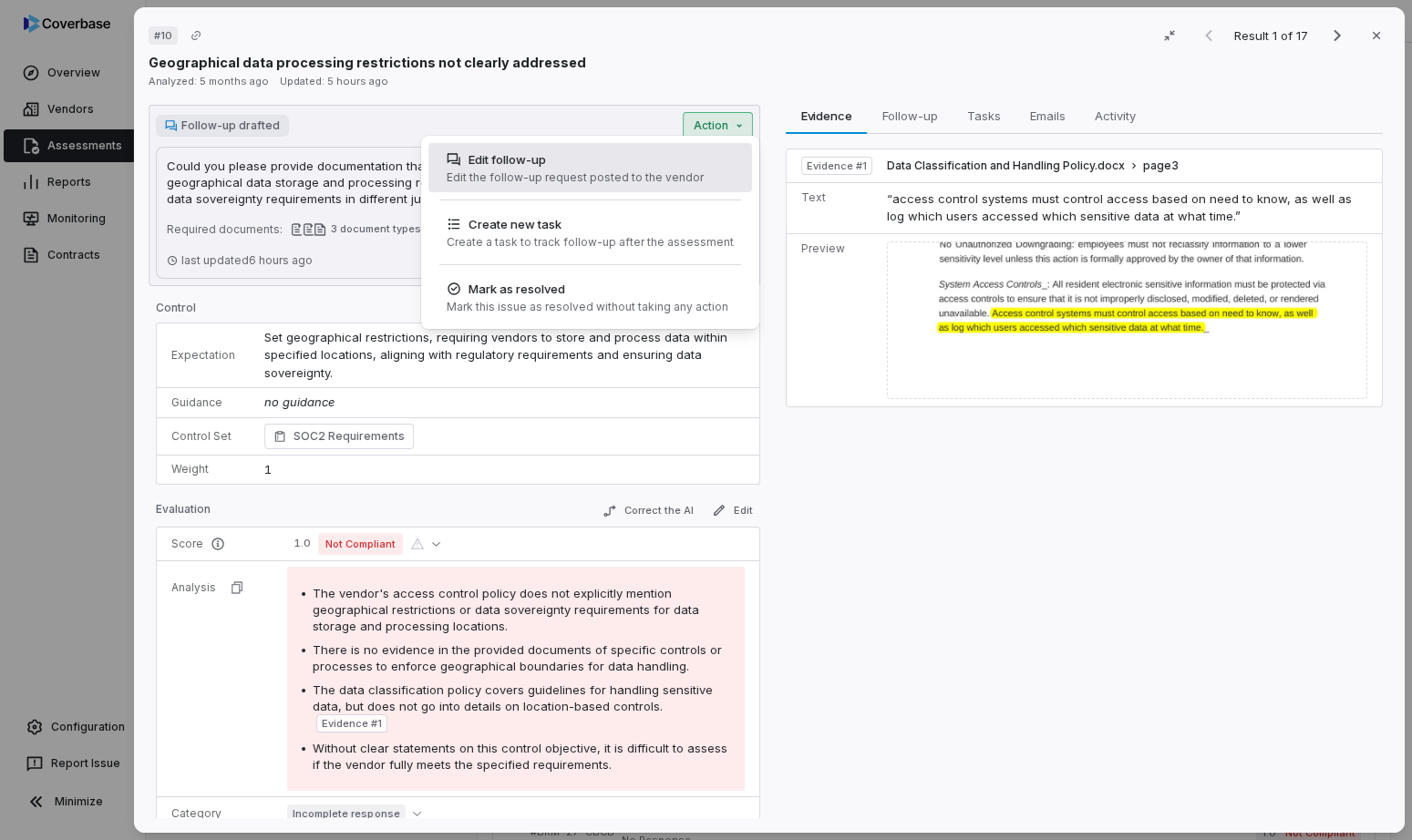 click on "Edit the follow-up request posted to the vendor" at bounding box center [575, 178] 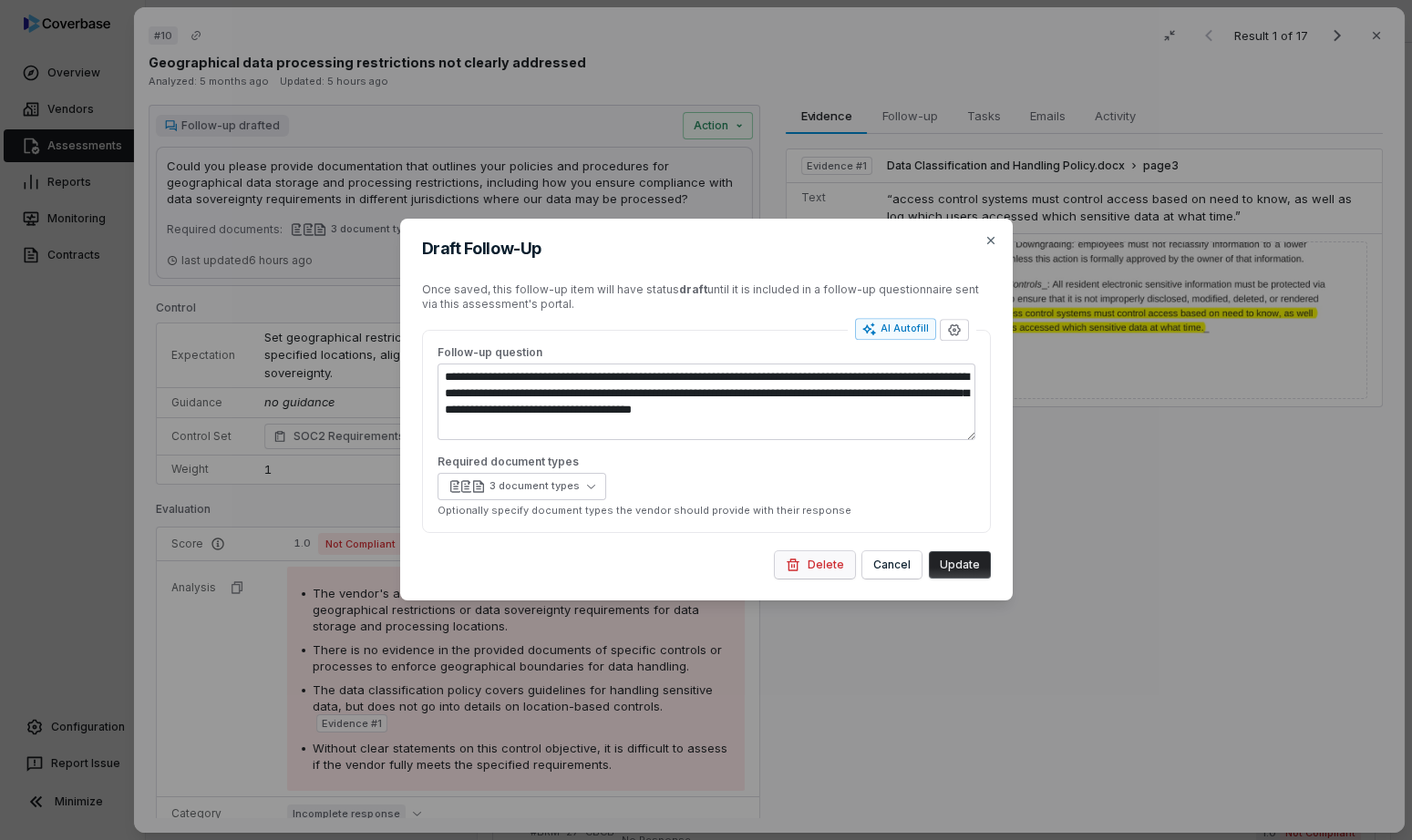 click on "Delete" at bounding box center [815, 565] 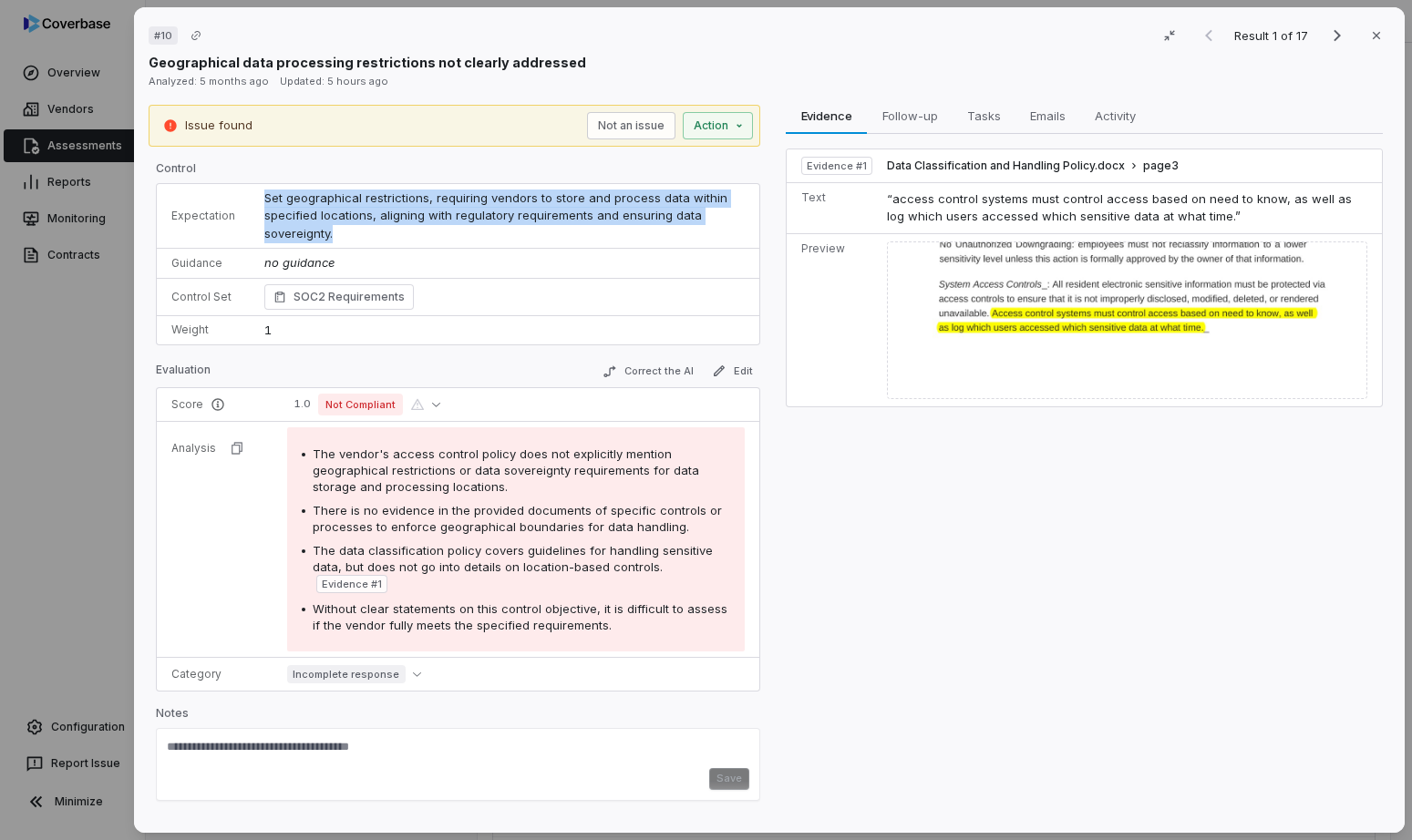 drag, startPoint x: 263, startPoint y: 200, endPoint x: 340, endPoint y: 231, distance: 83.00602 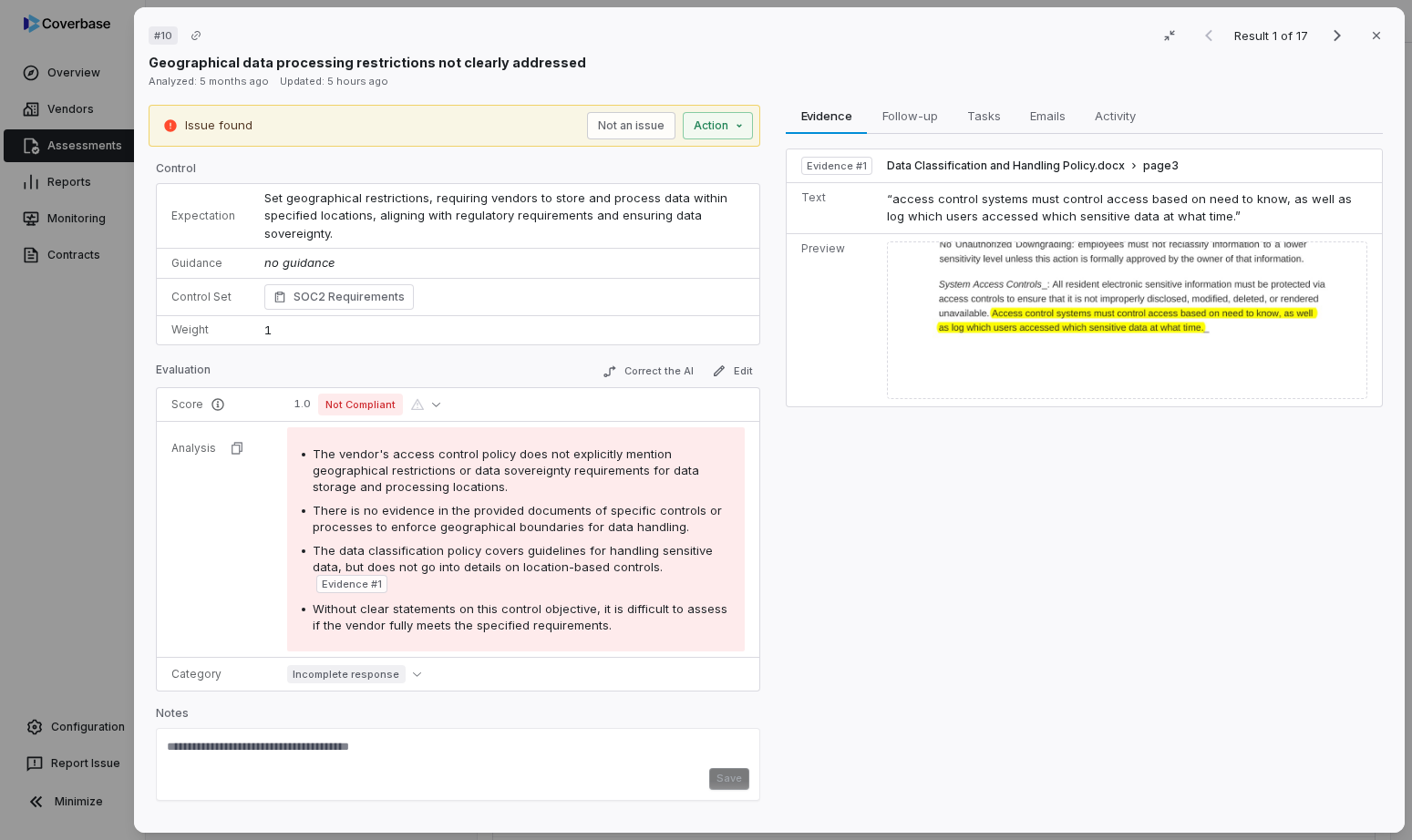drag, startPoint x: 276, startPoint y: 192, endPoint x: 264, endPoint y: 199, distance: 13.892444 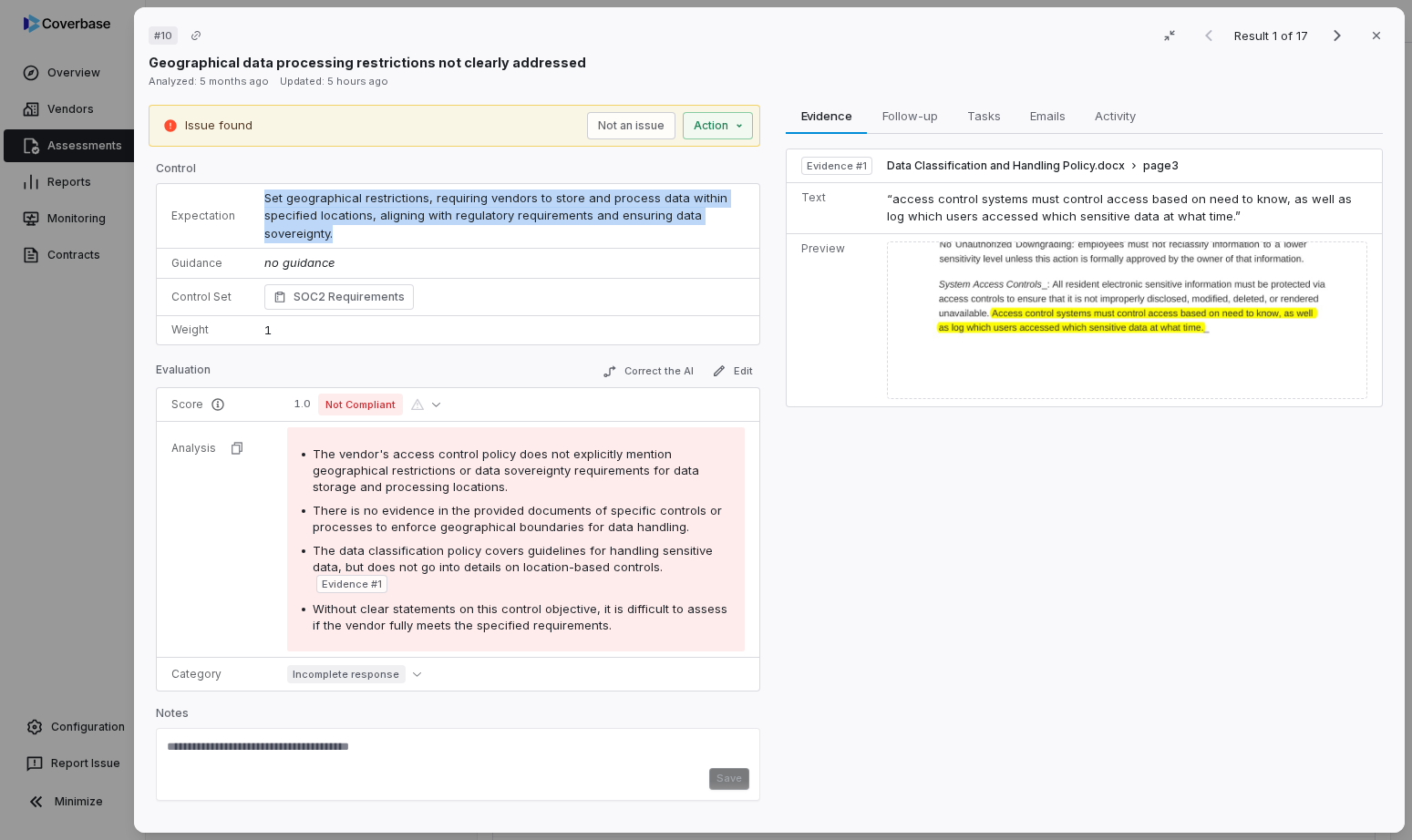 drag, startPoint x: 262, startPoint y: 199, endPoint x: 339, endPoint y: 234, distance: 84.58132 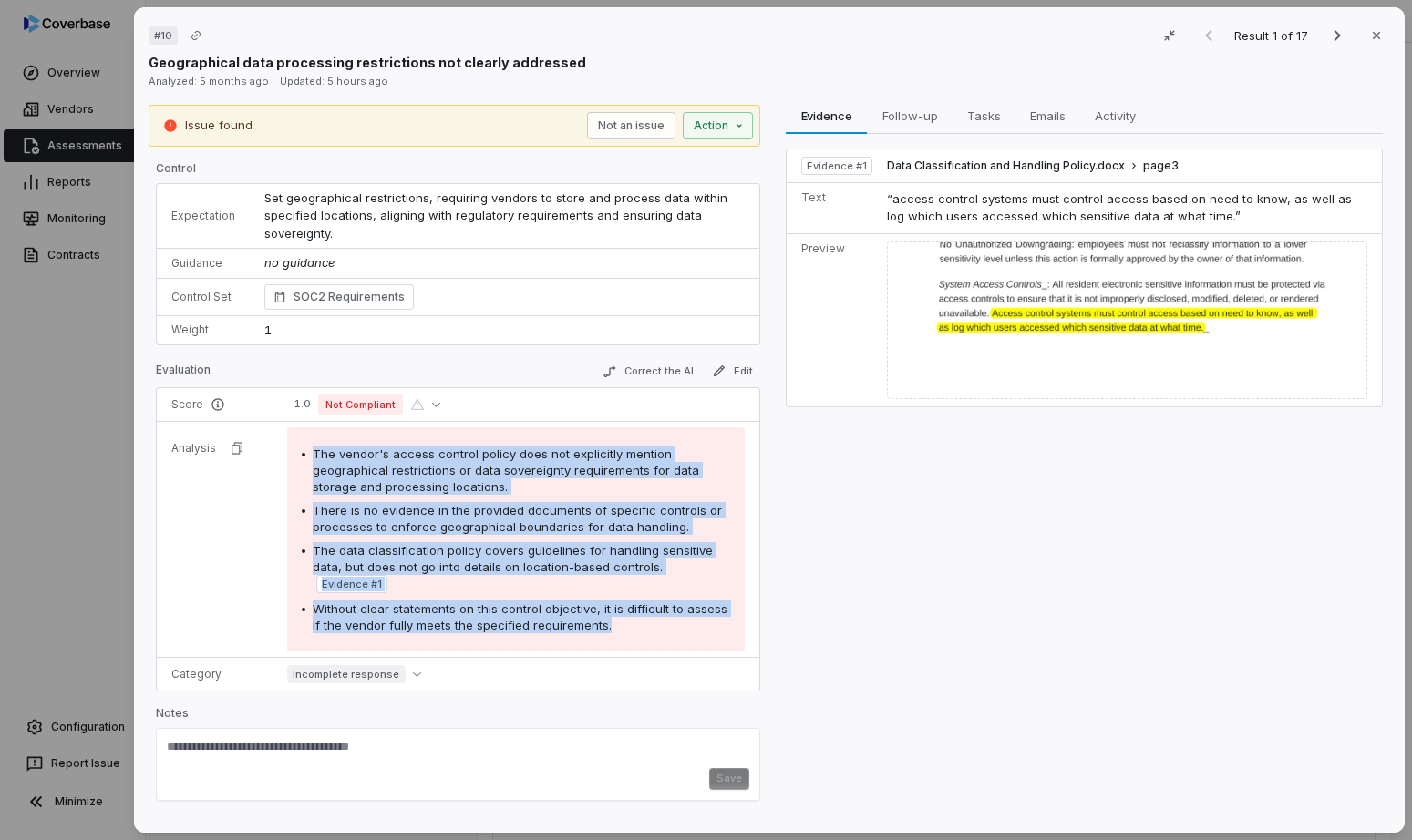 drag, startPoint x: 298, startPoint y: 439, endPoint x: 644, endPoint y: 613, distance: 387.28801 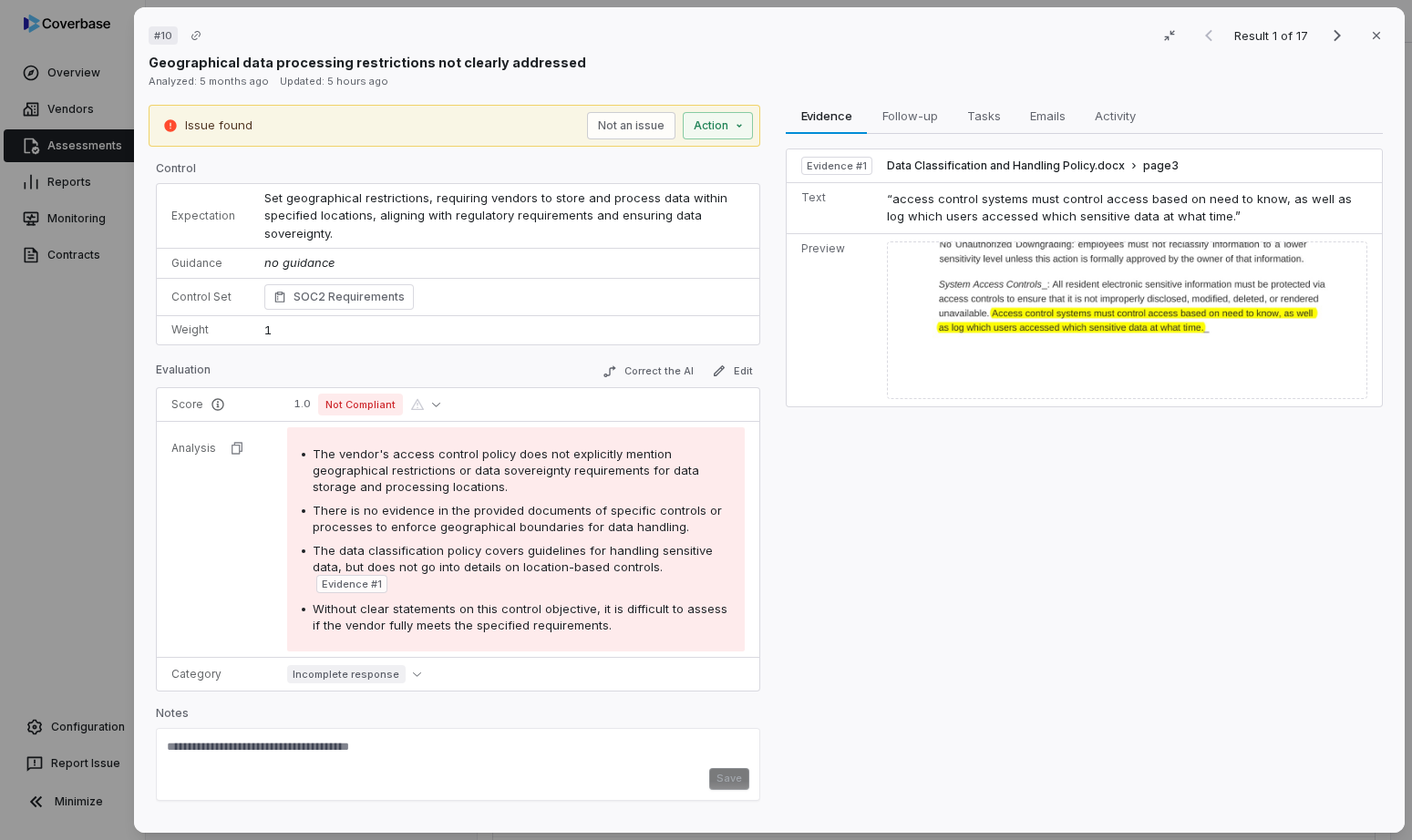 drag, startPoint x: 643, startPoint y: 613, endPoint x: 451, endPoint y: 546, distance: 203.3544 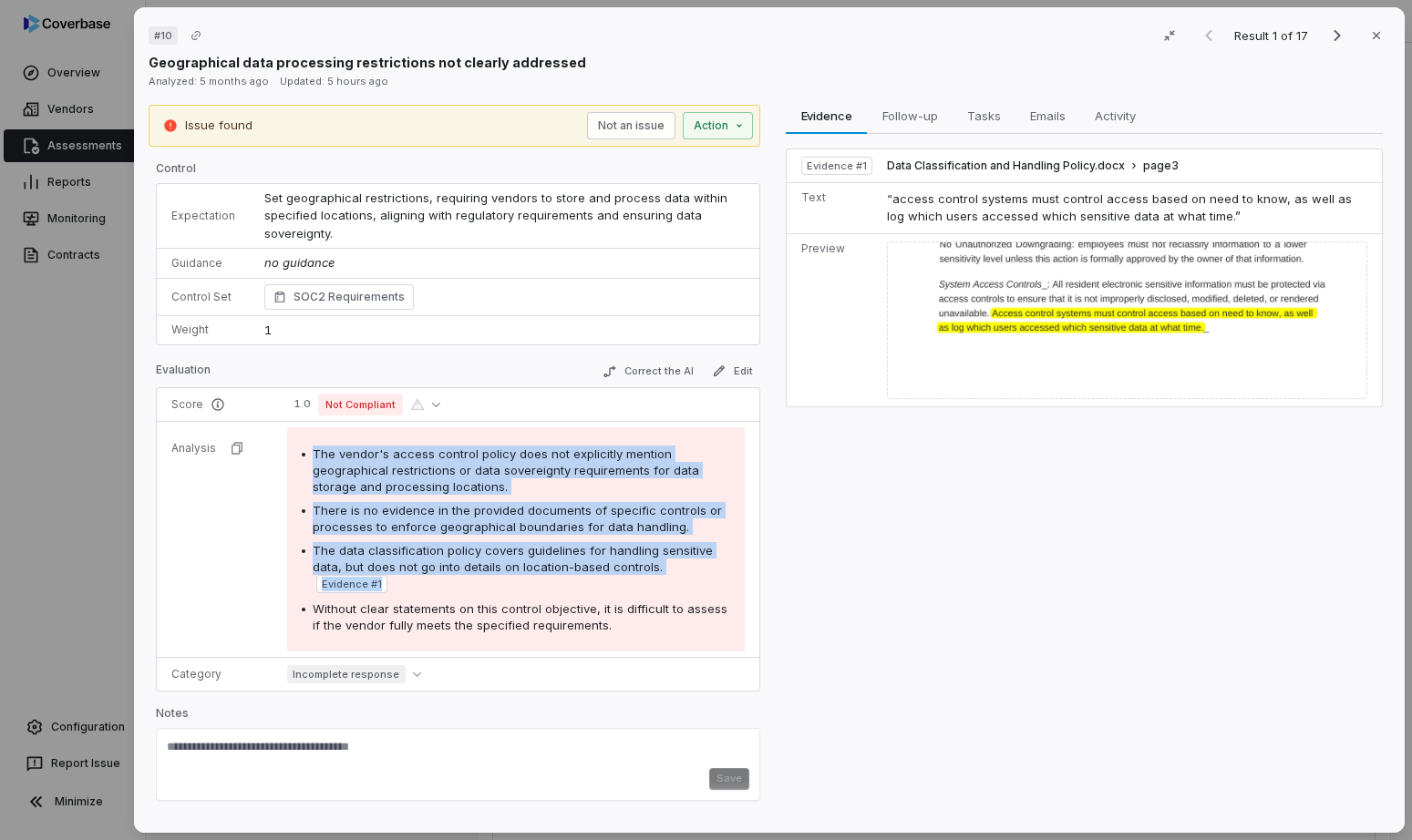 drag, startPoint x: 356, startPoint y: 463, endPoint x: 721, endPoint y: 574, distance: 381.50491 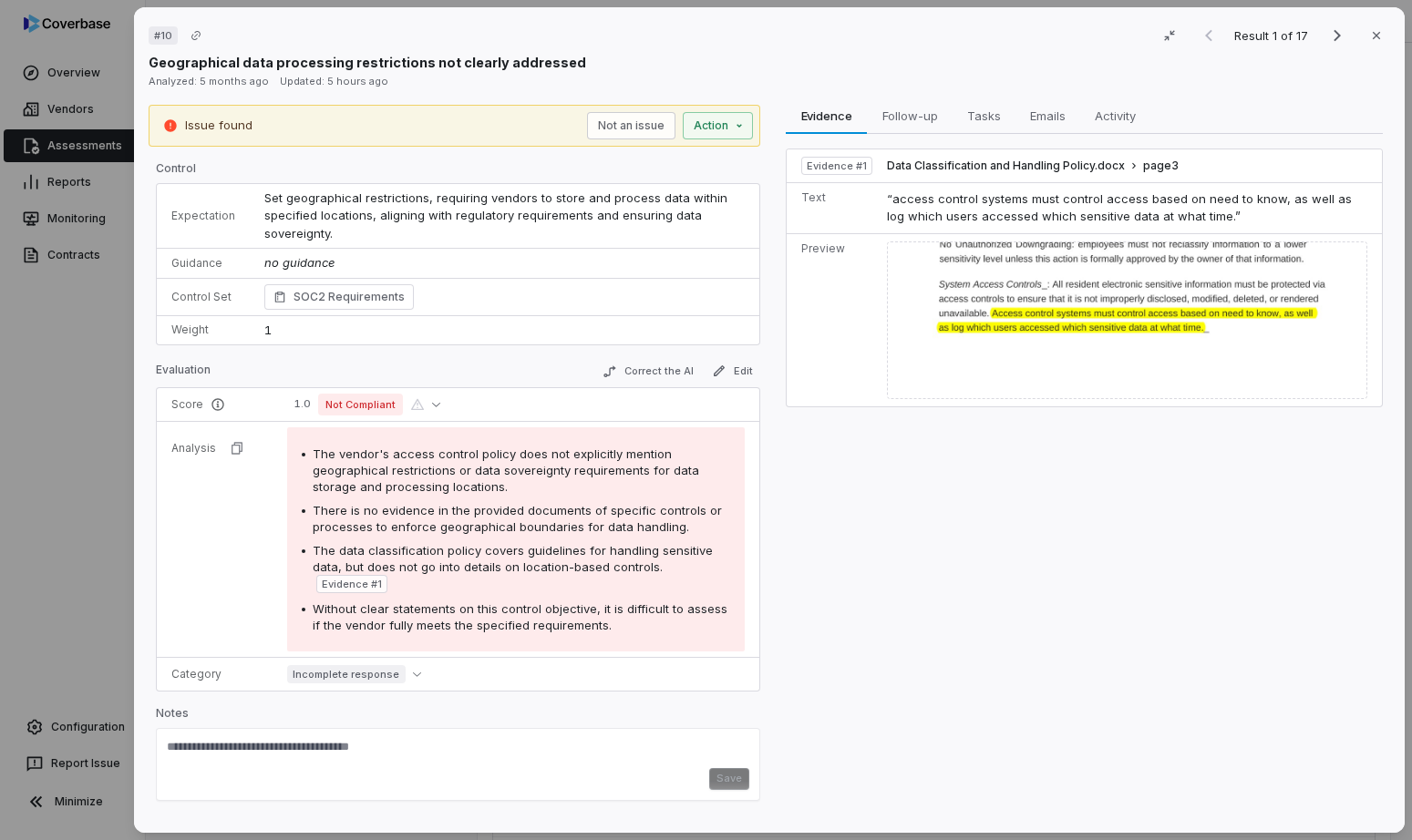 click on "The data classification policy covers guidelines for handling sensitive data, but does not go into details on location-based controls. Evidence # 1" at bounding box center (521, 568) 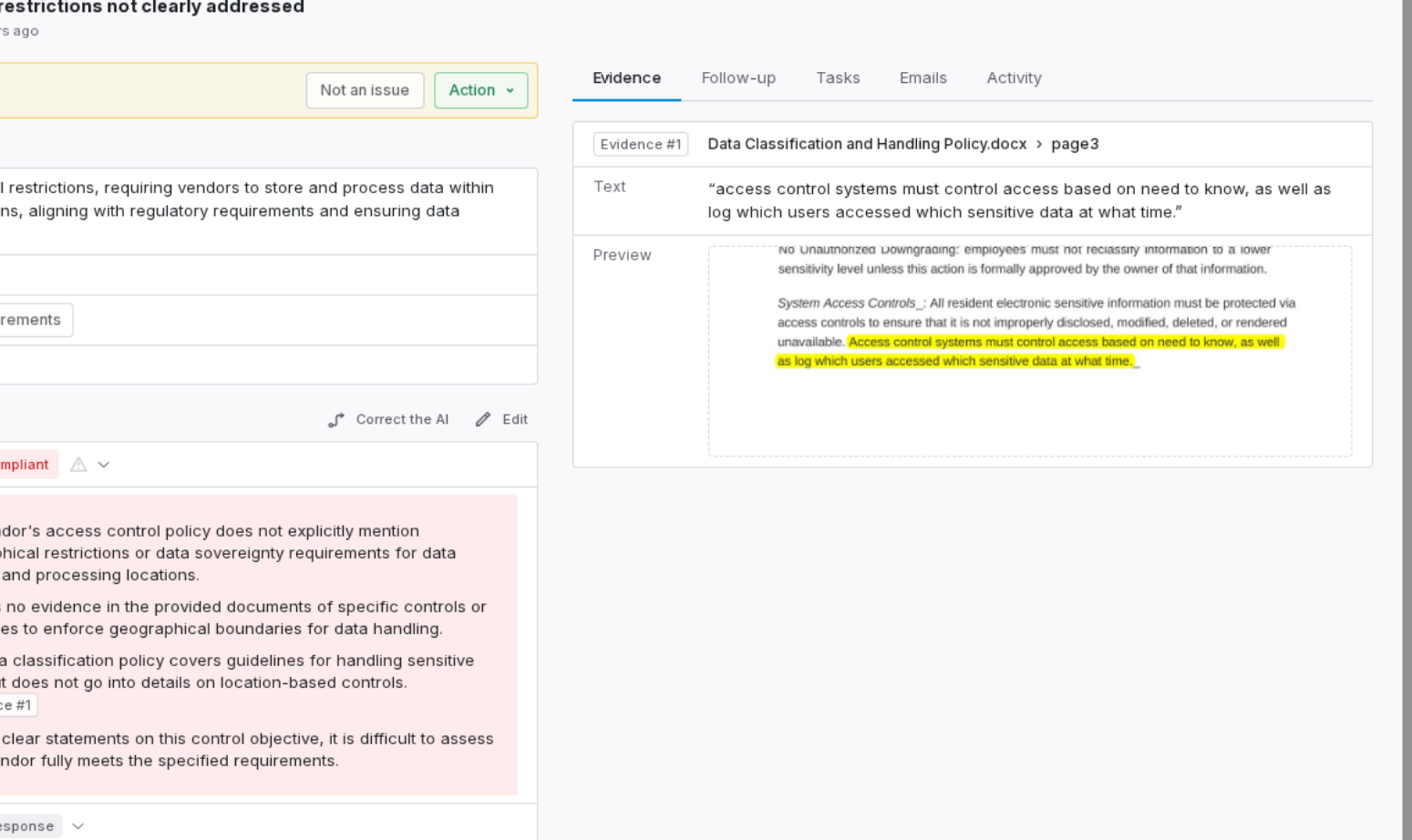 scroll, scrollTop: 0, scrollLeft: 0, axis: both 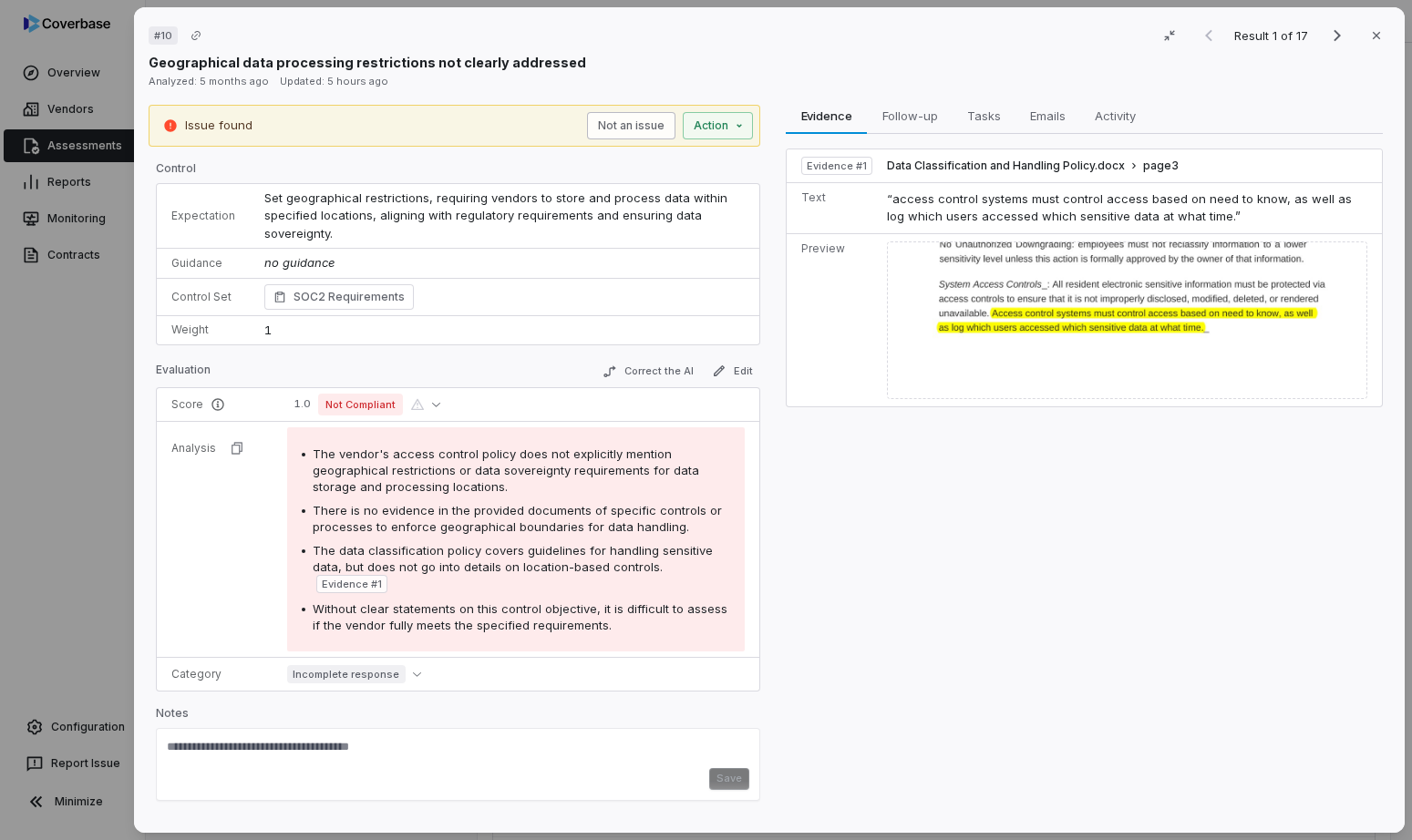 click on "Not an issue" at bounding box center (631, 126) 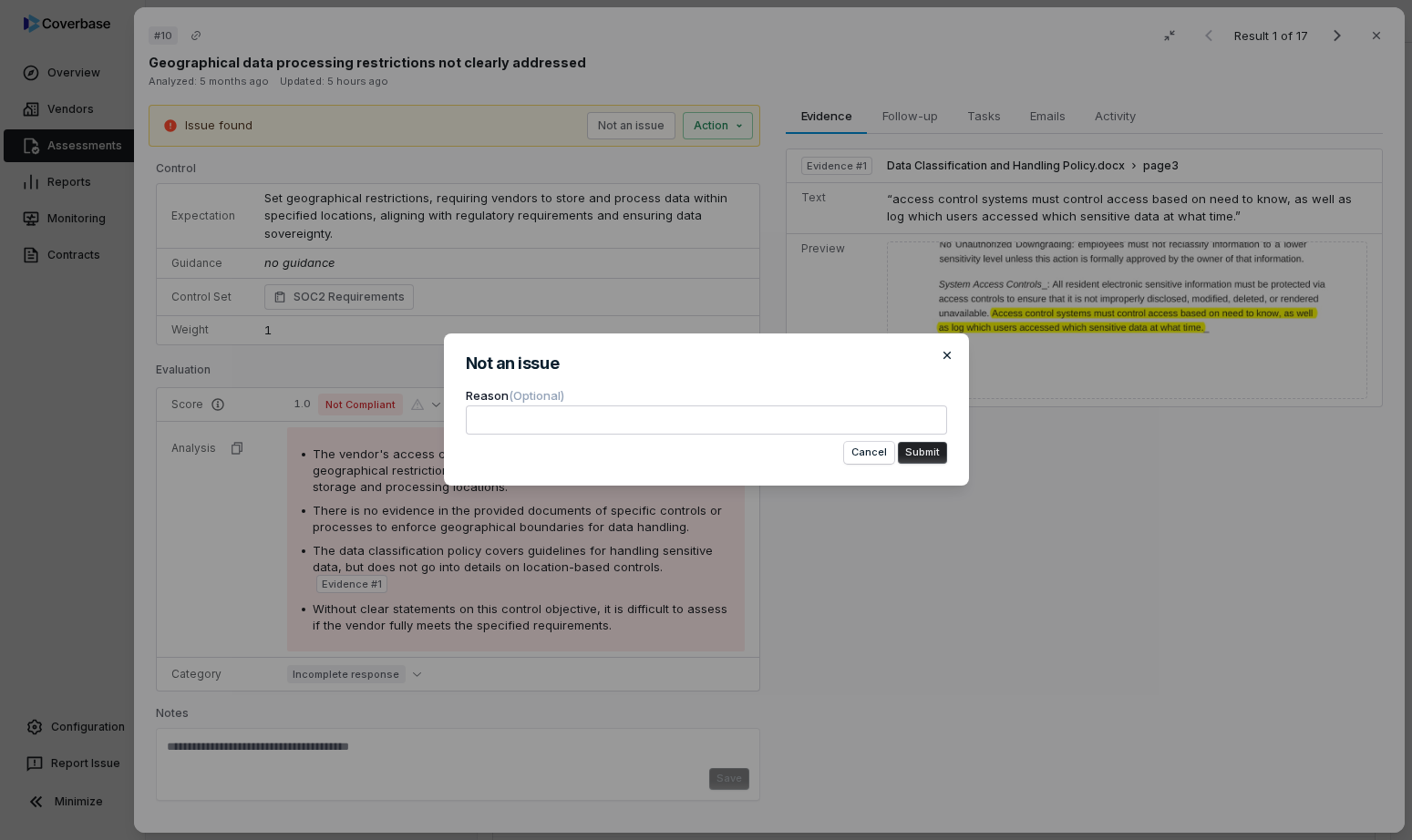 click 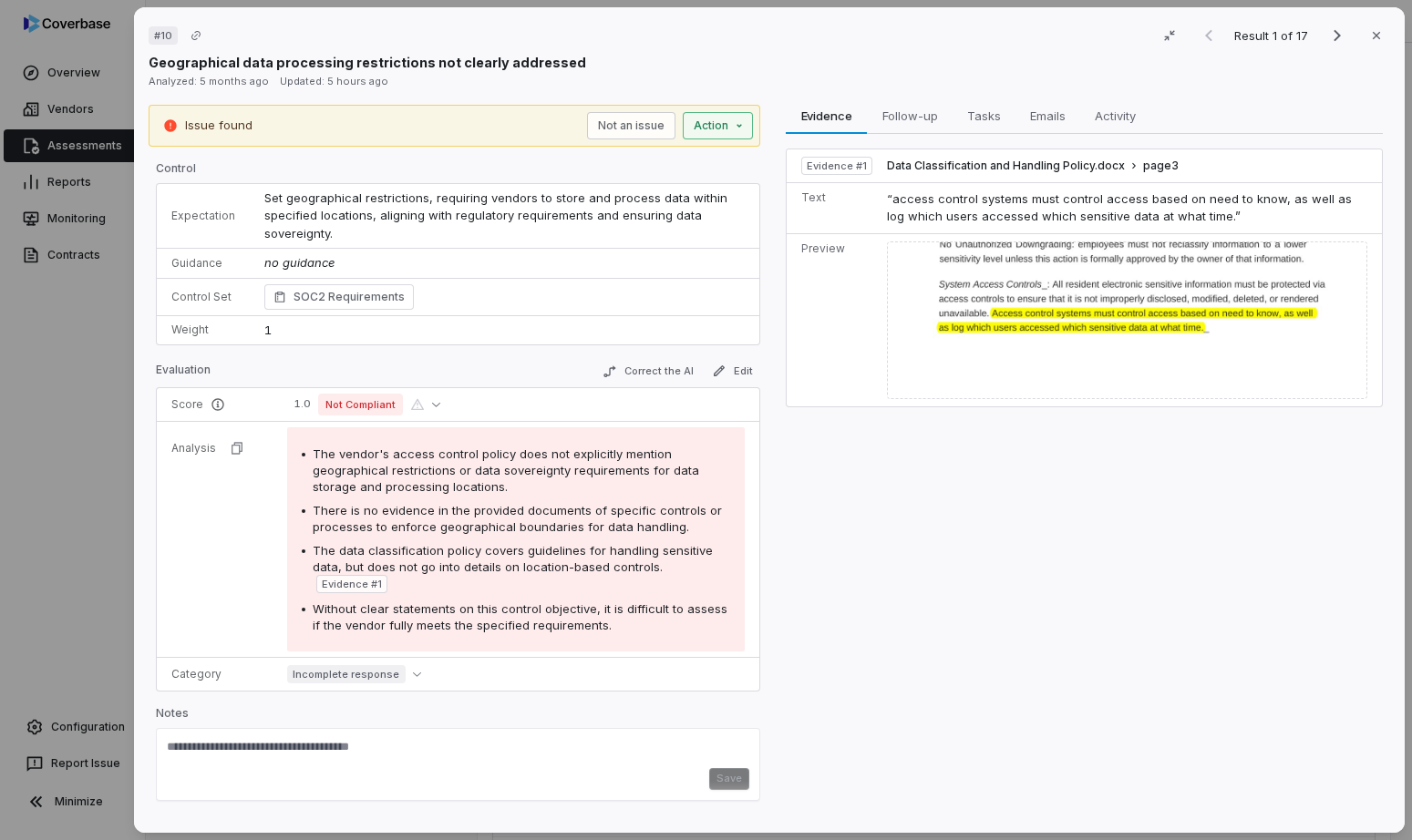 click on "# 10 Result 1 of 17 Close Geographical data processing restrictions not clearly addressed Analyzed: 5 months ago Updated: 5 hours ago Issue found Not an issue Action Control Expectation Set geographical restrictions, requiring vendors to store and process data within specified locations, aligning with regulatory requirements and ensuring data sovereignty. Guidance no guidance Control Set SOC2 Requirements Weight 1 Evaluation Correct the AI Edit   Score 1.0 Not Compliant Analysis The vendor's access control policy does not explicitly mention geographical restrictions or data sovereignty requirements for data storage and processing locations. There is no evidence in the provided documents of specific controls or processes to enforce geographical boundaries for data handling. The data classification policy covers guidelines for handling sensitive data, but does not go into details on location-based controls. Evidence # 1 Category Incomplete response Notes   Save Evidence Evidence Follow-up Follow-up Tasks Tasks" at bounding box center [706, 420] 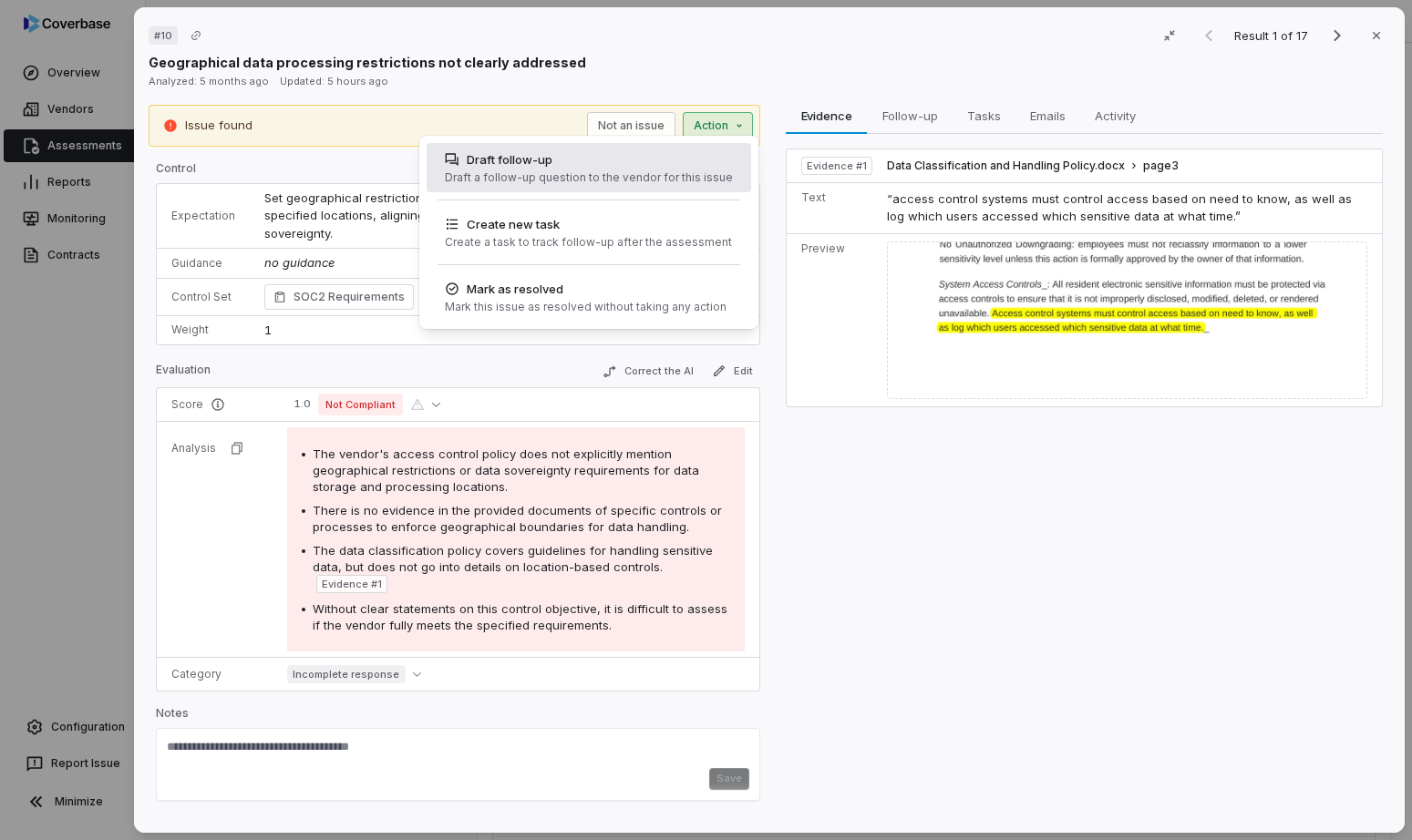 click on "Draft a follow-up question to the vendor for this issue" at bounding box center (589, 178) 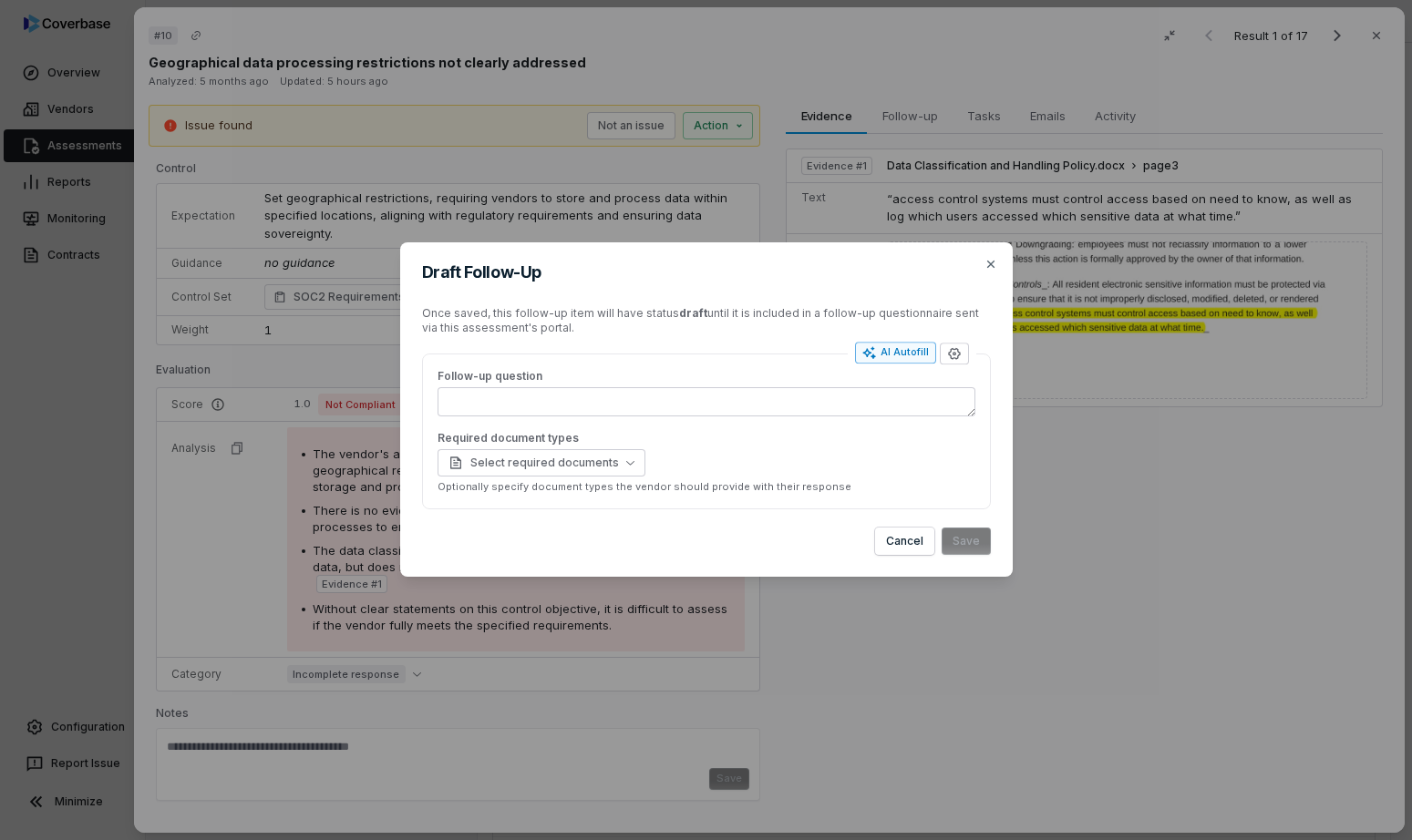 click on "AI Autofill" at bounding box center [895, 353] 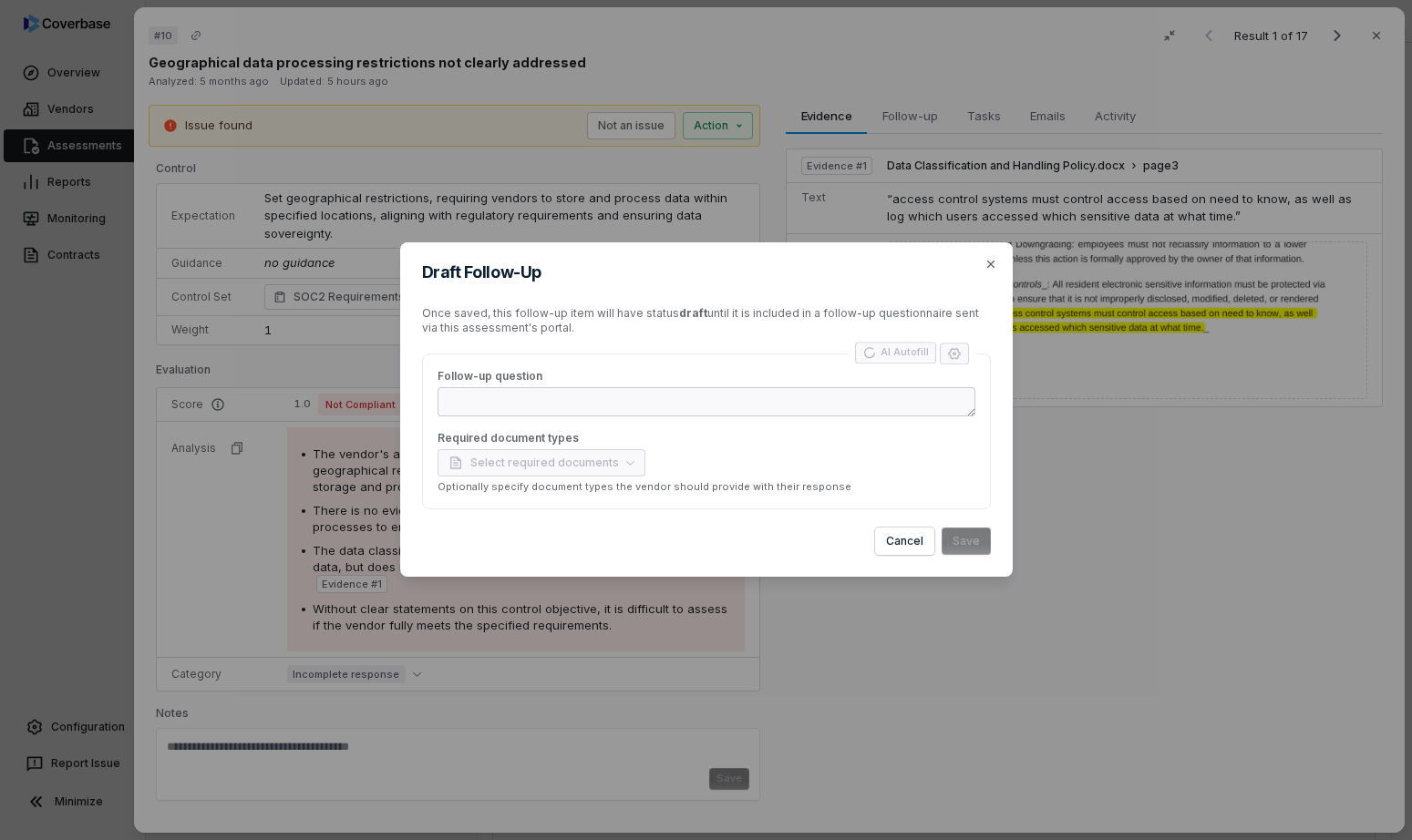 type on "*" 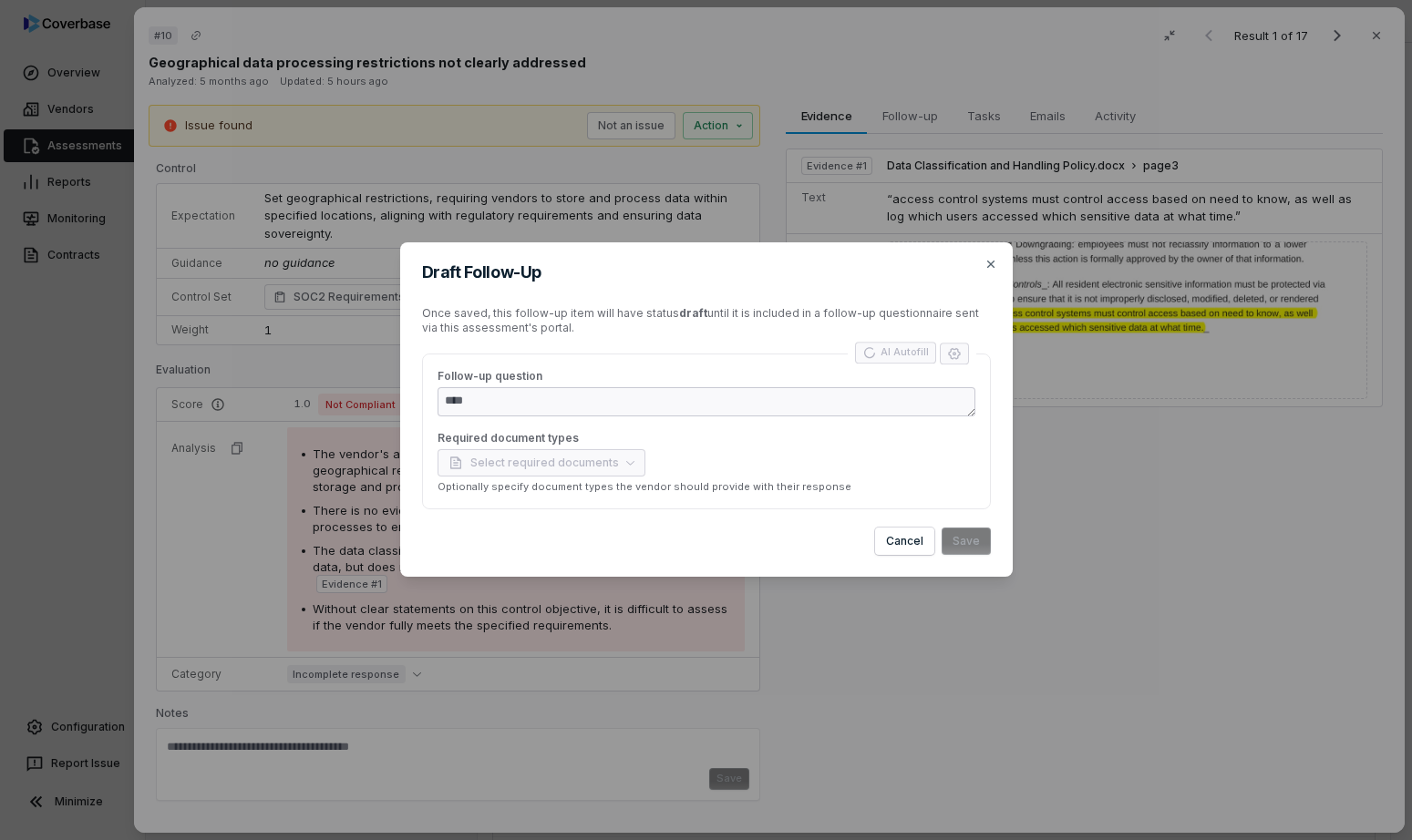 type on "*" 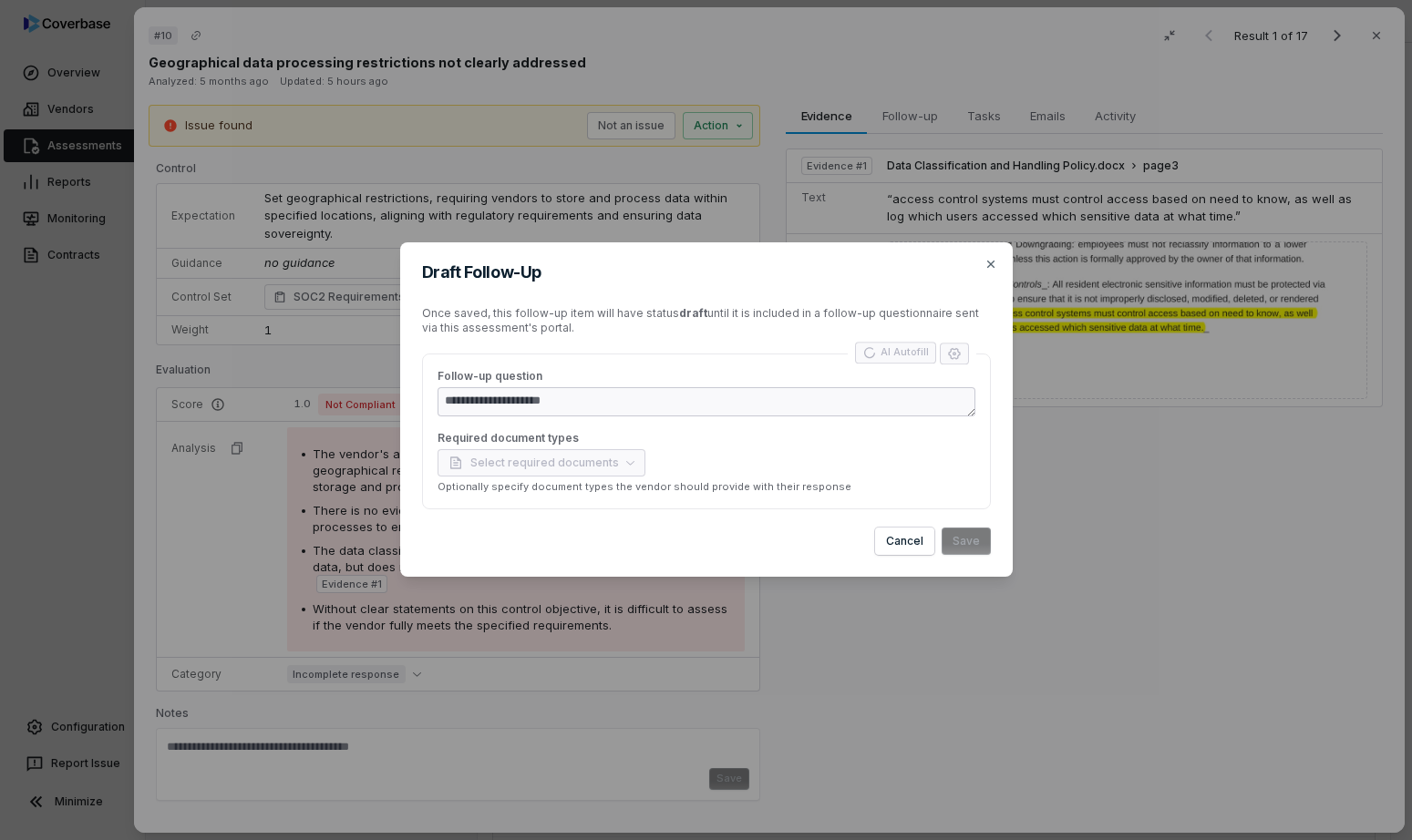 type on "*" 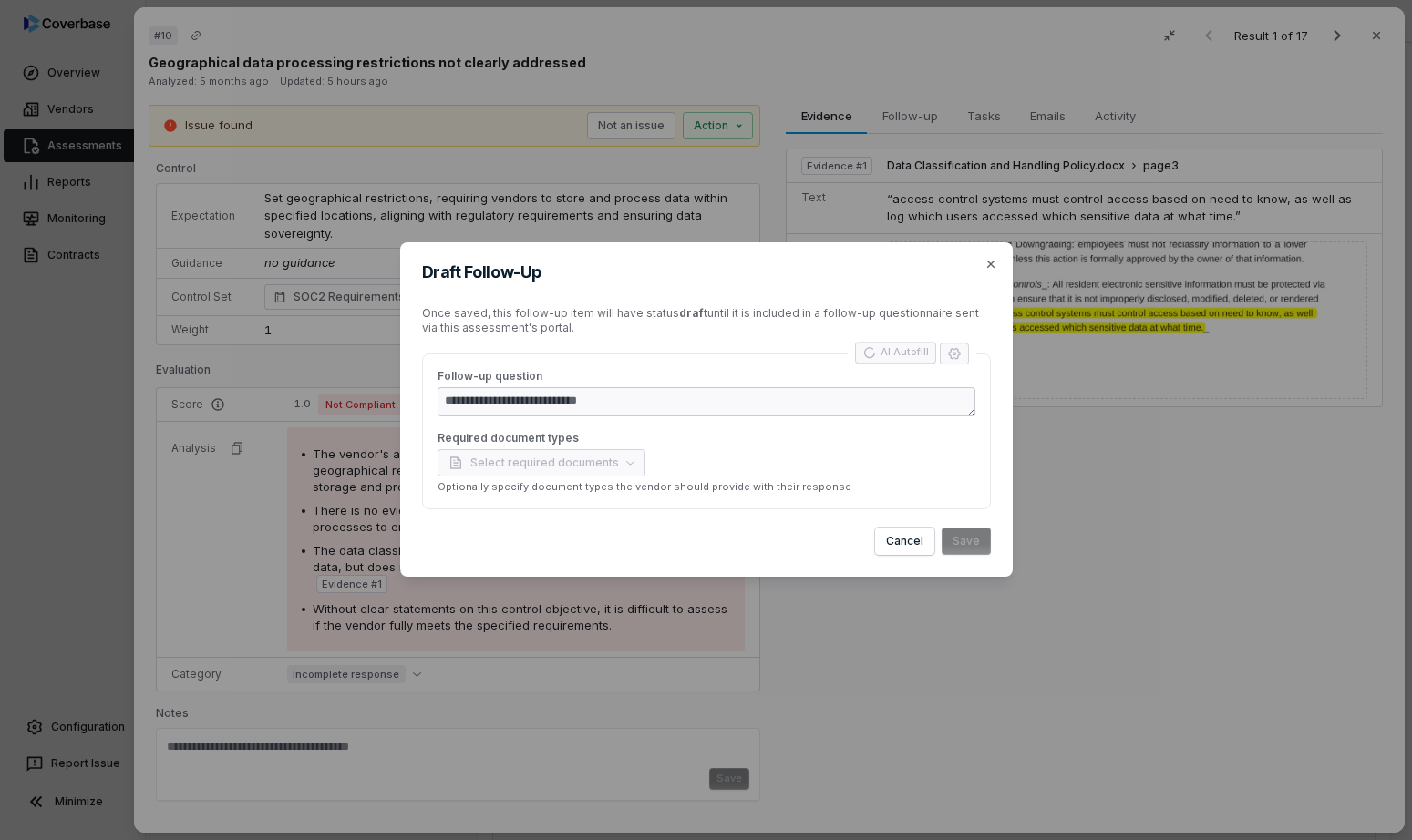 type on "*" 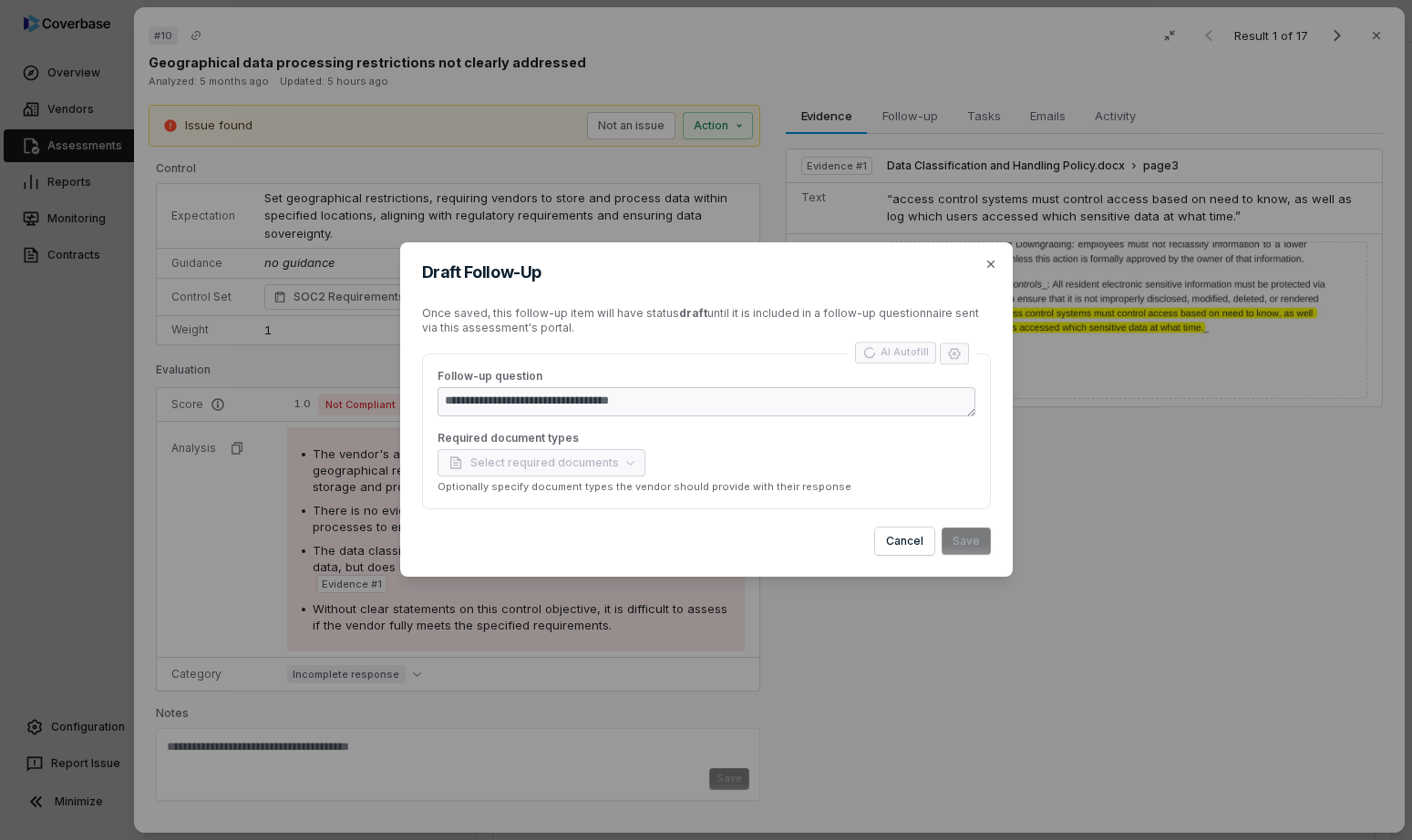 type on "*" 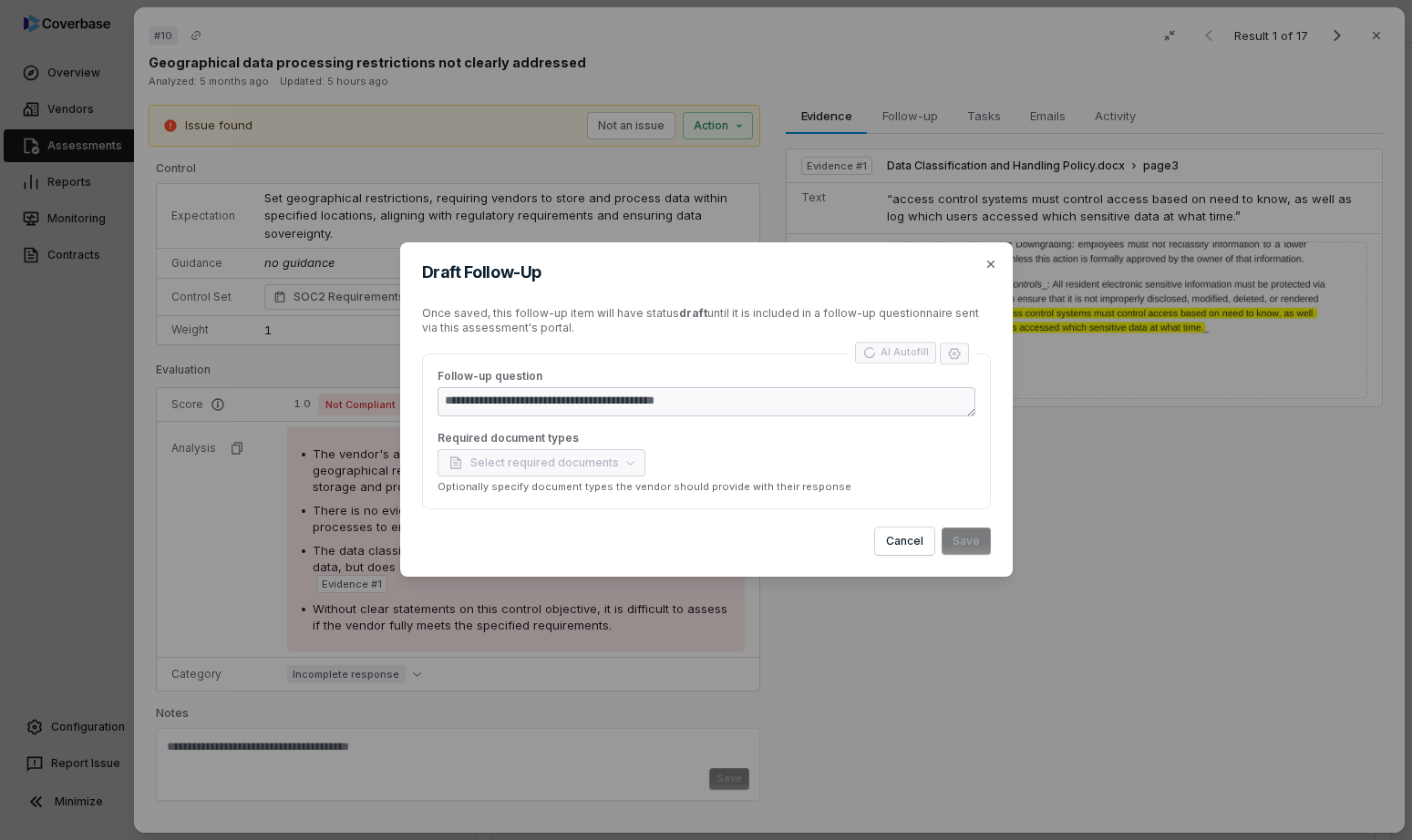 type on "*" 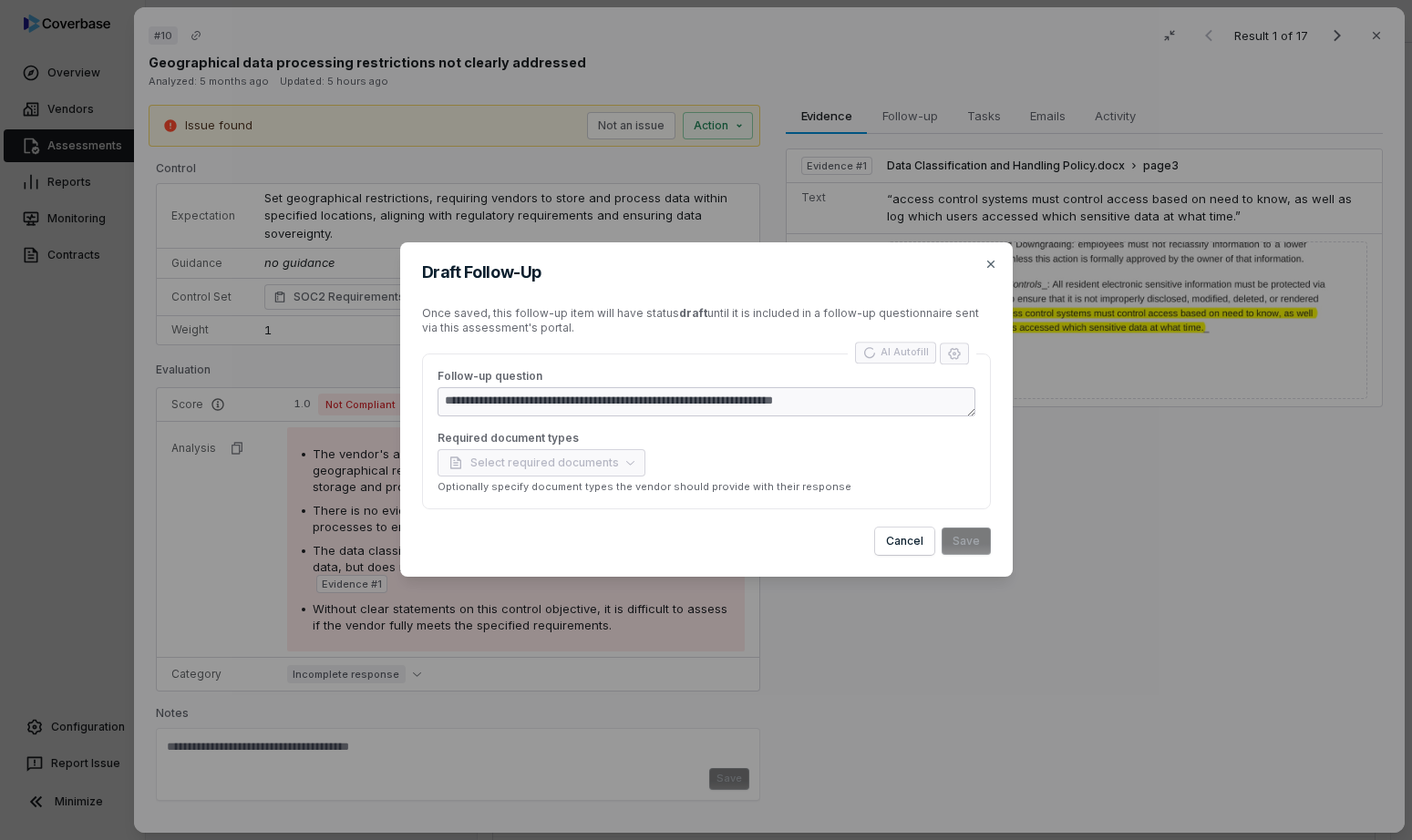 type on "*" 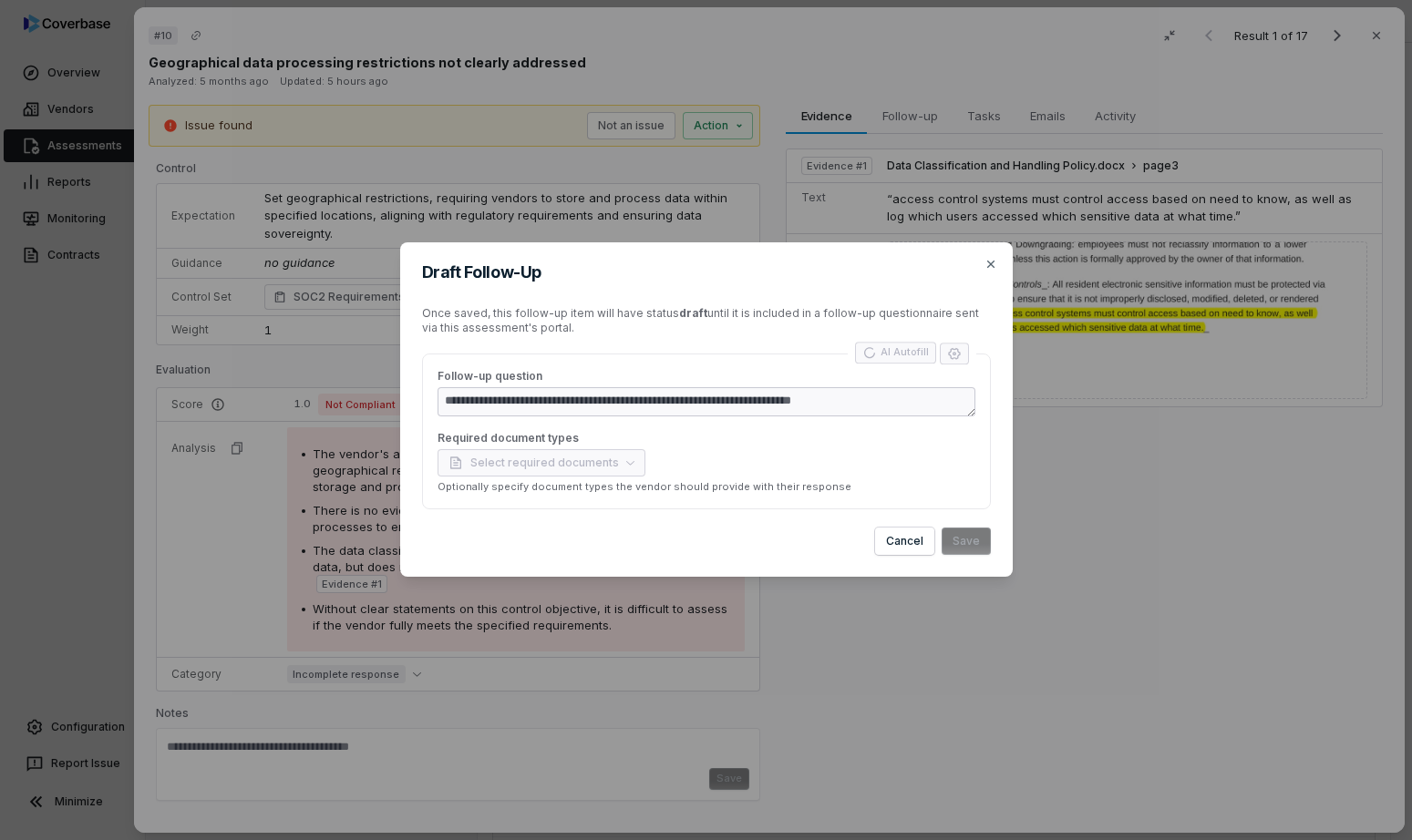 type on "*" 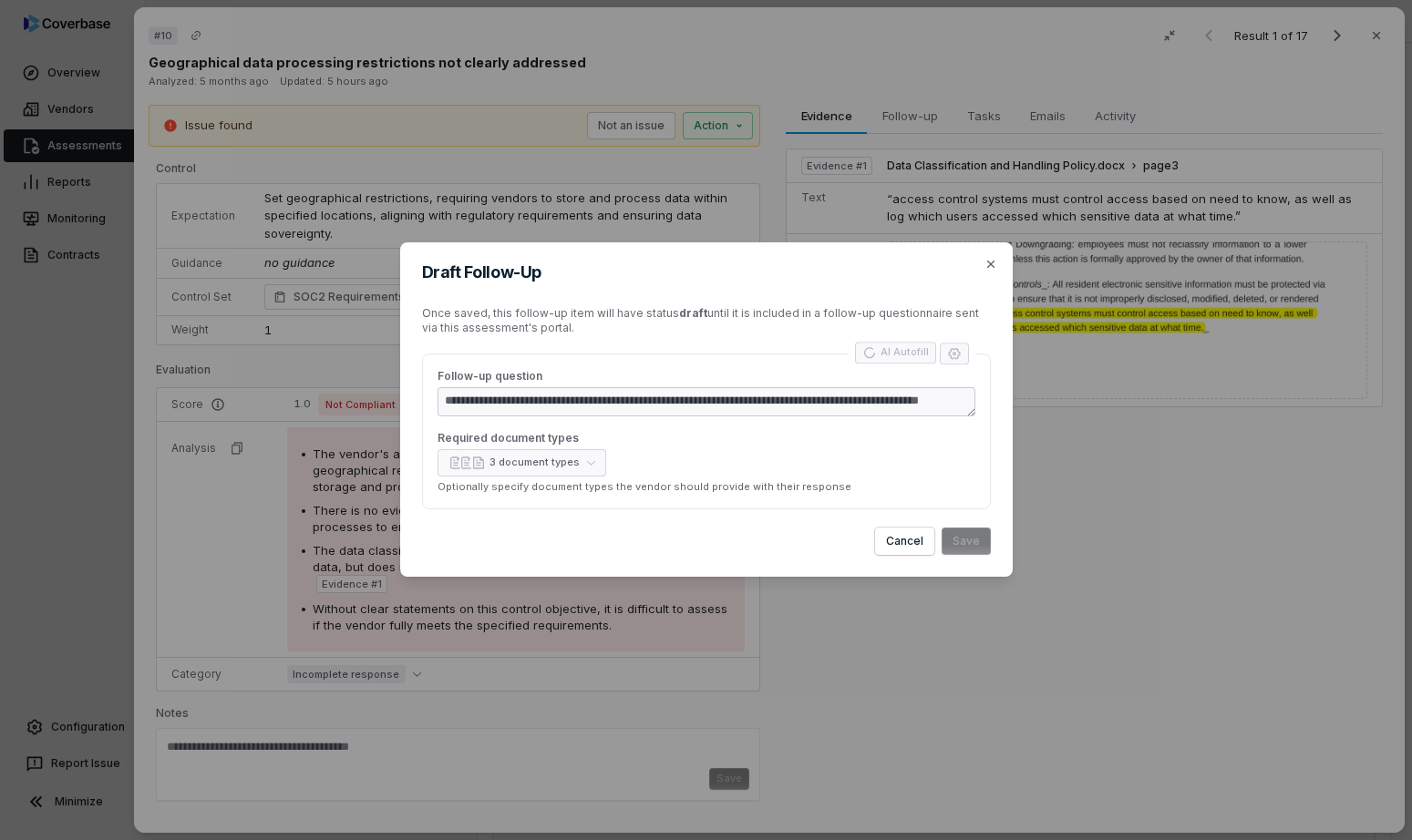 type on "*" 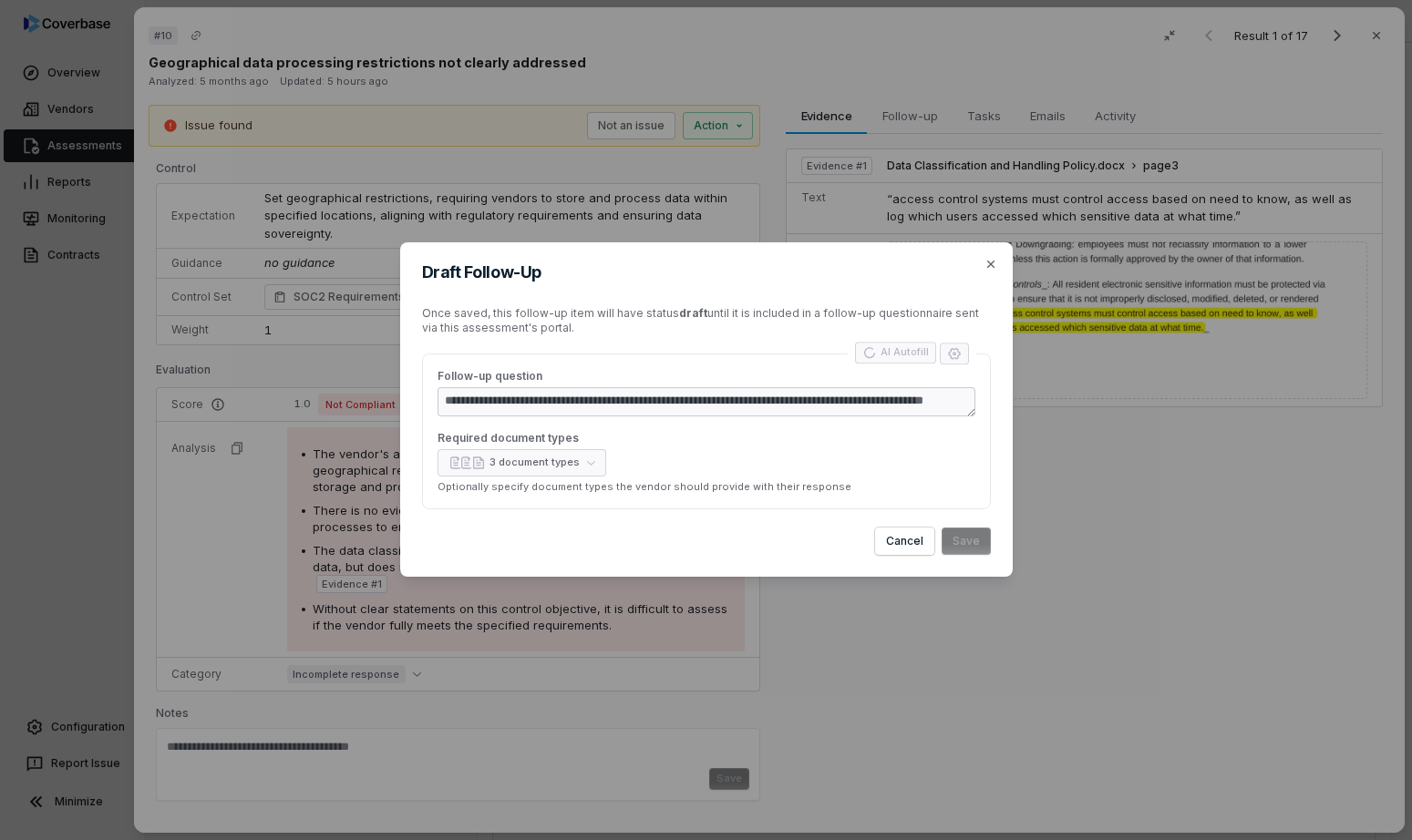type on "*" 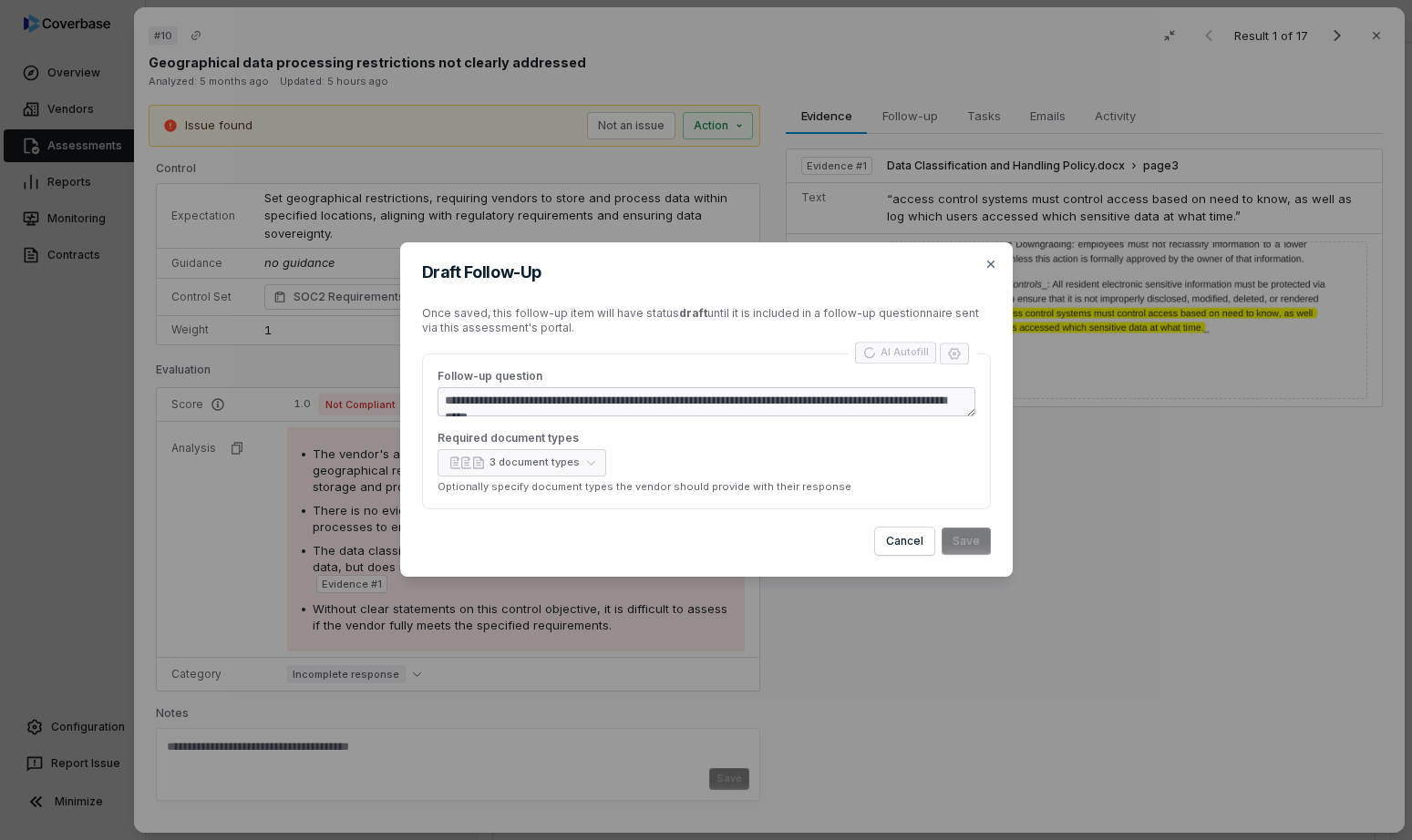type on "*" 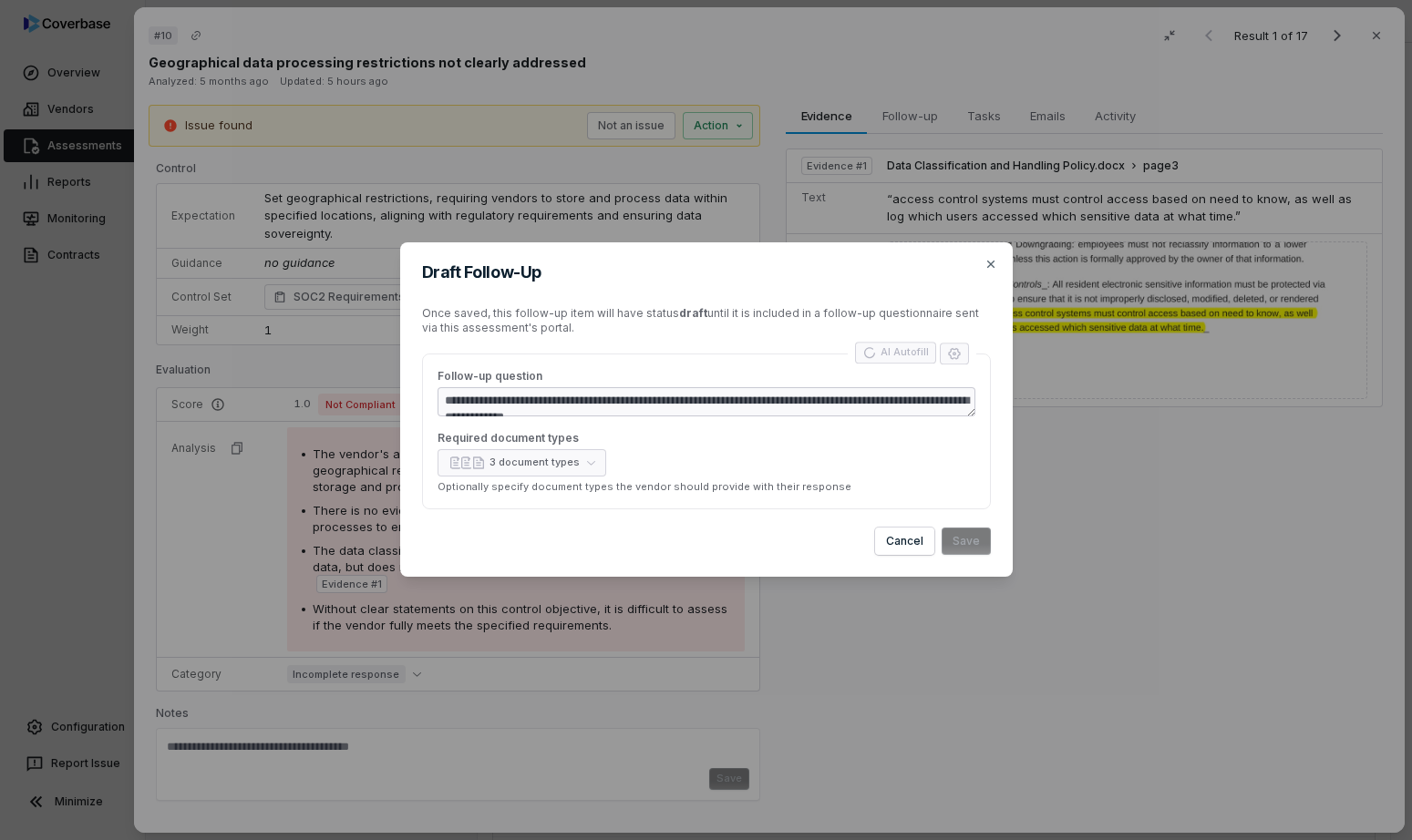 type on "*" 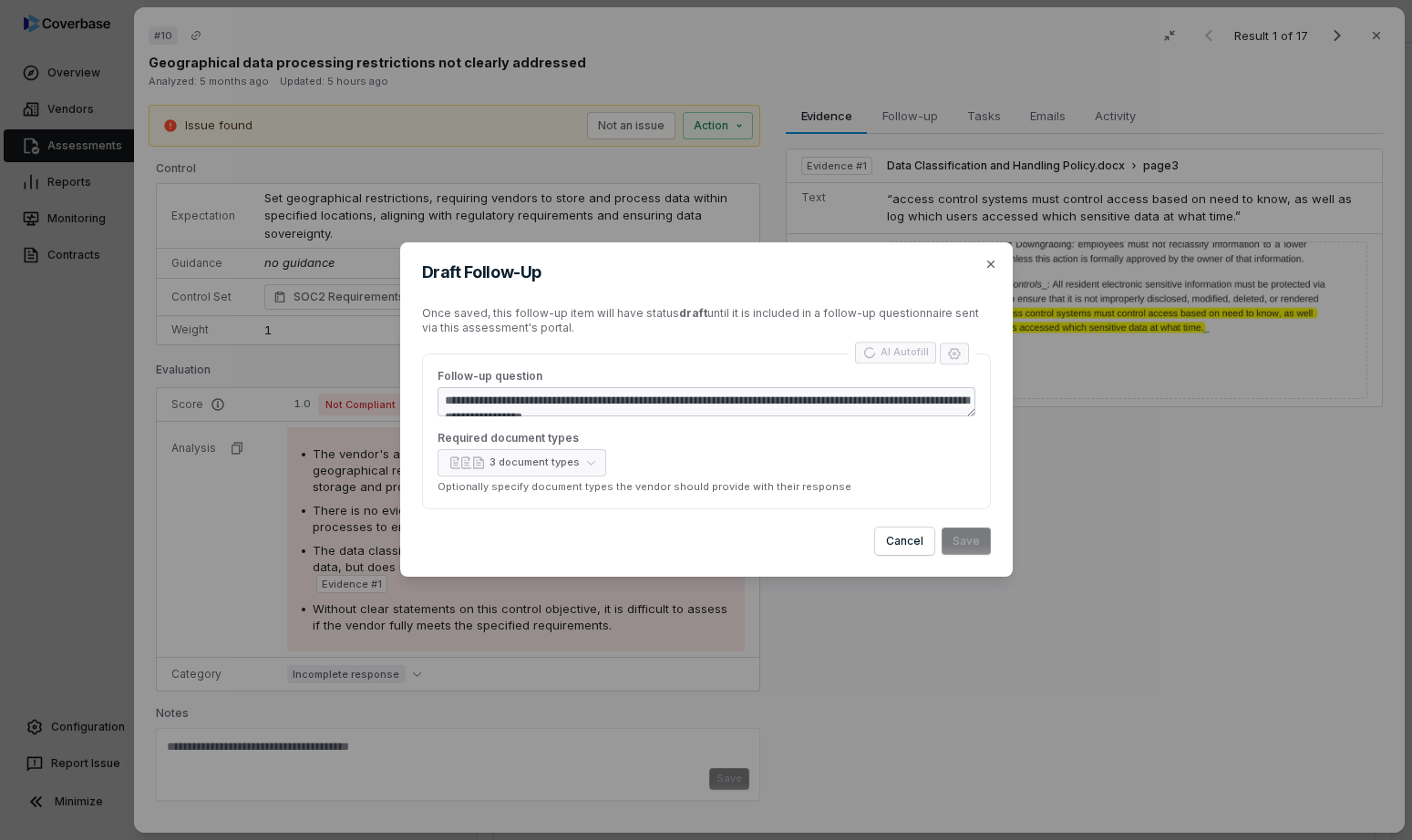 type on "*" 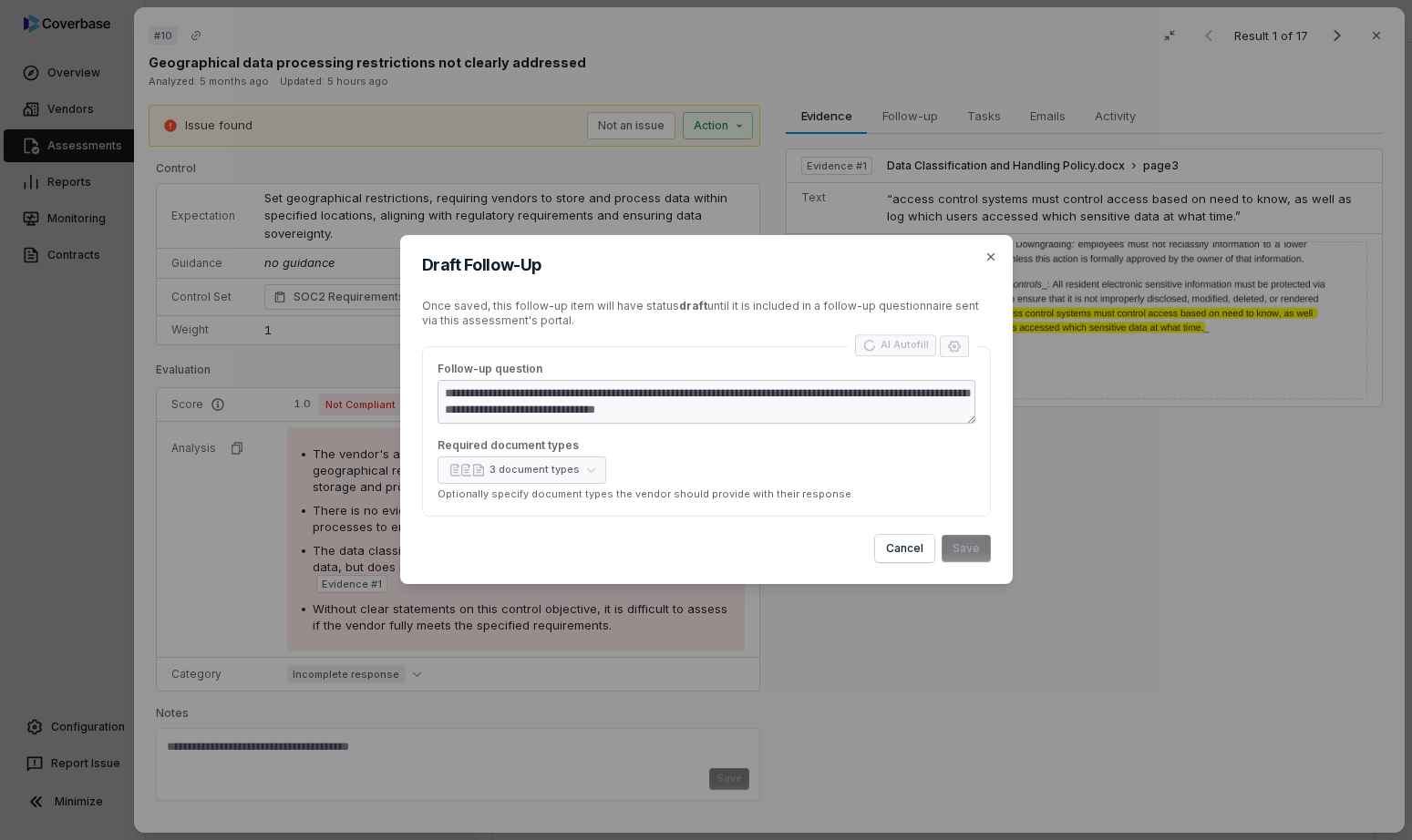 type on "*" 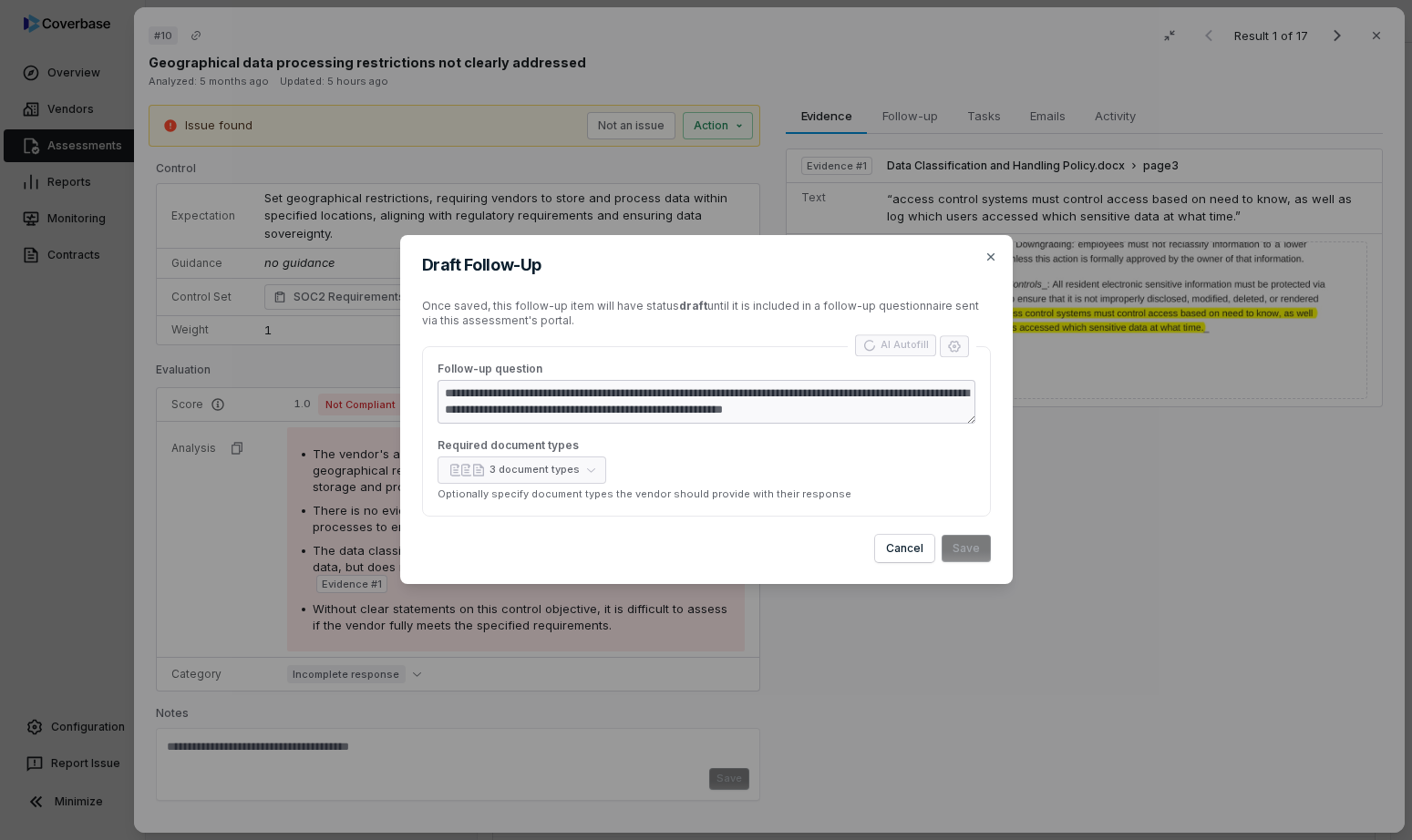 type on "*" 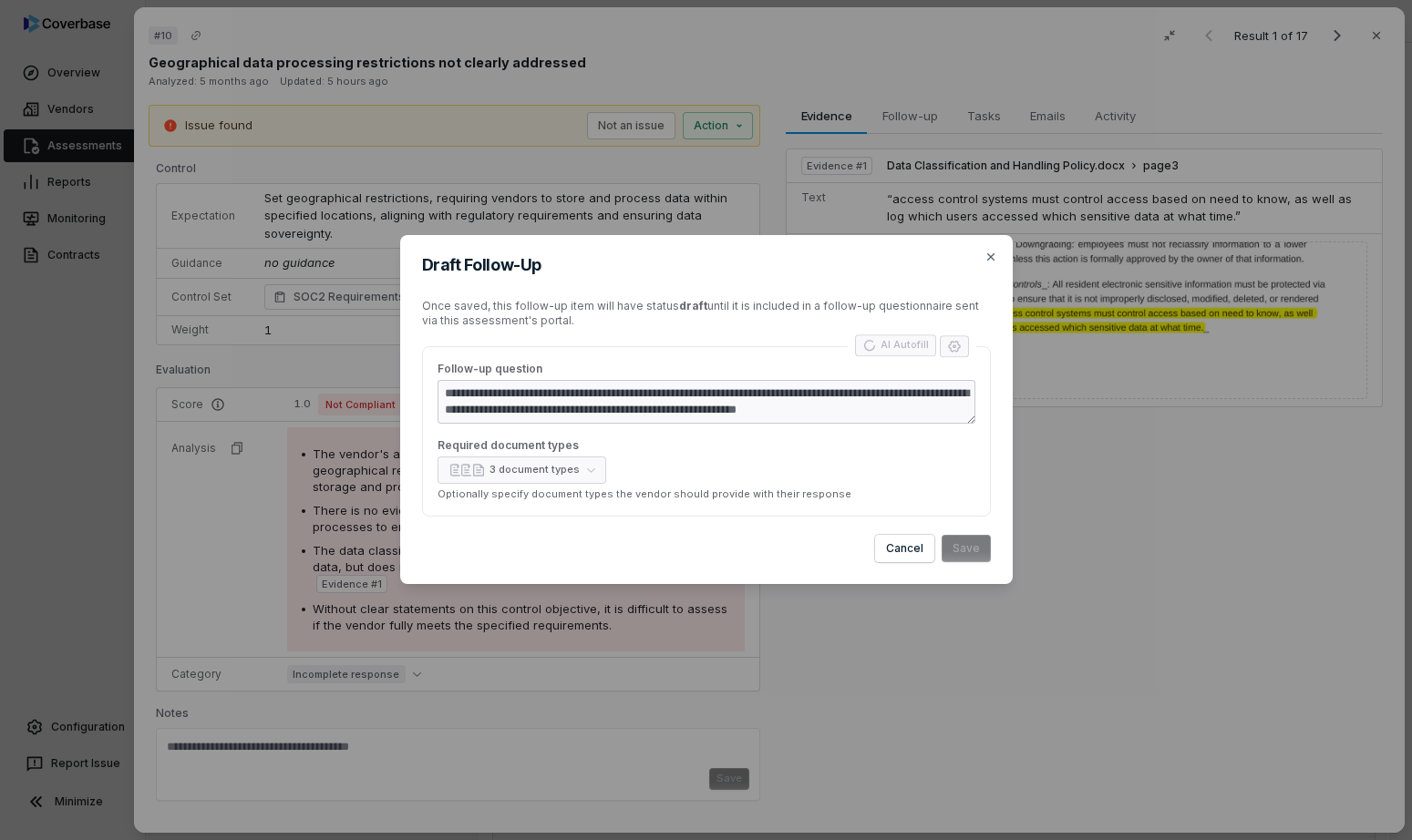 type on "*" 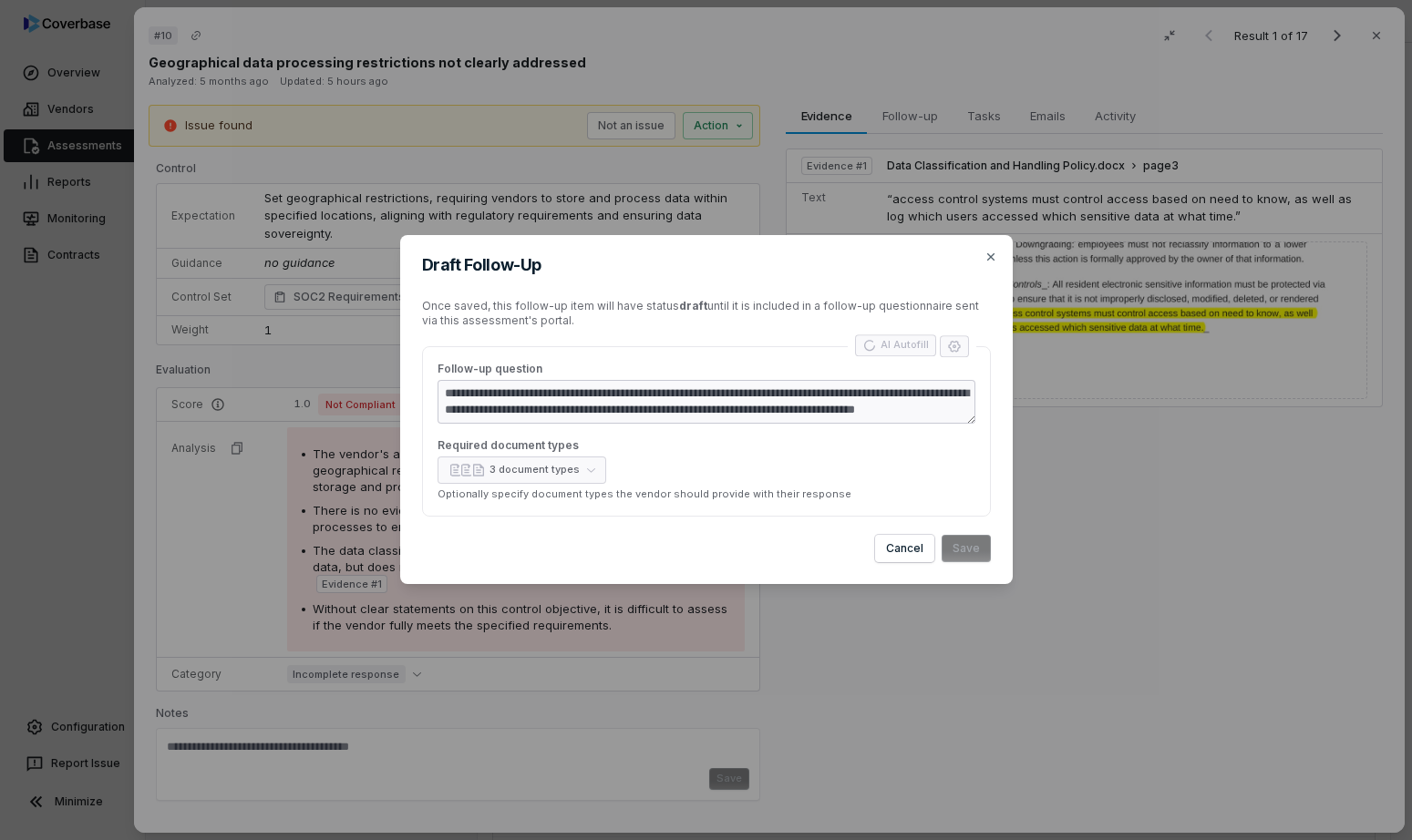 type on "*" 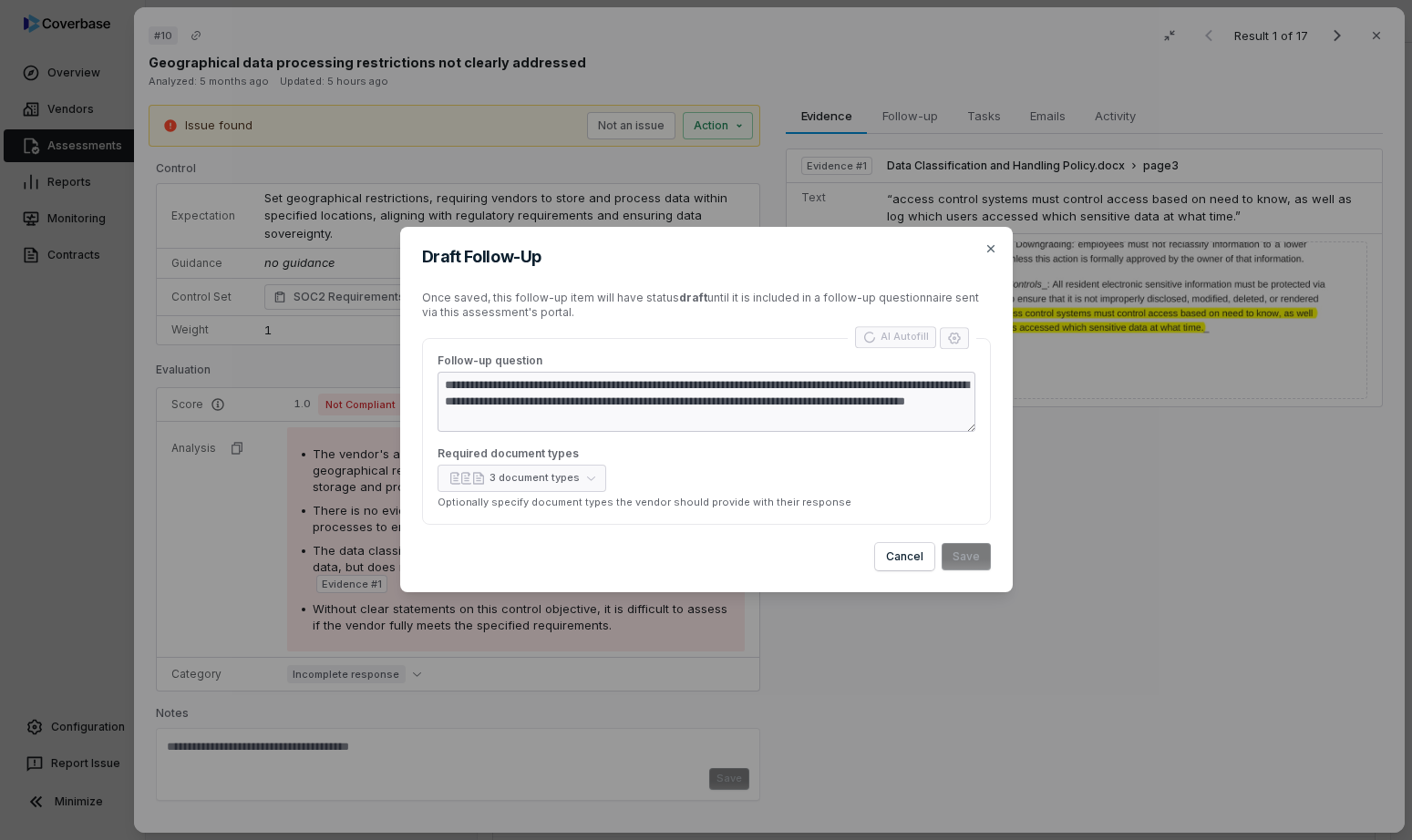 type on "*" 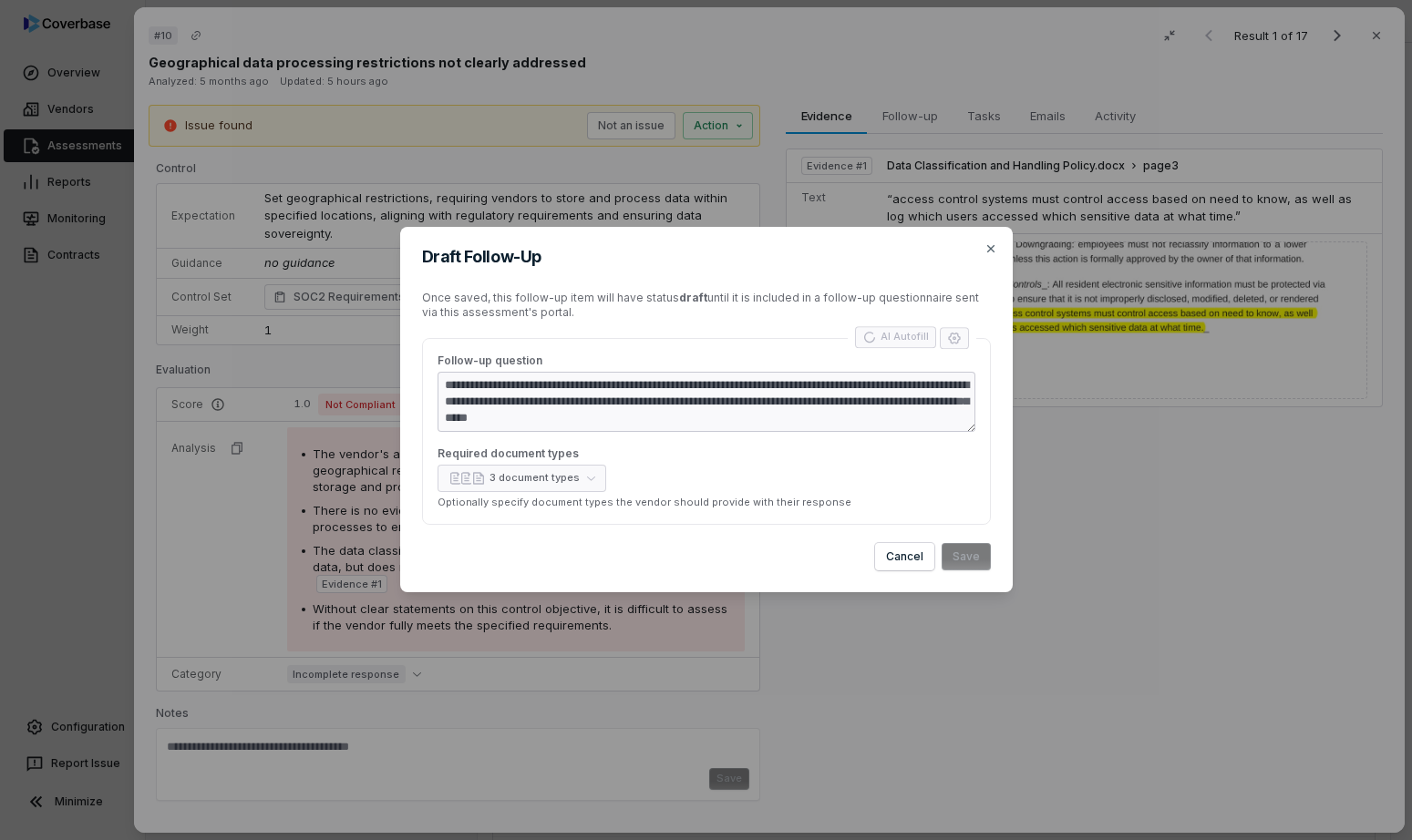type on "*" 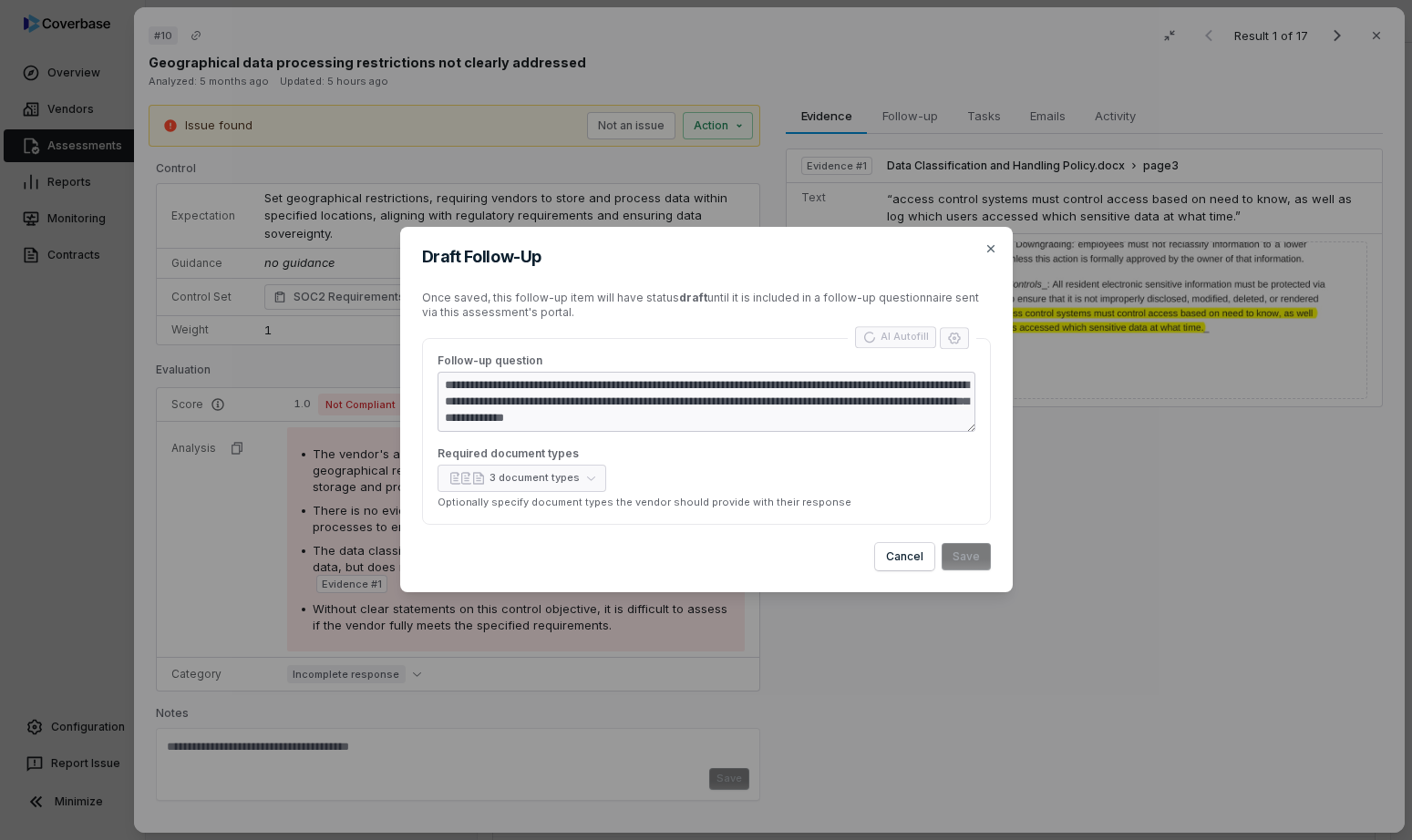 type on "*" 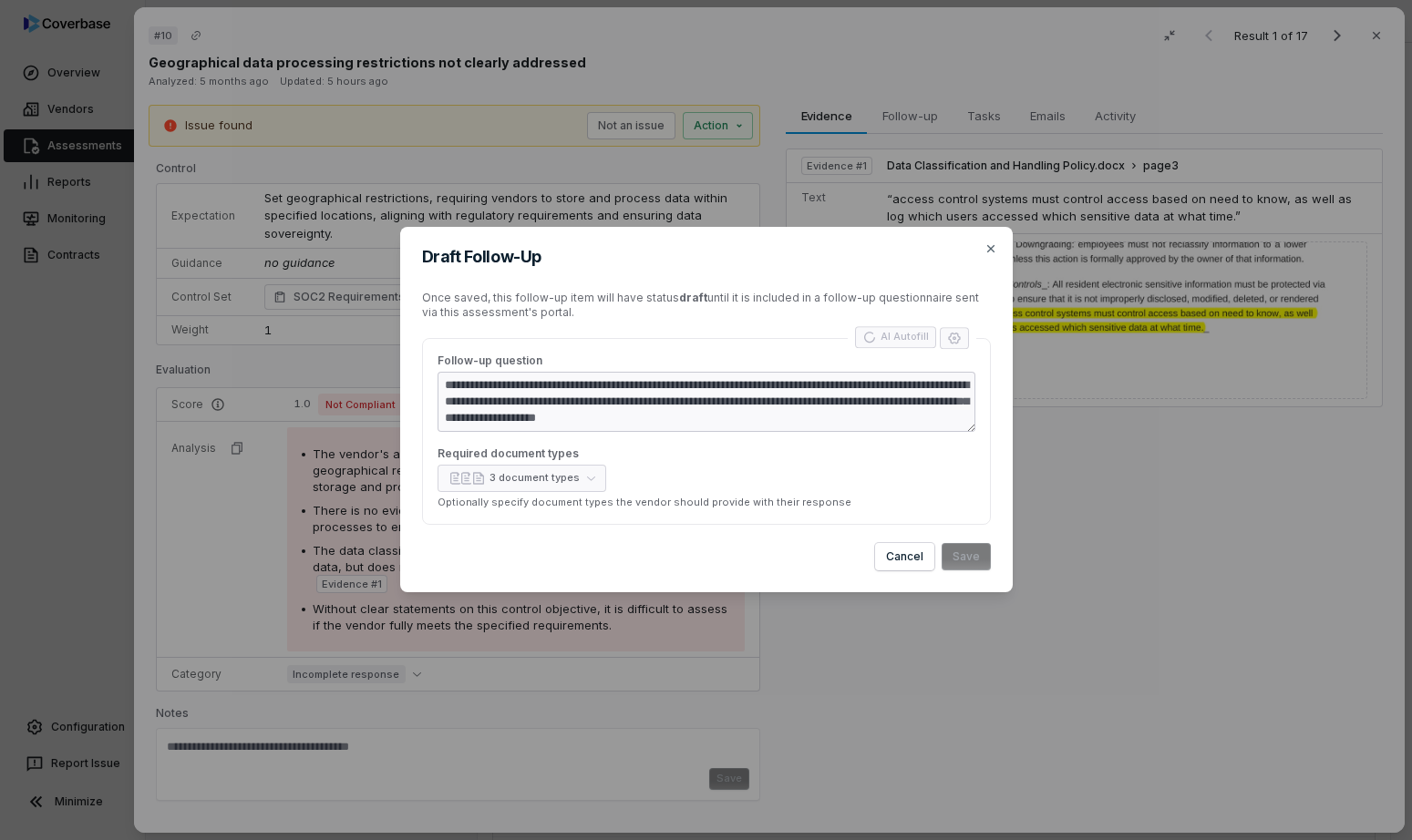 type on "*" 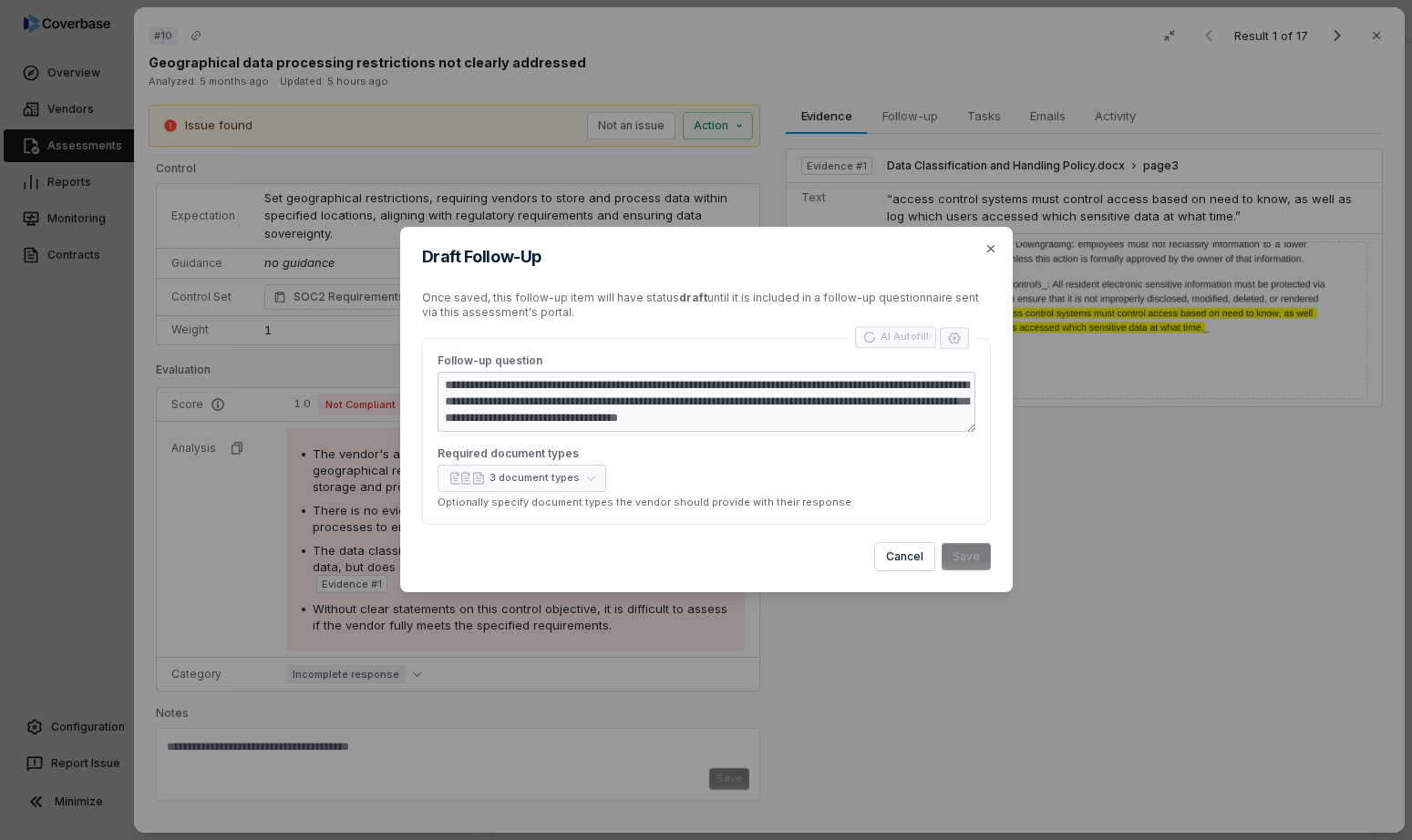 type on "*" 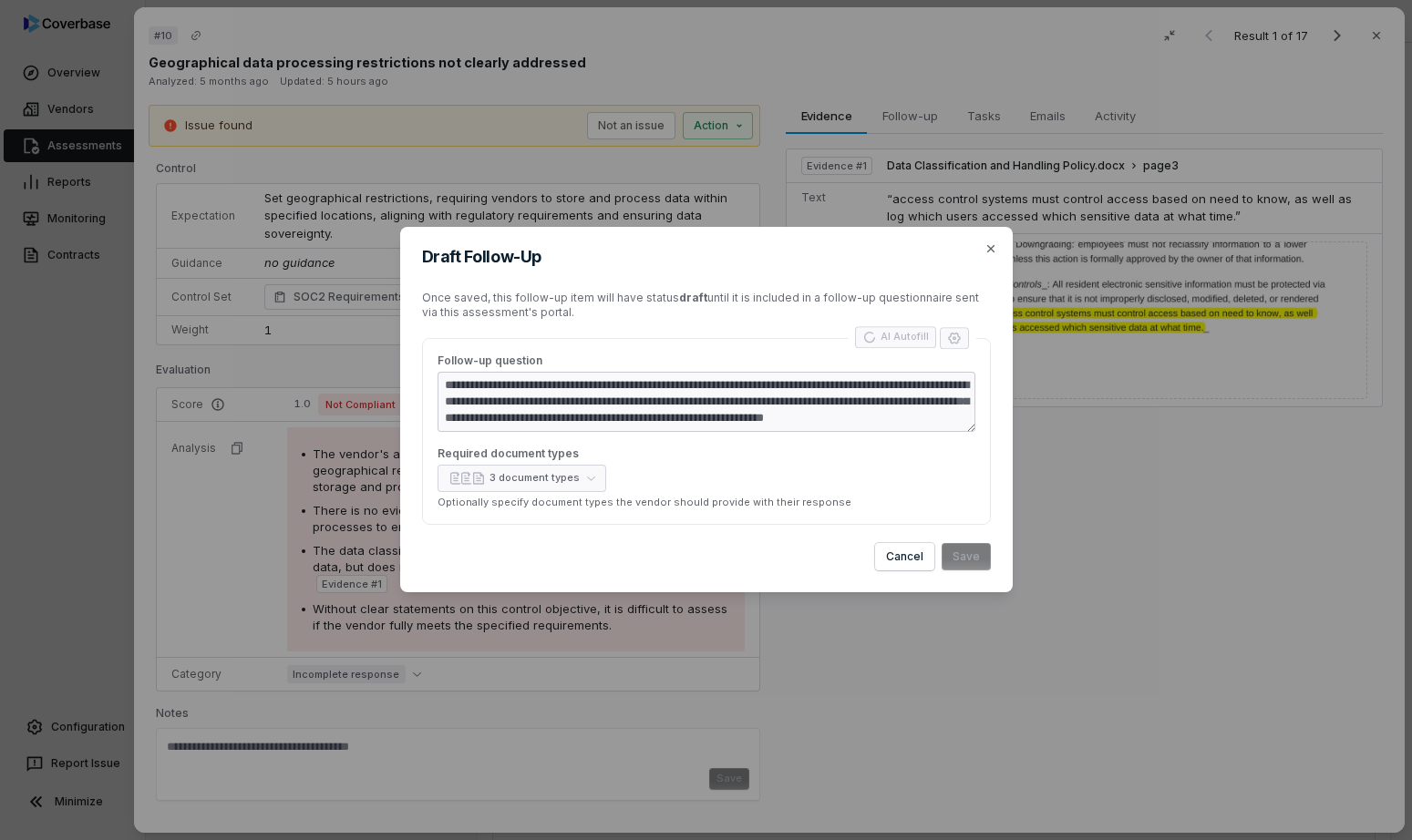 type on "*" 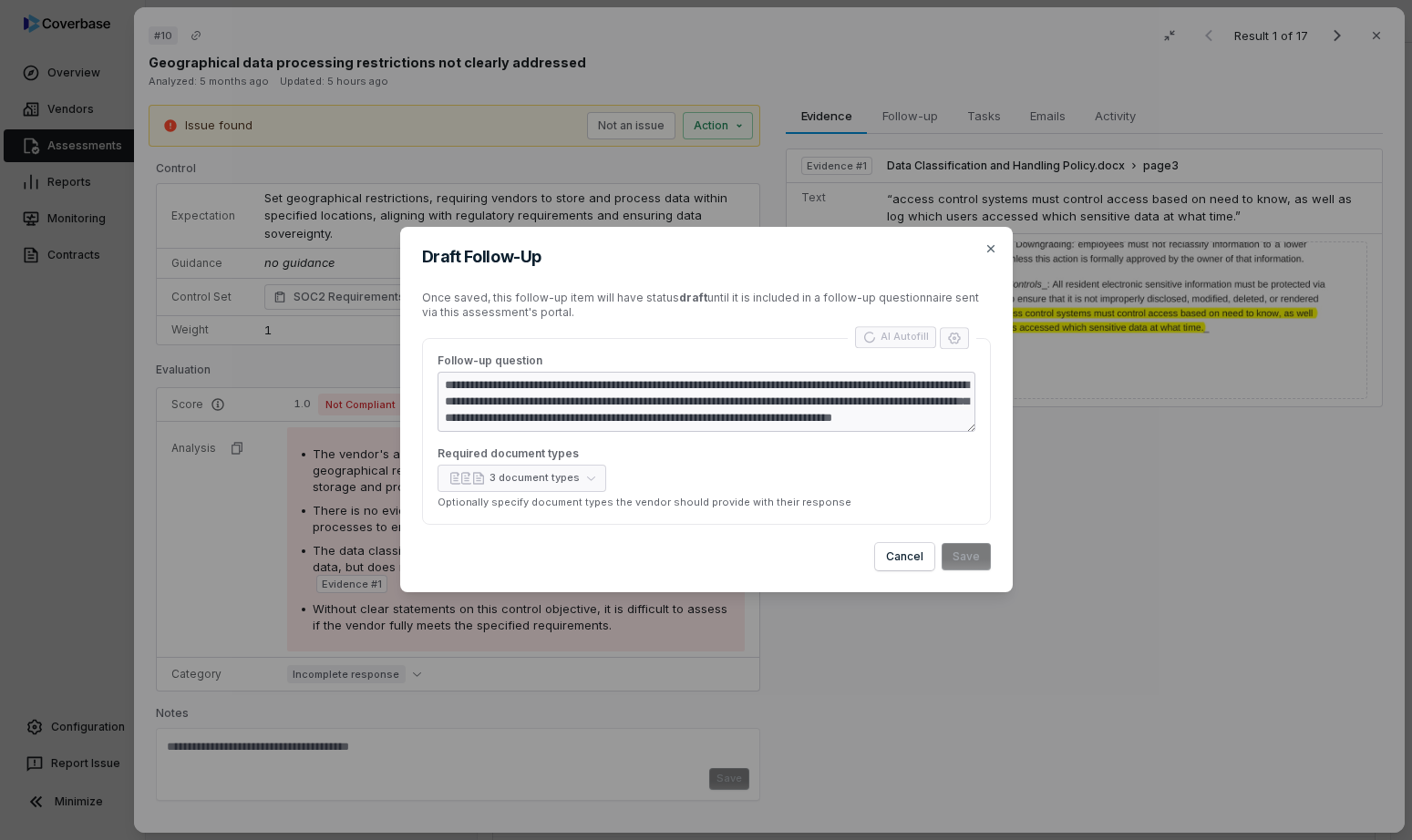 type on "*" 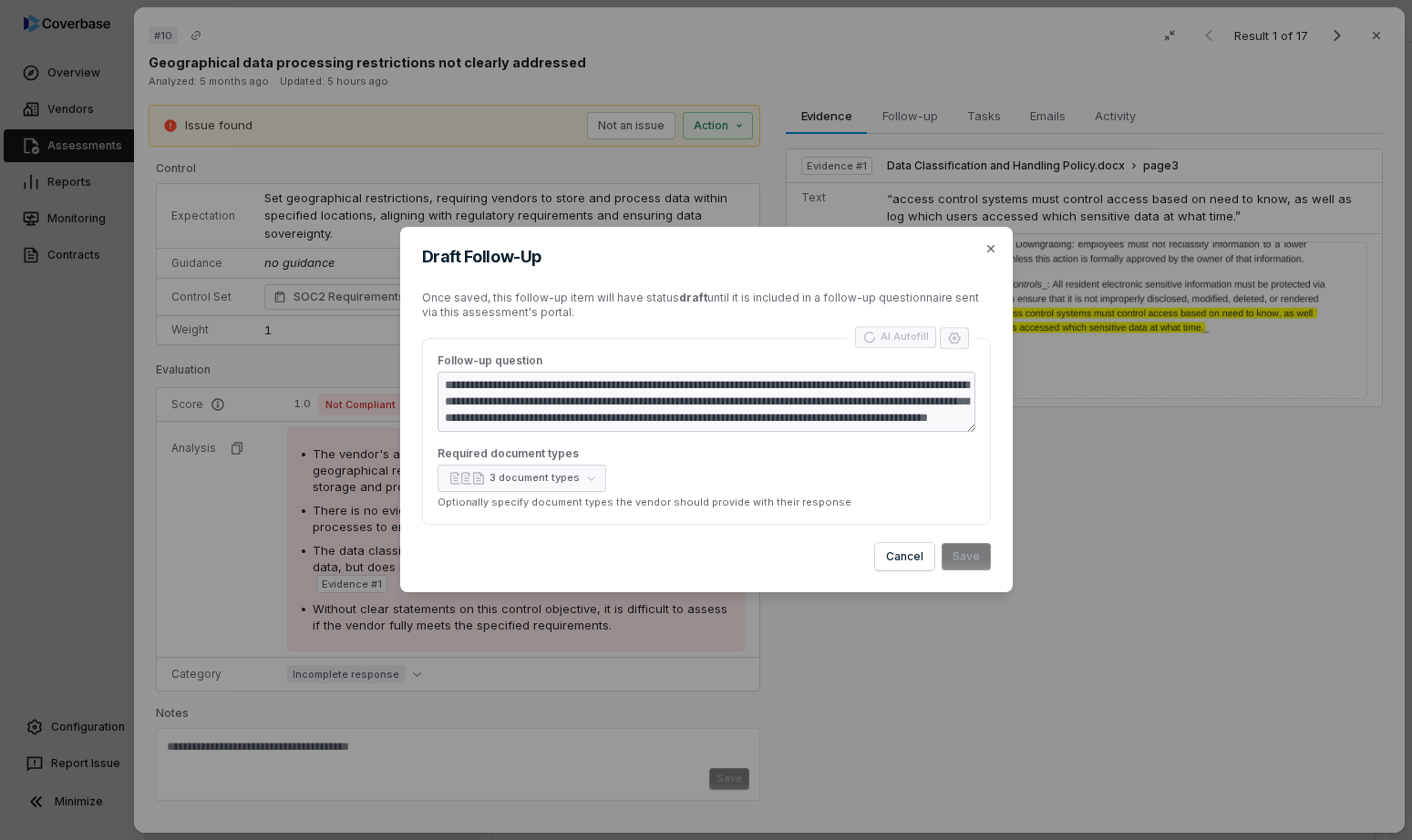 type on "*" 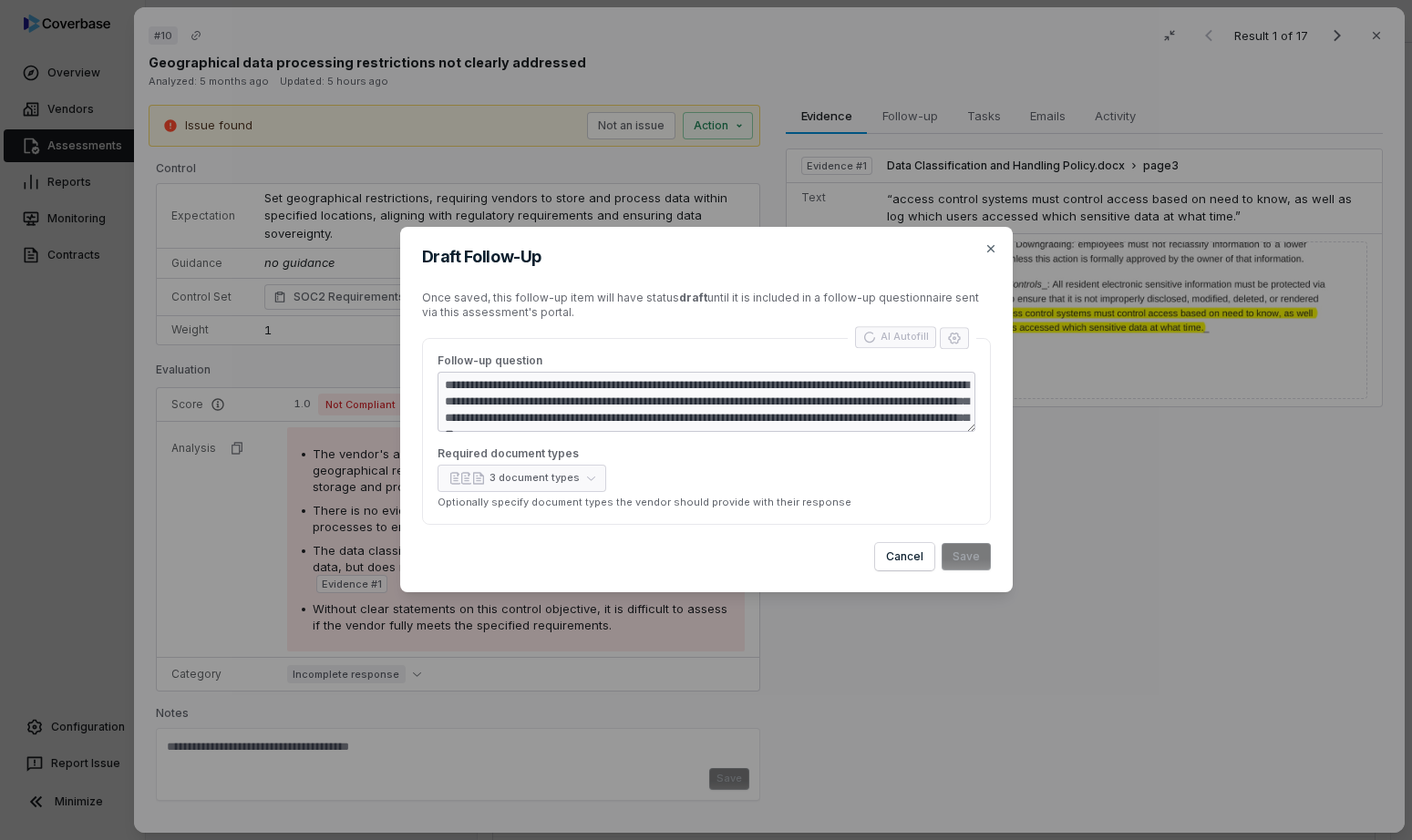 type on "*" 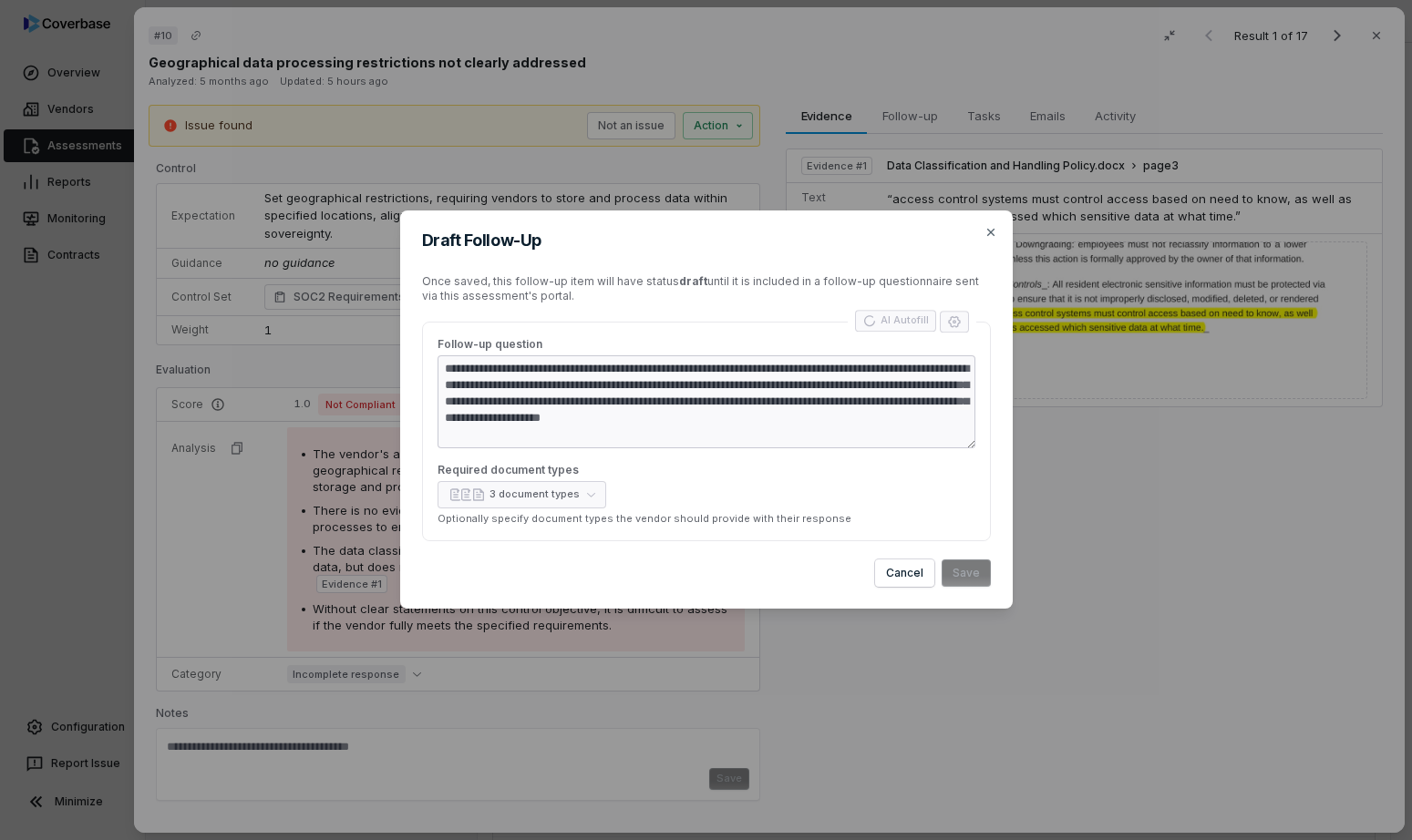 type on "*" 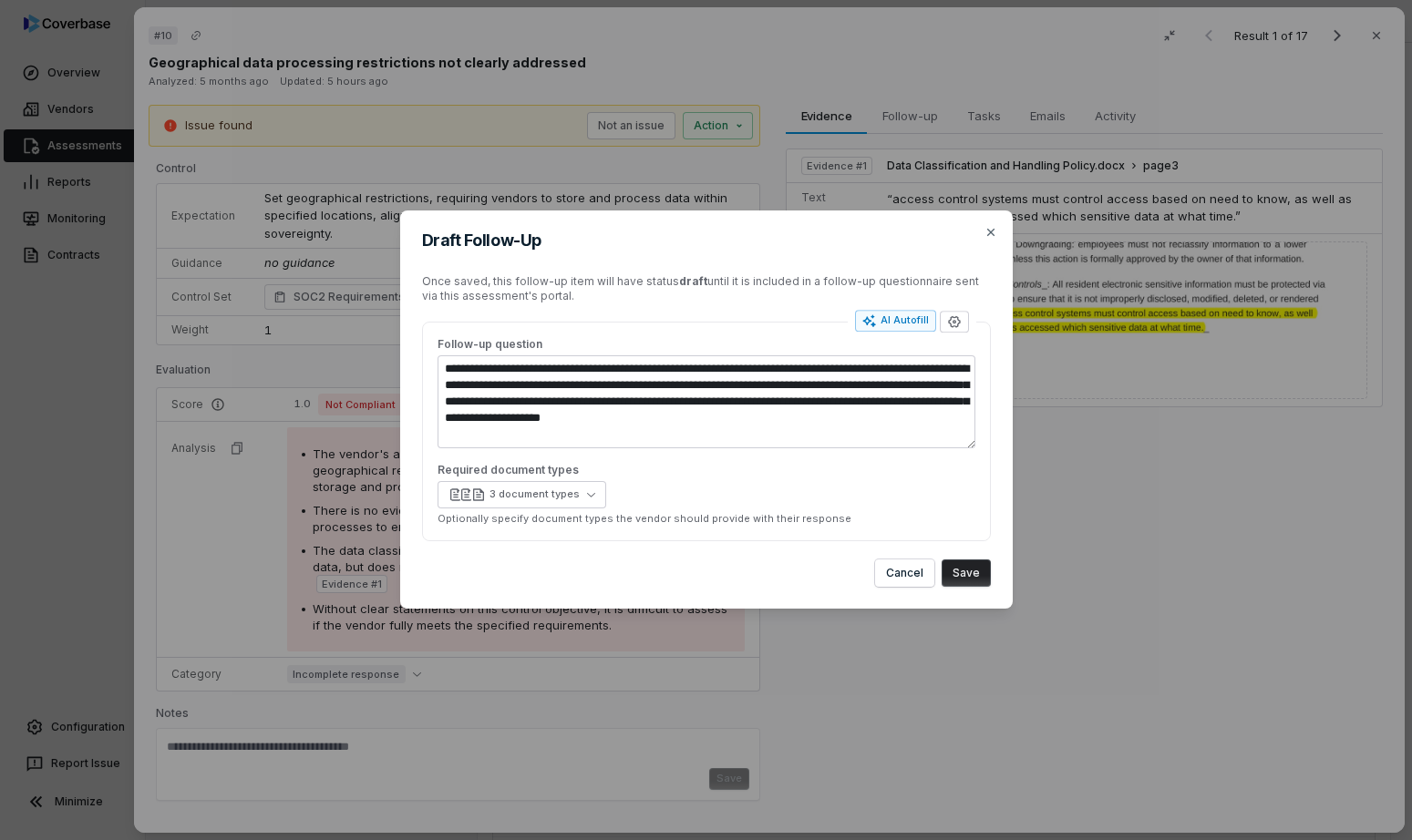 drag, startPoint x: 447, startPoint y: 371, endPoint x: 562, endPoint y: 441, distance: 134.62912 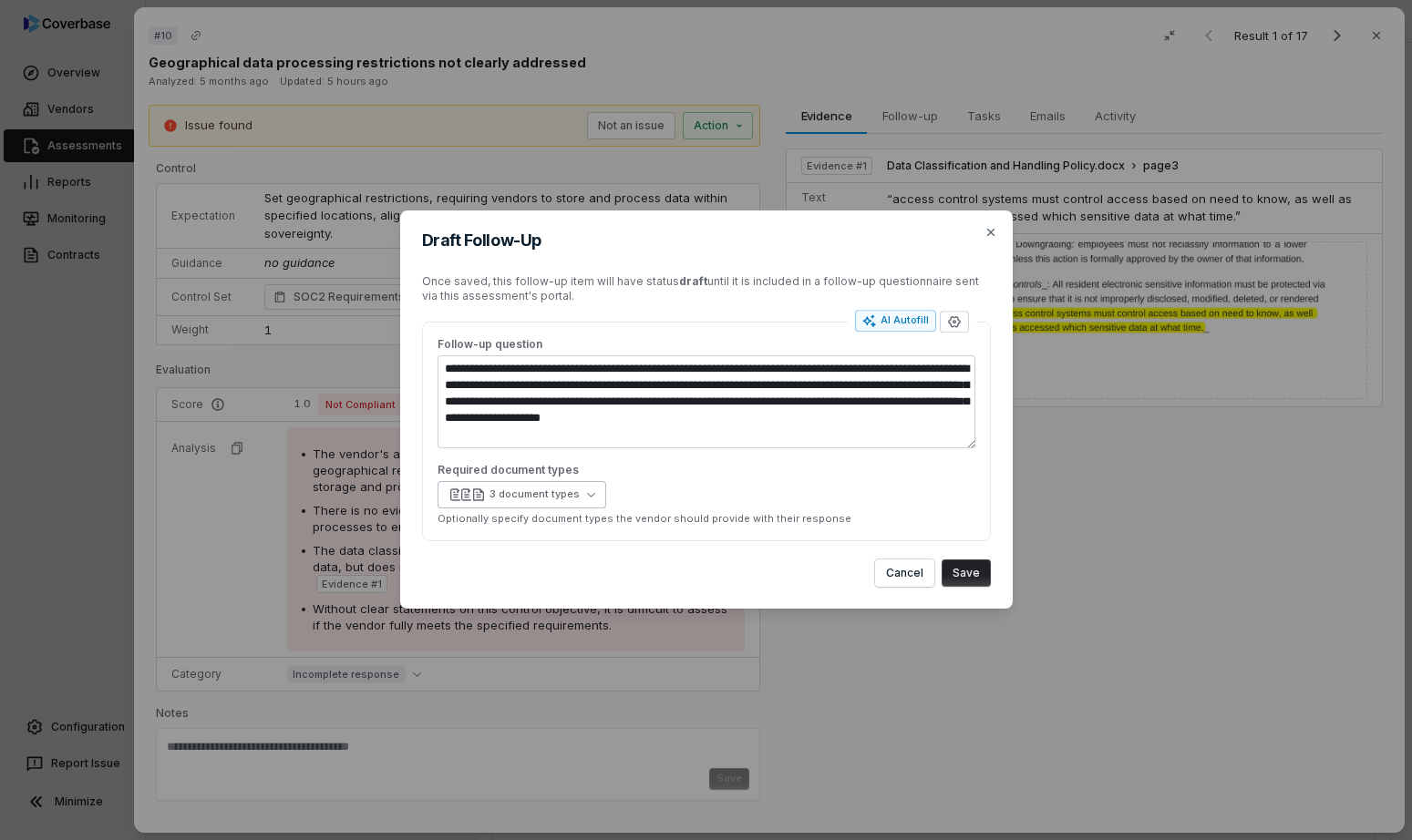click 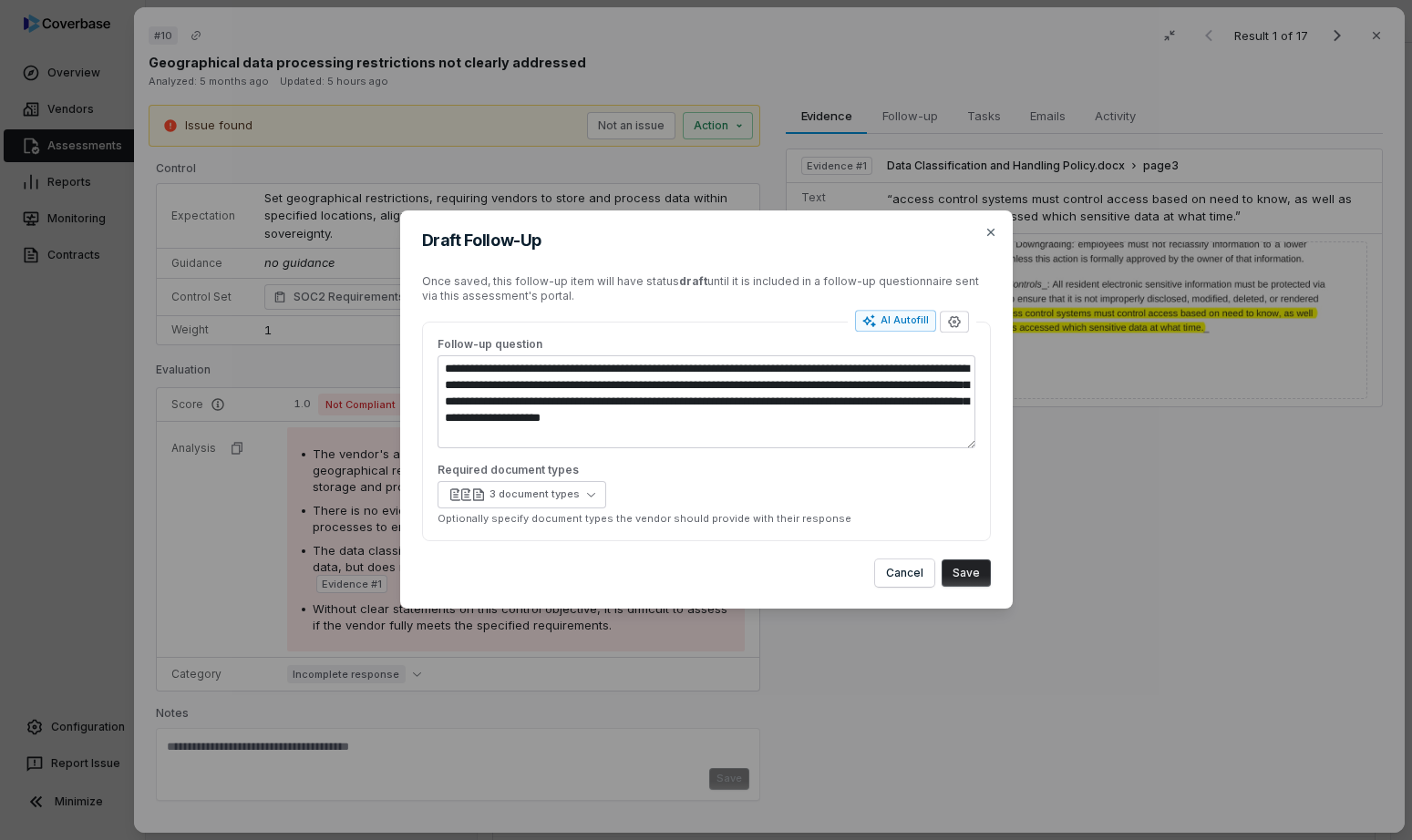 click on "Save" at bounding box center [966, 573] 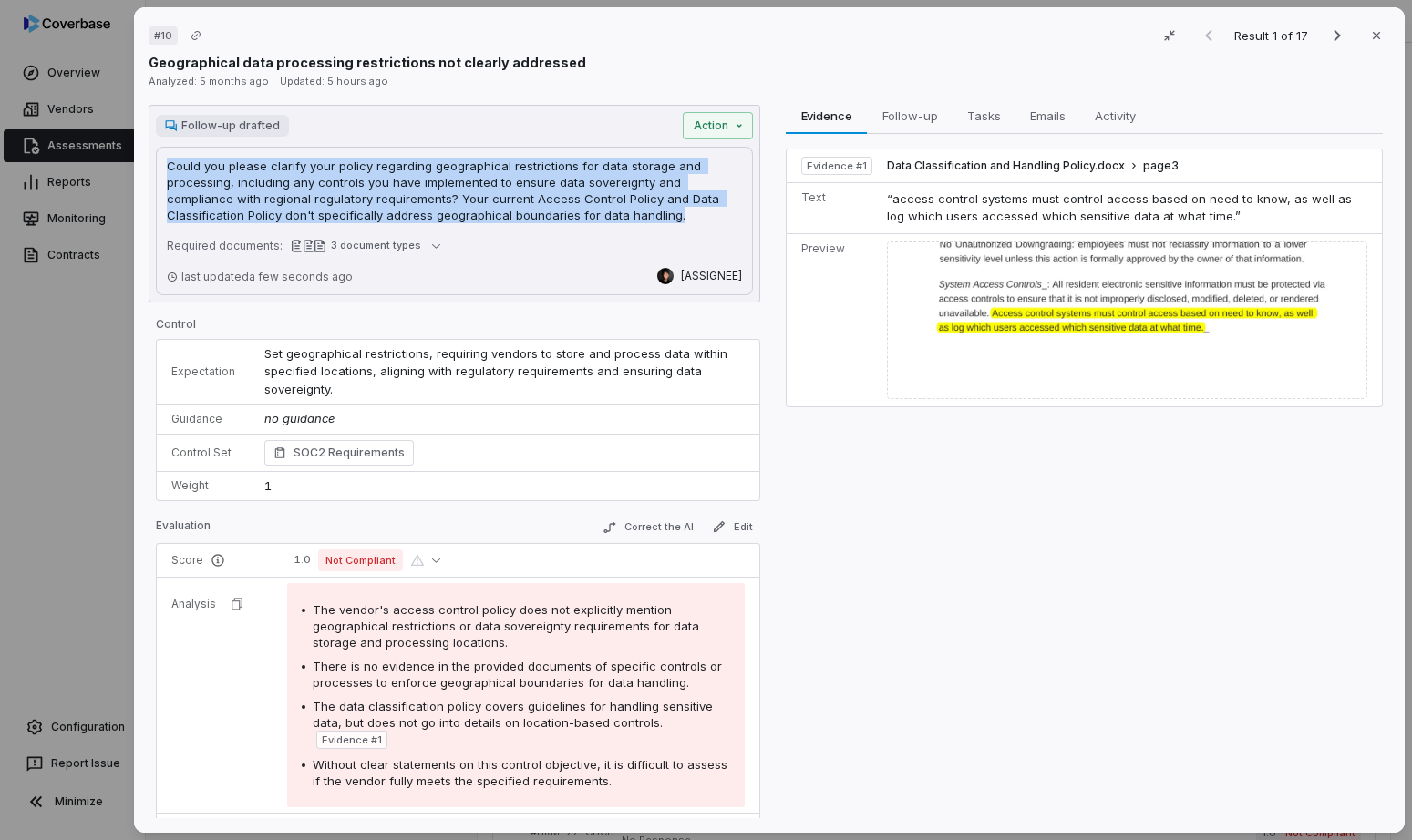 drag, startPoint x: 168, startPoint y: 169, endPoint x: 613, endPoint y: 211, distance: 446.9776 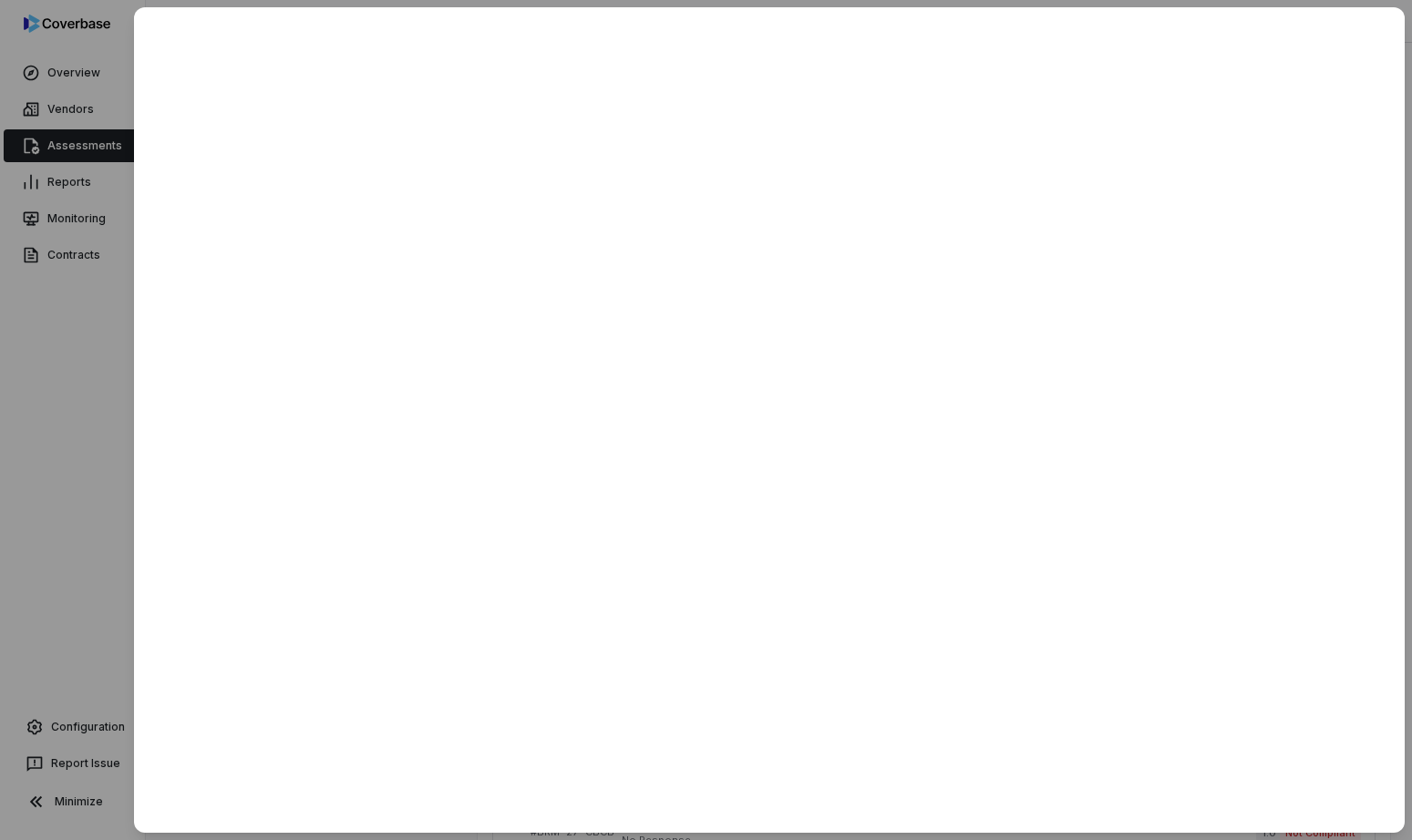 click at bounding box center [706, 420] 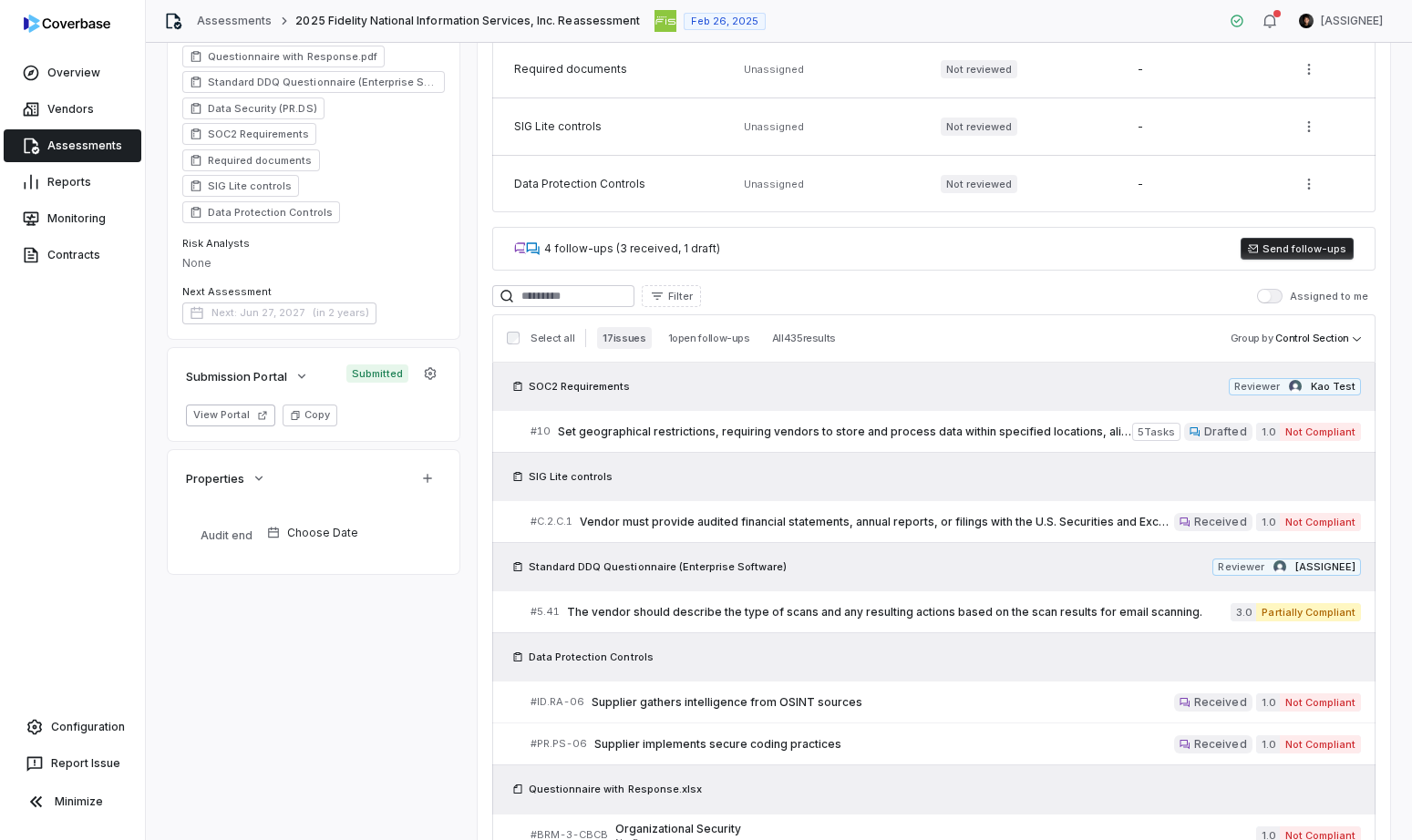 scroll, scrollTop: 450, scrollLeft: 0, axis: vertical 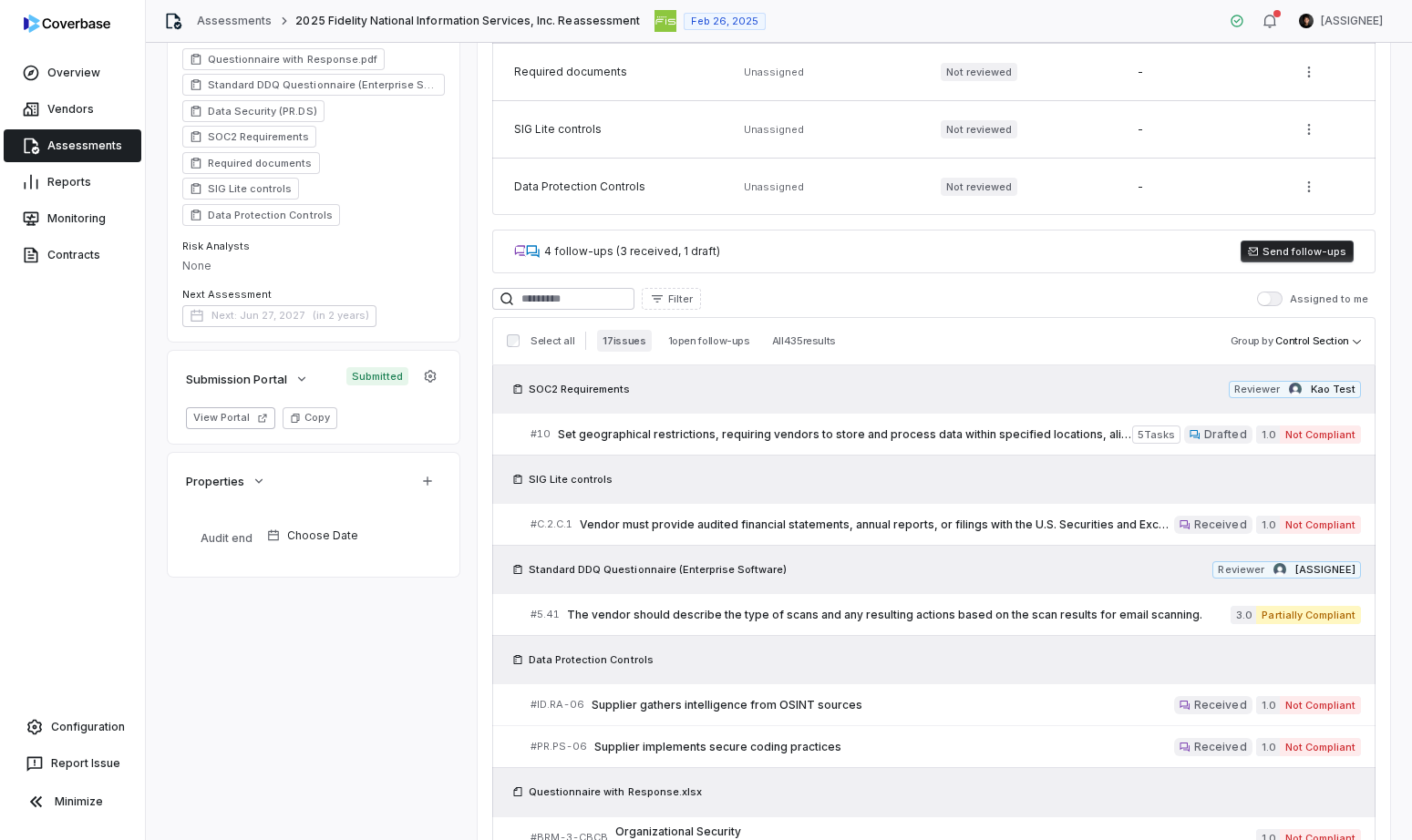 click on "Send follow-ups" at bounding box center [1297, 251] 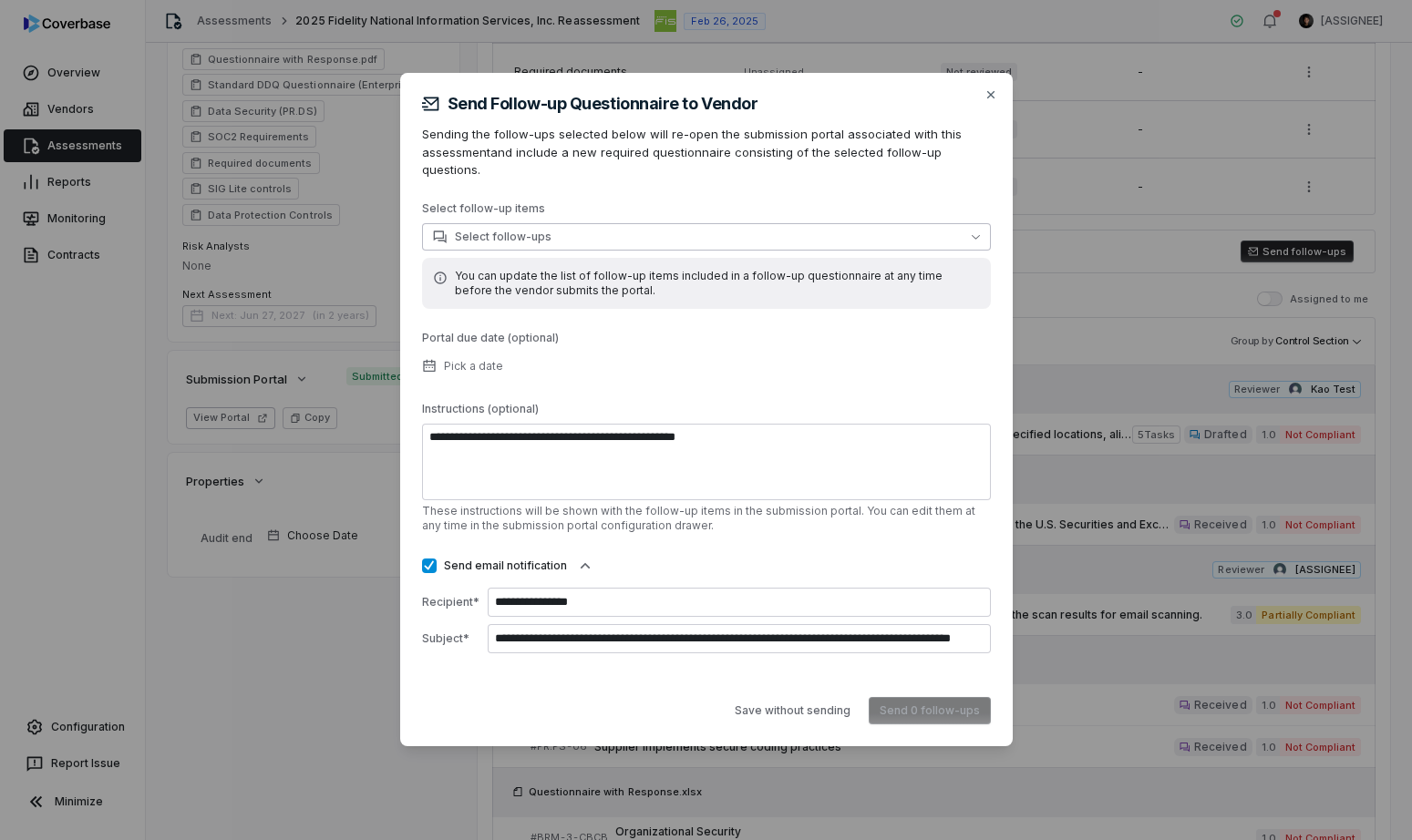 click on "Select follow-ups" at bounding box center (706, 237) 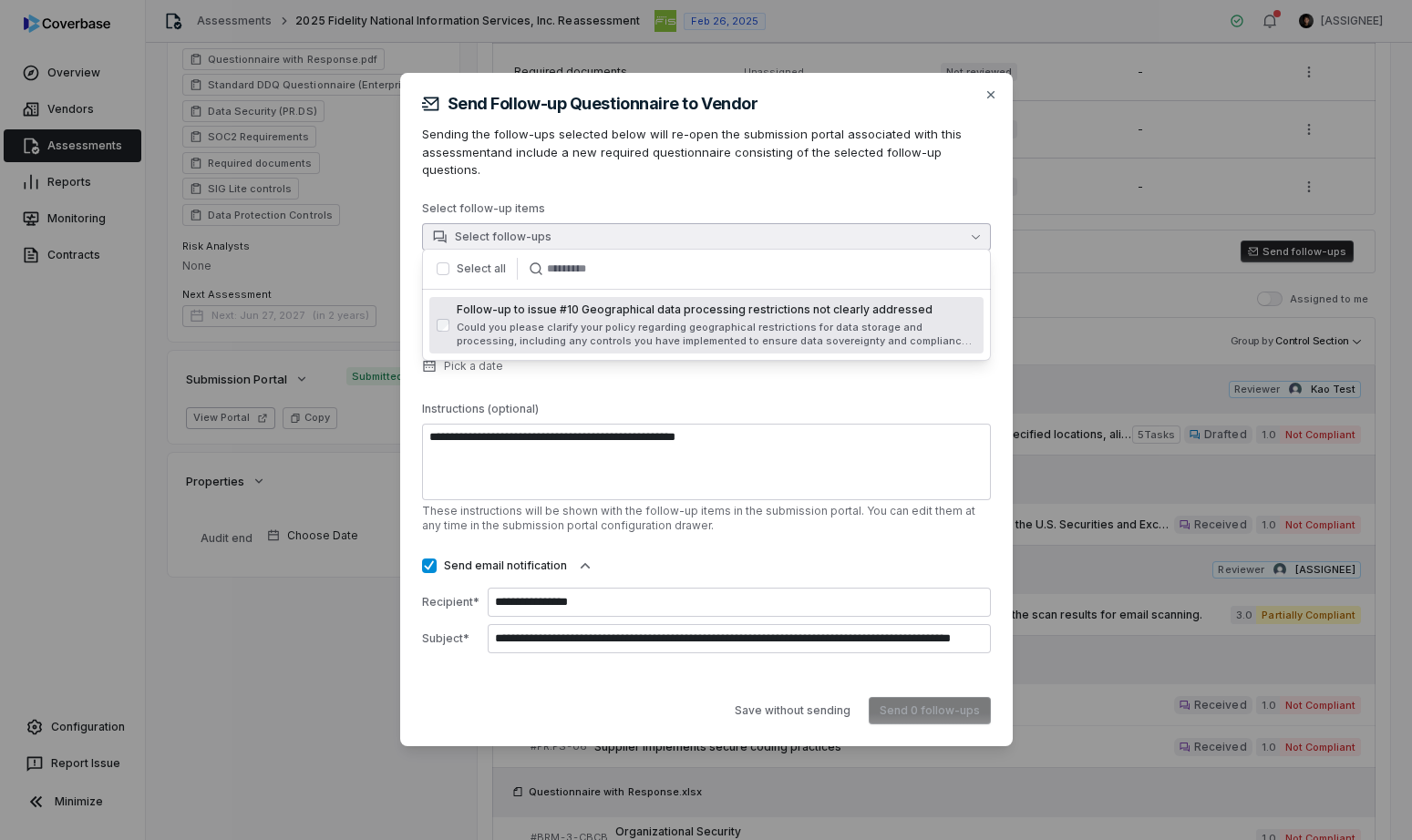 click at bounding box center [443, 269] 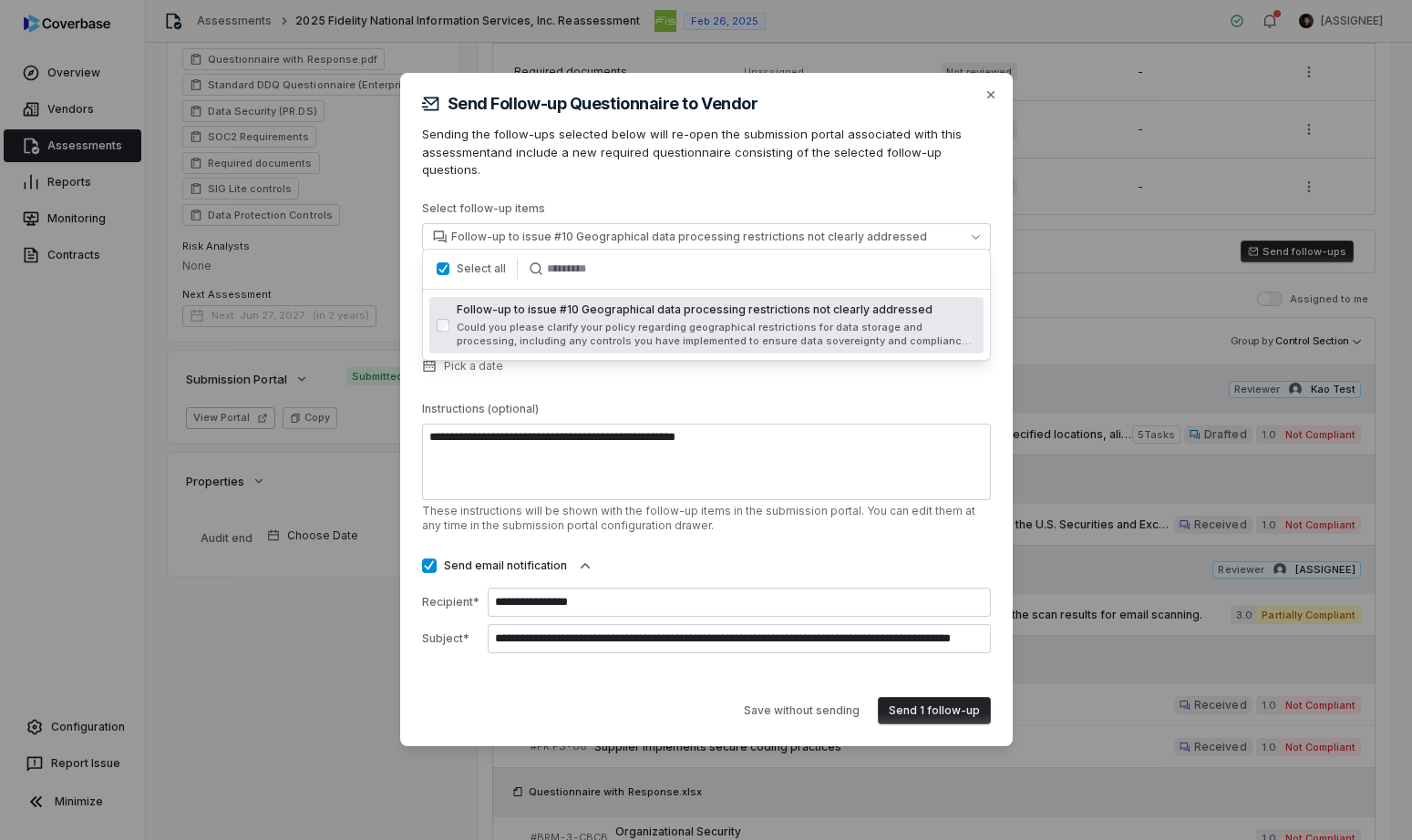 click on "**********" at bounding box center [706, 427] 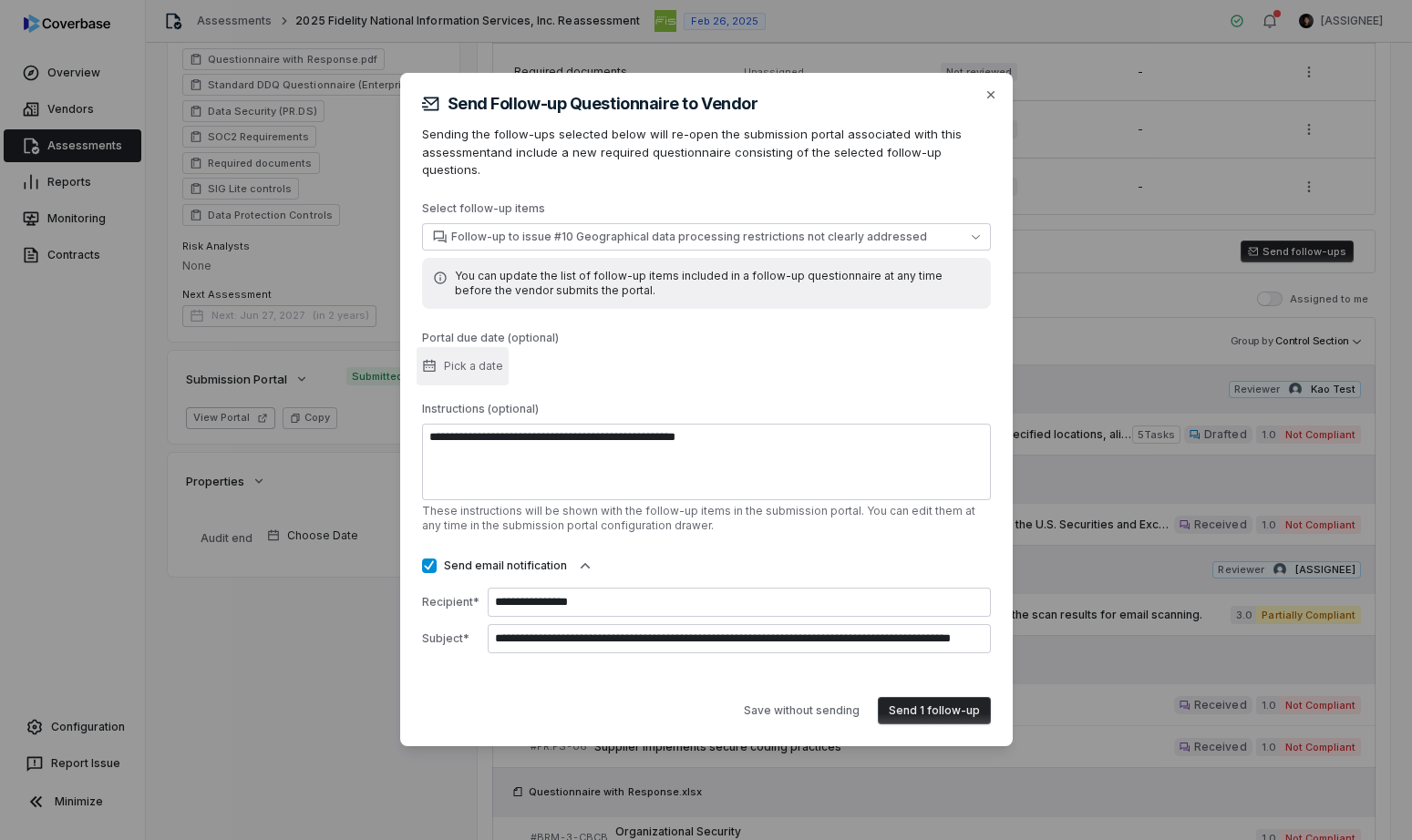 click on "Pick a date" at bounding box center [462, 366] 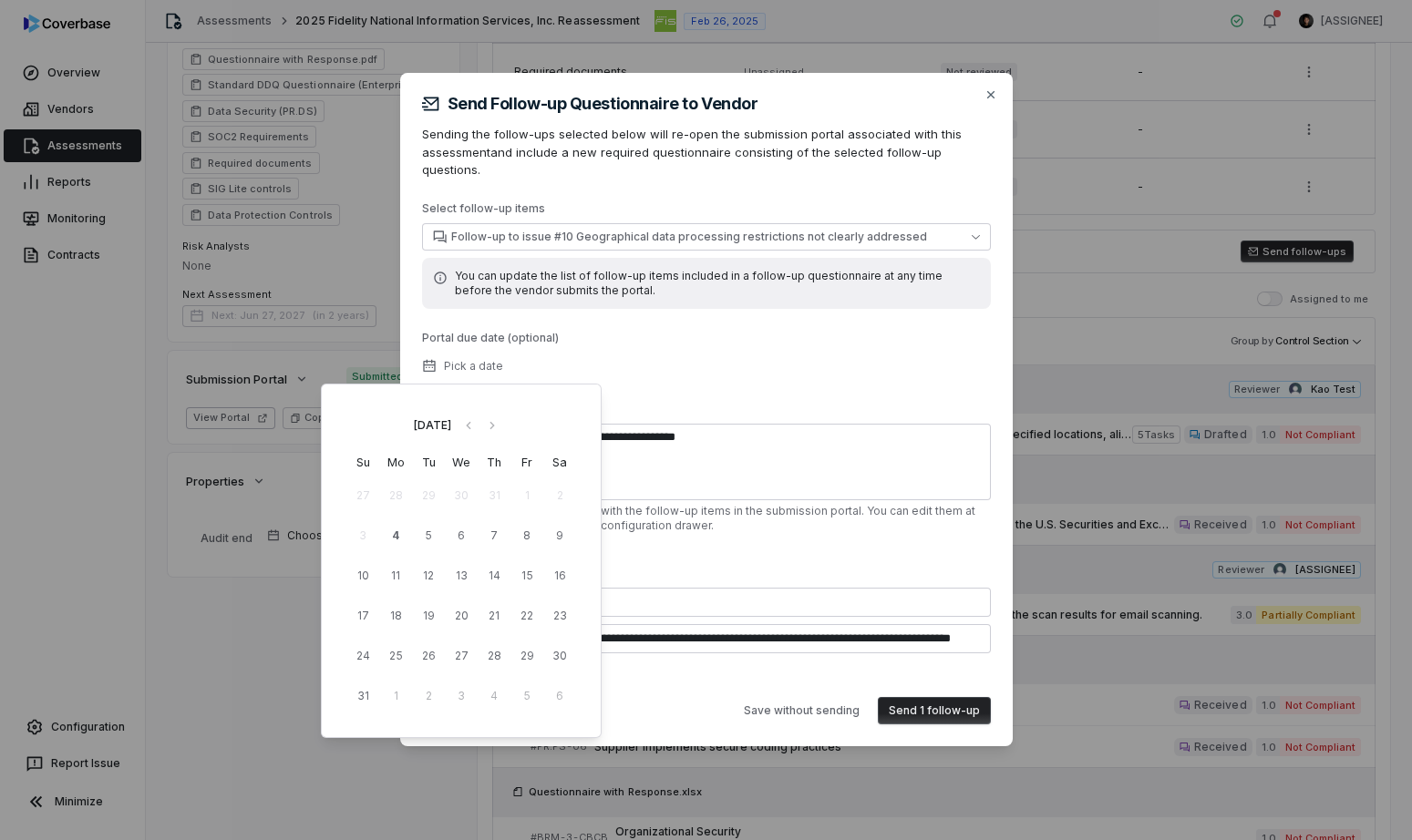 click on "**********" at bounding box center [706, 427] 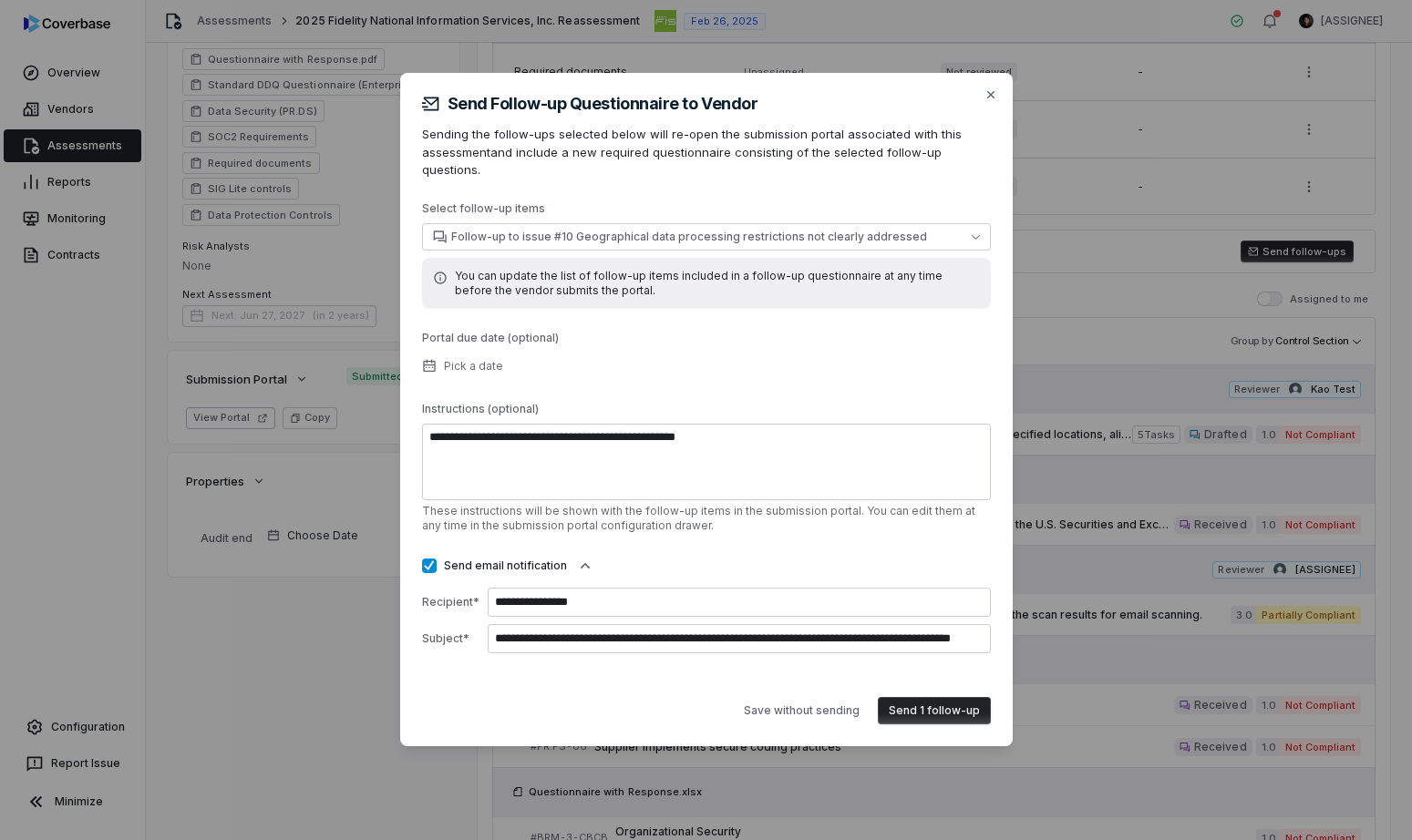 click on "**********" at bounding box center [706, 420] 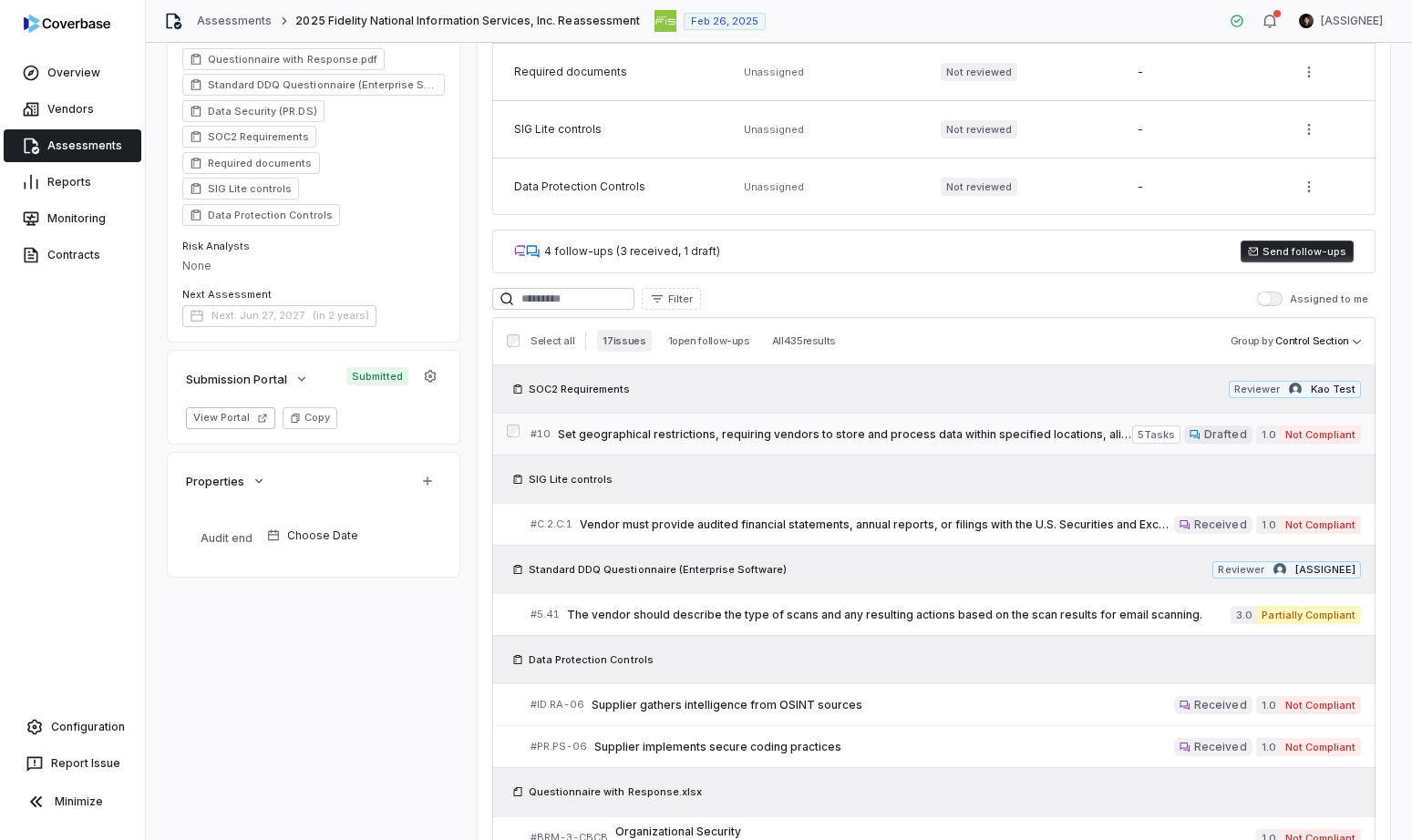 click on "Set geographical restrictions, requiring vendors to store and process data within specified locations, aligning with regulatory requirements and ensuring data sovereignty." at bounding box center (845, 435) 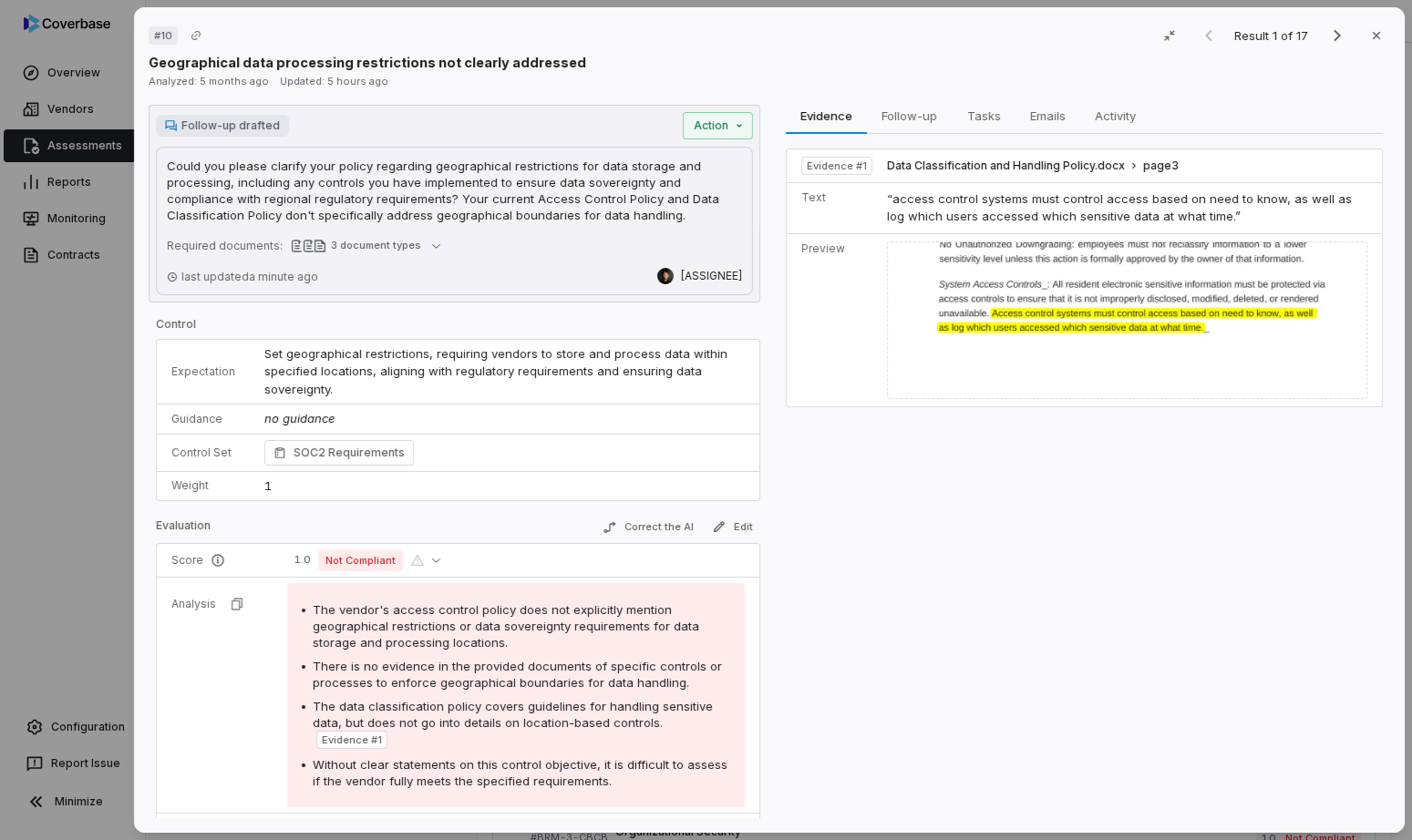 click on "# 10 Result 1 of 17 Close Geographical data processing restrictions not clearly addressed Analyzed: 5 months ago Updated: 5 hours ago Follow-up drafted Action Could you please clarify your policy regarding geographical restrictions for data storage and processing, including any controls you have implemented to ensure data sovereignty and compliance with regional regulatory requirements? Your current Access Control Policy and Data Classification Policy don't specifically address geographical boundaries for data handling. Could you please clarify your policy regarding geographical restrictions for data storage and processing, including any controls you have implemented to ensure data sovereignty and compliance with regional regulatory requirements? Your current Access Control Policy and Data Classification Policy don't specifically address geographical boundaries for data handling. Required documents: 3   document types last updated  a minute ago Clarence Chio Control Expectation Guidance no guidance Weight 1" at bounding box center (706, 420) 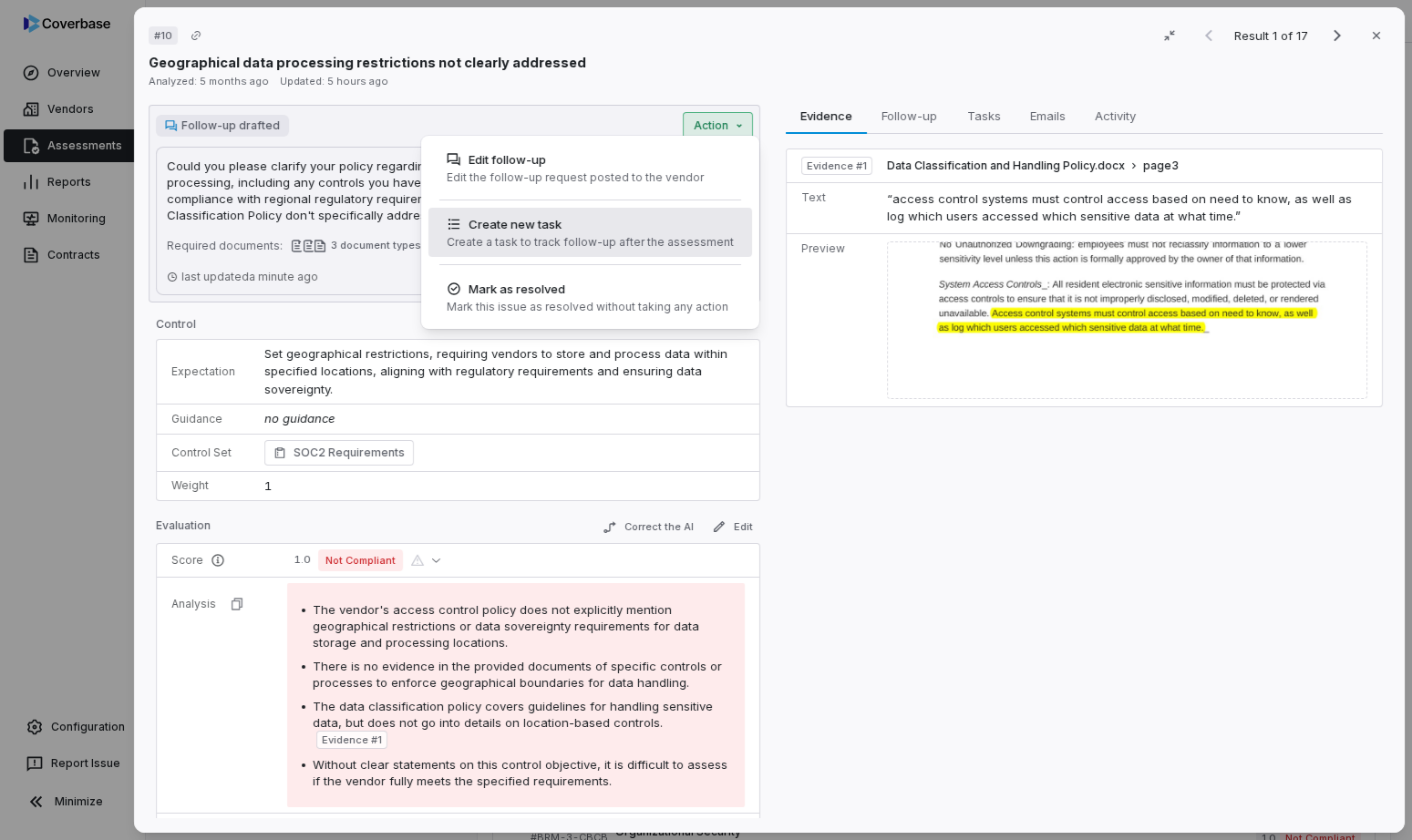click on "Create a task to track follow-up after the assessment" at bounding box center (590, 242) 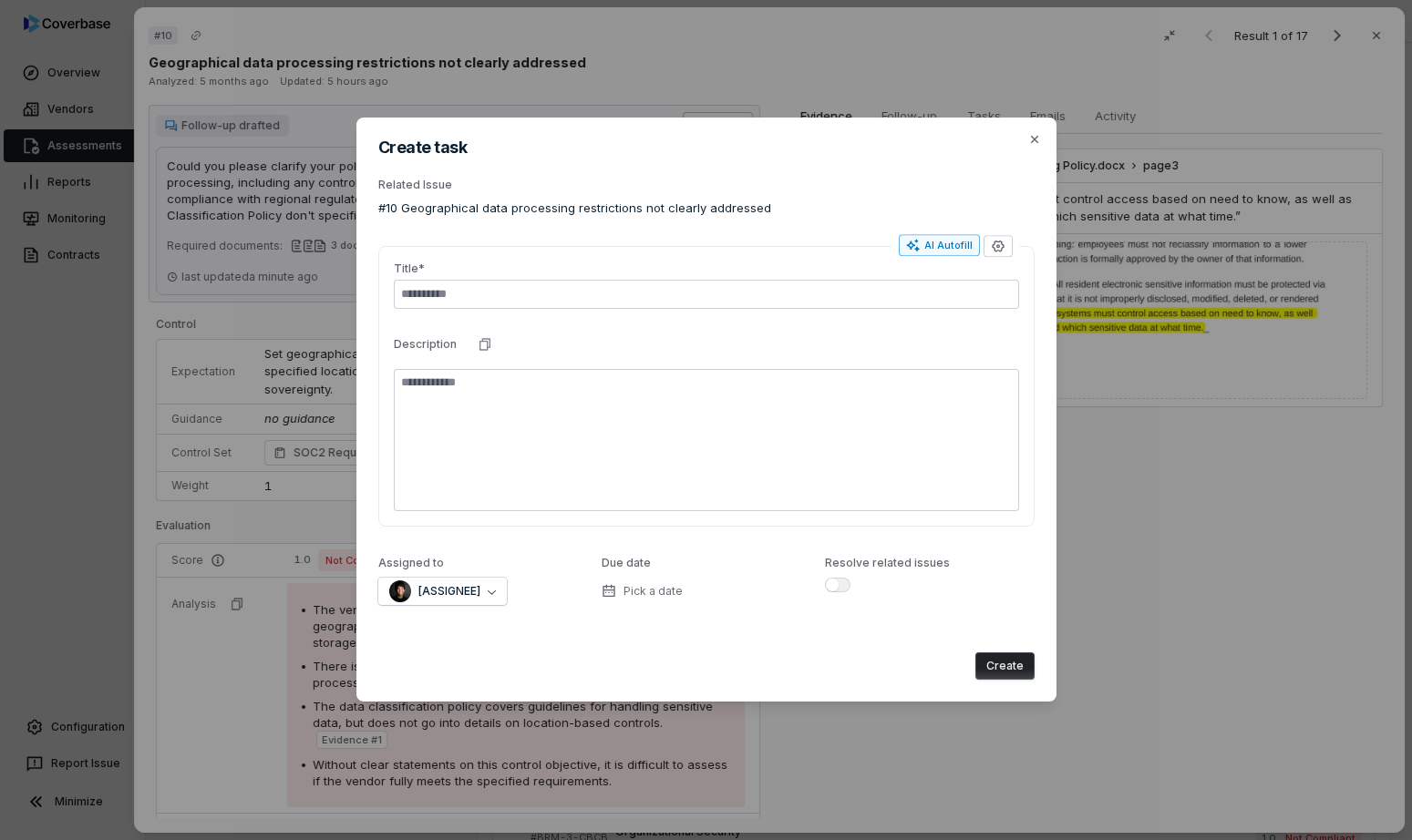 click on "AI Autofill" at bounding box center [939, 245] 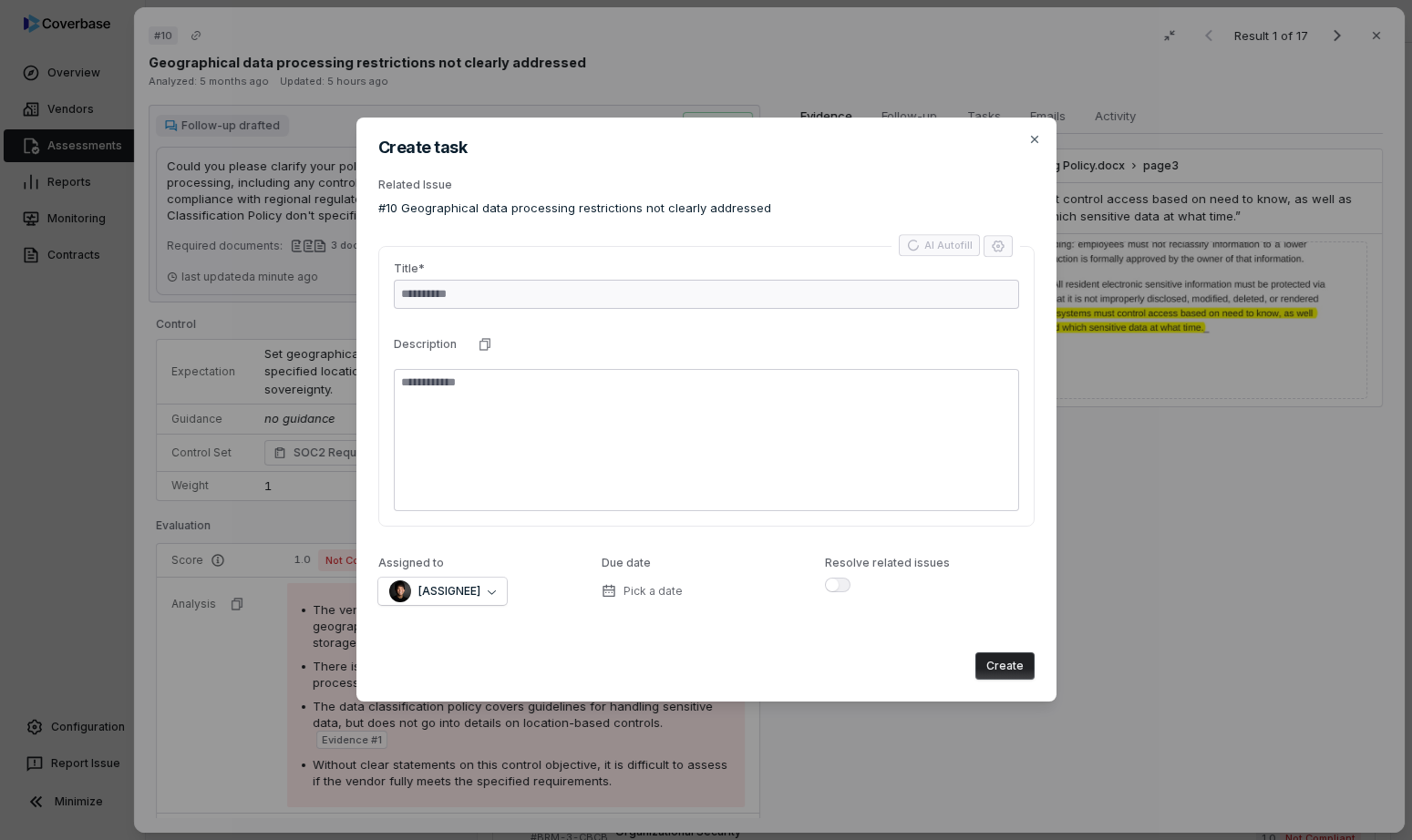 type on "*" 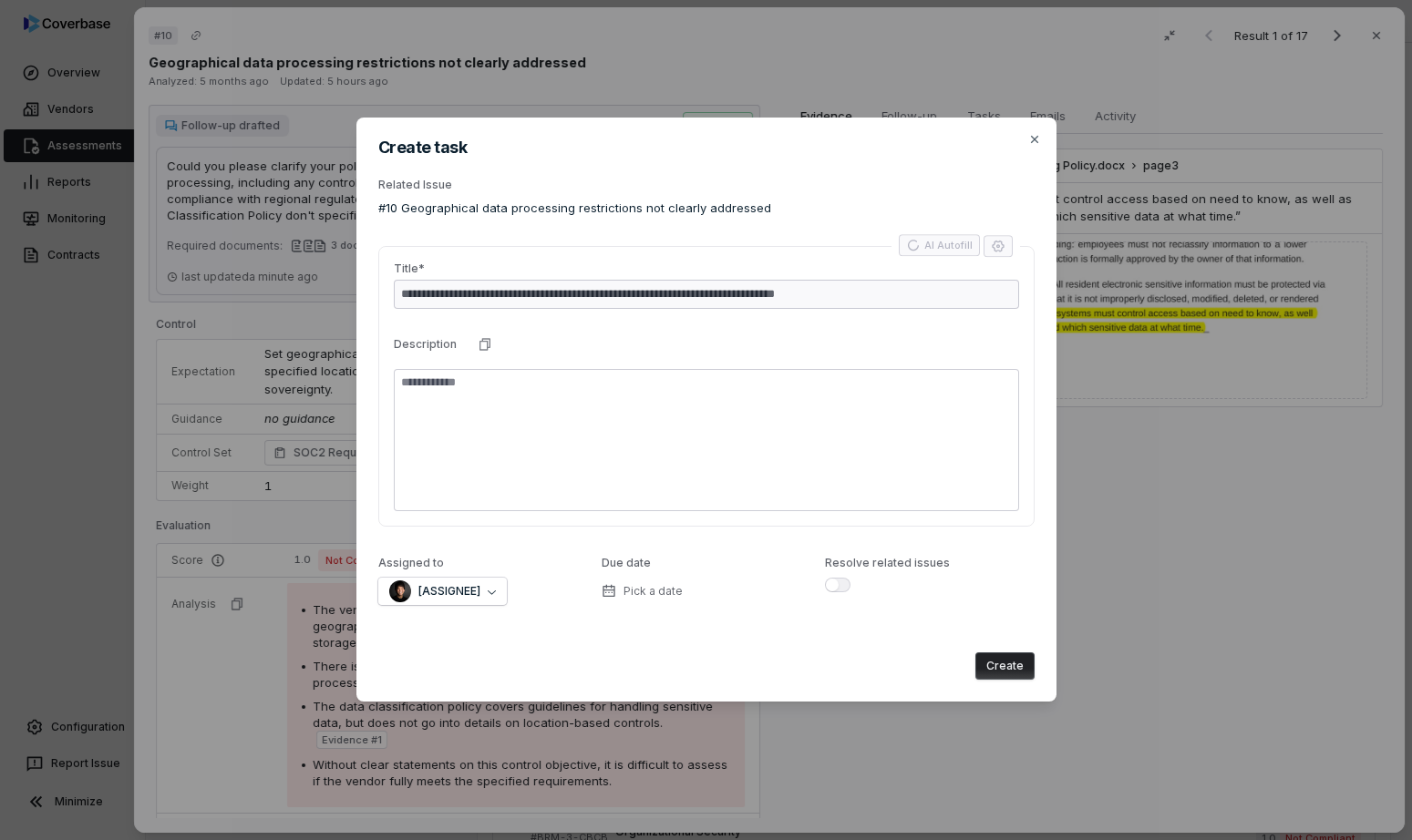 type on "**********" 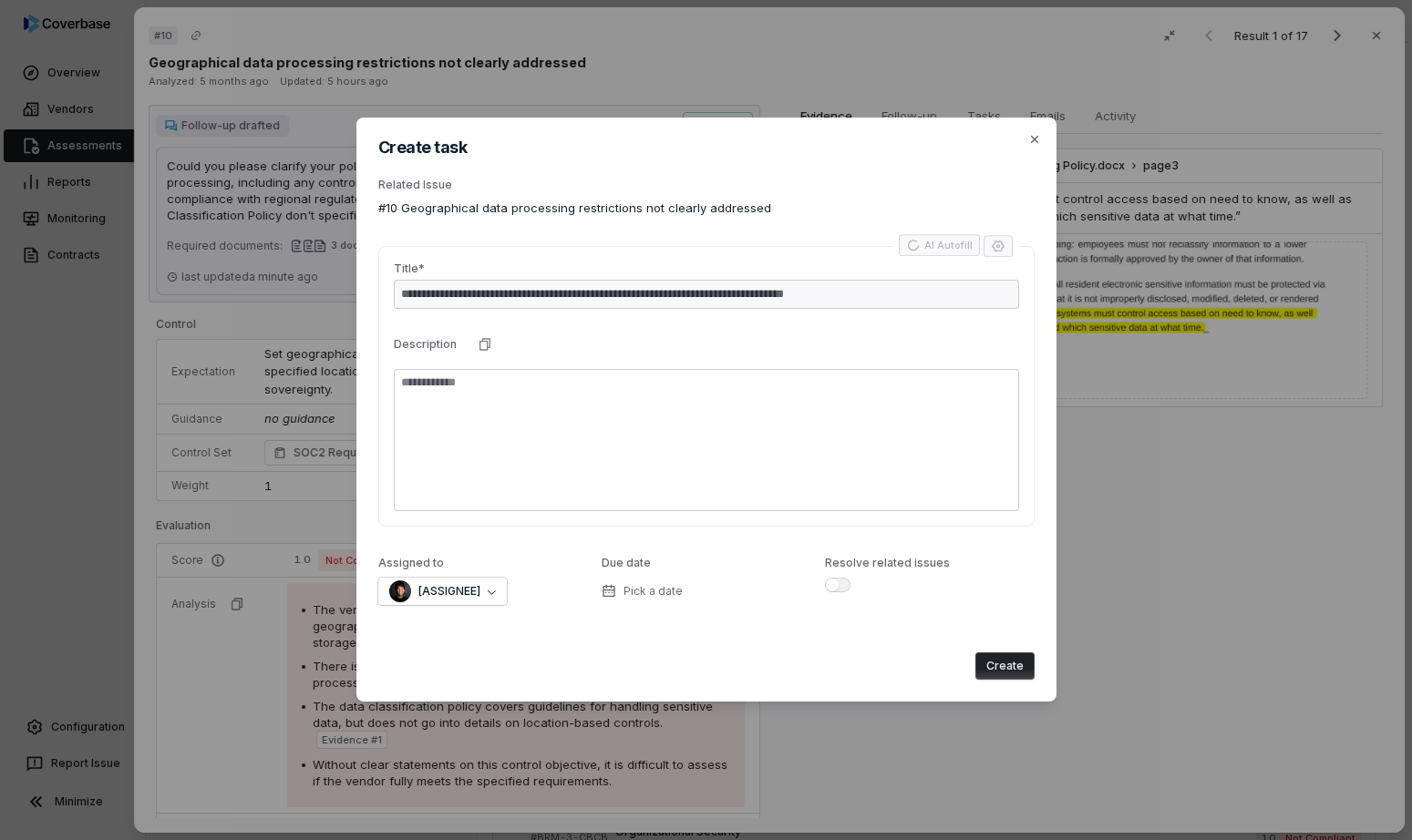 type on "*" 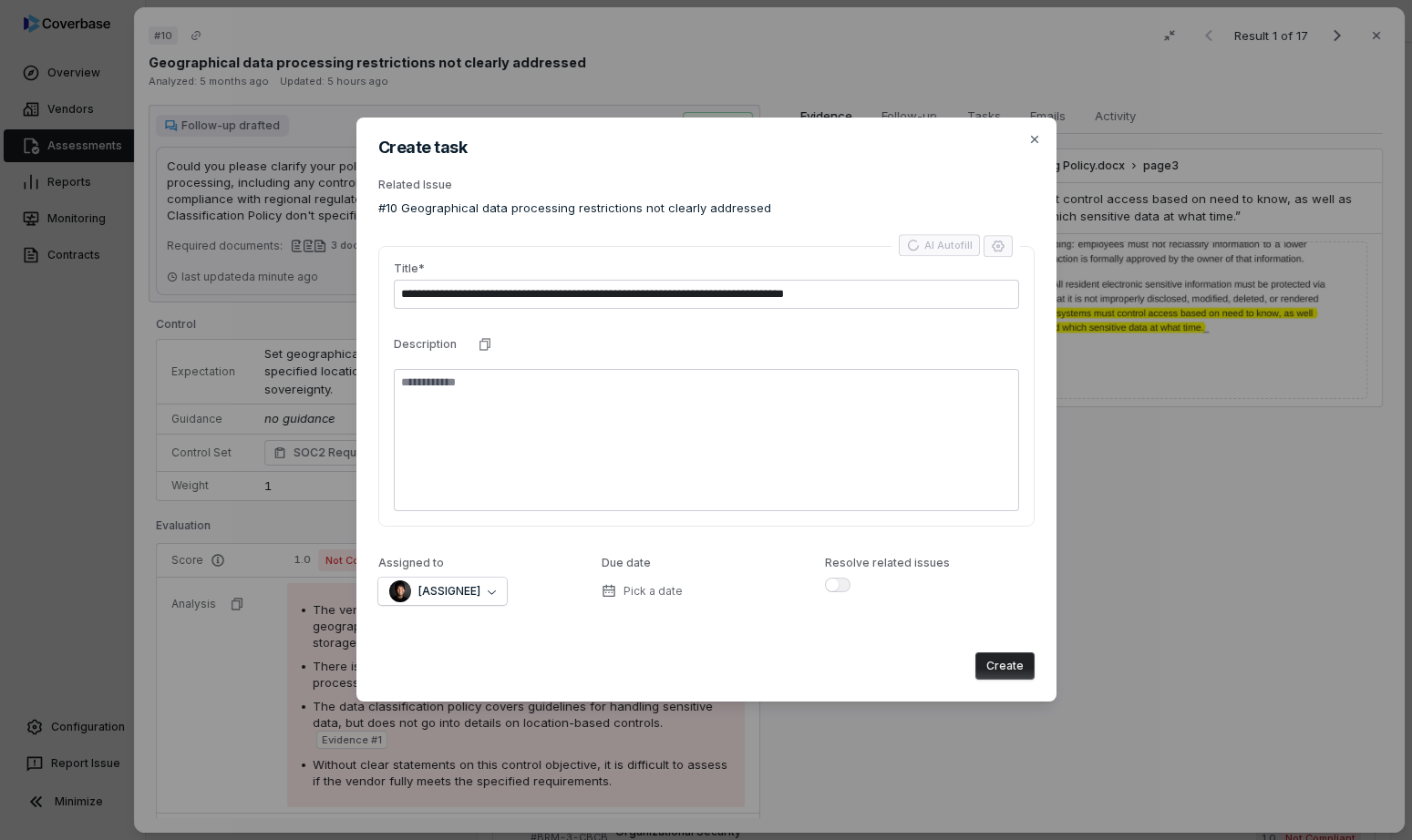 type on "**********" 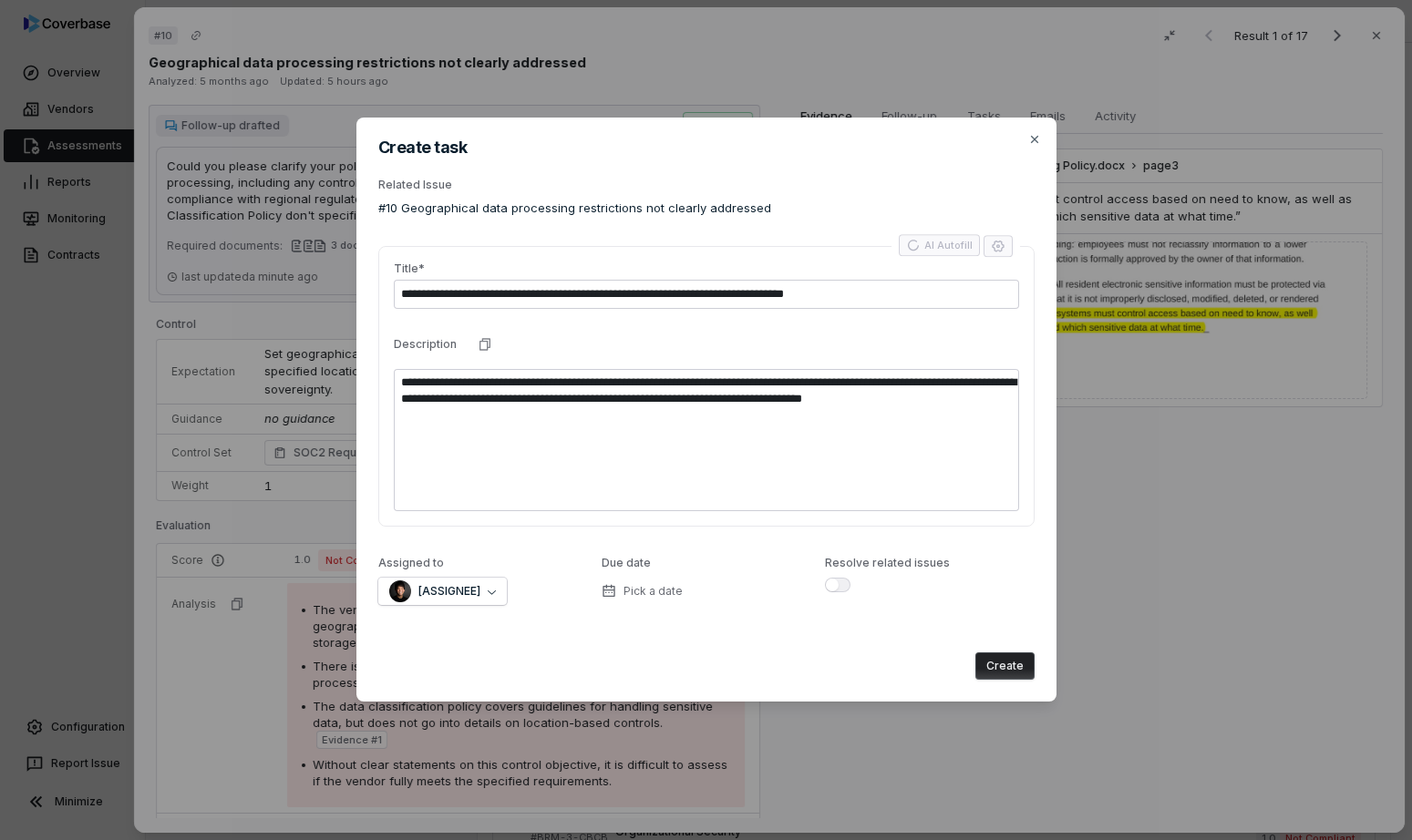 type on "*" 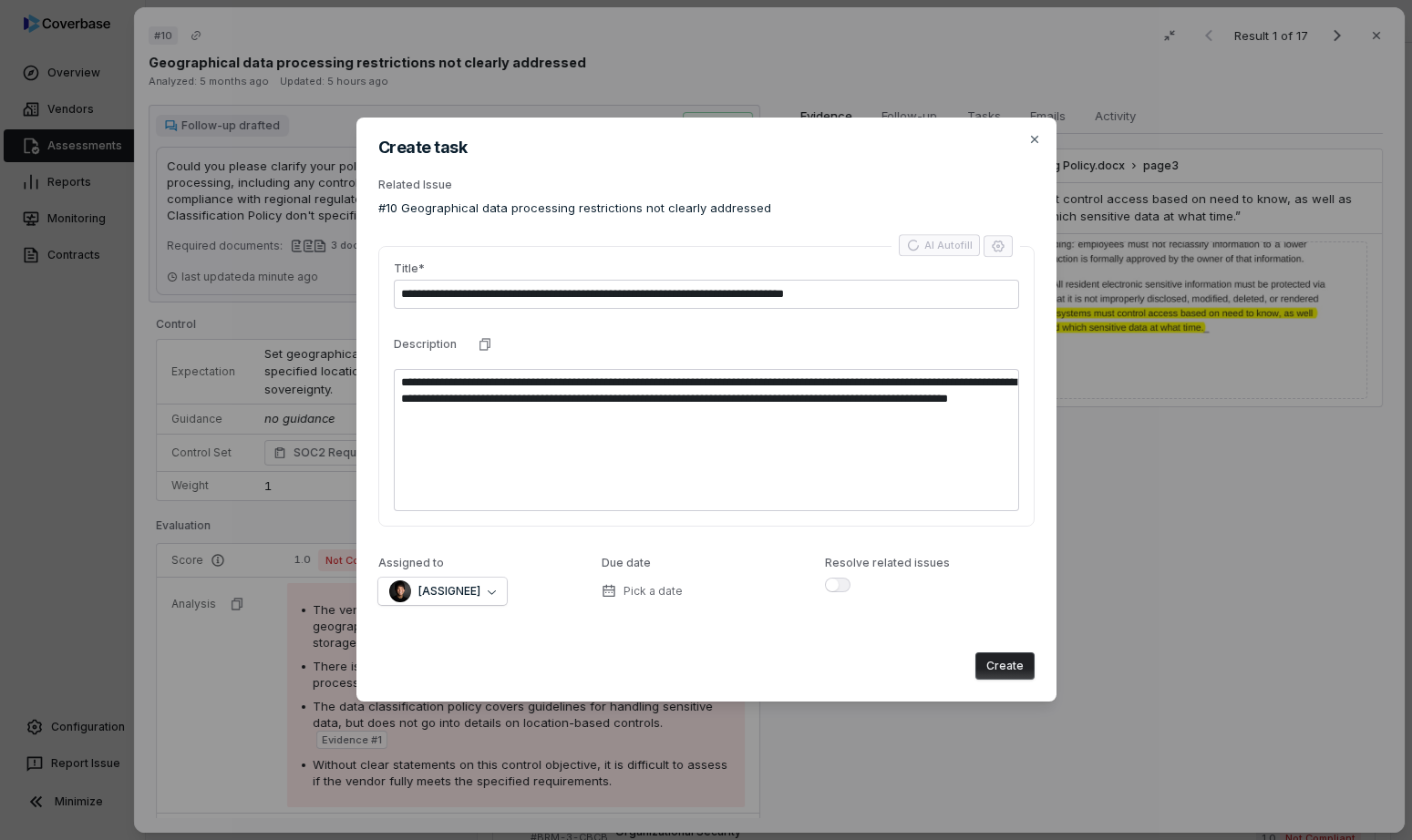 type on "*" 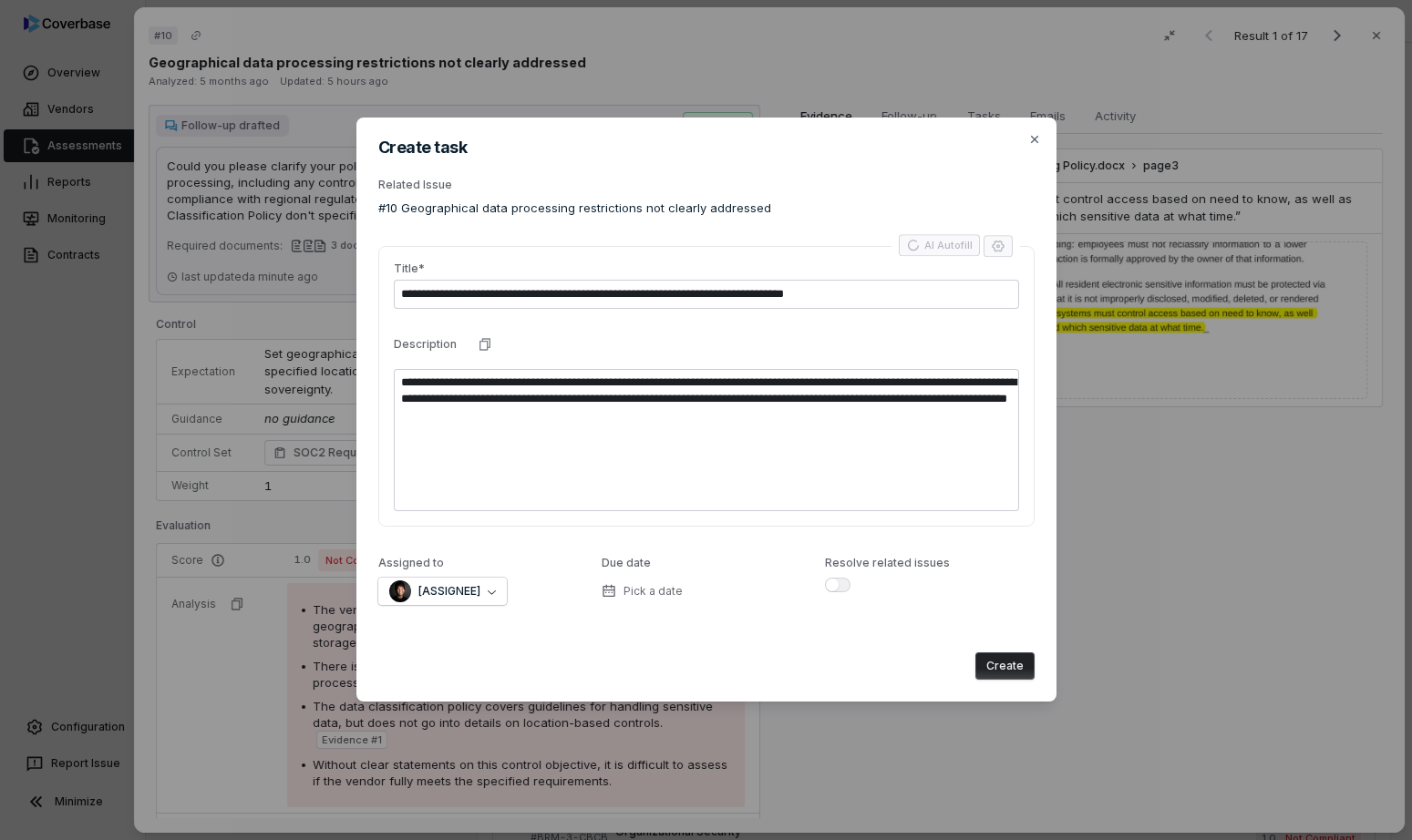 type on "*" 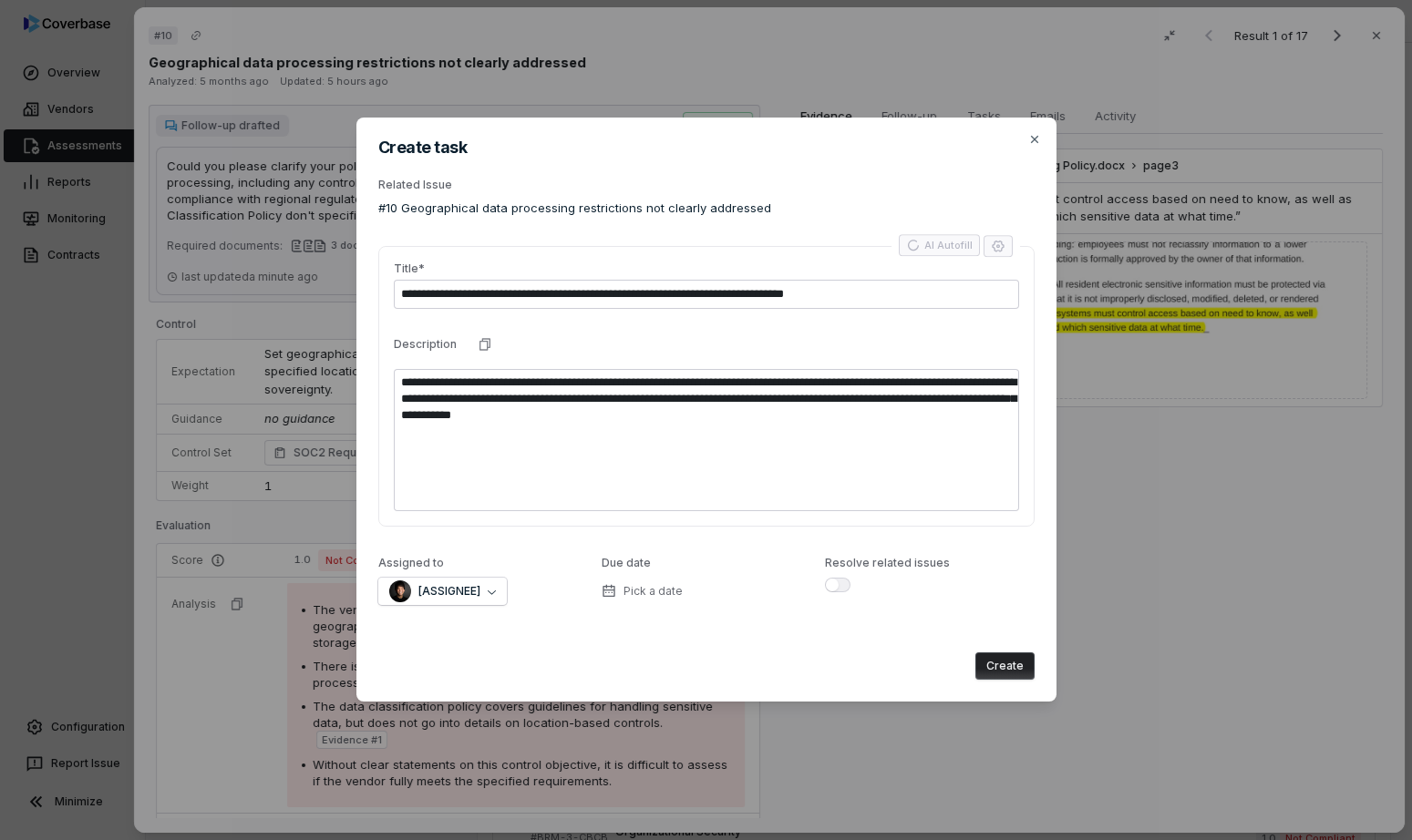 type on "*" 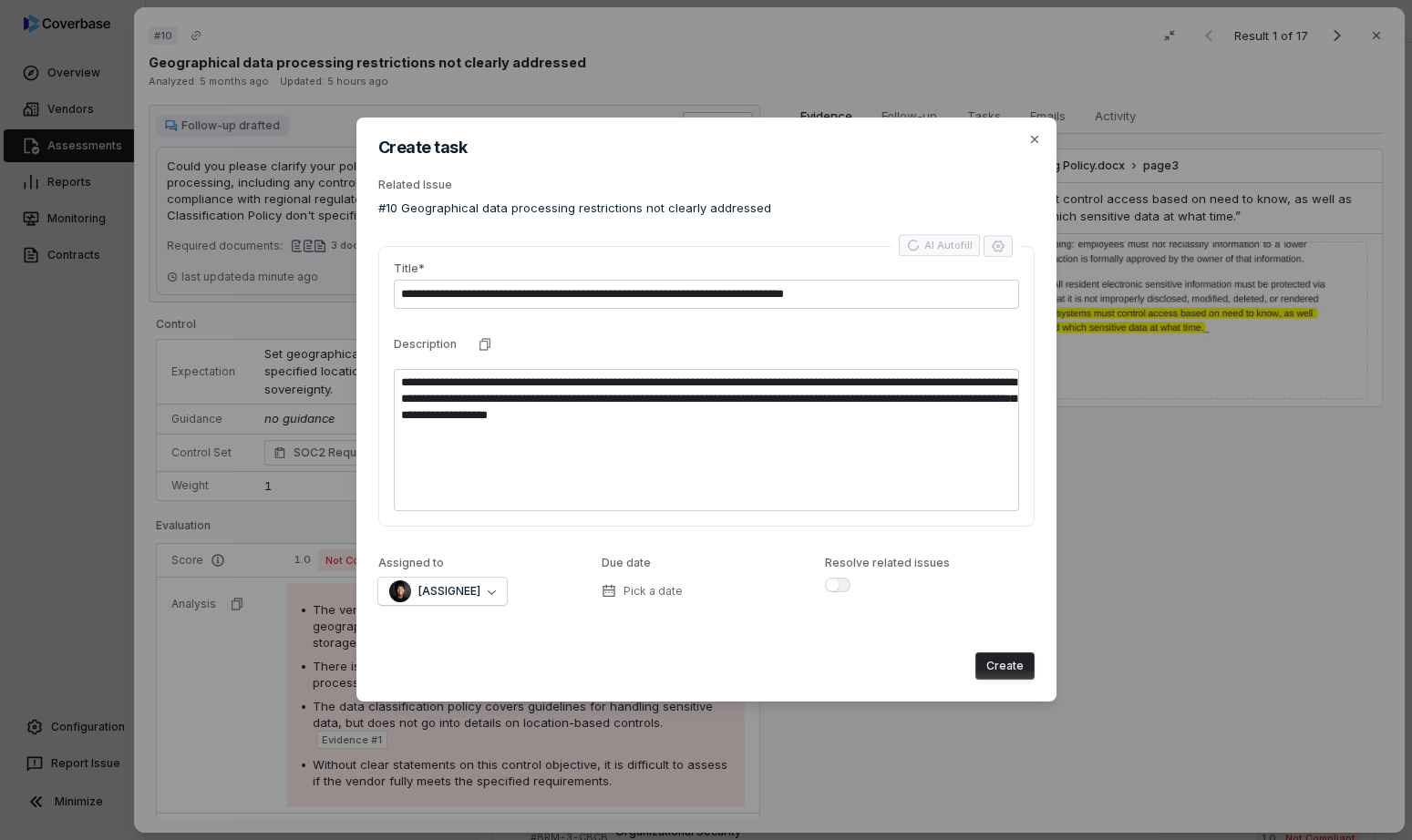 type on "*" 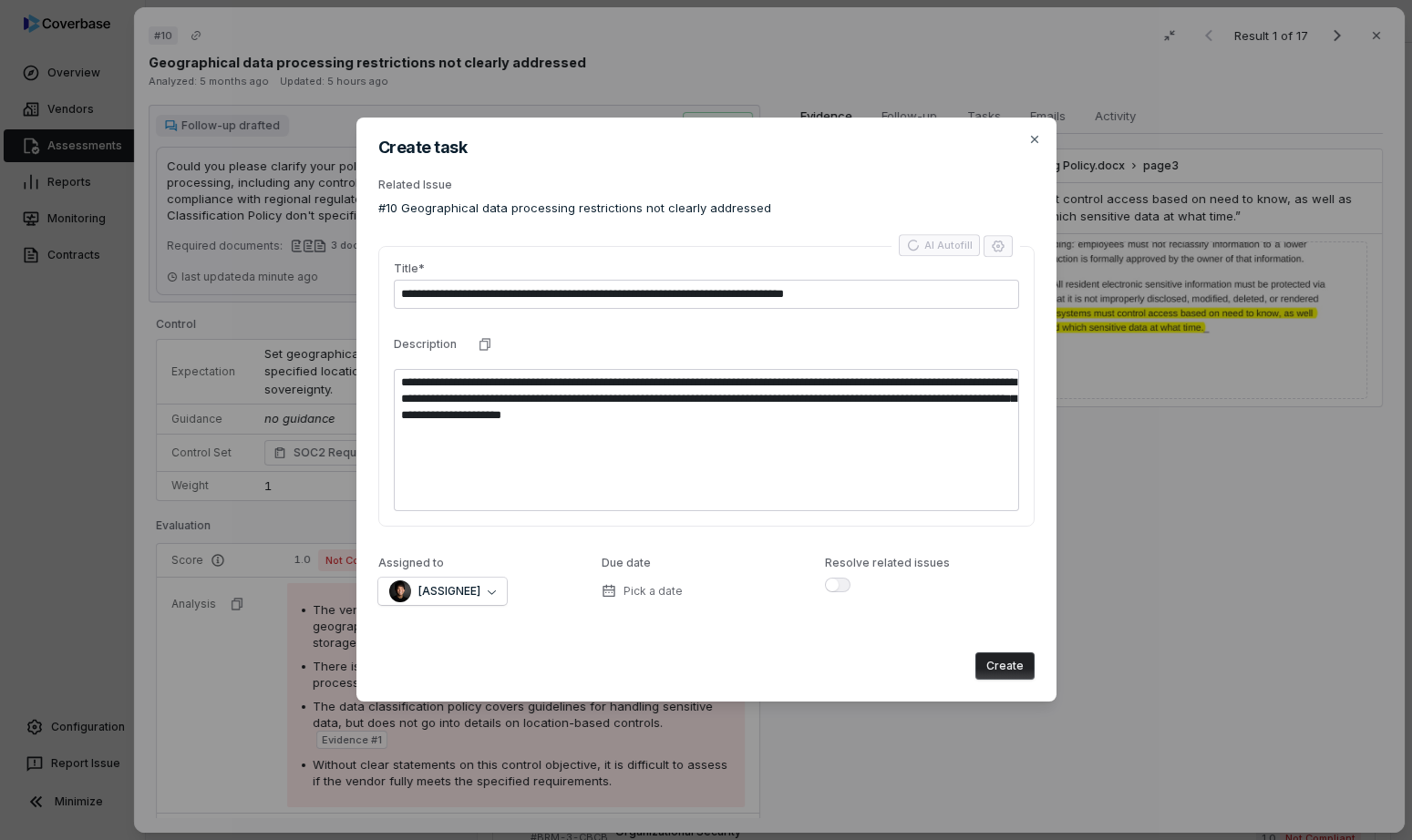 type on "*" 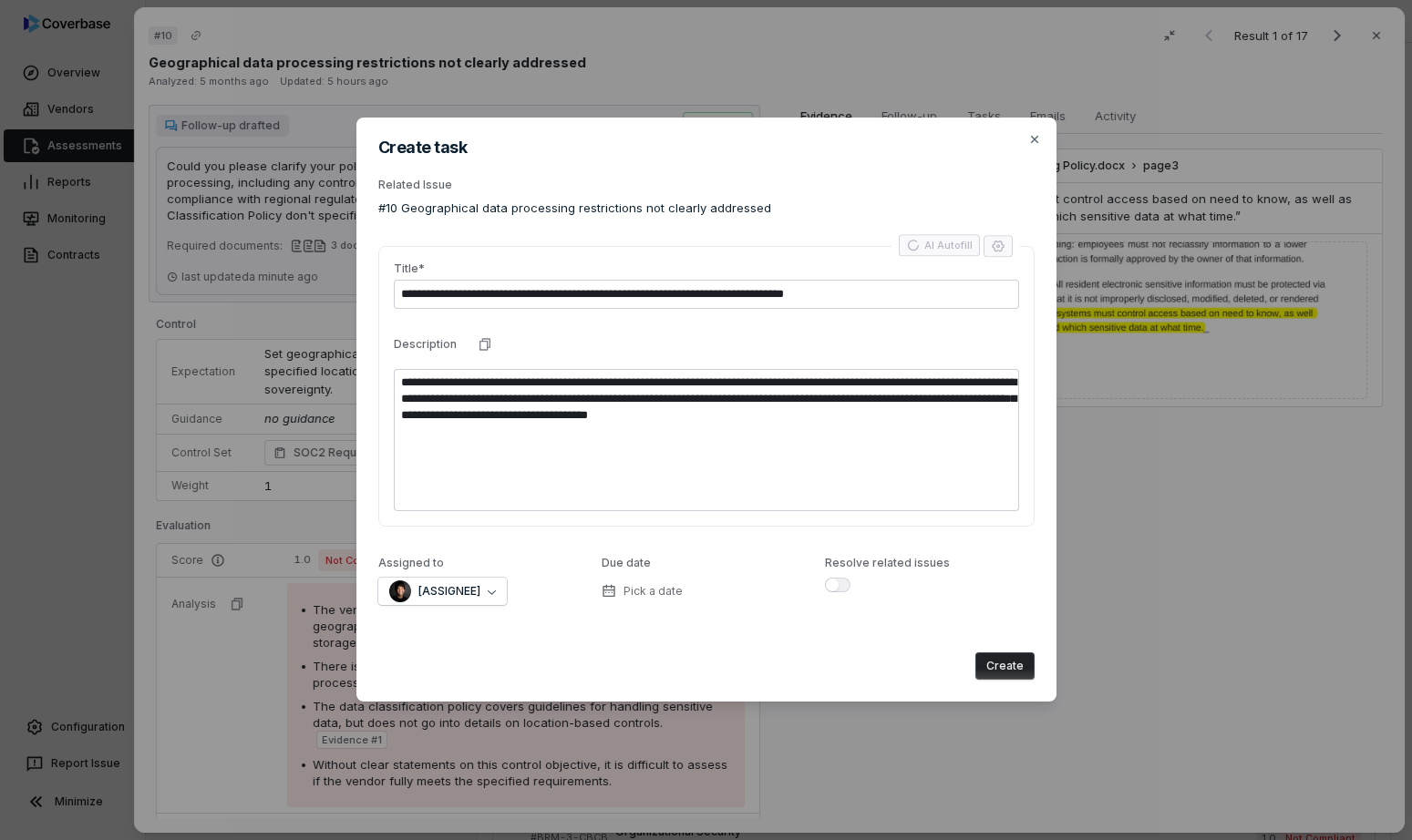 type on "*" 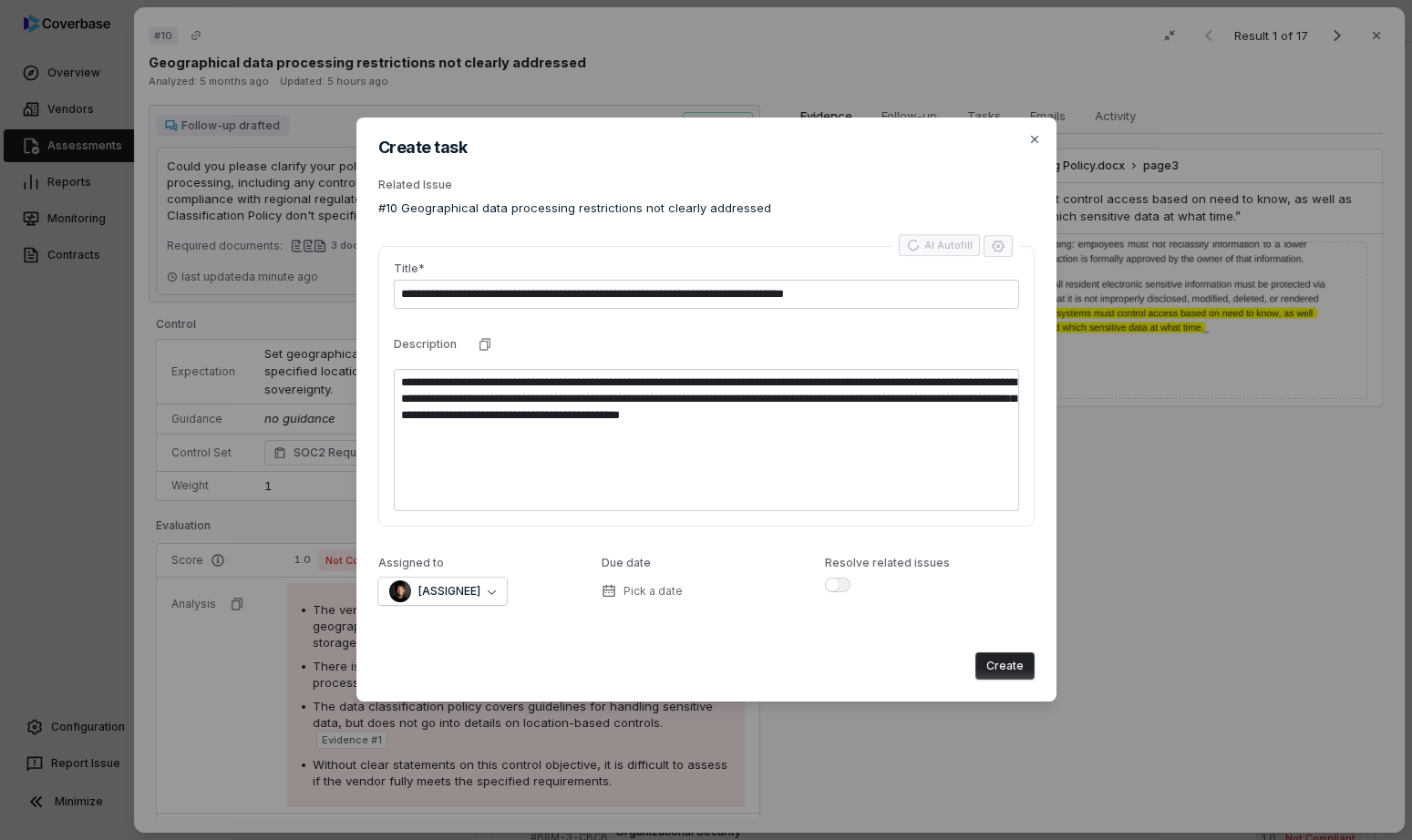 type on "*" 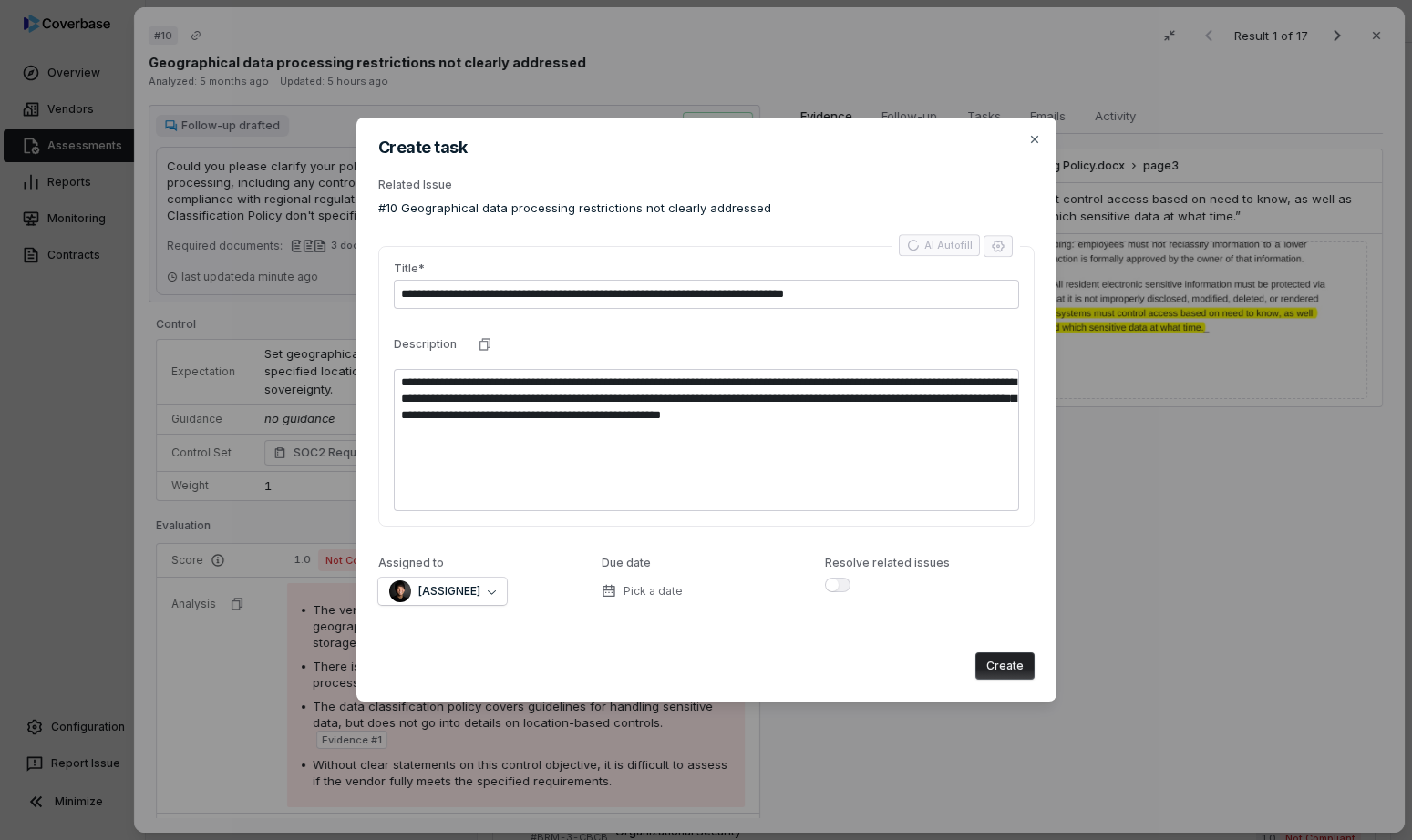 type on "*" 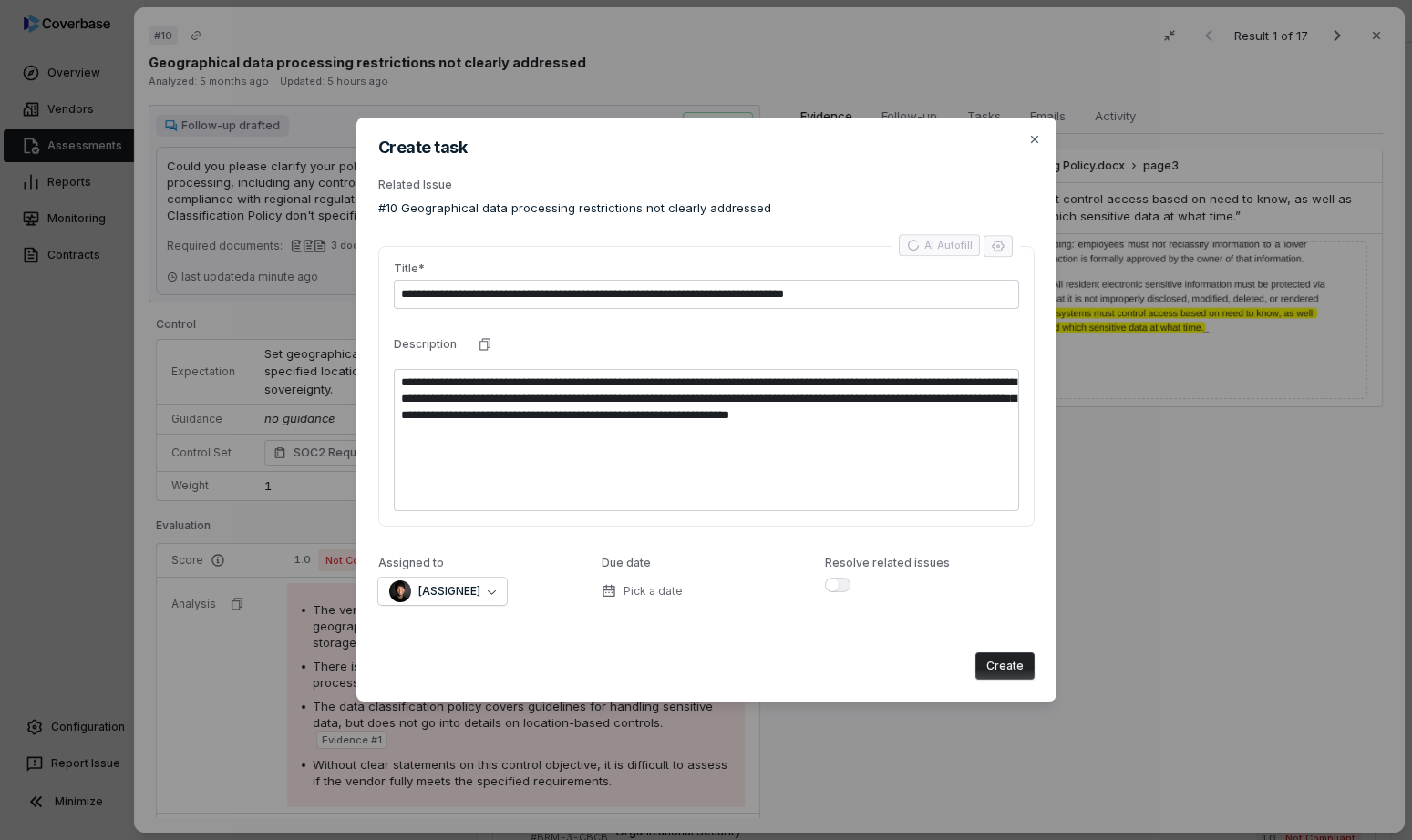 type on "*" 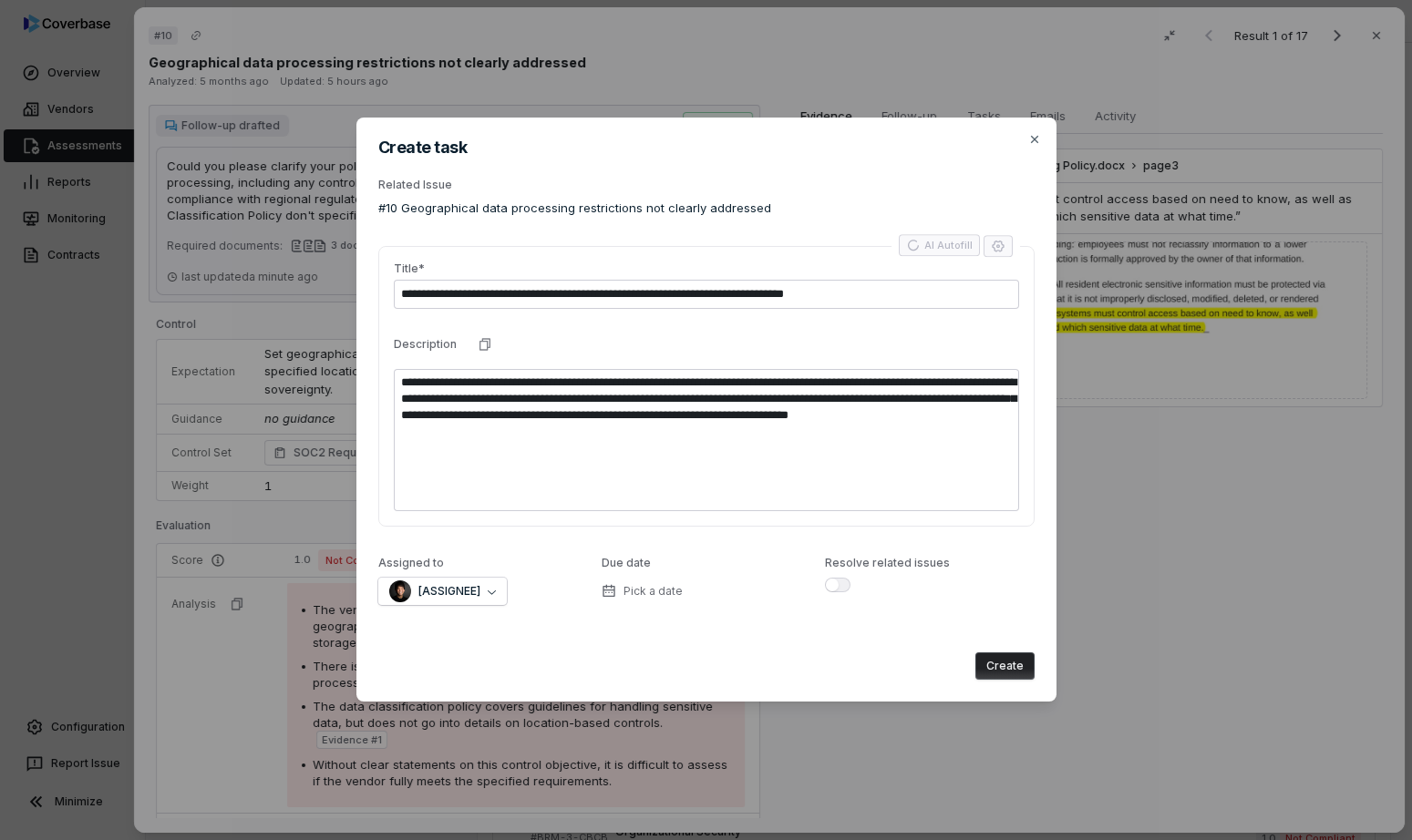 type on "*" 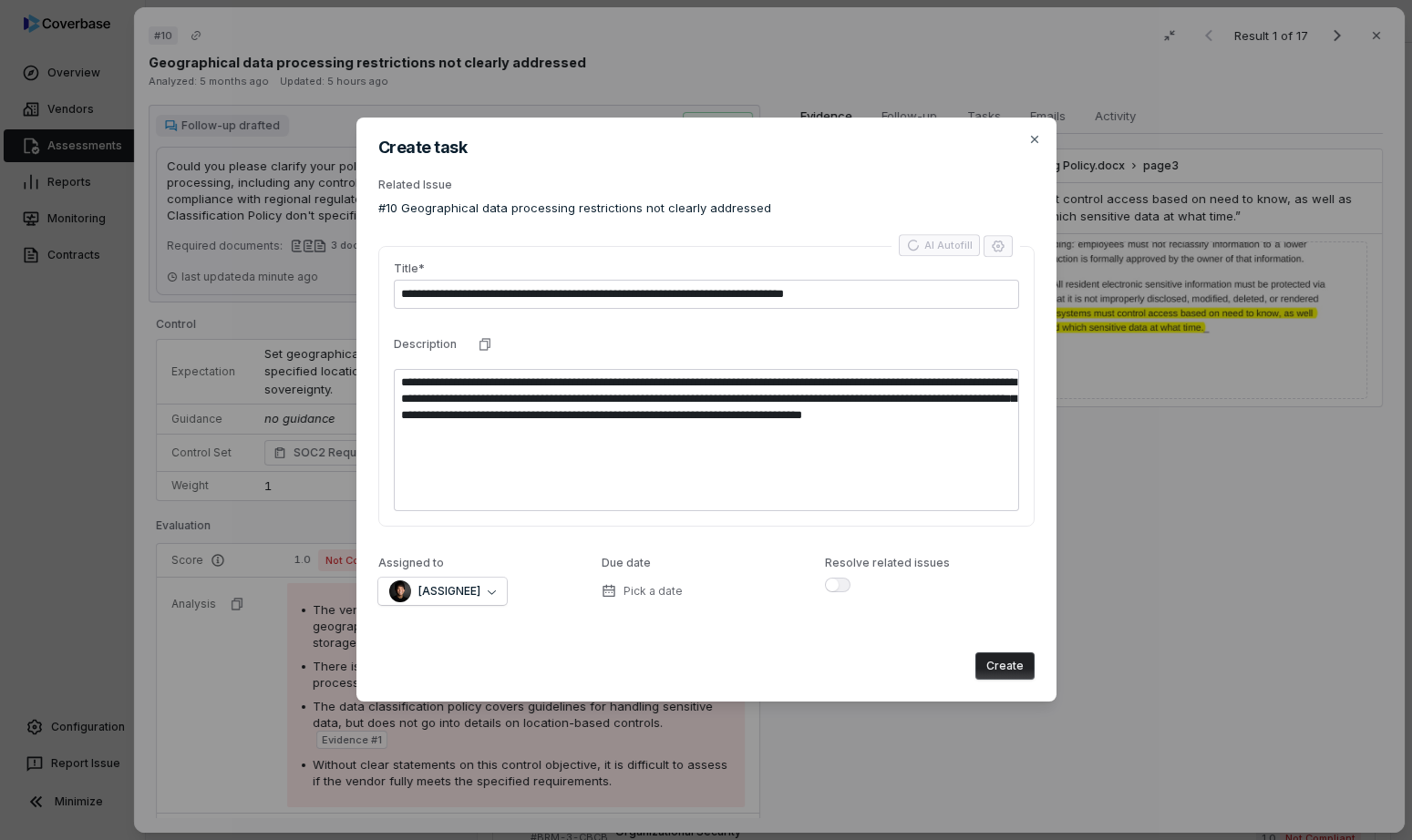 type on "*" 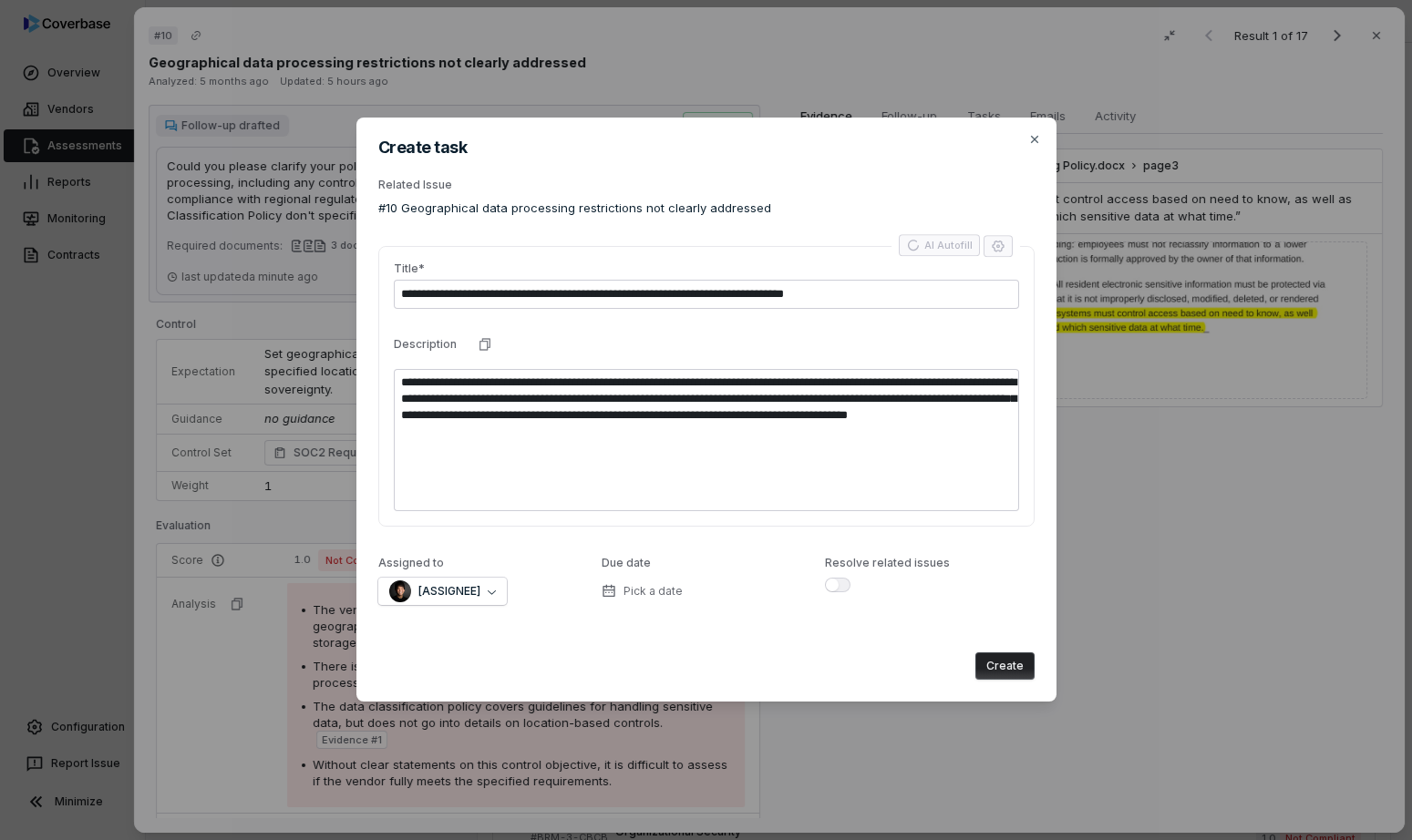 type on "*" 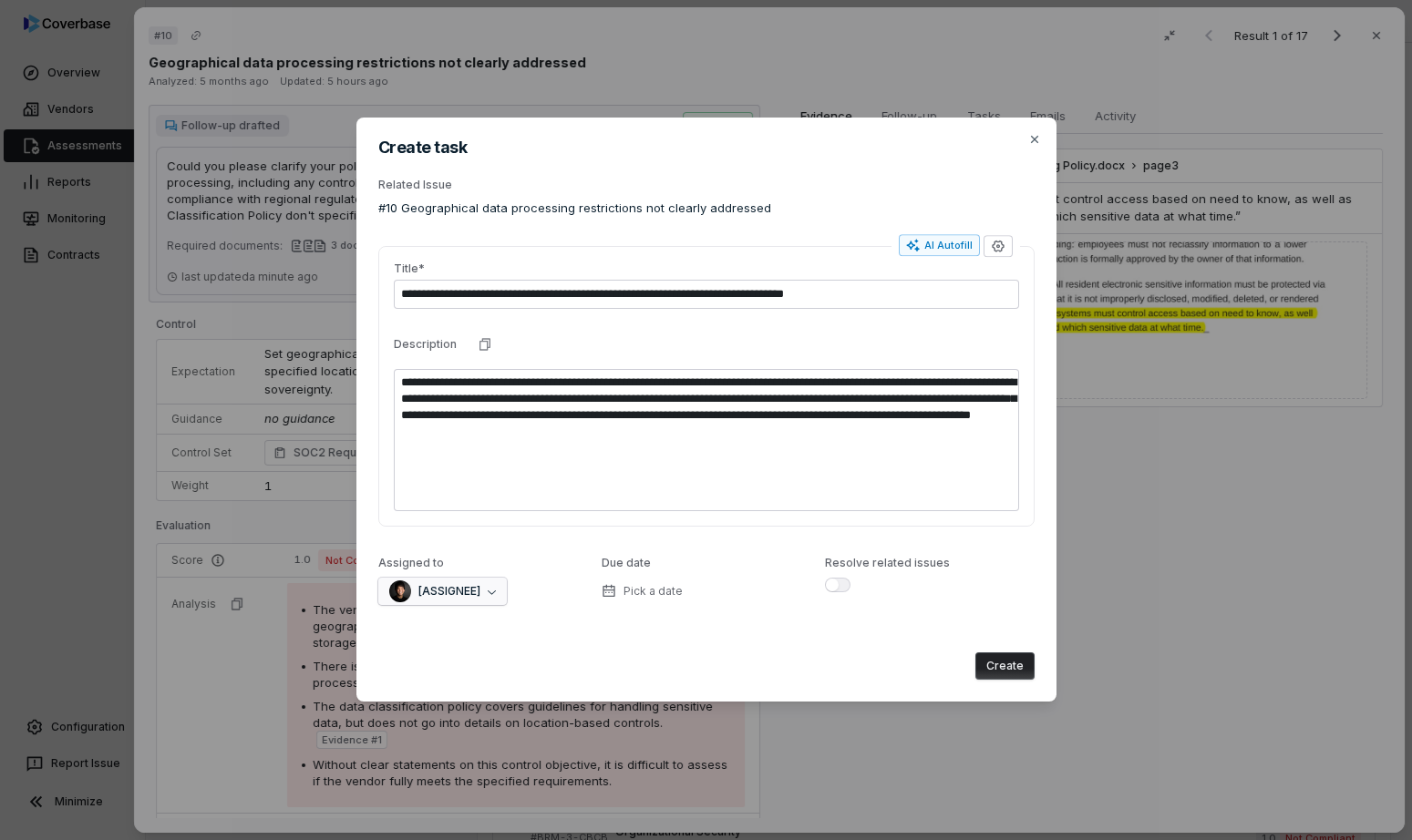 click on "[FIRST] [LAST]" at bounding box center (449, 591) 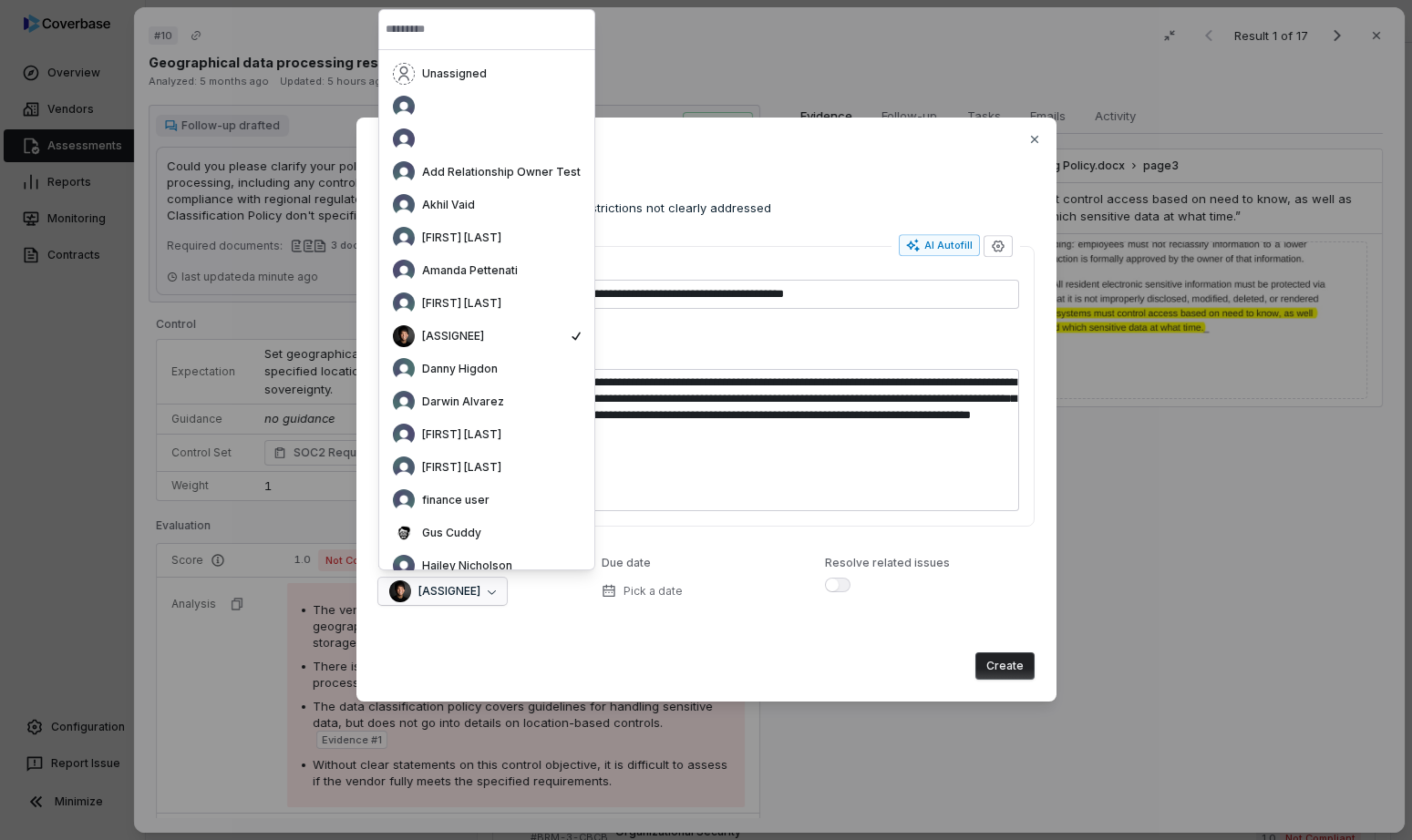 scroll, scrollTop: 394, scrollLeft: 0, axis: vertical 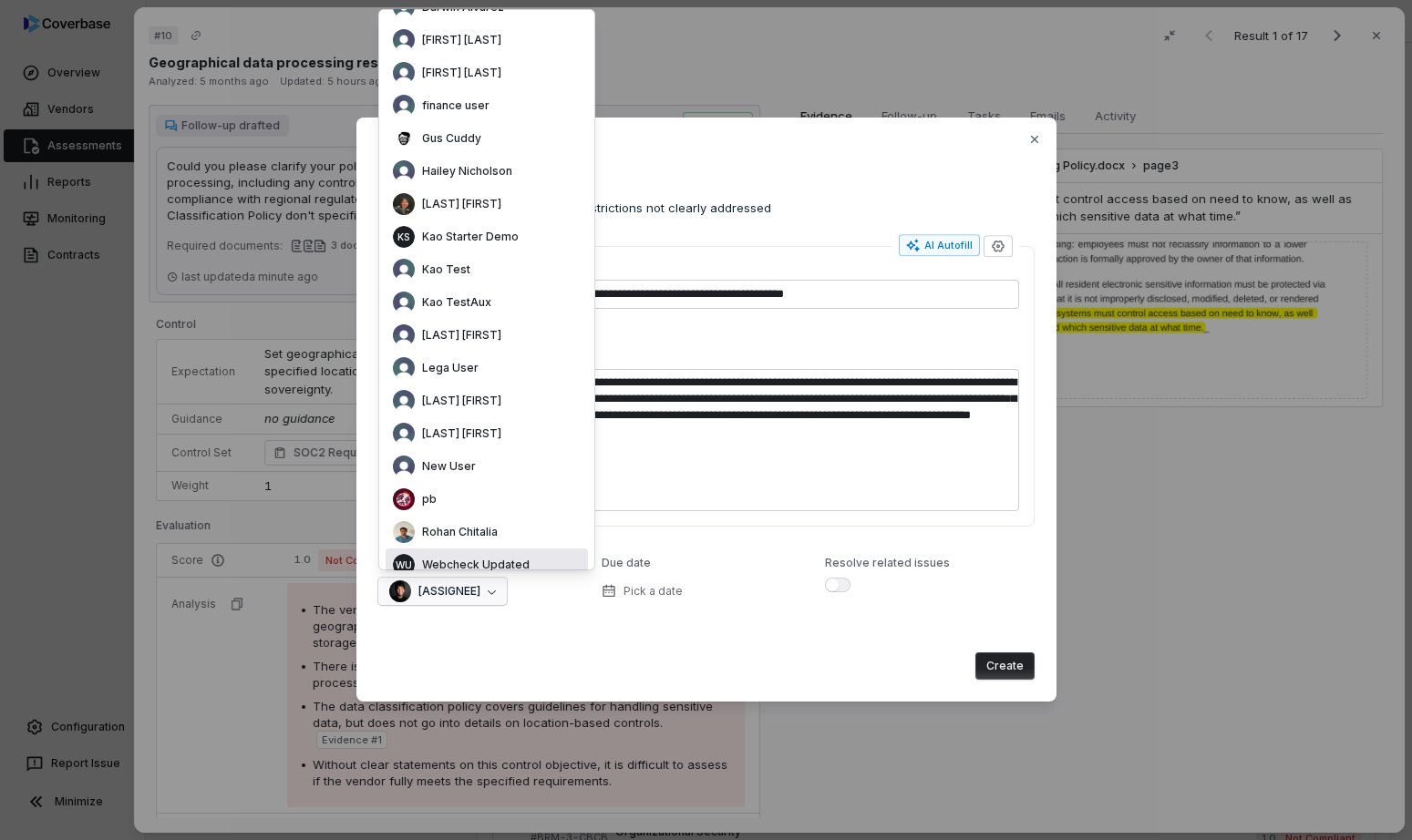 drag, startPoint x: 632, startPoint y: 650, endPoint x: 634, endPoint y: 618, distance: 32.06244 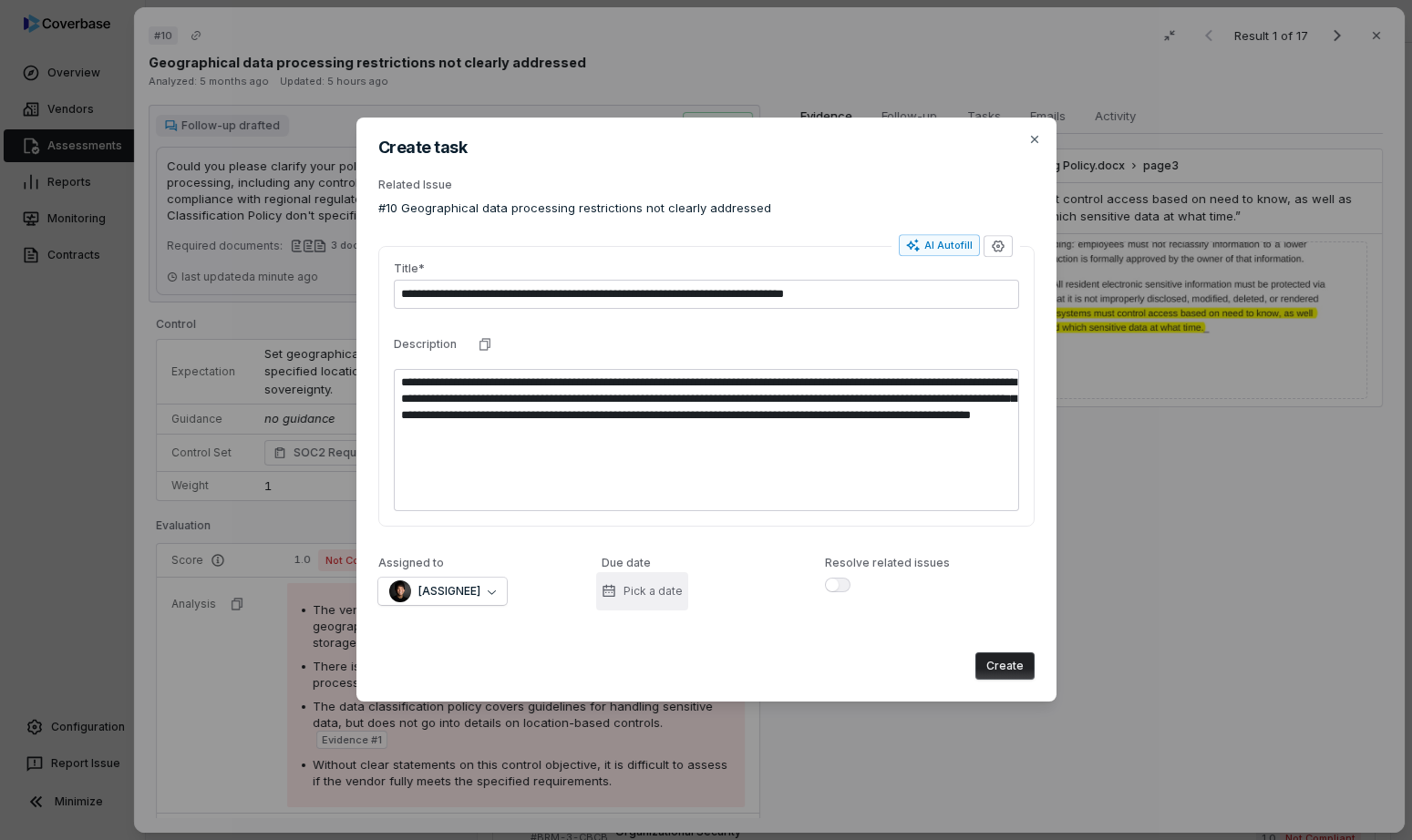 click on "Pick a date" at bounding box center [642, 591] 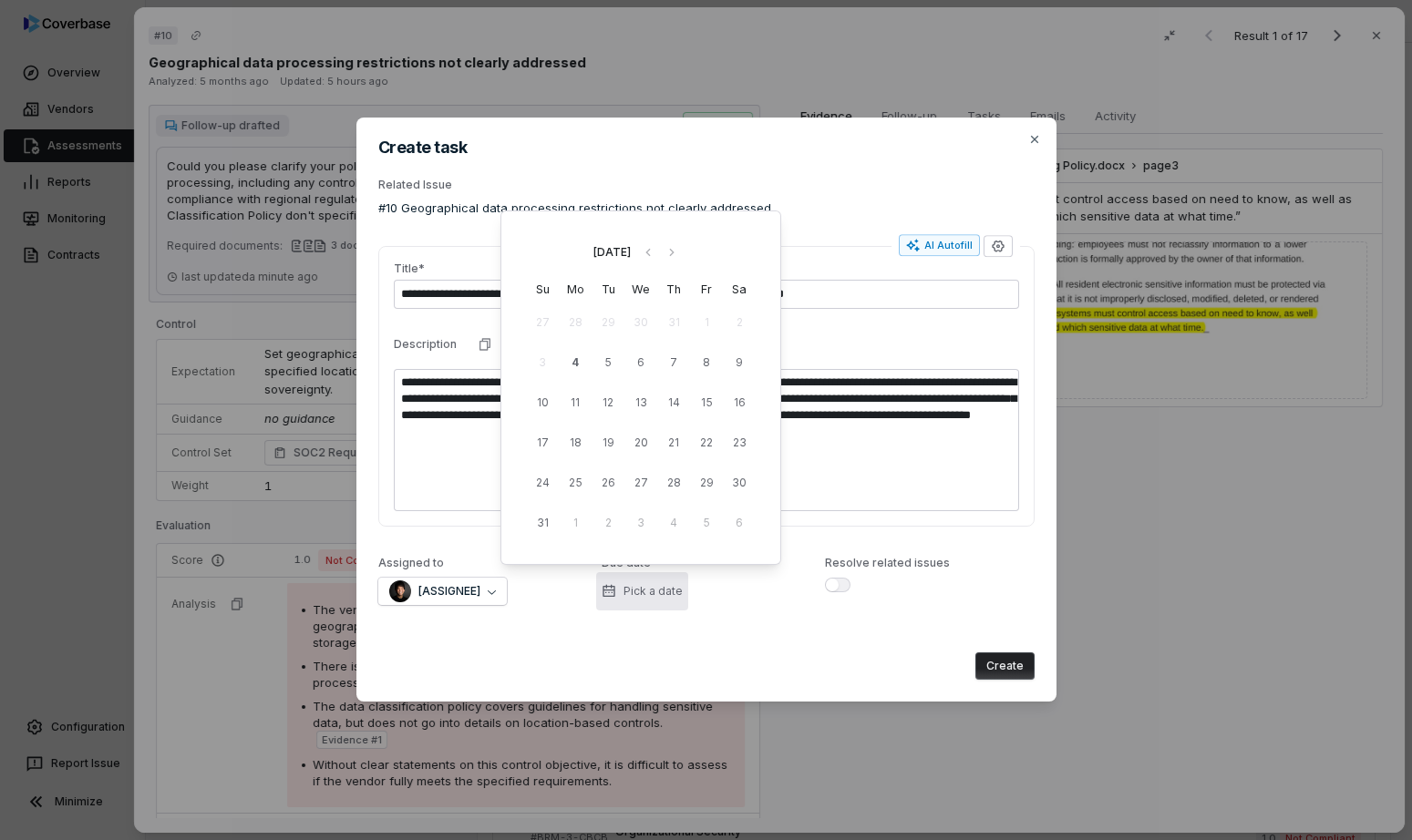 drag, startPoint x: 811, startPoint y: 624, endPoint x: 872, endPoint y: 635, distance: 61.98387 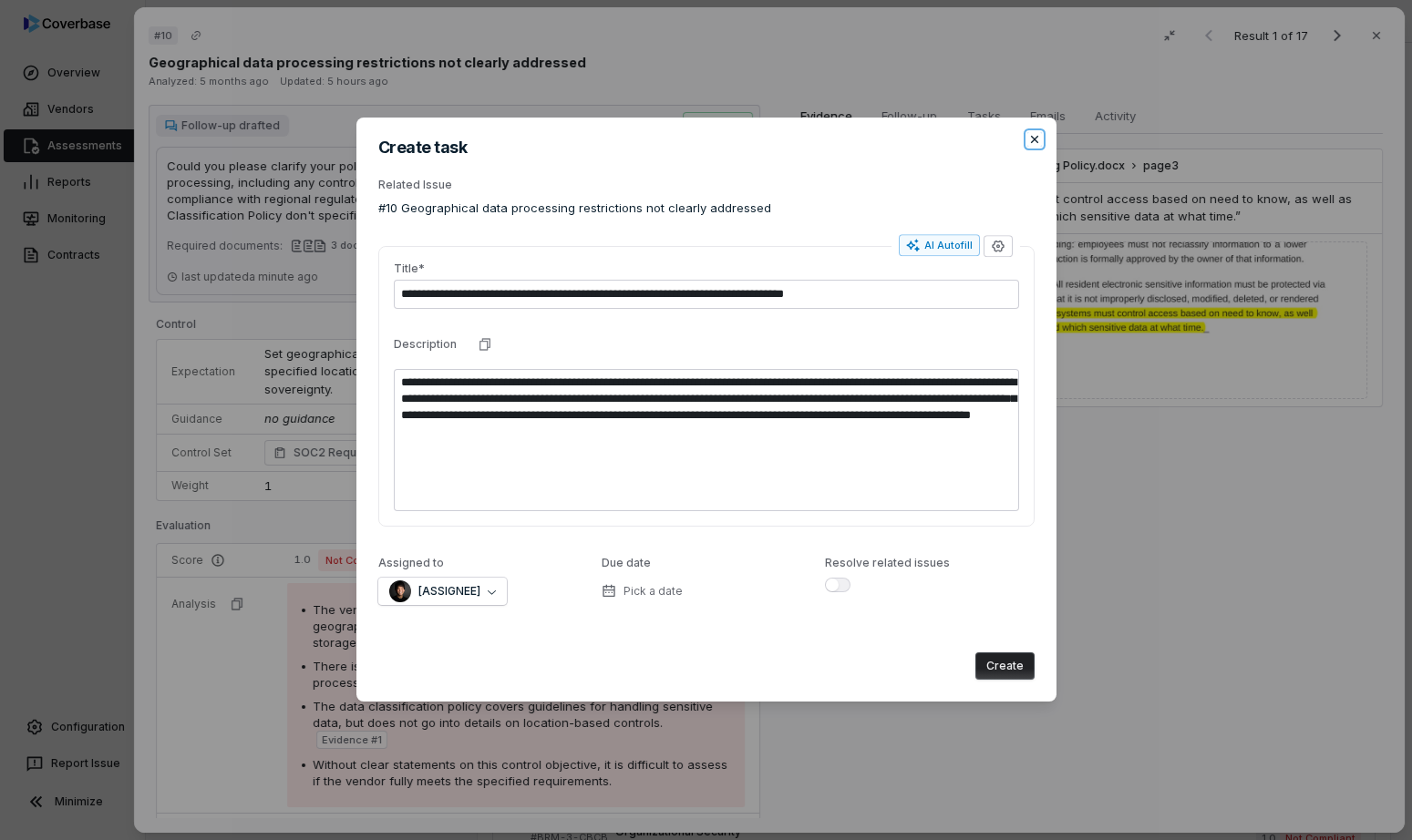 click 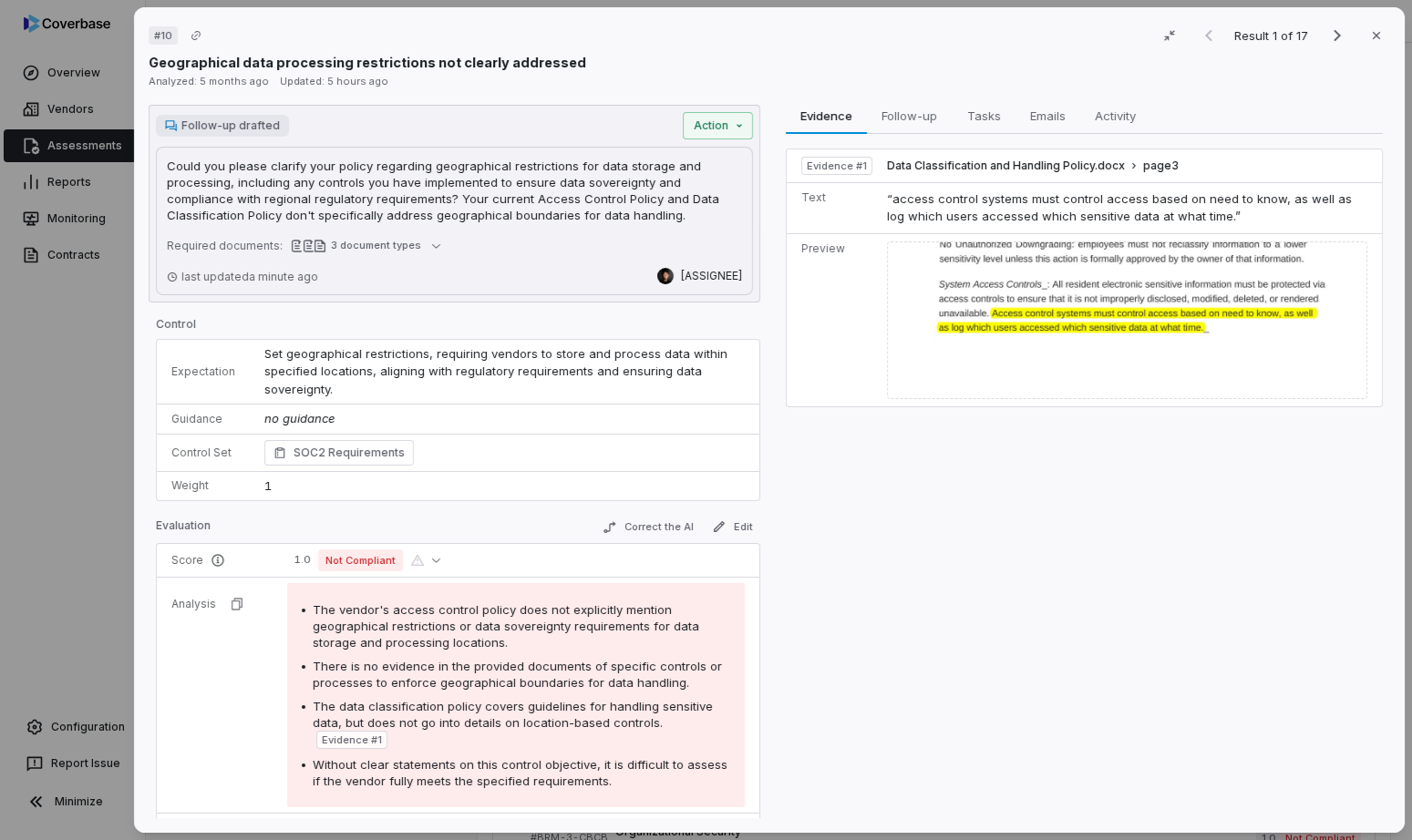 click on "# 10 Result 1 of 17 Close Geographical data processing restrictions not clearly addressed Analyzed: 5 months ago Updated: 5 hours ago Follow-up drafted Action Could you please clarify your policy regarding geographical restrictions for data storage and processing, including any controls you have implemented to ensure data sovereignty and compliance with regional regulatory requirements? Your current Access Control Policy and Data Classification Policy don't specifically address geographical boundaries for data handling. Could you please clarify your policy regarding geographical restrictions for data storage and processing, including any controls you have implemented to ensure data sovereignty and compliance with regional regulatory requirements? Your current Access Control Policy and Data Classification Policy don't specifically address geographical boundaries for data handling. Required documents: 3   document types last updated  a minute ago Clarence Chio Control Expectation Guidance no guidance Weight 1" at bounding box center (706, 420) 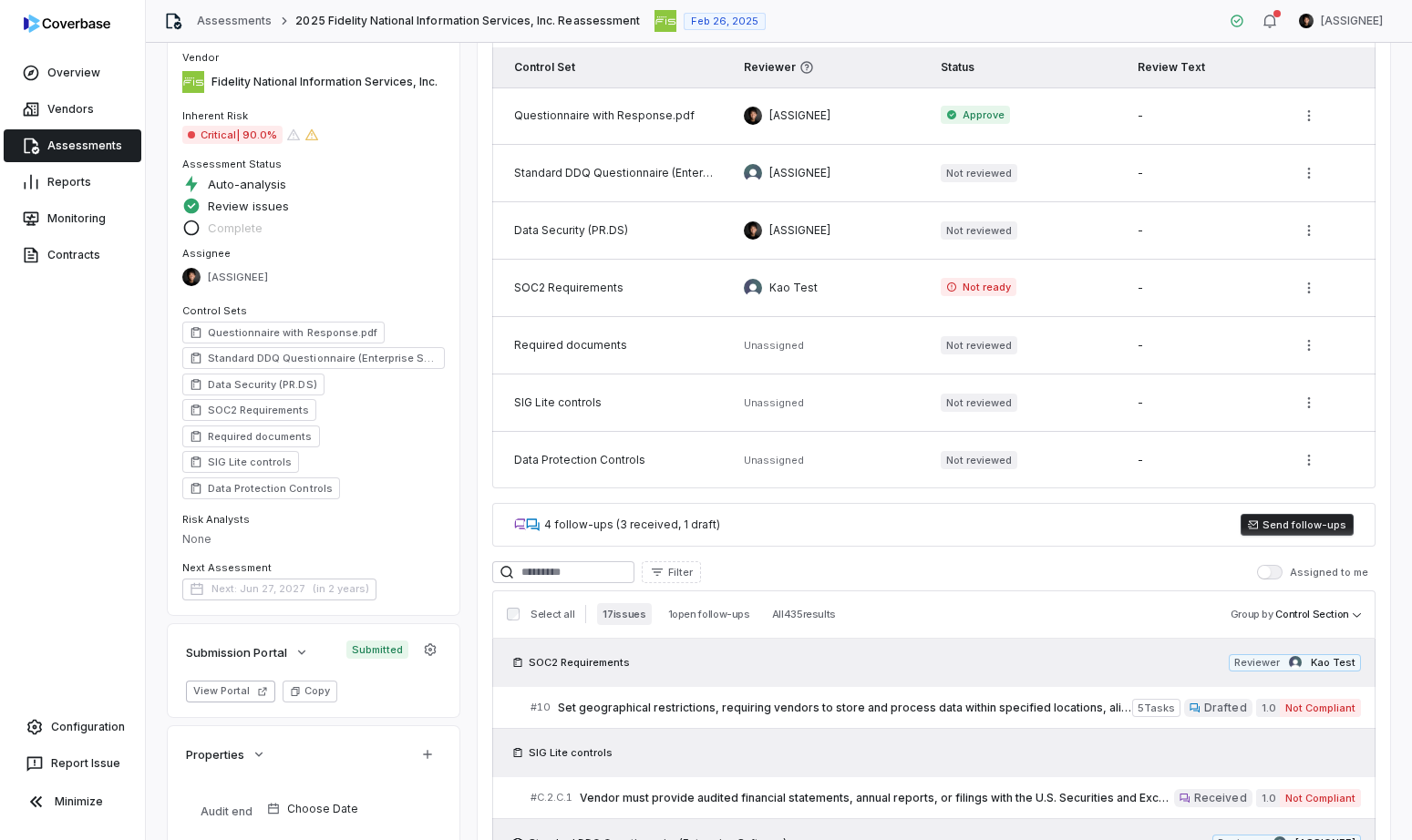 scroll, scrollTop: 0, scrollLeft: 0, axis: both 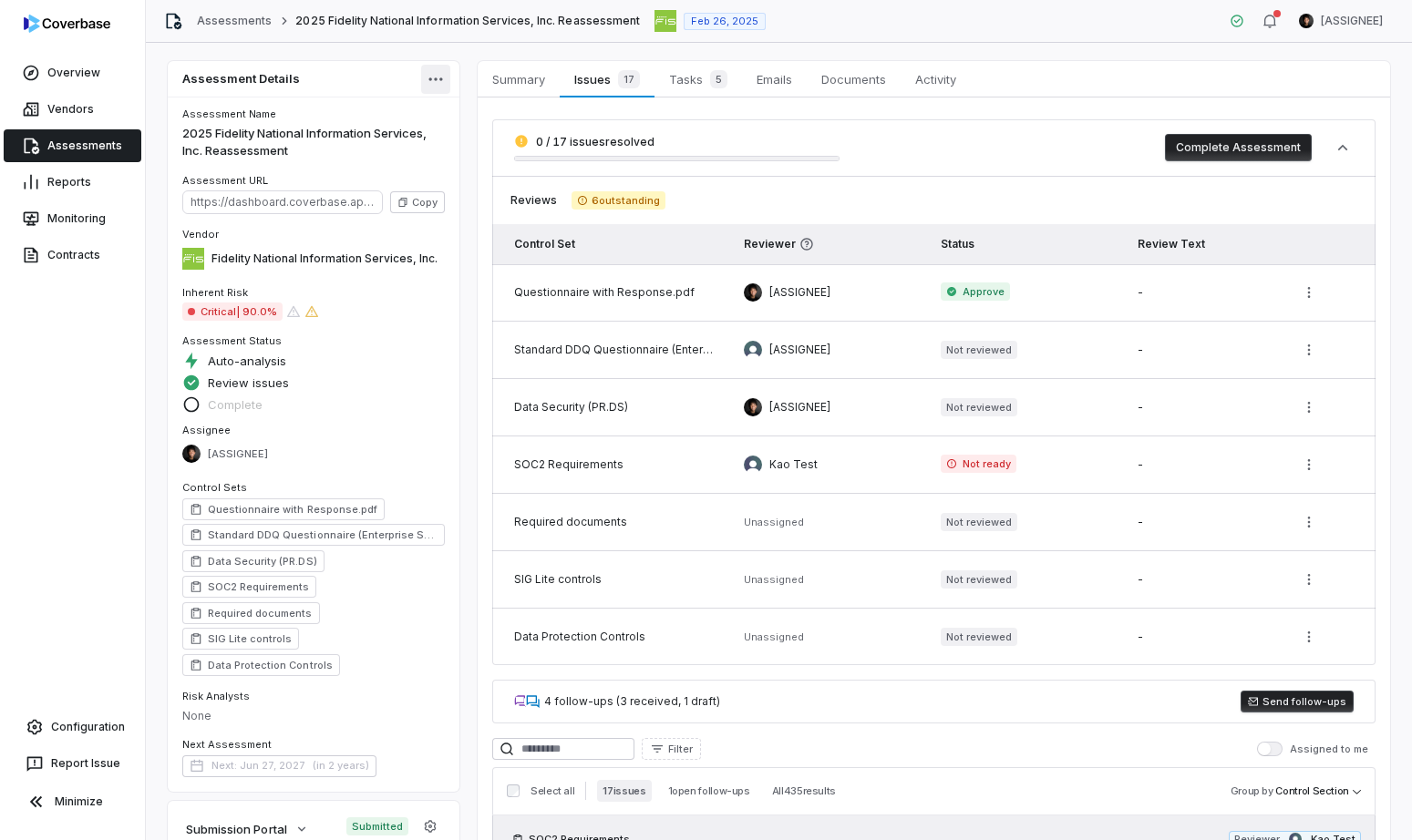 click on "Overview Vendors Assessments Reports Monitoring Contracts Configuration Report Issue Minimize Assessments 2025 Fidelity National Information Services, Inc. Reassessment Feb 26, 2025 Clarence Chio Assessment Details Assessment Name 2025 Fidelity National Information Services, Inc. Reassessment Assessment URL  https://dashboard.coverbase.app/assessments/cbqsrw_2a6129d722f1414fba7777763f2653e1 Copy Vendor Fidelity National Information Services, Inc. Inherent Risk Critical  | 90.0% Assessment Status Auto-analysis Review issues Complete Assignee Clarence Chio Control Sets Questionnaire with Response.pdf Standard DDQ Questionnaire (Enterprise Software) Data Security (PR.DS) SOC2 Requirements Required documents SIG Lite controls Data Protection Controls Risk Analysts None Next Assessment Next: Jun 27, 2027 ( in 2 years ) Submission Portal Submitted View Portal Copy Properties Audit end Choose Date Summary Summary Issues 17 Issues 17 Tasks 5 Tasks 5 Emails Emails Documents Documents Activity Activity" at bounding box center [706, 420] 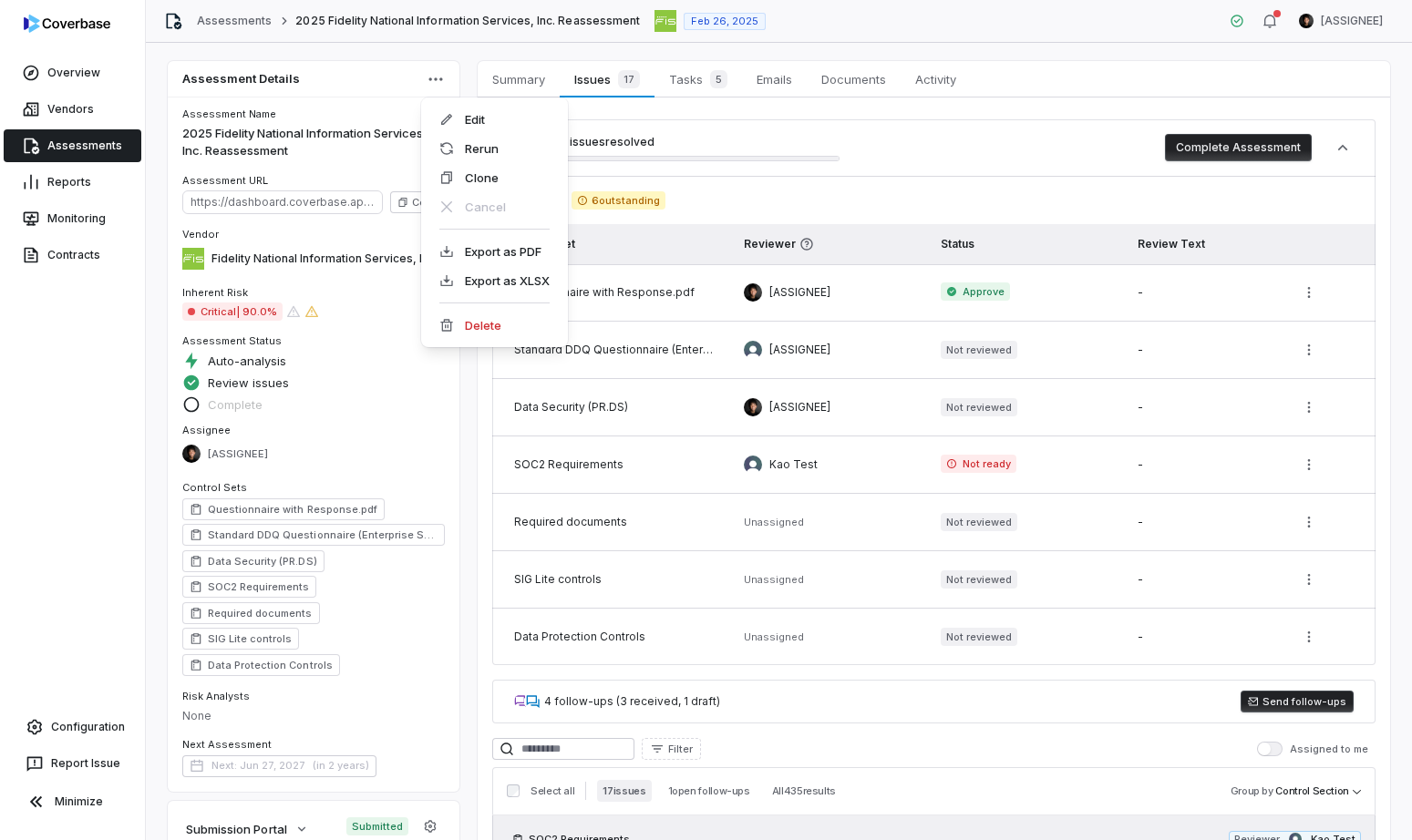click on "Overview Vendors Assessments Reports Monitoring Contracts Configuration Report Issue Minimize Assessments 2025 Fidelity National Information Services, Inc. Reassessment Feb 26, 2025 Clarence Chio Assessment Details Assessment Name 2025 Fidelity National Information Services, Inc. Reassessment Assessment URL  https://dashboard.coverbase.app/assessments/cbqsrw_2a6129d722f1414fba7777763f2653e1 Copy Vendor Fidelity National Information Services, Inc. Inherent Risk Critical  | 90.0% Assessment Status Auto-analysis Review issues Complete Assignee Clarence Chio Control Sets Questionnaire with Response.pdf Standard DDQ Questionnaire (Enterprise Software) Data Security (PR.DS) SOC2 Requirements Required documents SIG Lite controls Data Protection Controls Risk Analysts None Next Assessment Next: Jun 27, 2027 ( in 2 years ) Submission Portal Submitted View Portal Copy Properties Audit end Choose Date Summary Summary Issues 17 Issues 17 Tasks 5 Tasks 5 Emails Emails Documents Documents Activity Activity" at bounding box center (706, 420) 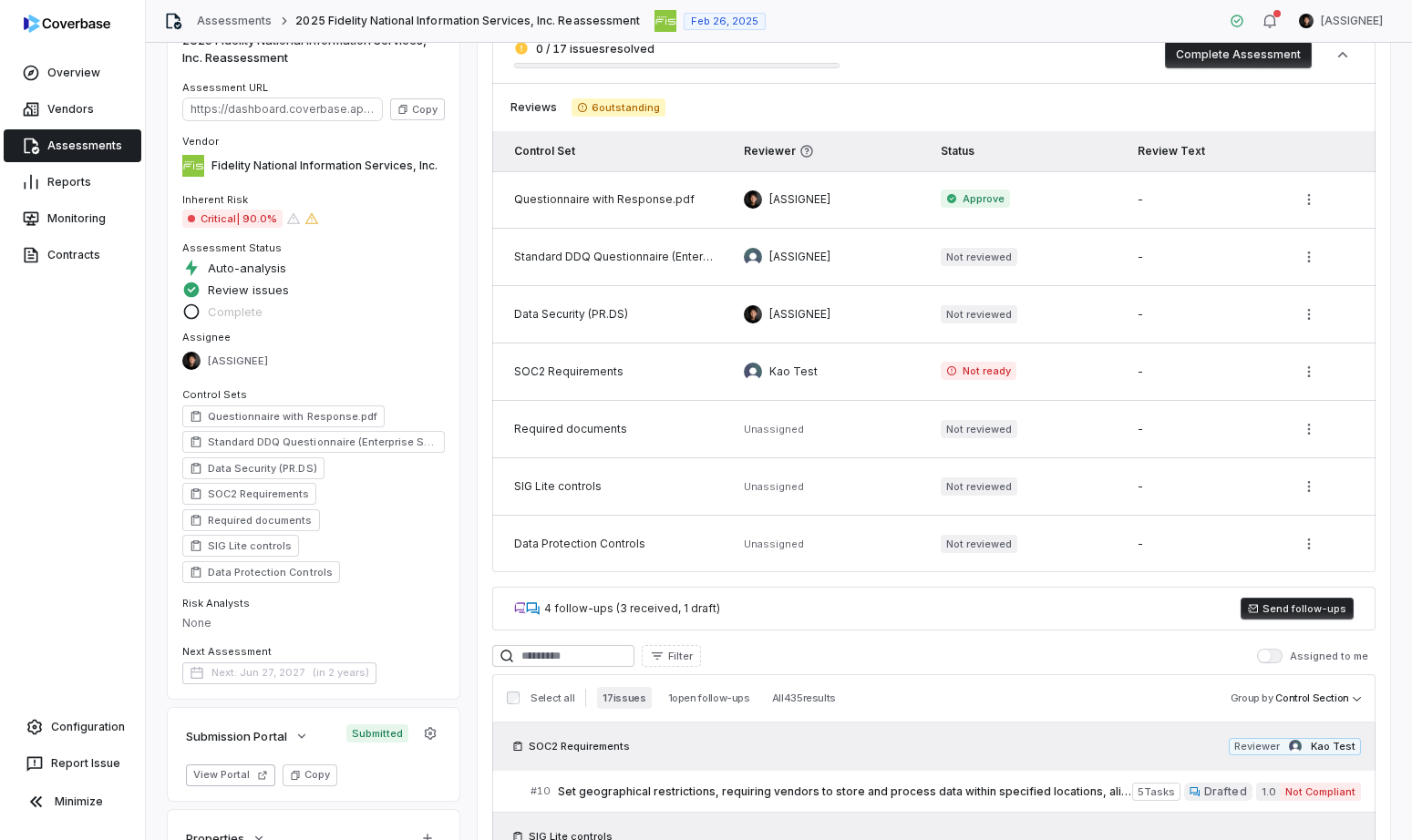 scroll, scrollTop: 0, scrollLeft: 0, axis: both 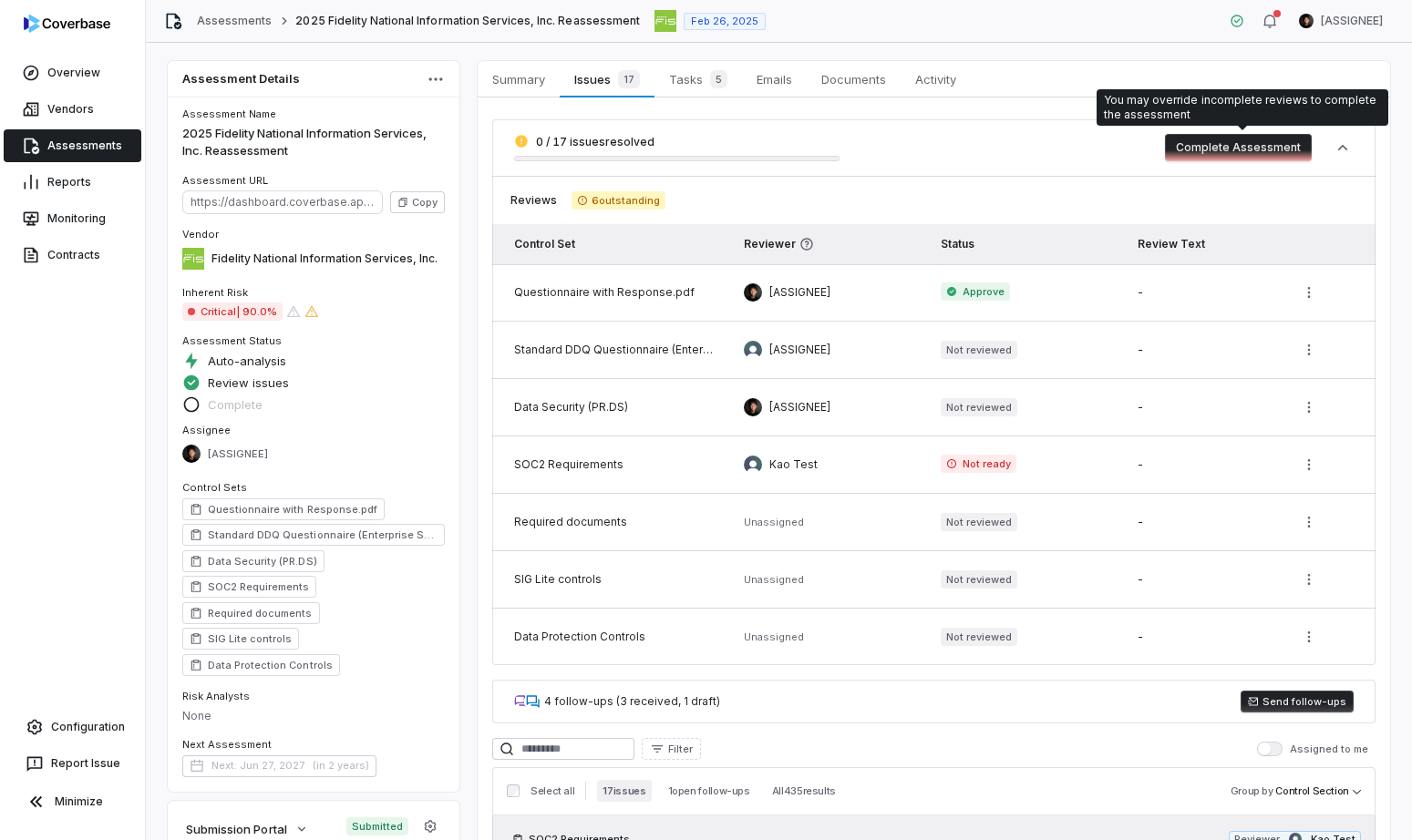 click on "Complete Assessment" at bounding box center [1238, 148] 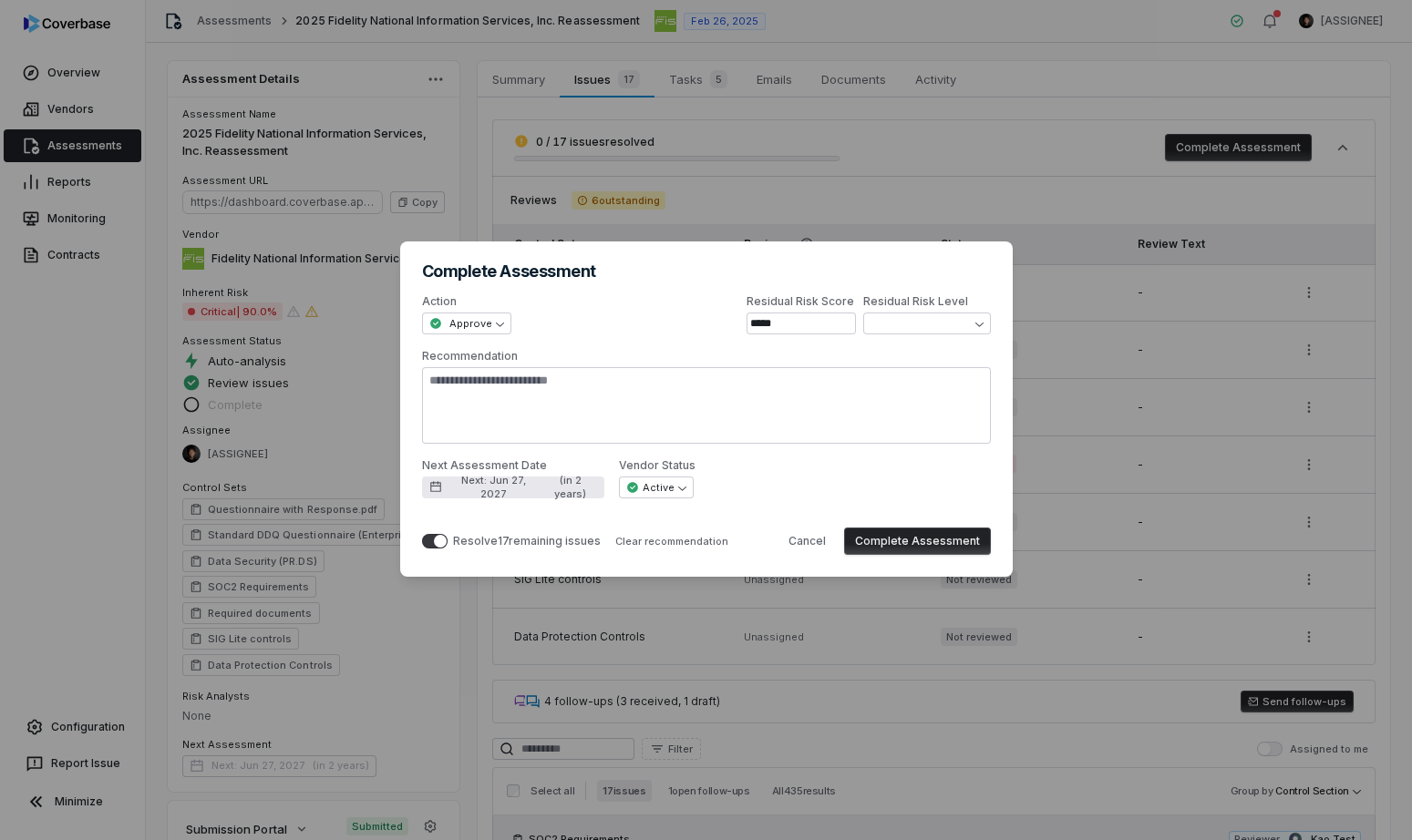 click on "Next: Jun 27, 2027" at bounding box center (493, 487) 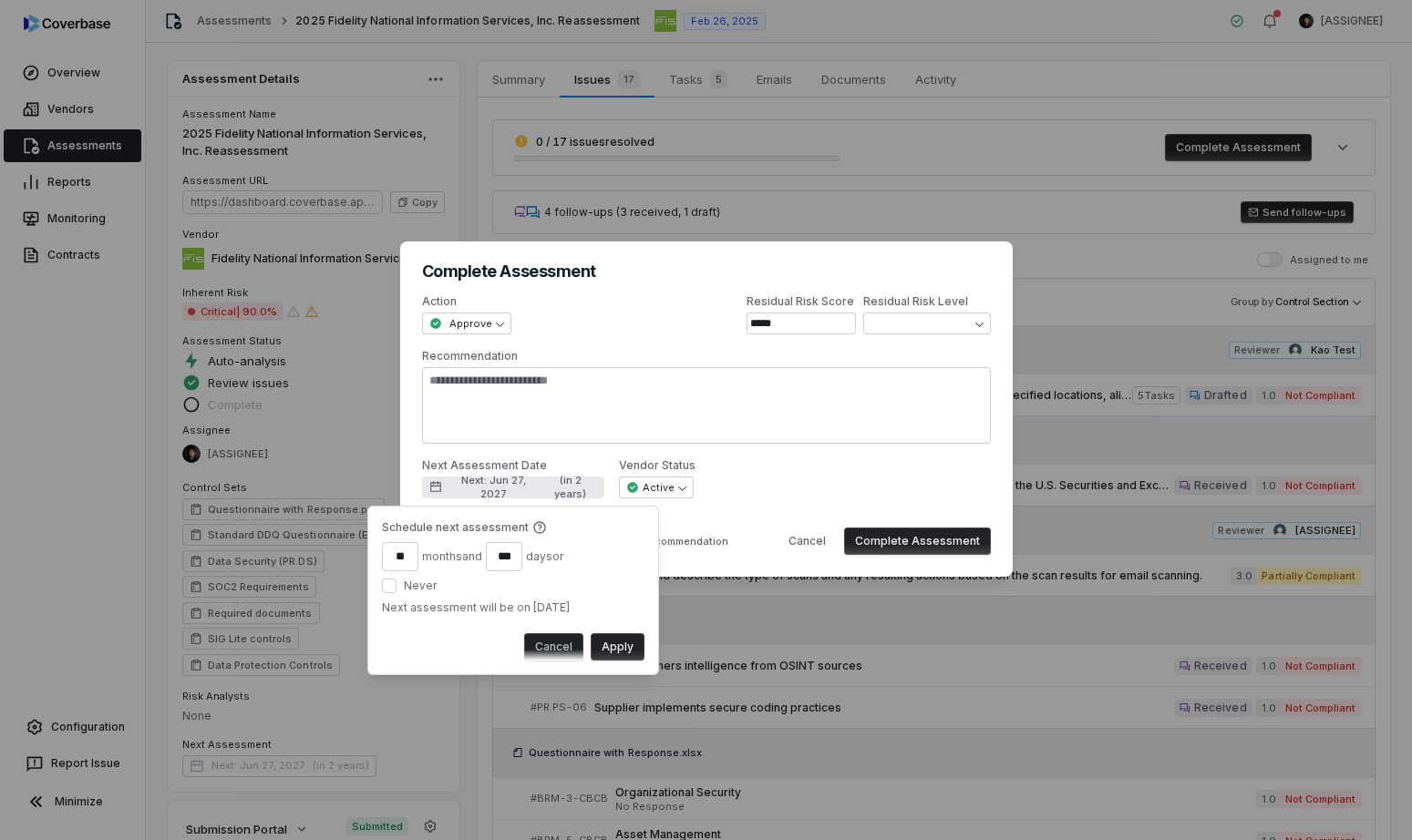 click on "**" at bounding box center [400, 557] 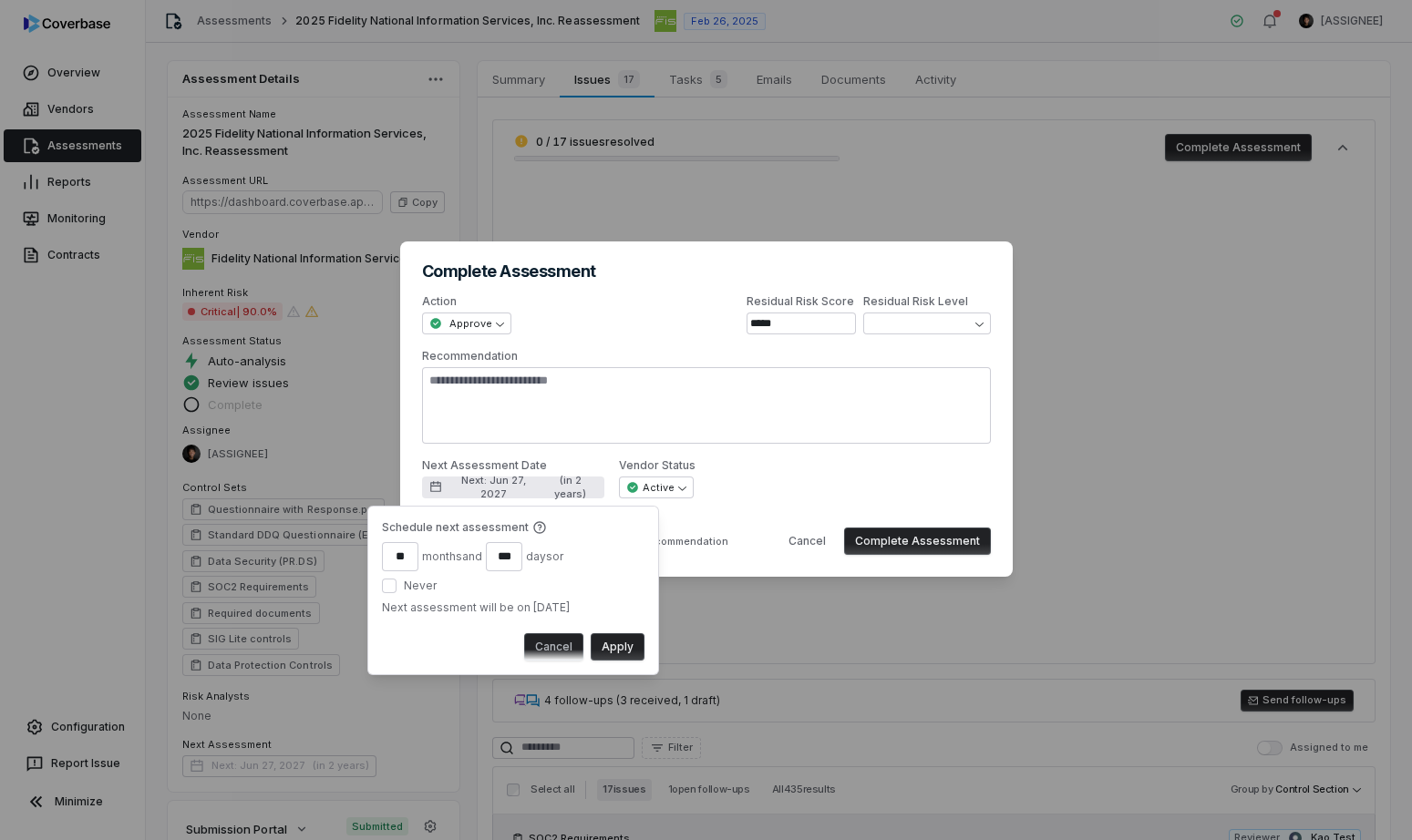 click on "**" at bounding box center (400, 557) 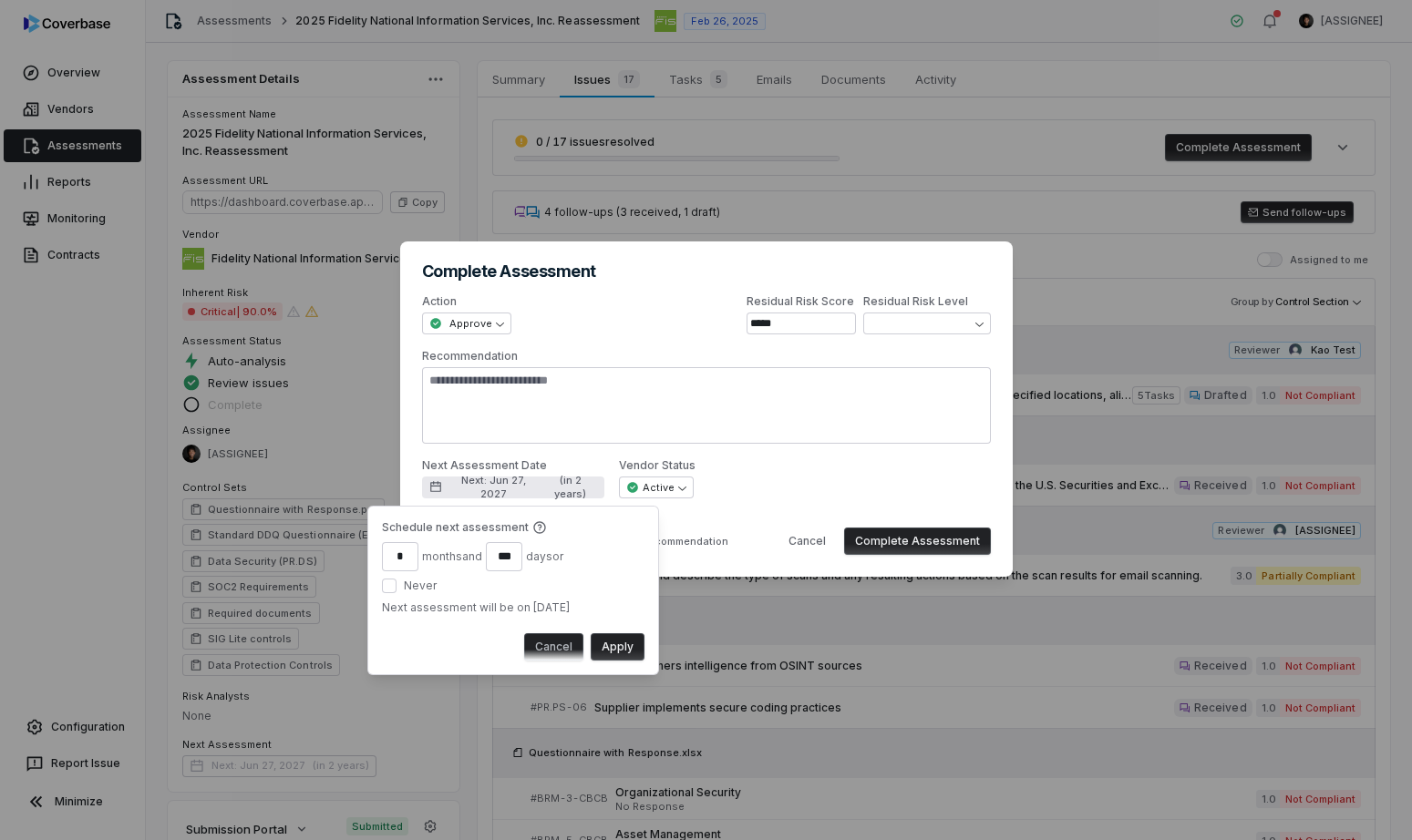 type on "*" 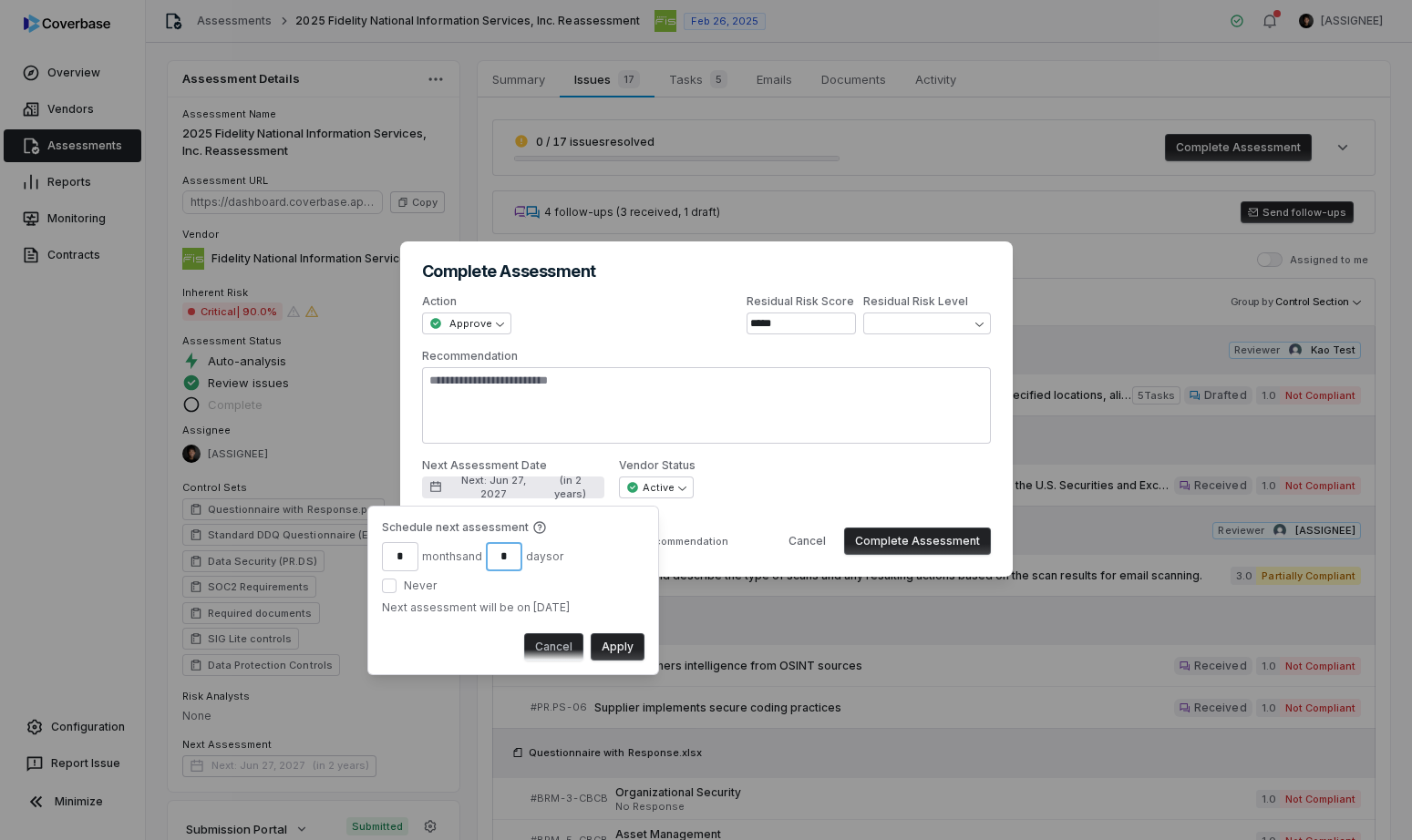 type on "*" 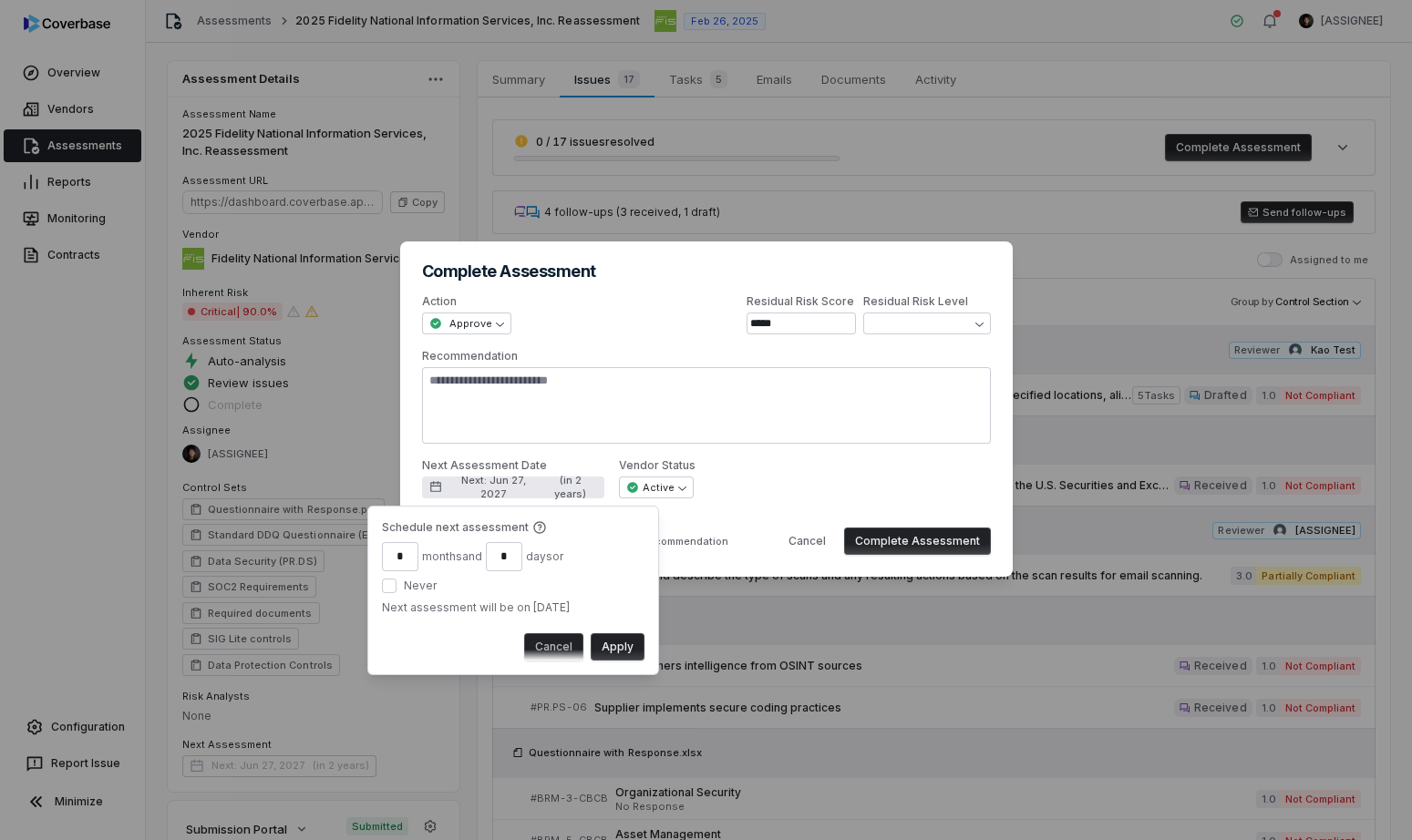 click on "* month s  and   * day s  or   Never" at bounding box center (513, 568) 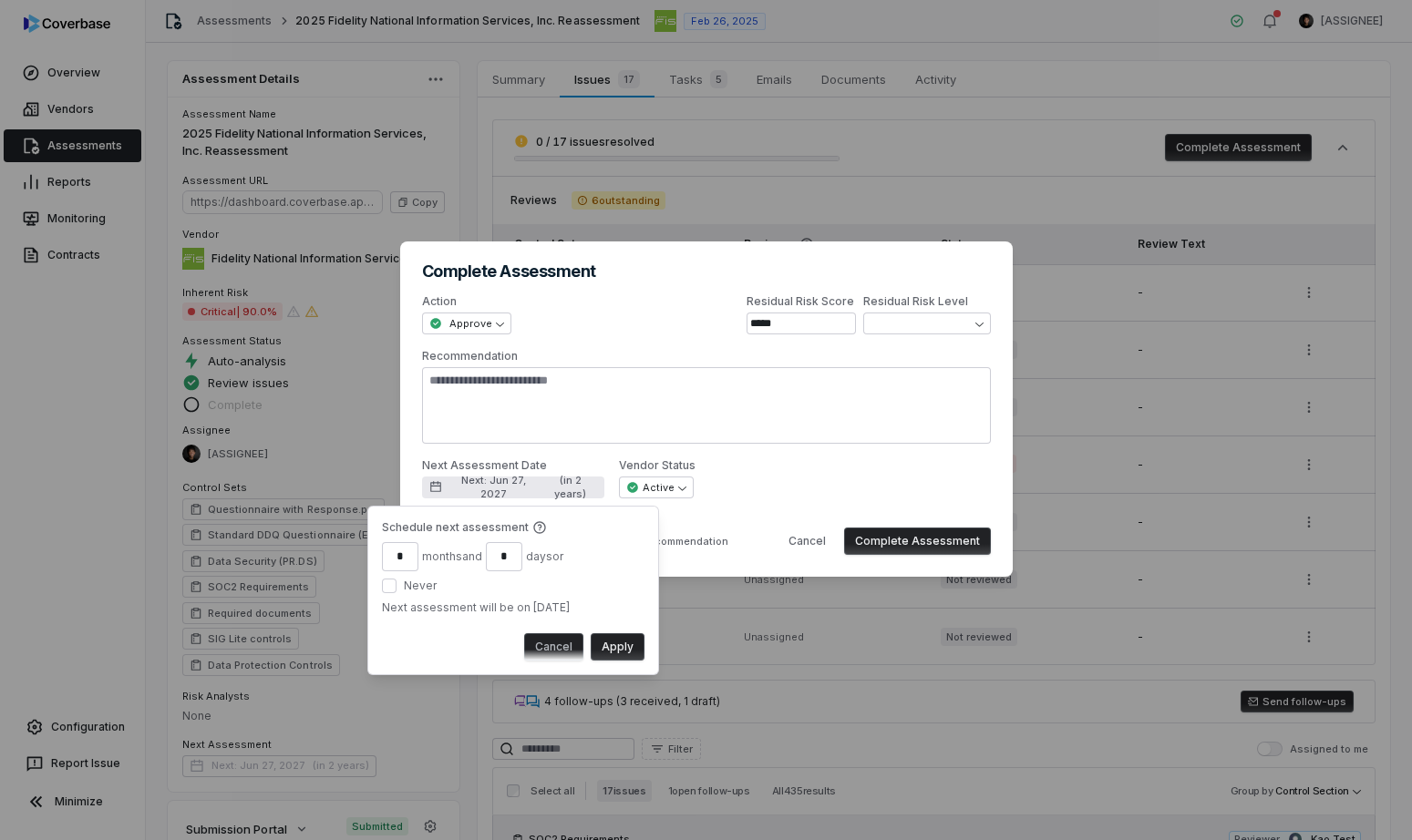 click on "Apply" at bounding box center (617, 647) 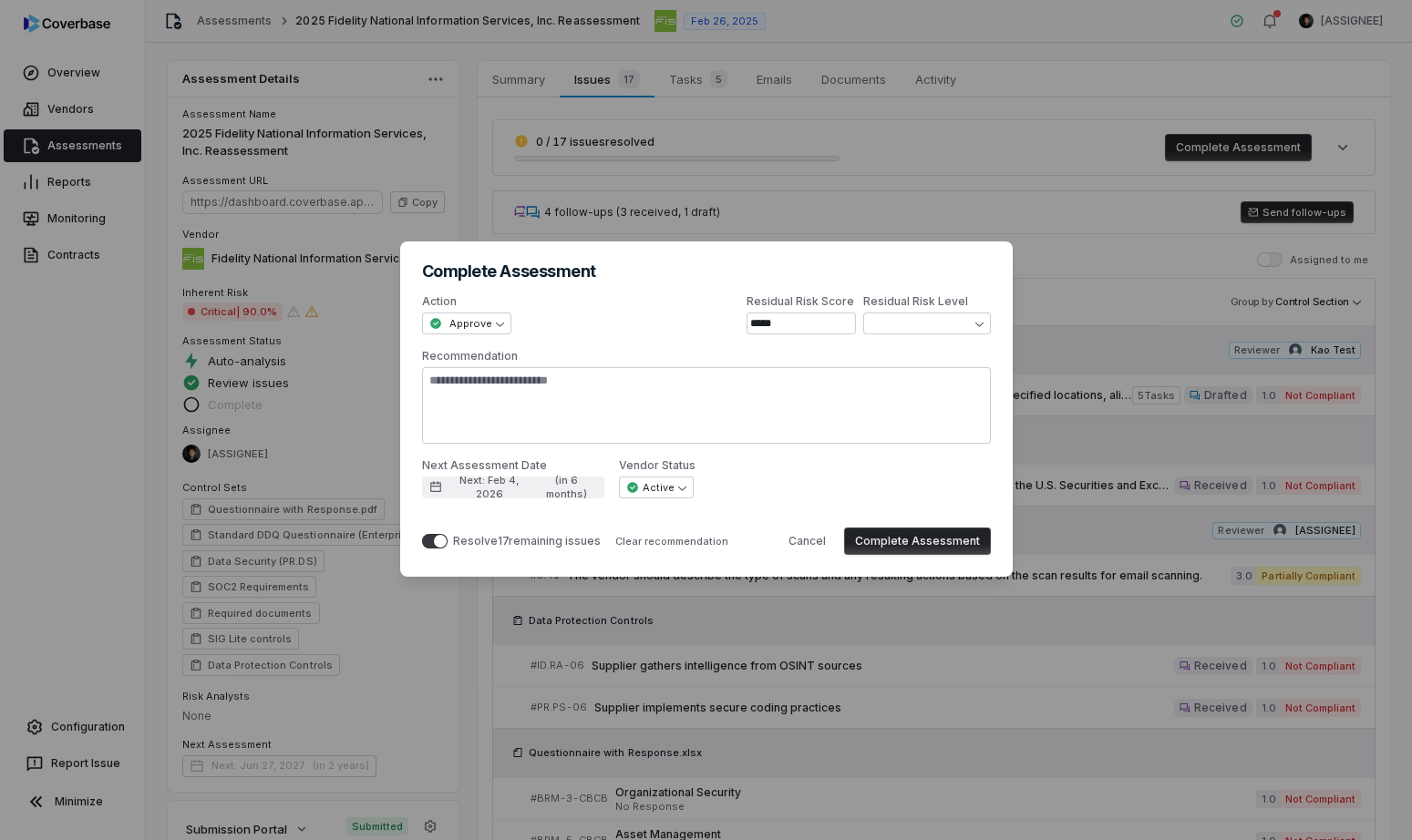 click on "Complete Assessment" at bounding box center (706, 271) 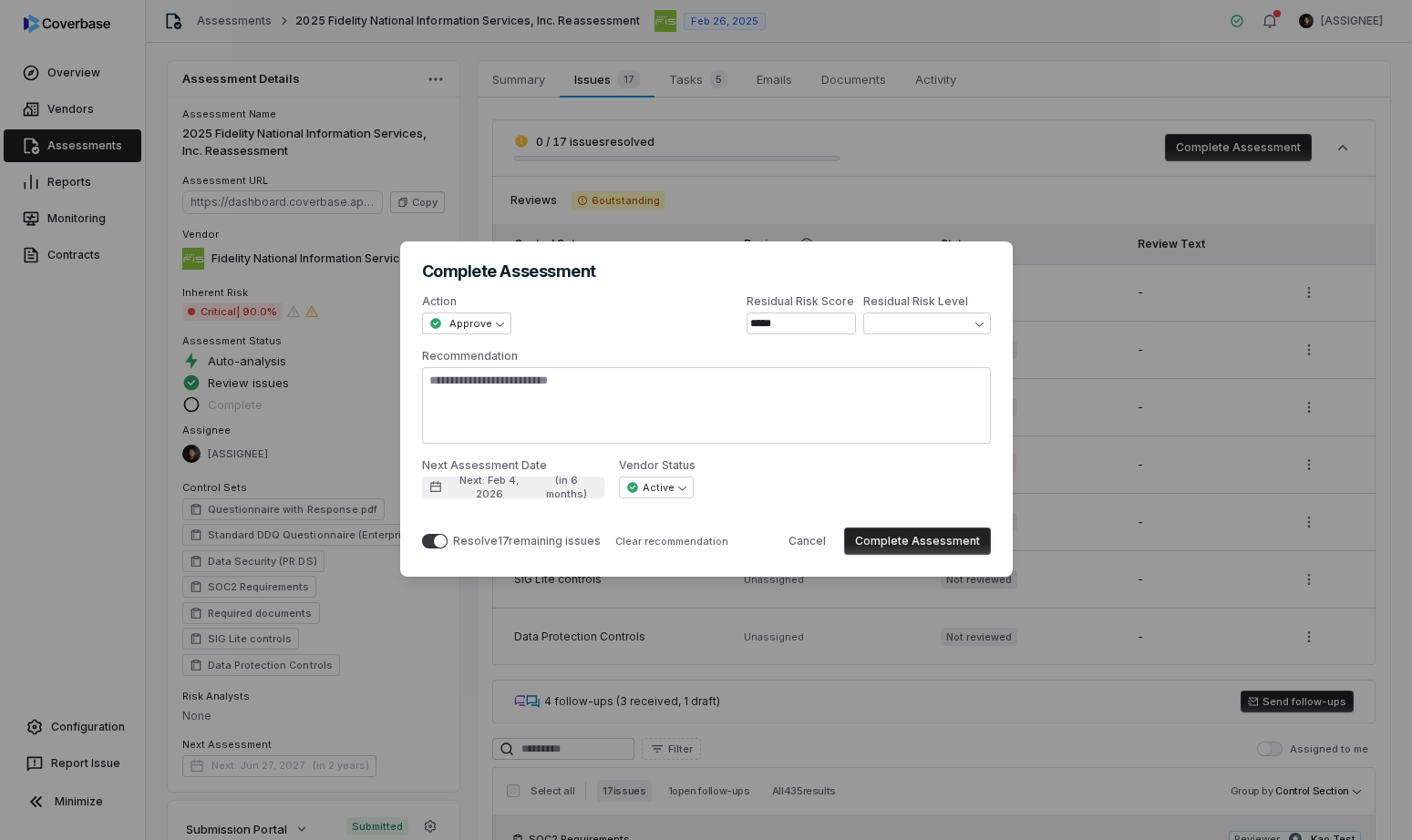 click on "**********" at bounding box center [706, 420] 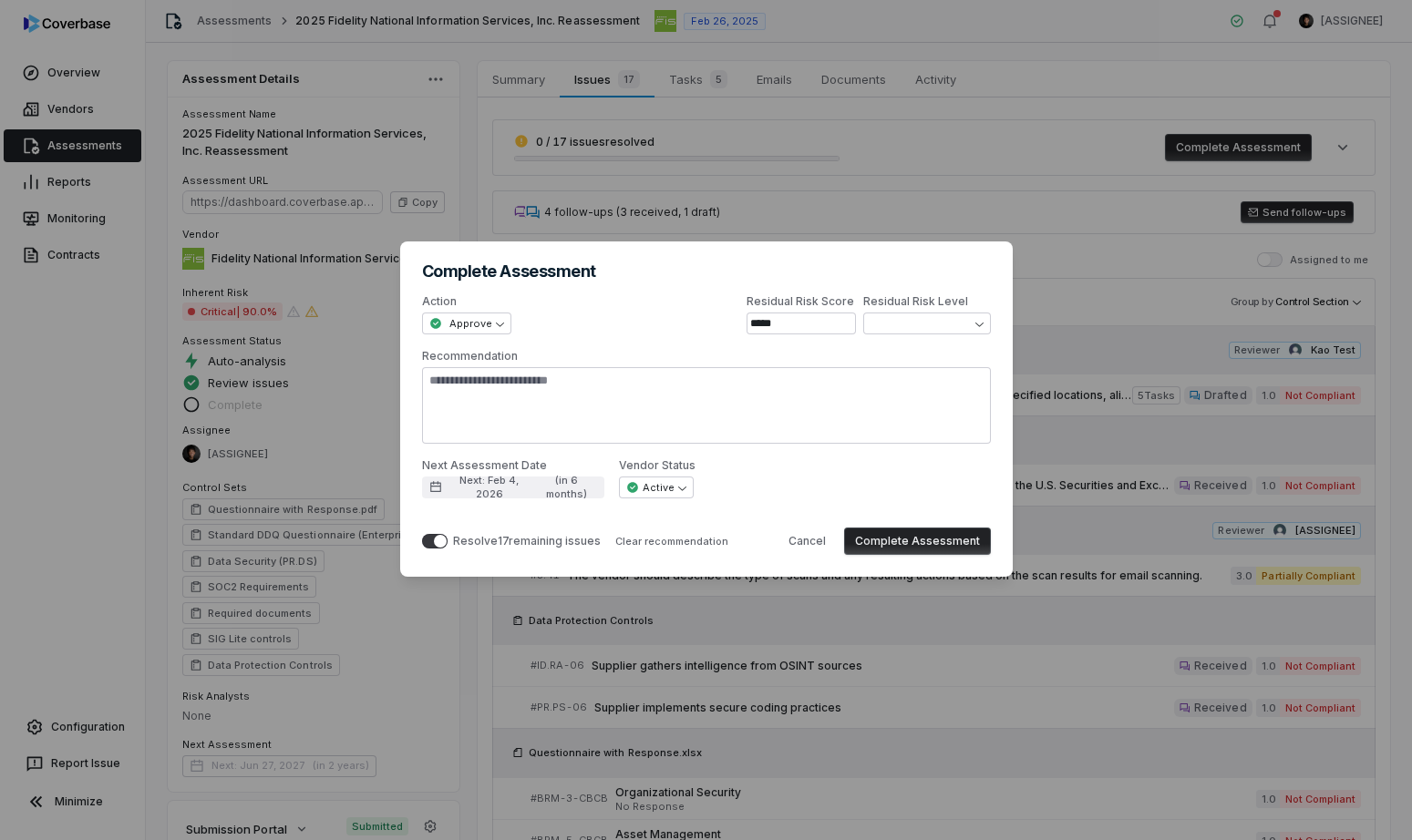 type on "*" 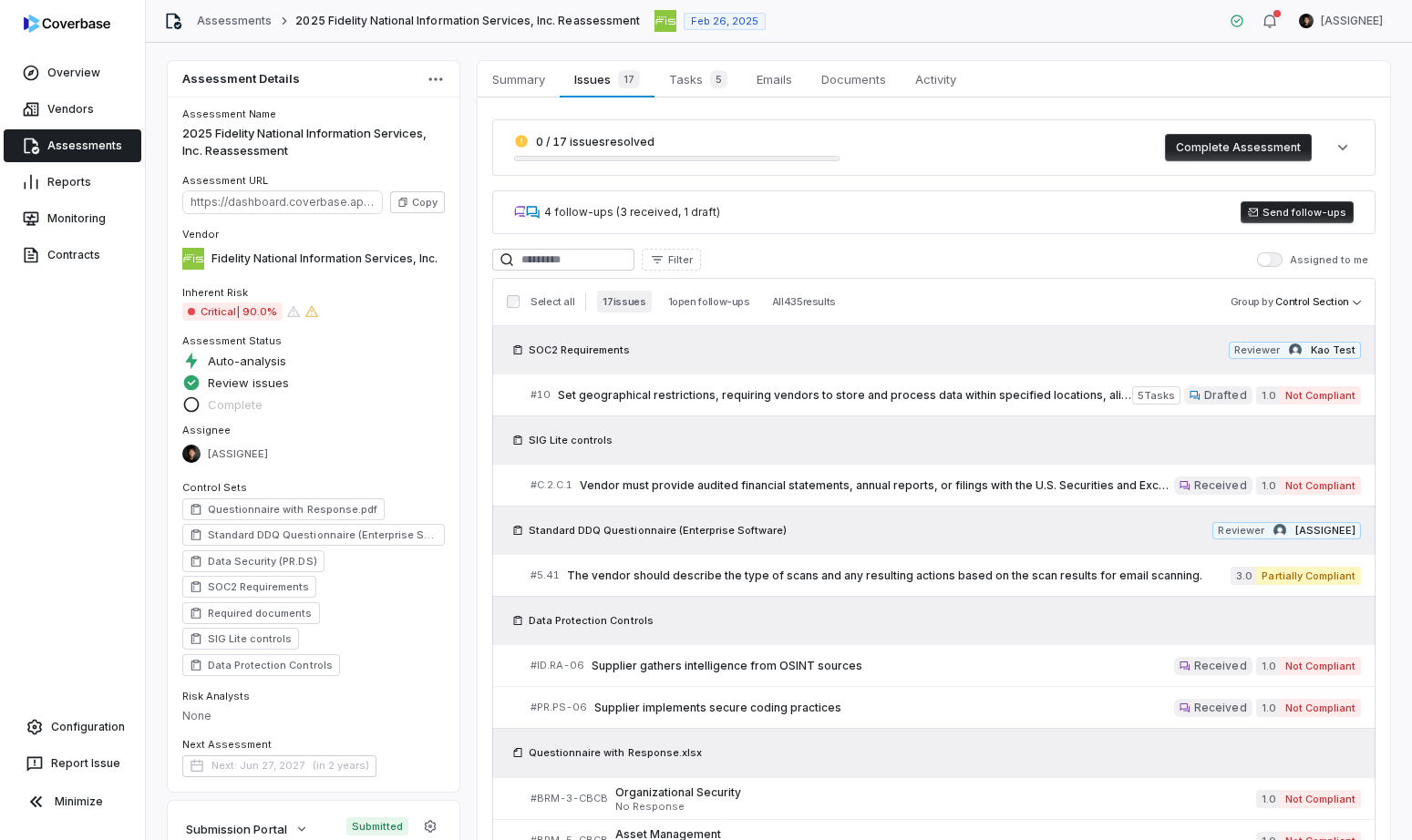 click on "All  435  results" at bounding box center [804, 302] 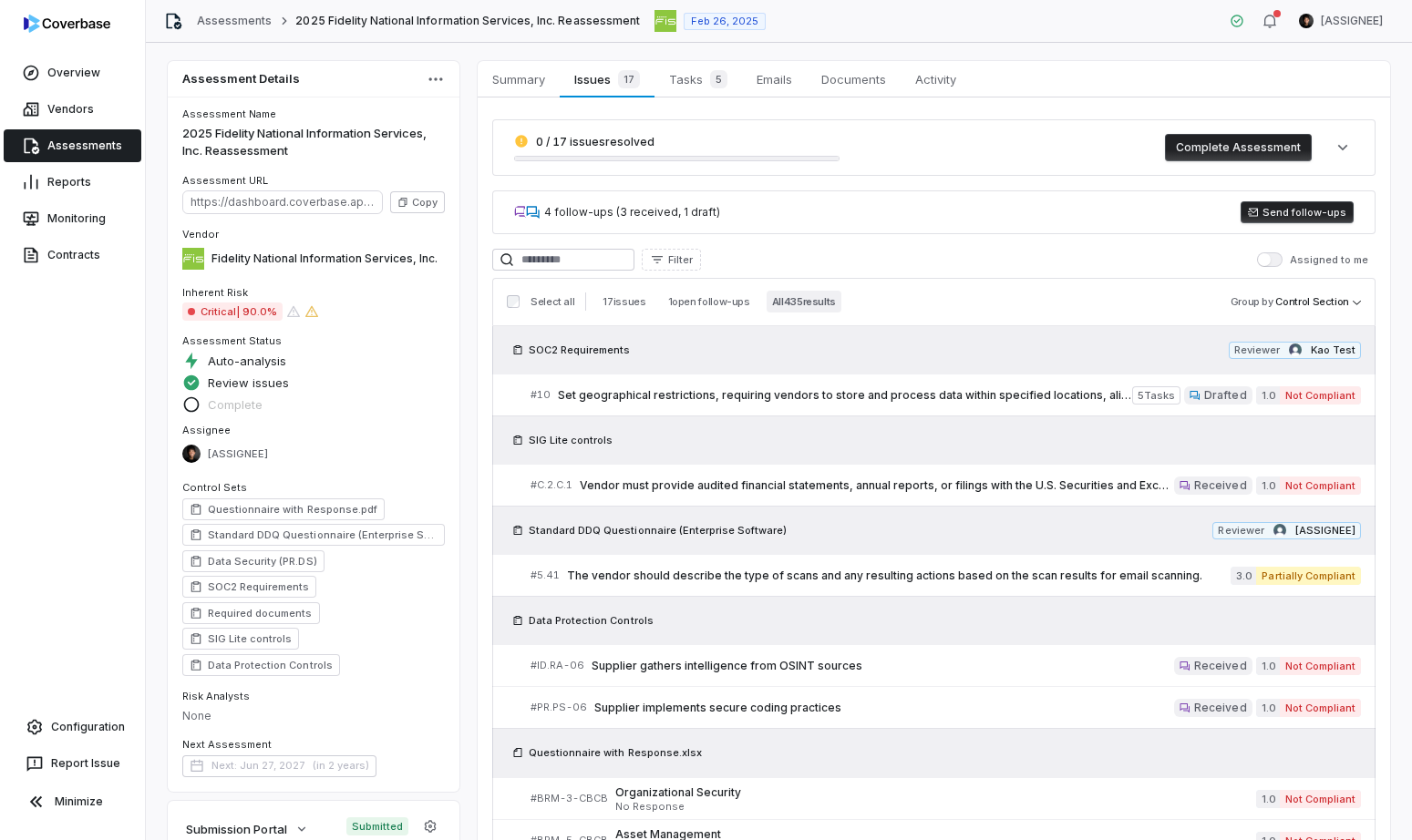 click on "Select all 17  issues 1  open follow-ups All  435  results Group by   Control Section" at bounding box center (933, 302) 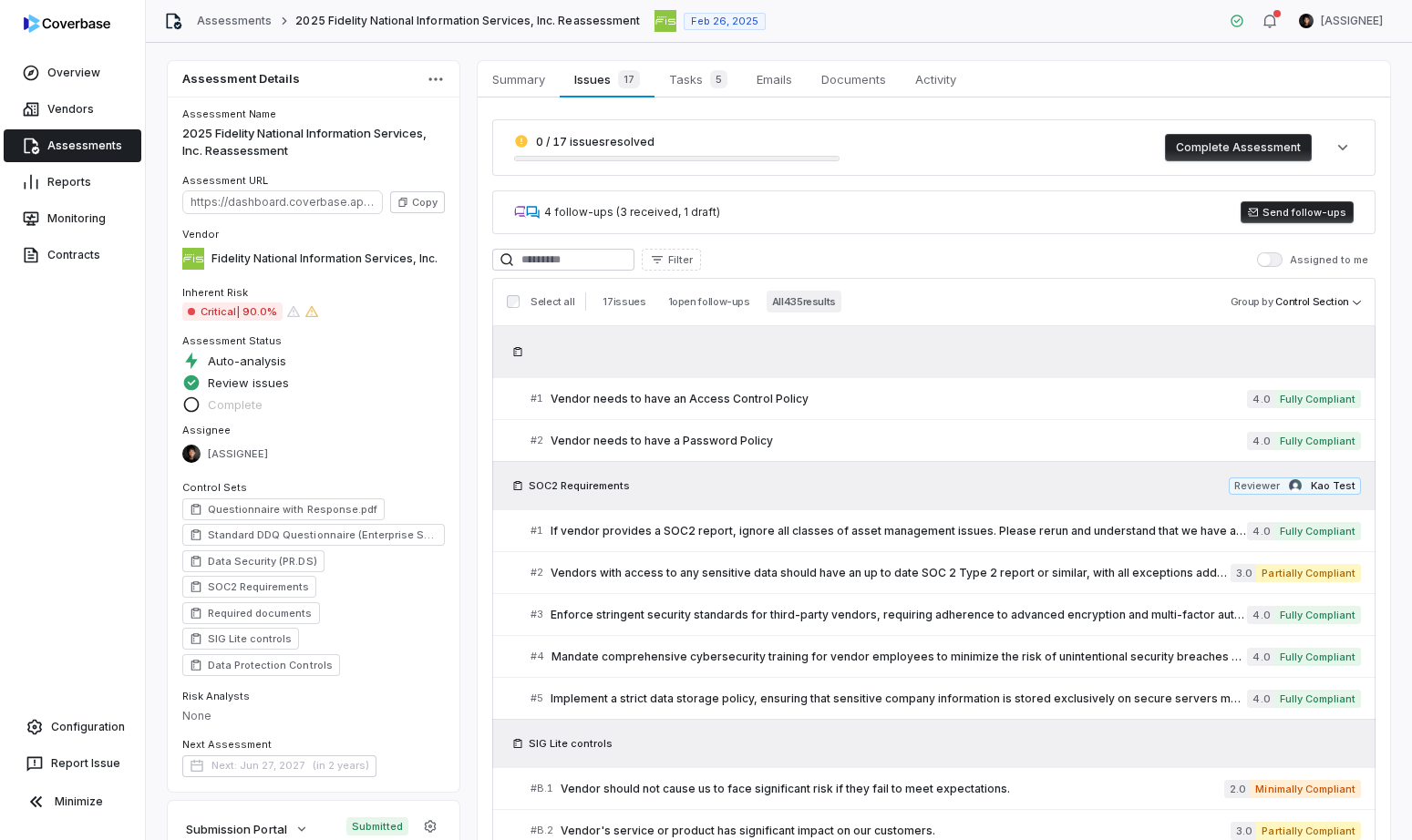click on "All  435  results" at bounding box center (804, 302) 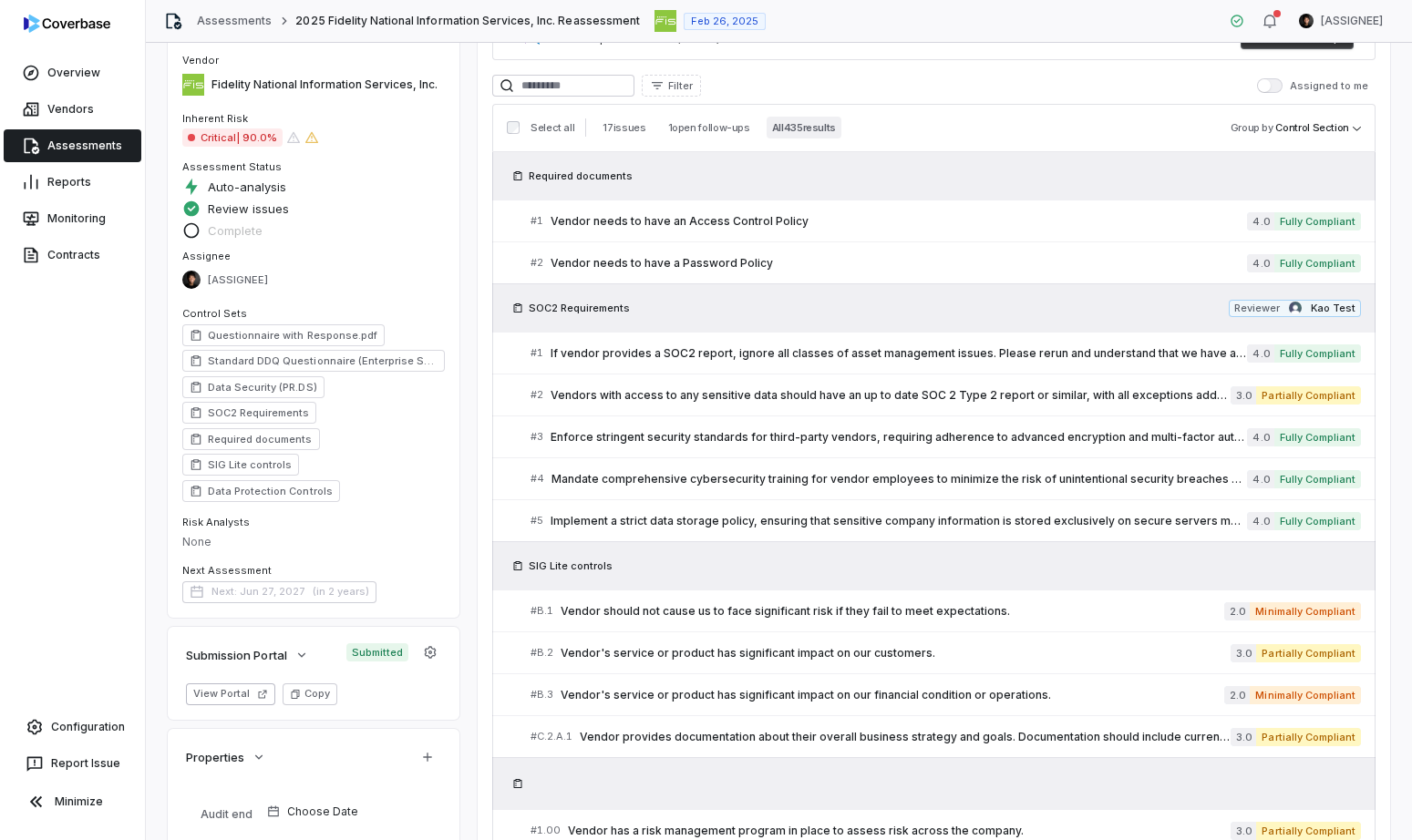 scroll, scrollTop: 196, scrollLeft: 0, axis: vertical 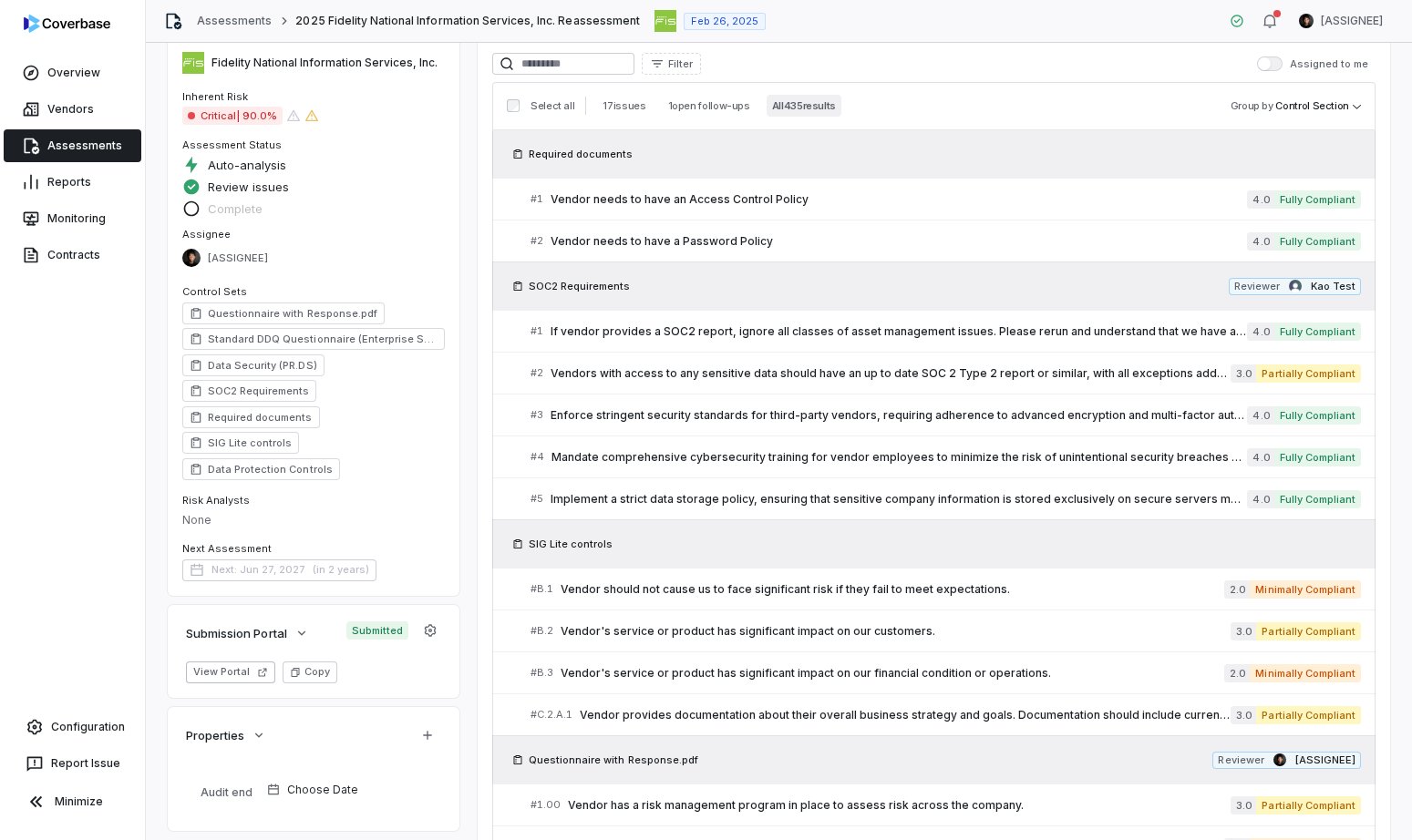 click on "Vendor needs to have an Access Control Policy" at bounding box center [899, 200] 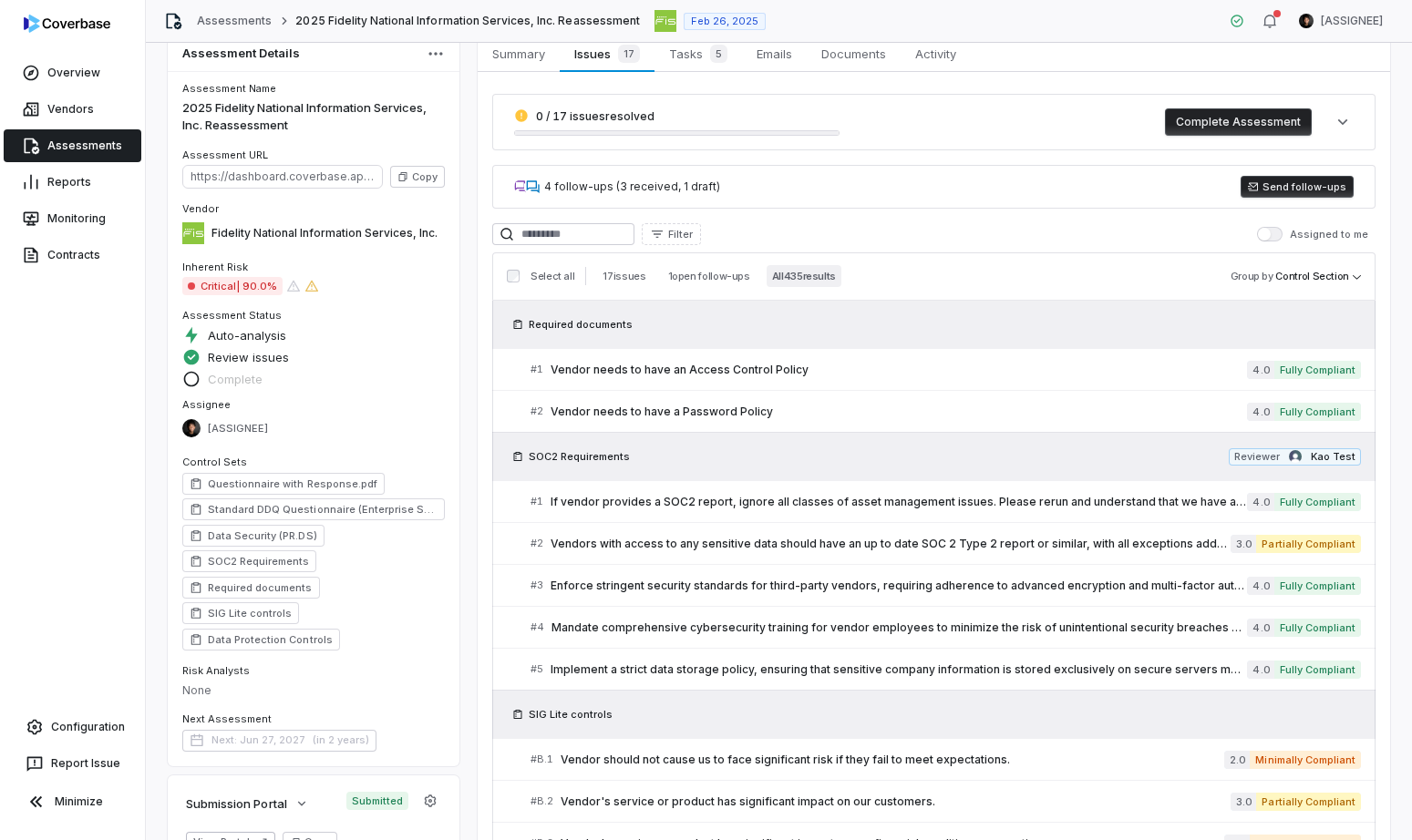 scroll, scrollTop: 0, scrollLeft: 0, axis: both 